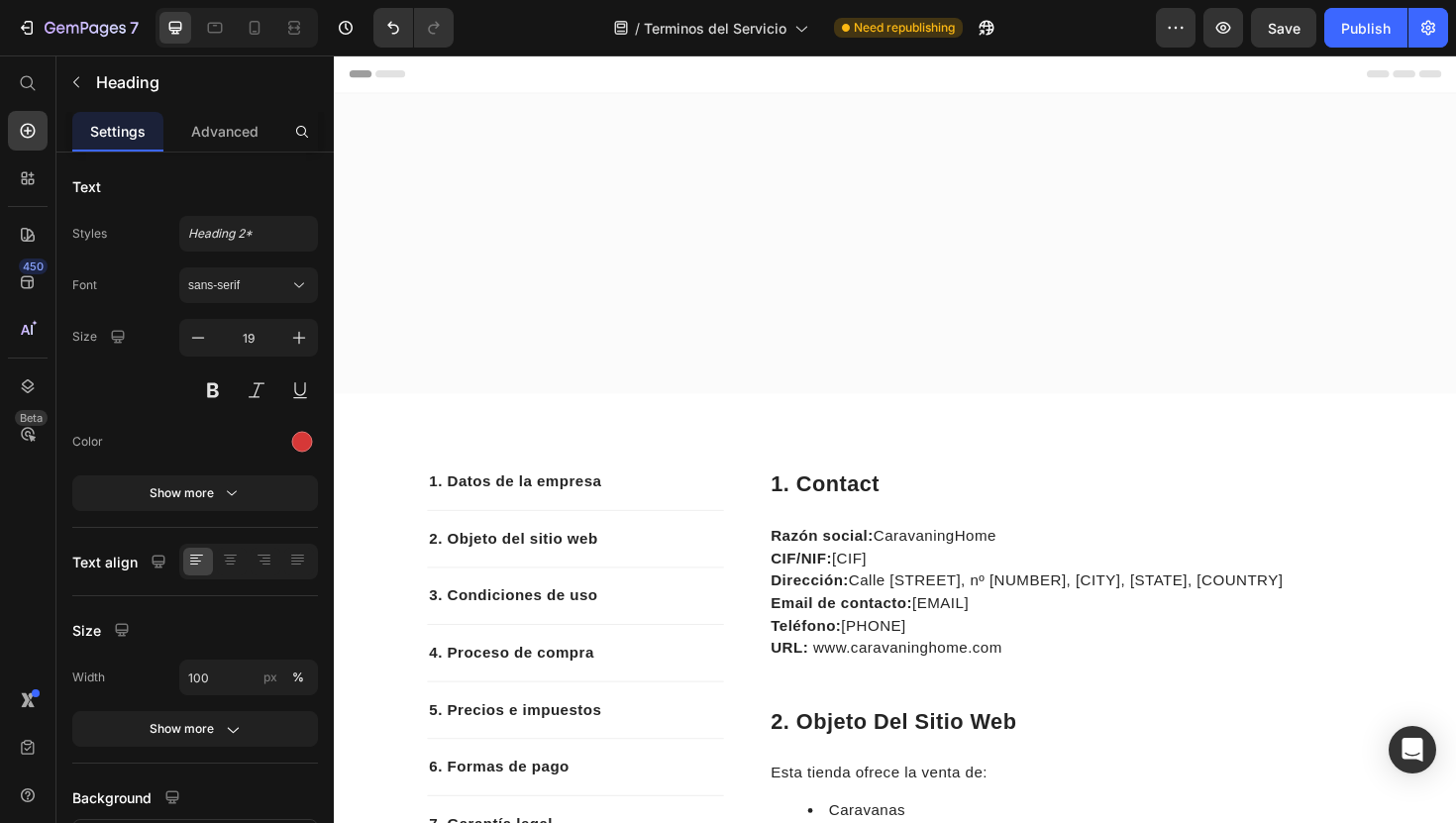 scroll, scrollTop: 5096, scrollLeft: 0, axis: vertical 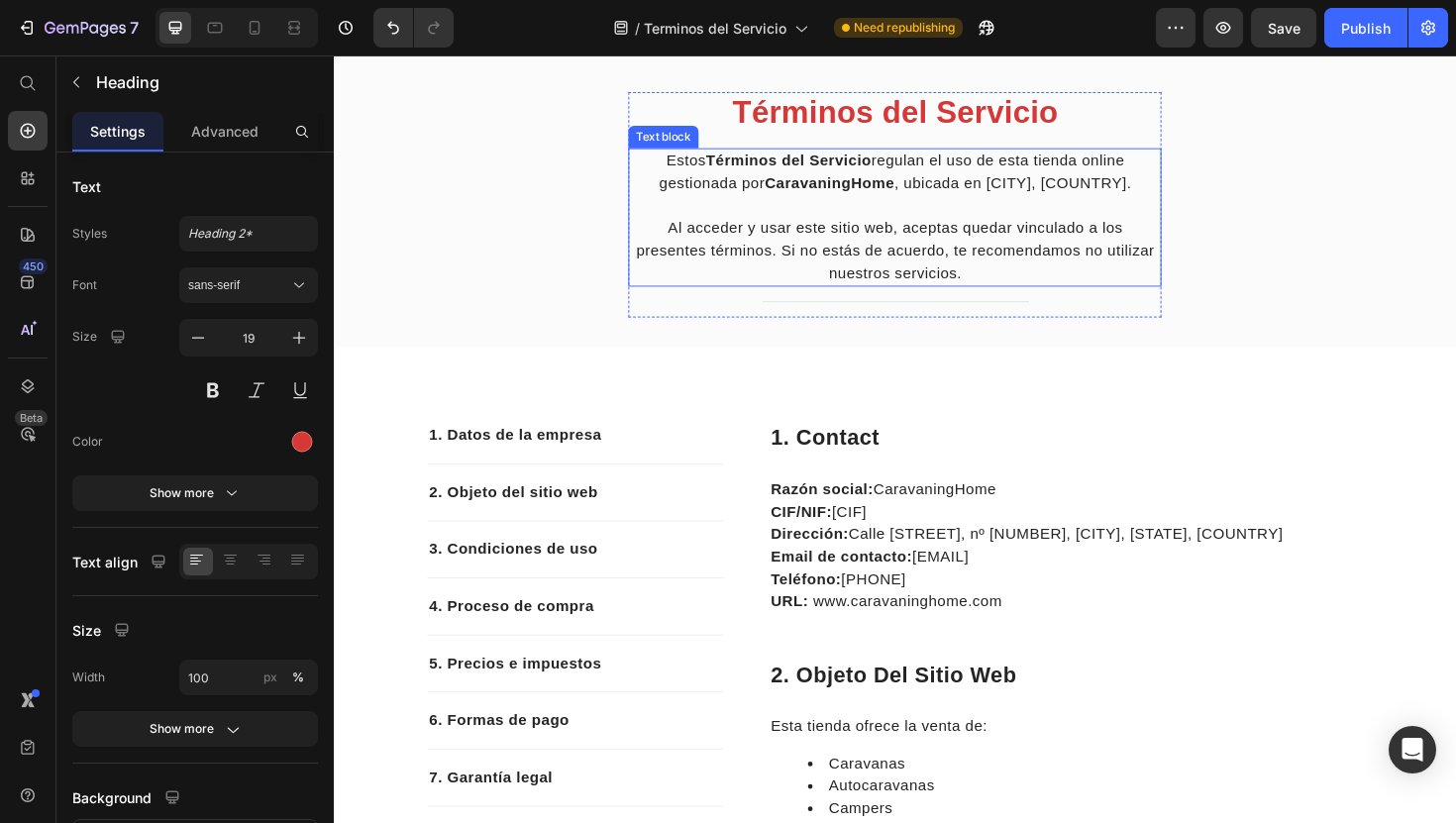 click on "Al acceder y usar este sitio web, aceptas quedar vinculado a los presentes términos. Si no estás de acuerdo, te recomendamos no utilizar nuestros servicios." at bounding box center [928, 262] 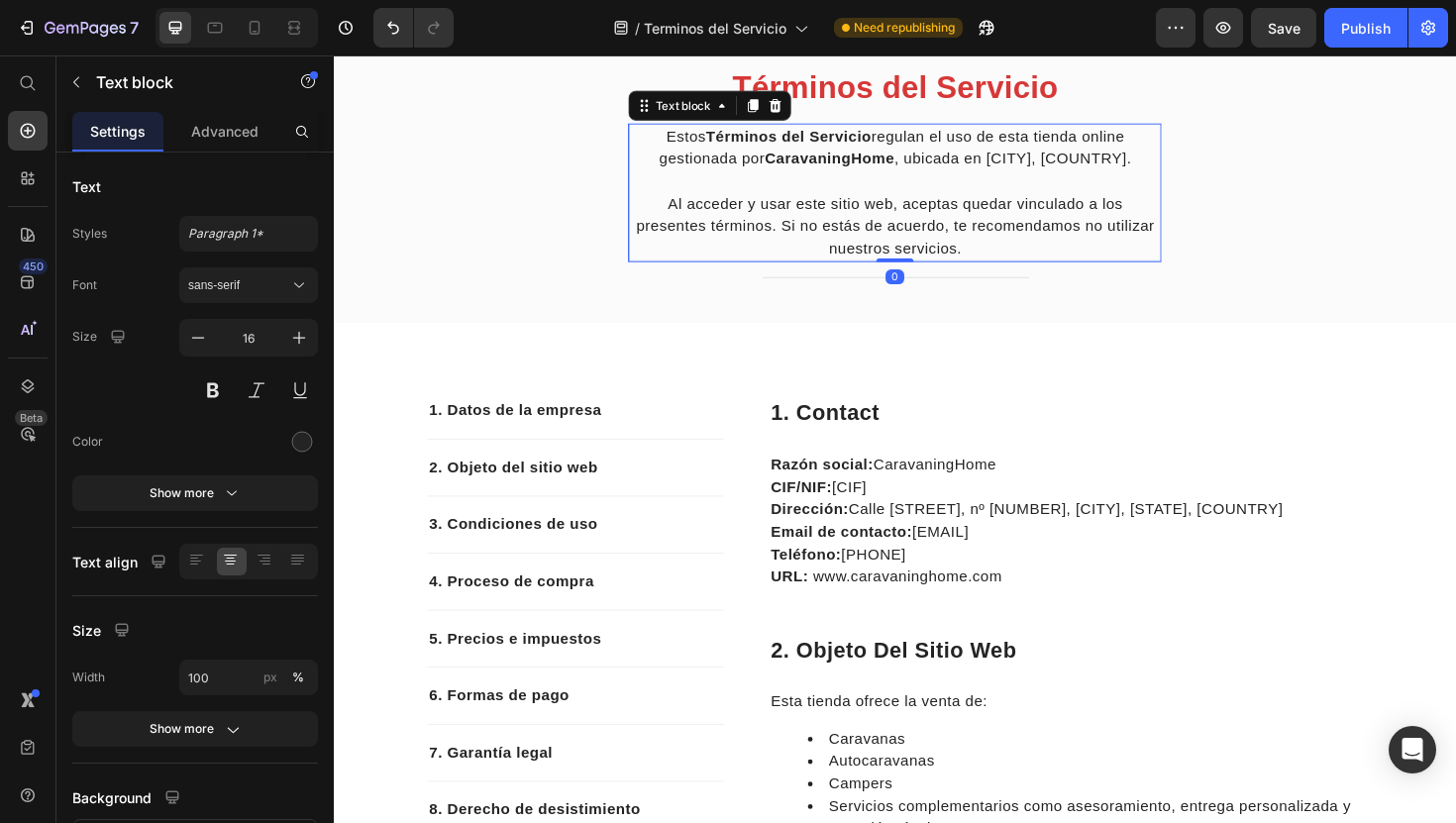 scroll, scrollTop: 69, scrollLeft: 0, axis: vertical 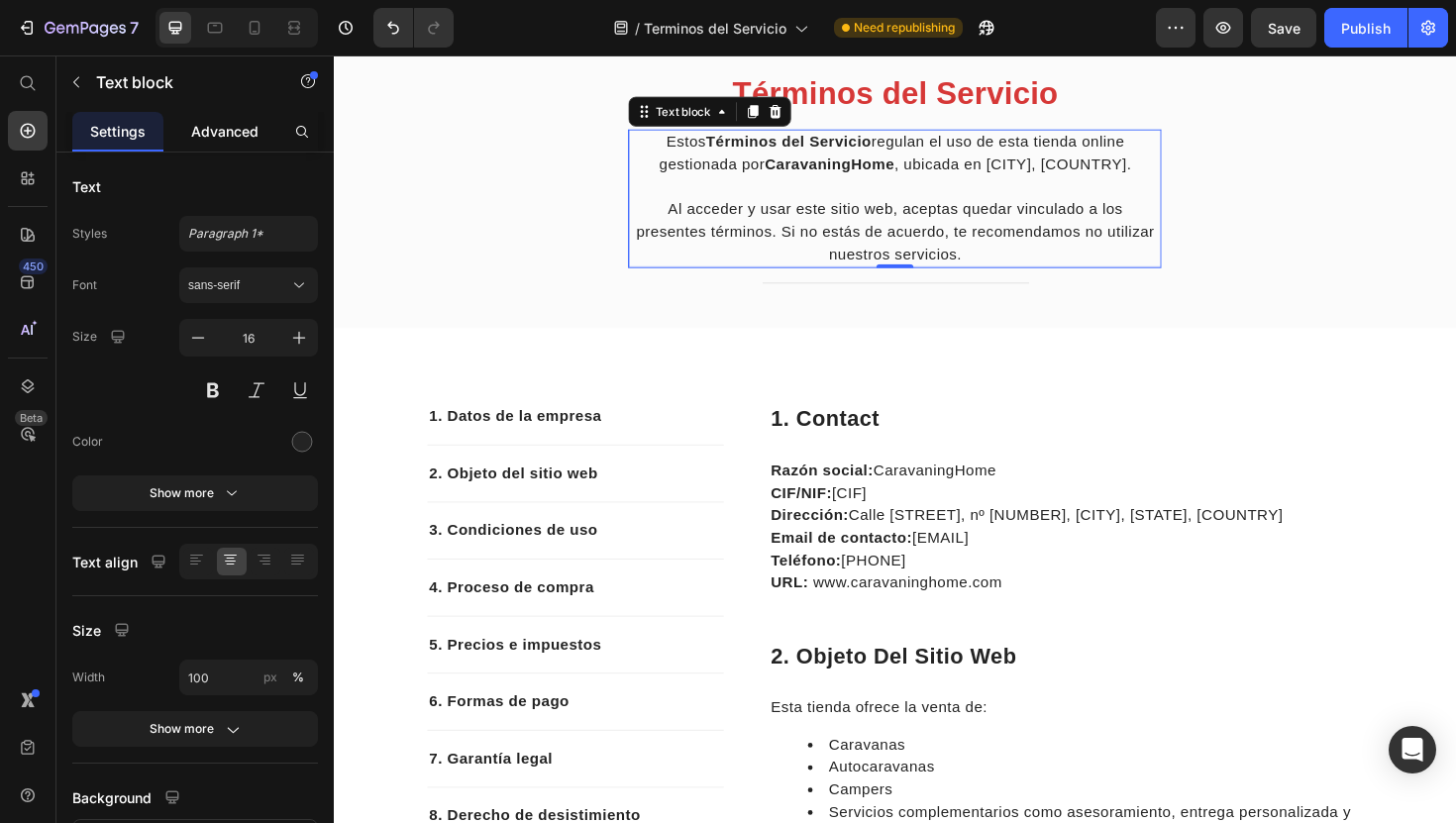 click on "Advanced" at bounding box center (225, 131) 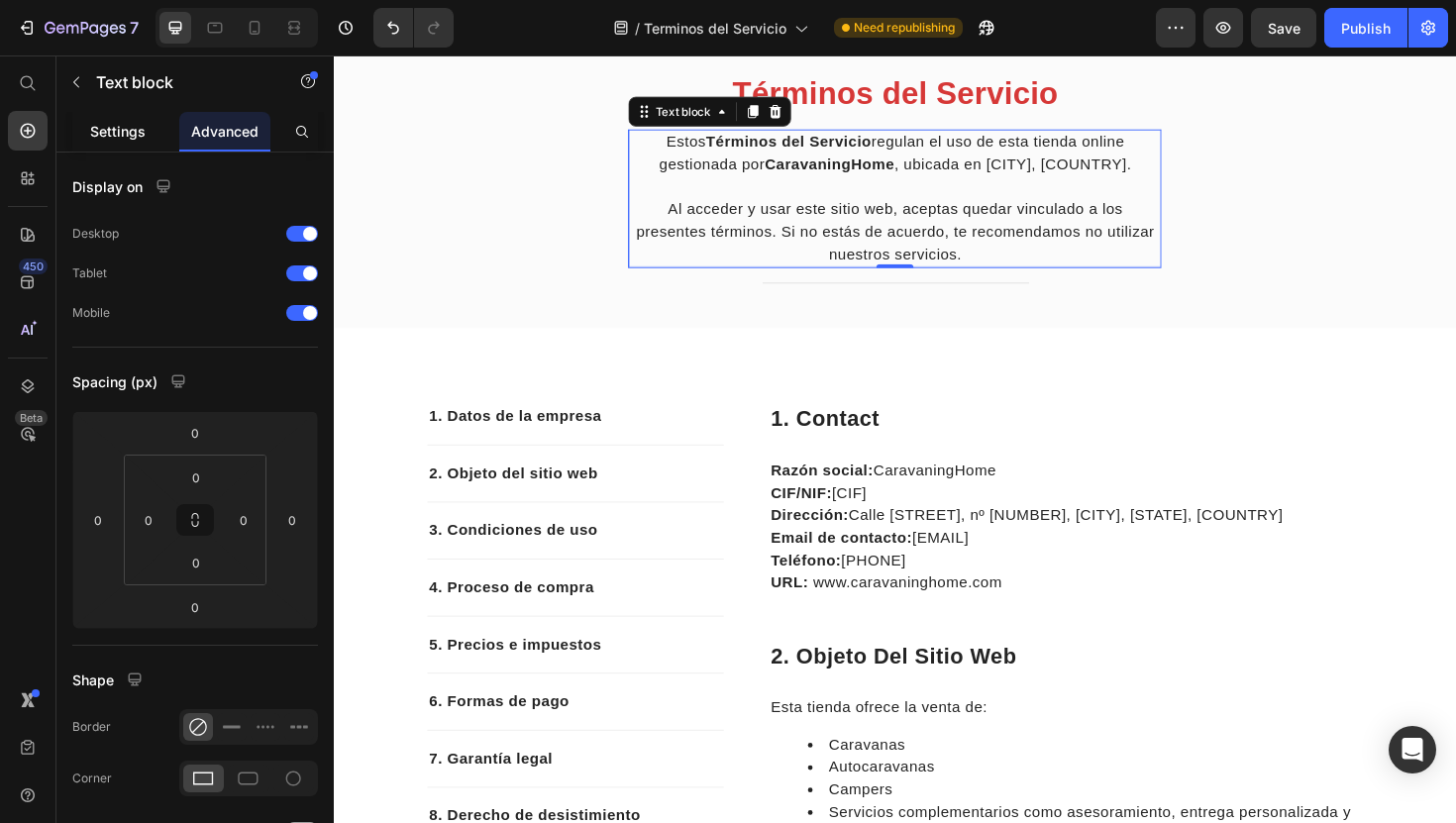 click on "Settings" 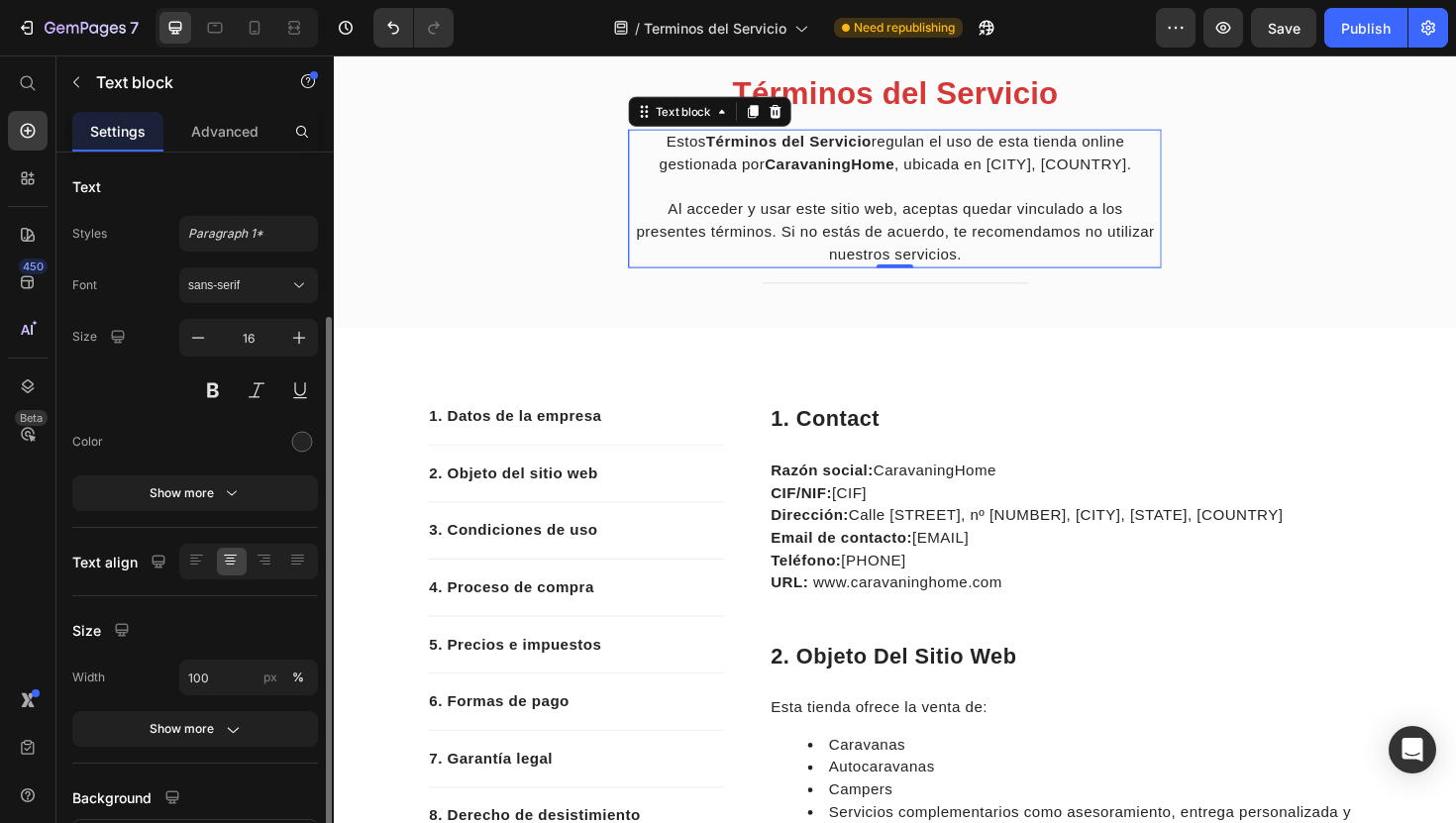 scroll, scrollTop: 159, scrollLeft: 0, axis: vertical 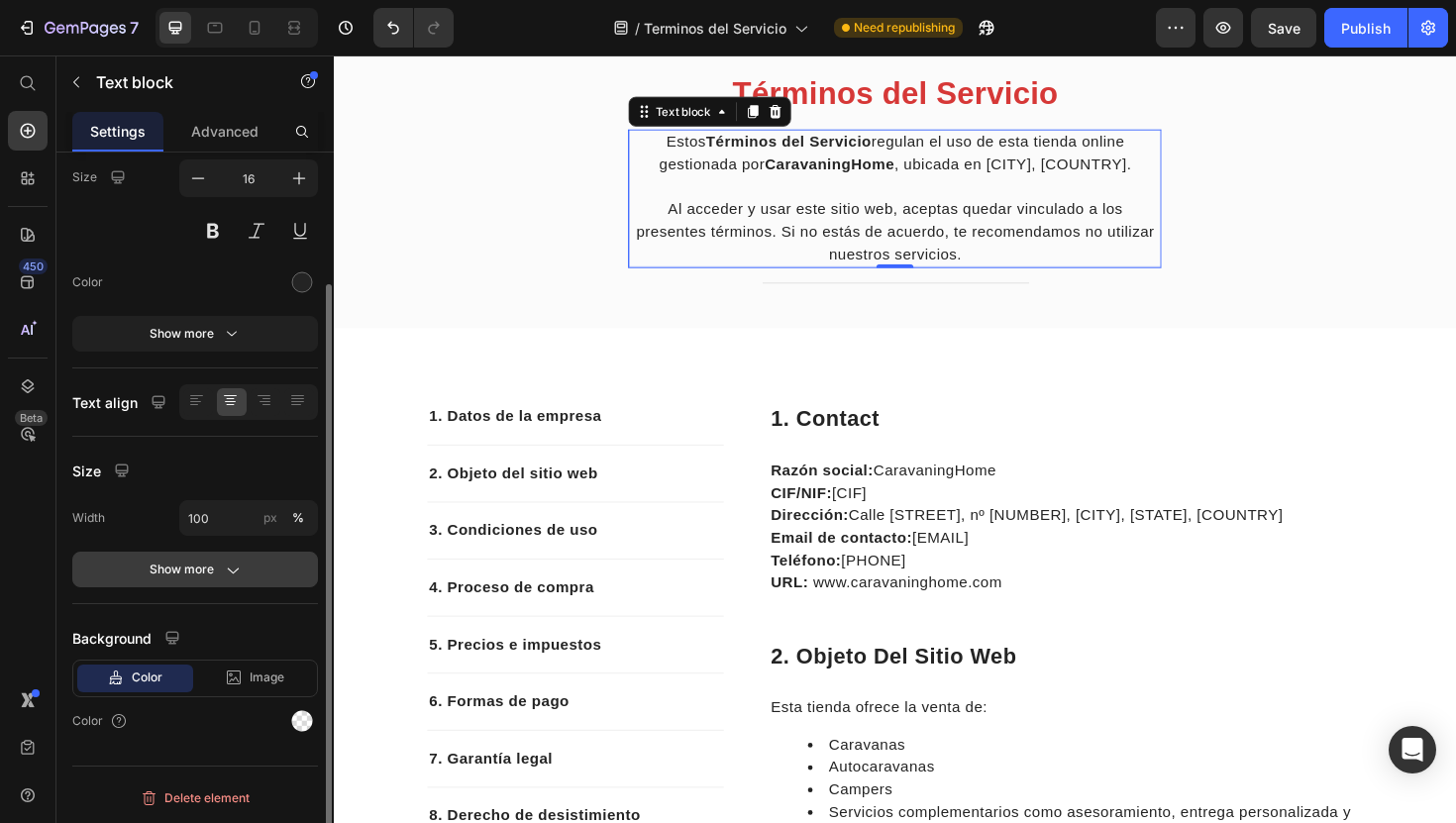 click on "Show more" at bounding box center [195, 569] 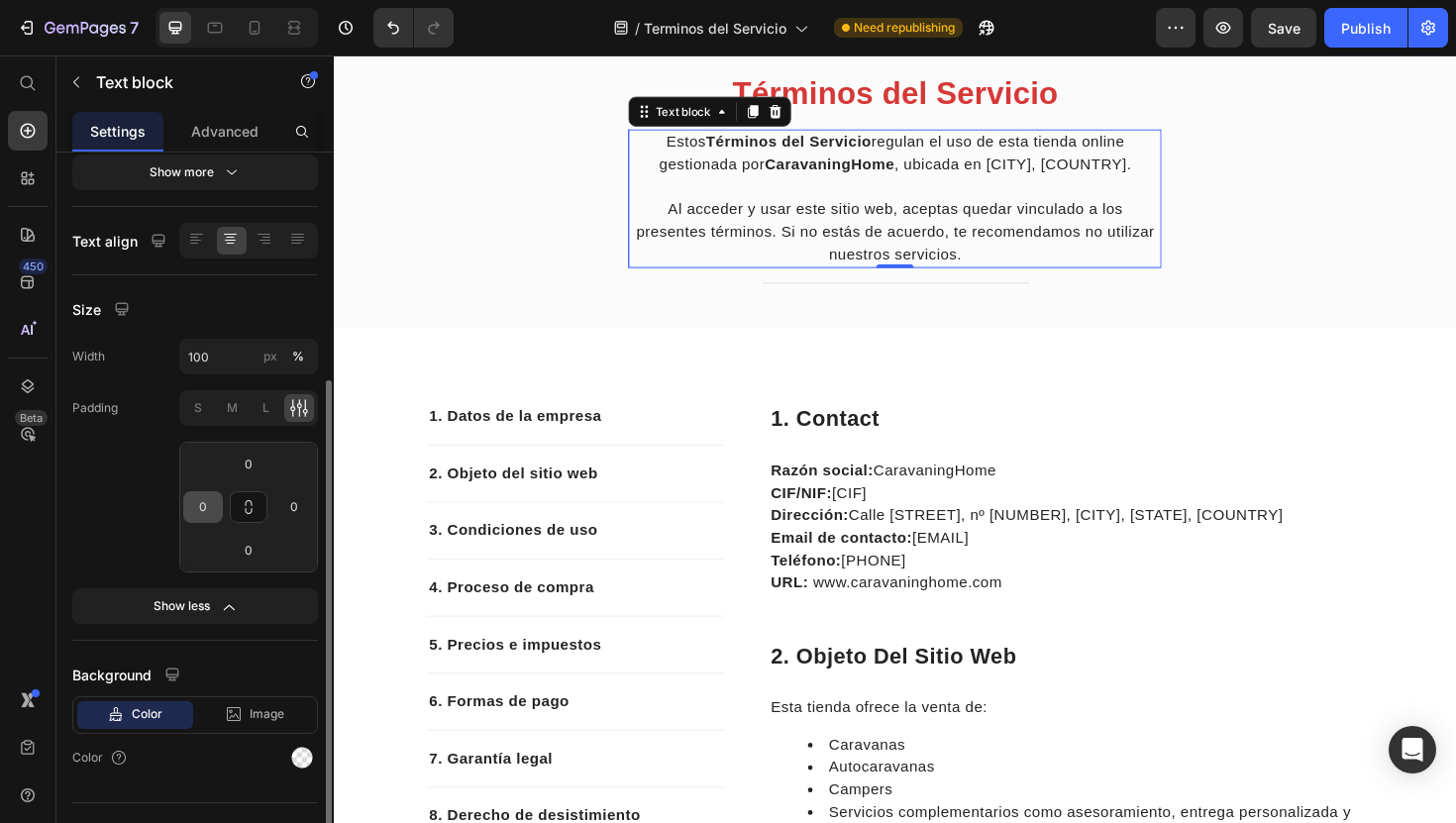 scroll, scrollTop: 358, scrollLeft: 0, axis: vertical 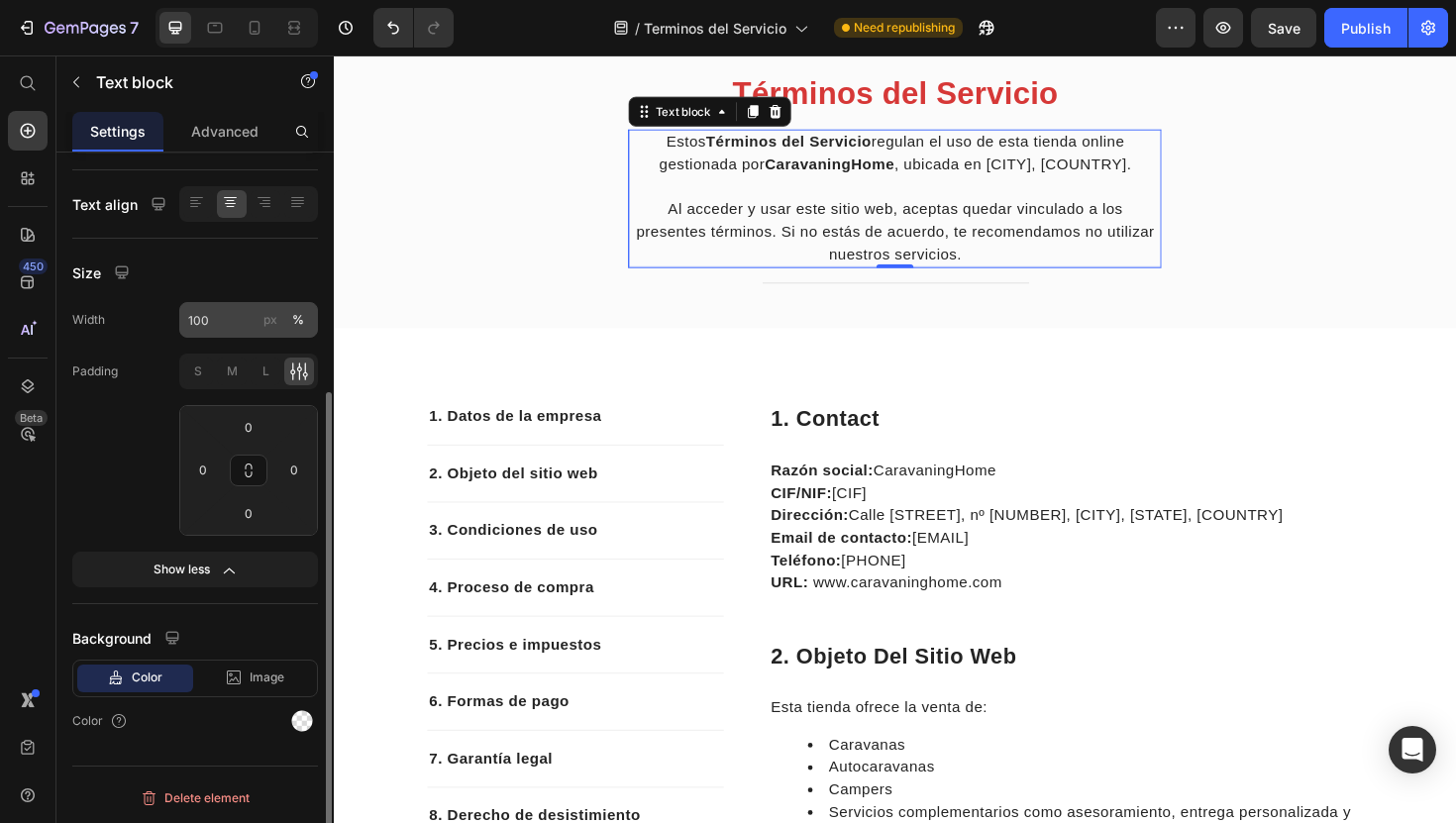 click on "px" at bounding box center [270, 320] 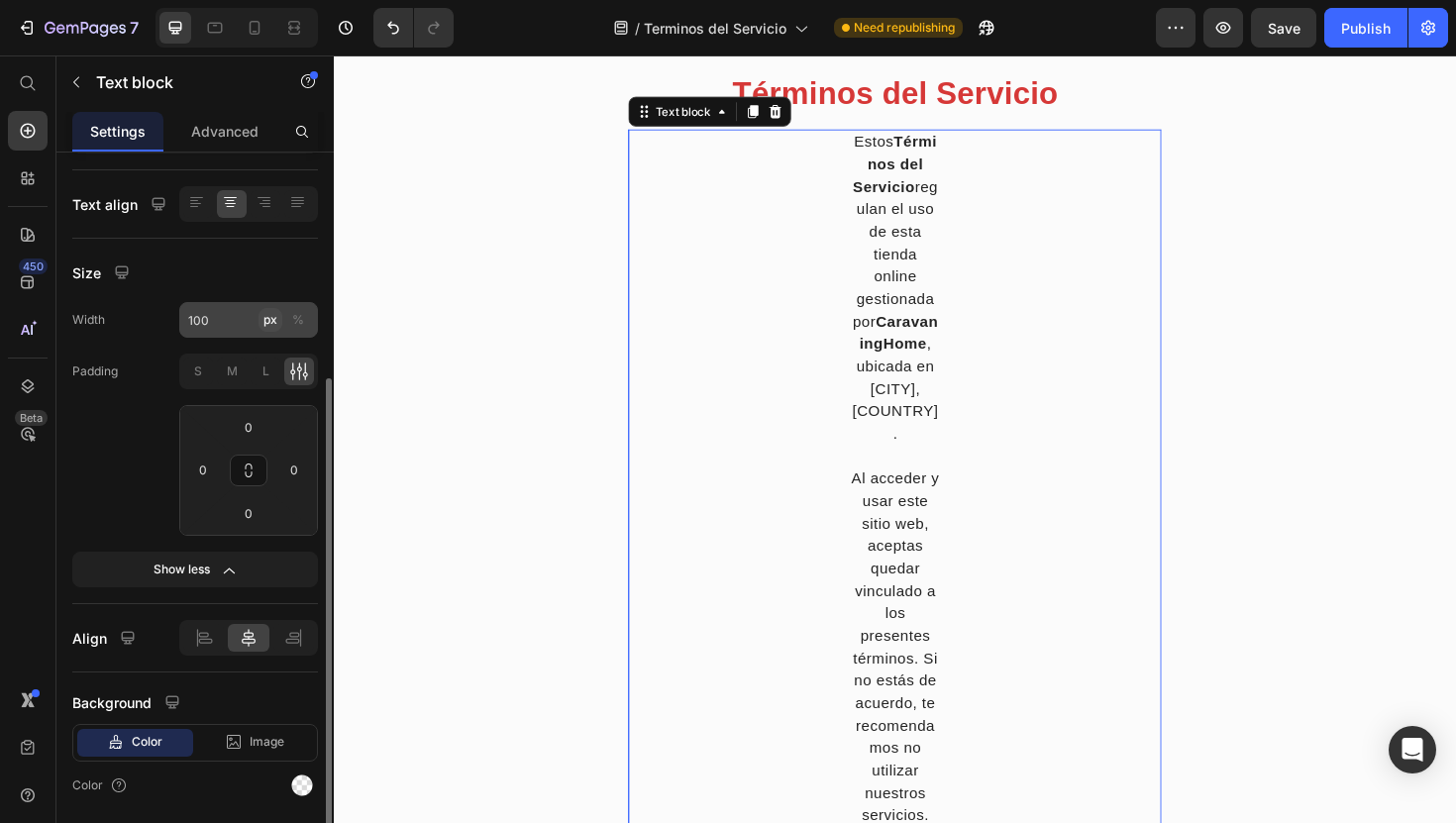 type 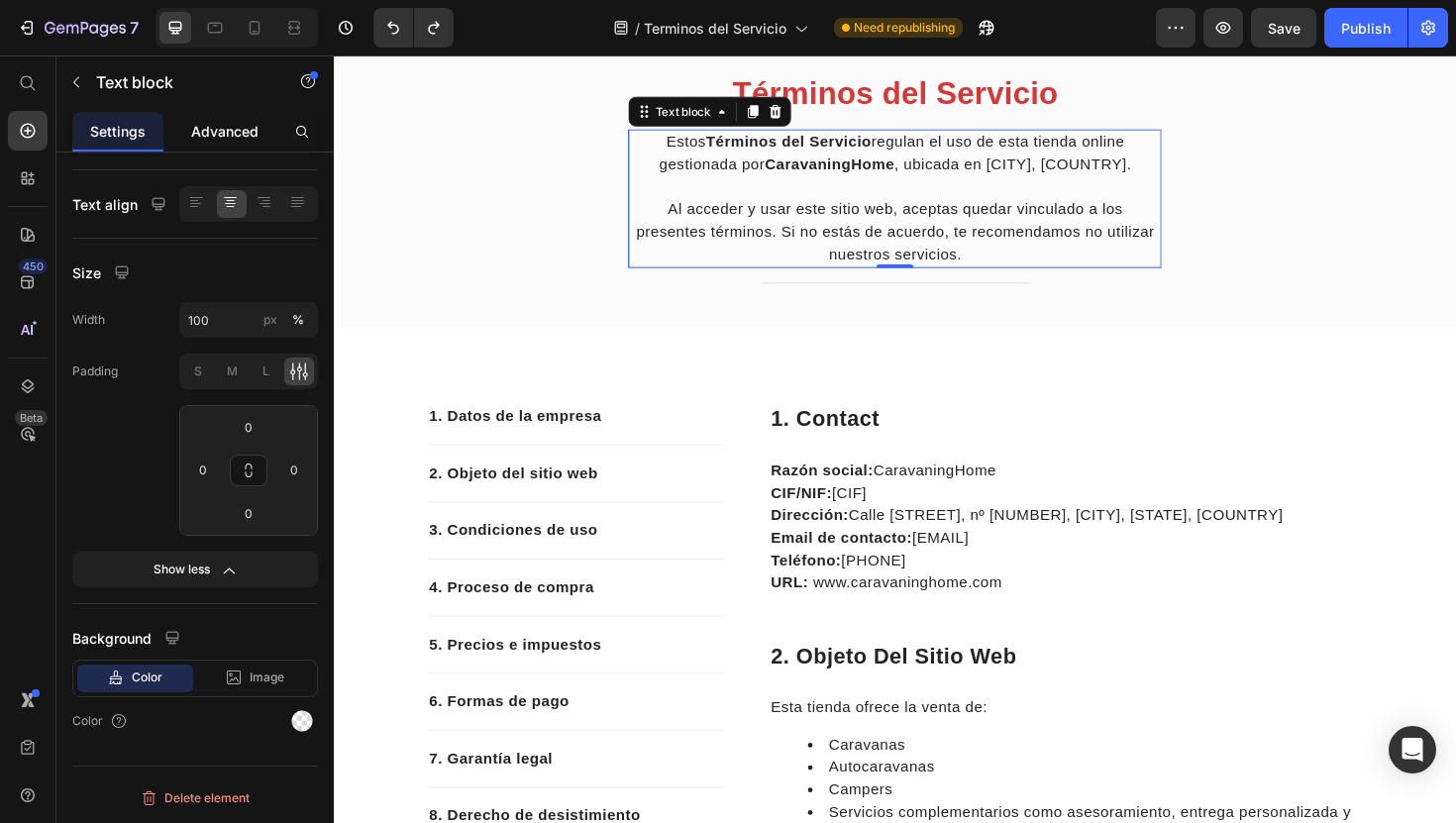click on "Advanced" at bounding box center (225, 131) 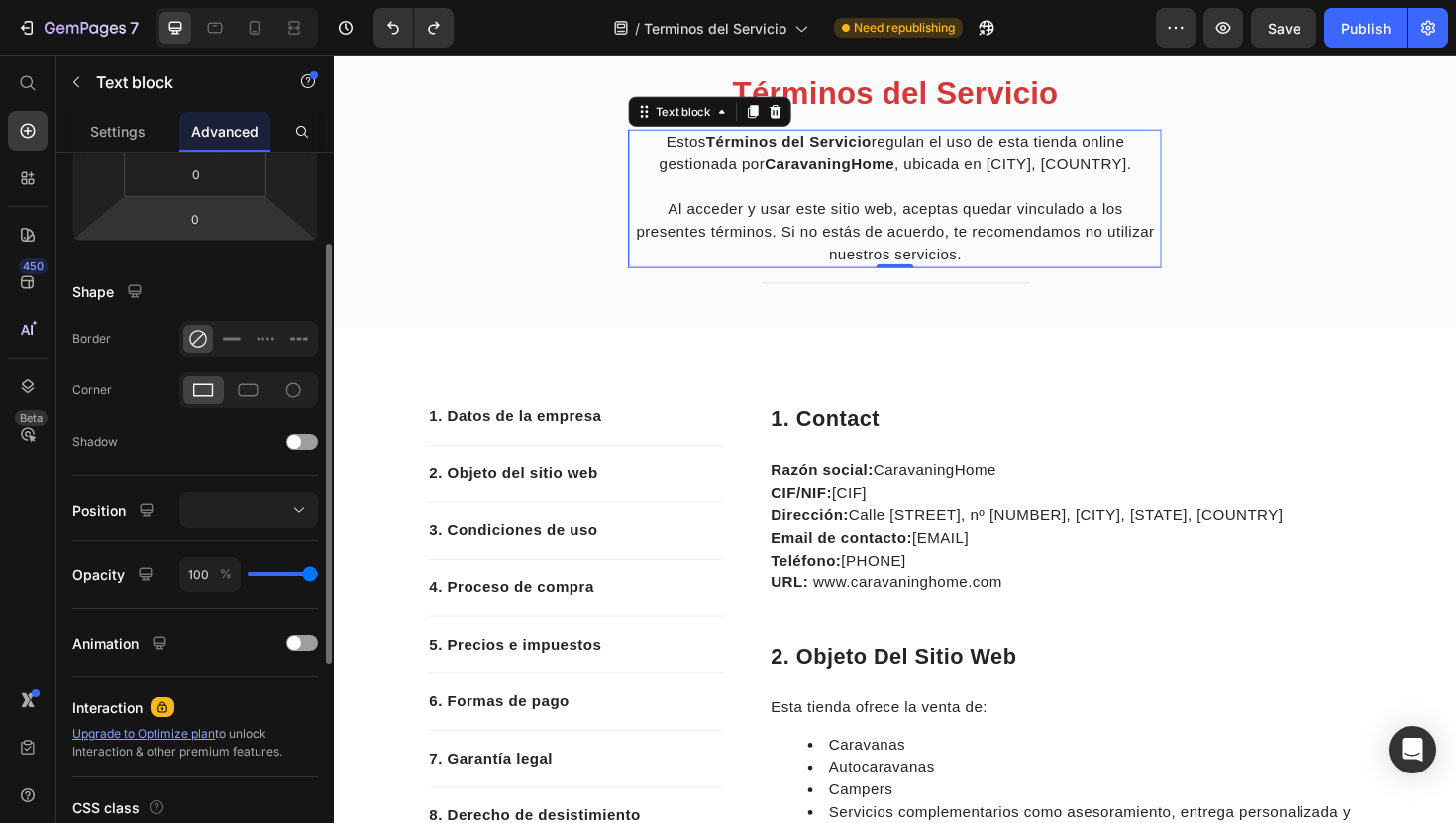 scroll, scrollTop: 0, scrollLeft: 0, axis: both 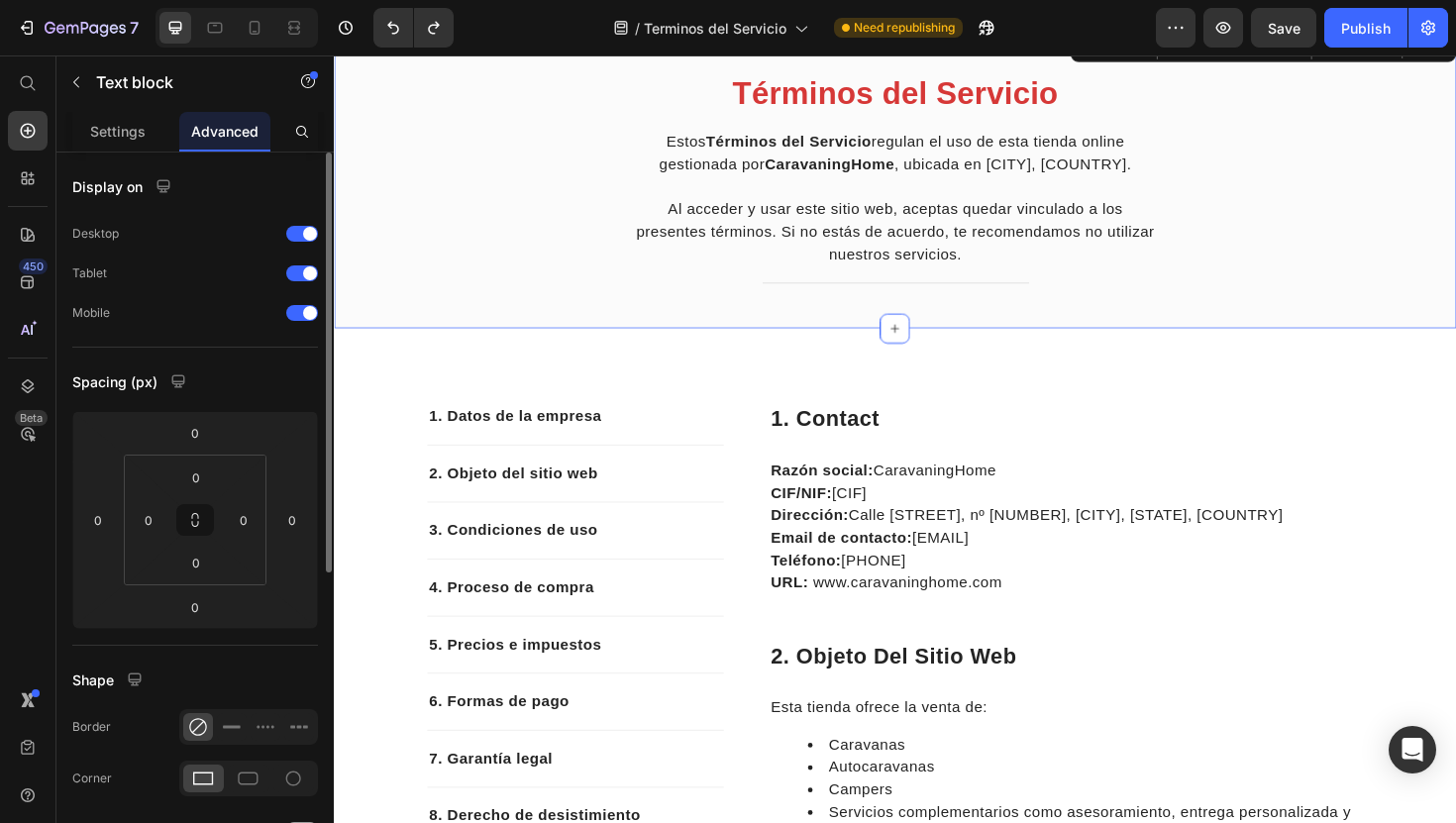 click on "Términos del Servicio Heading Estos Términos del Servicio regulan el uso de esta tienda online gestionada por CaravaningHome, ubicada en [CITY], [COUNTRY].   Al acceder y usar este sitio web, aceptas quedar vinculado a los presentes términos. Si no estás de acuerdo, te recomendamos no utilizar nuestros servicios. Text block                Title Line Row" at bounding box center (928, 201) 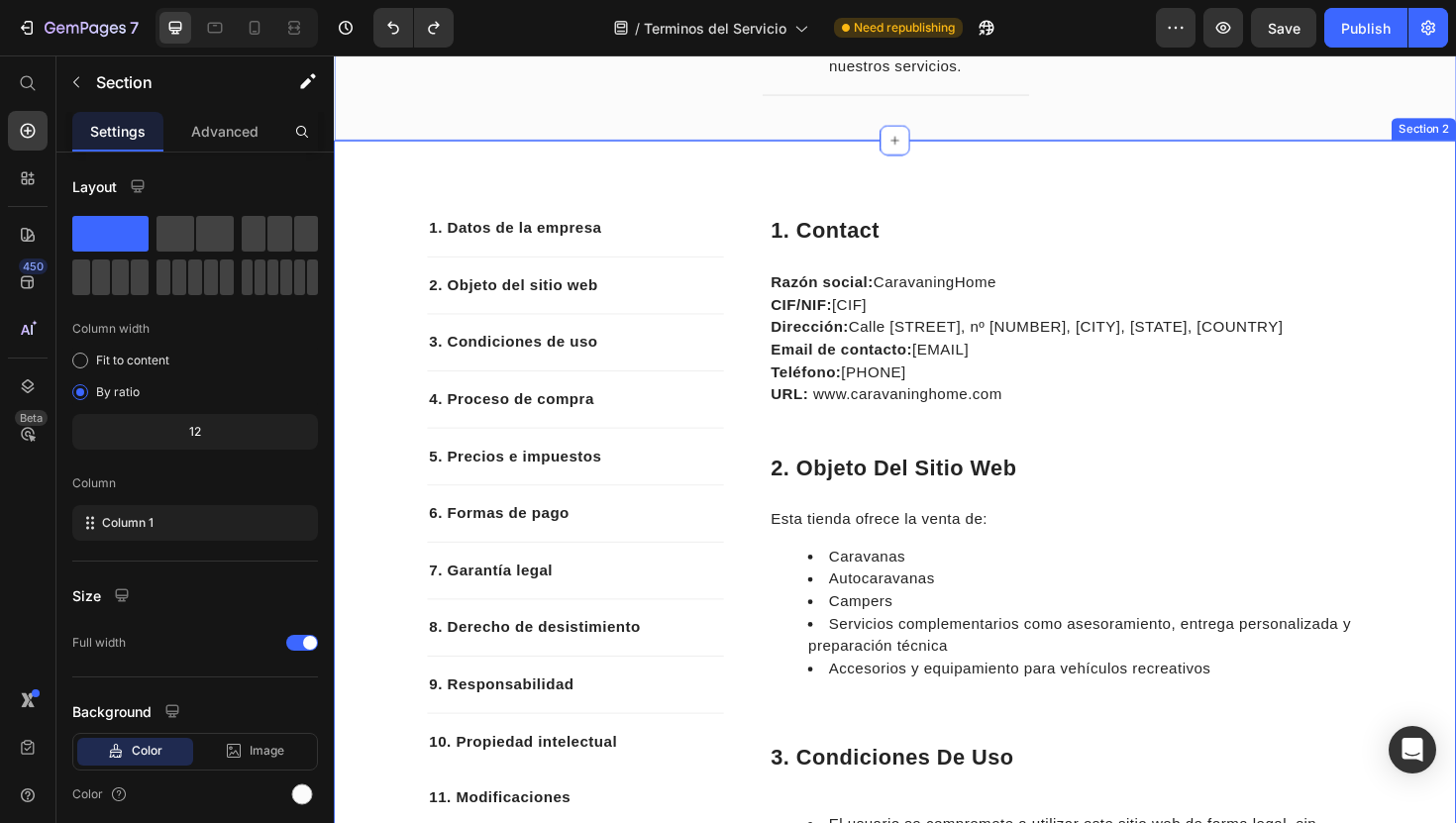 scroll, scrollTop: 510, scrollLeft: 0, axis: vertical 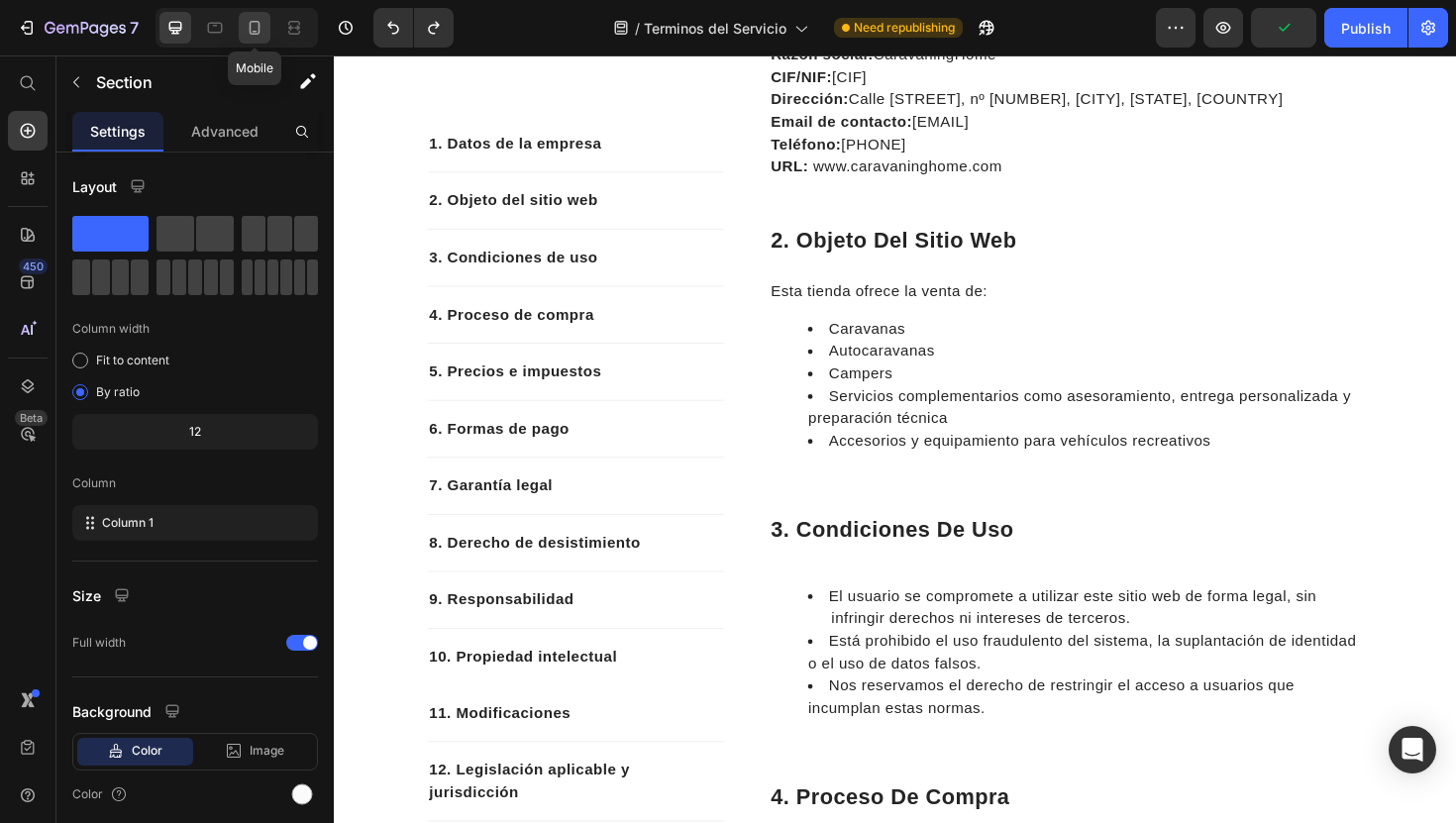 click 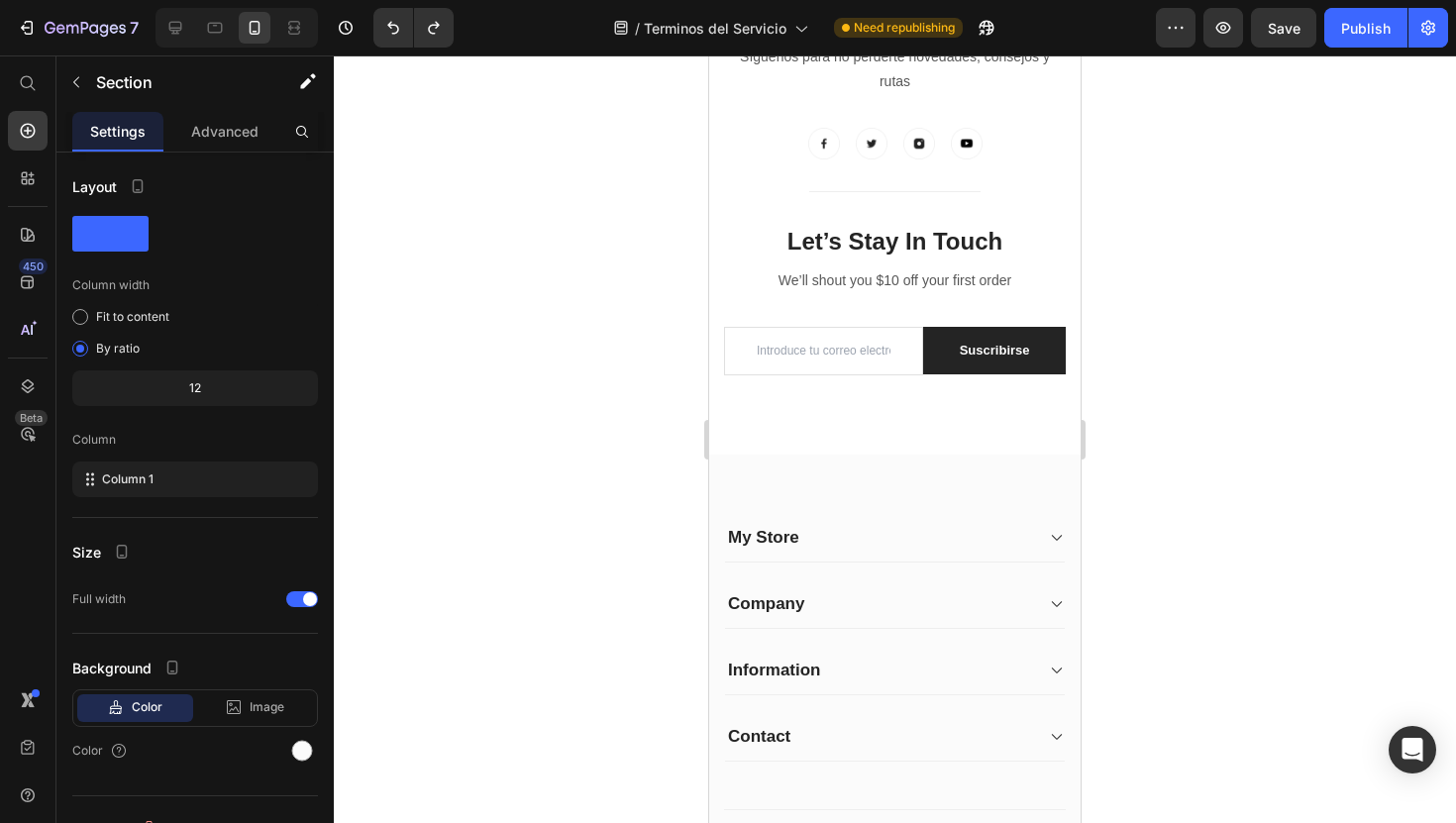 scroll, scrollTop: 6731, scrollLeft: 0, axis: vertical 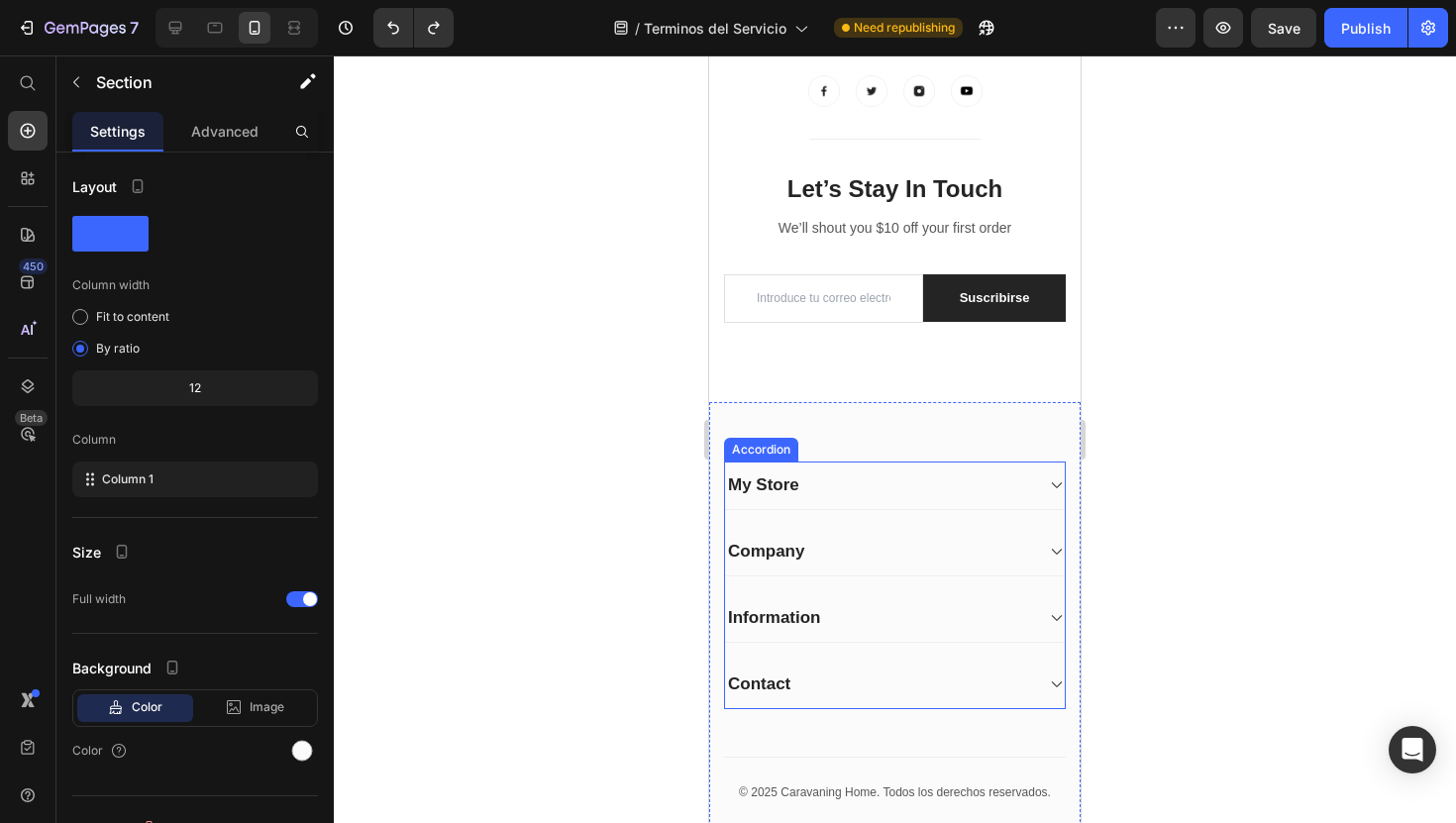 click on "My Store" at bounding box center (764, 485) 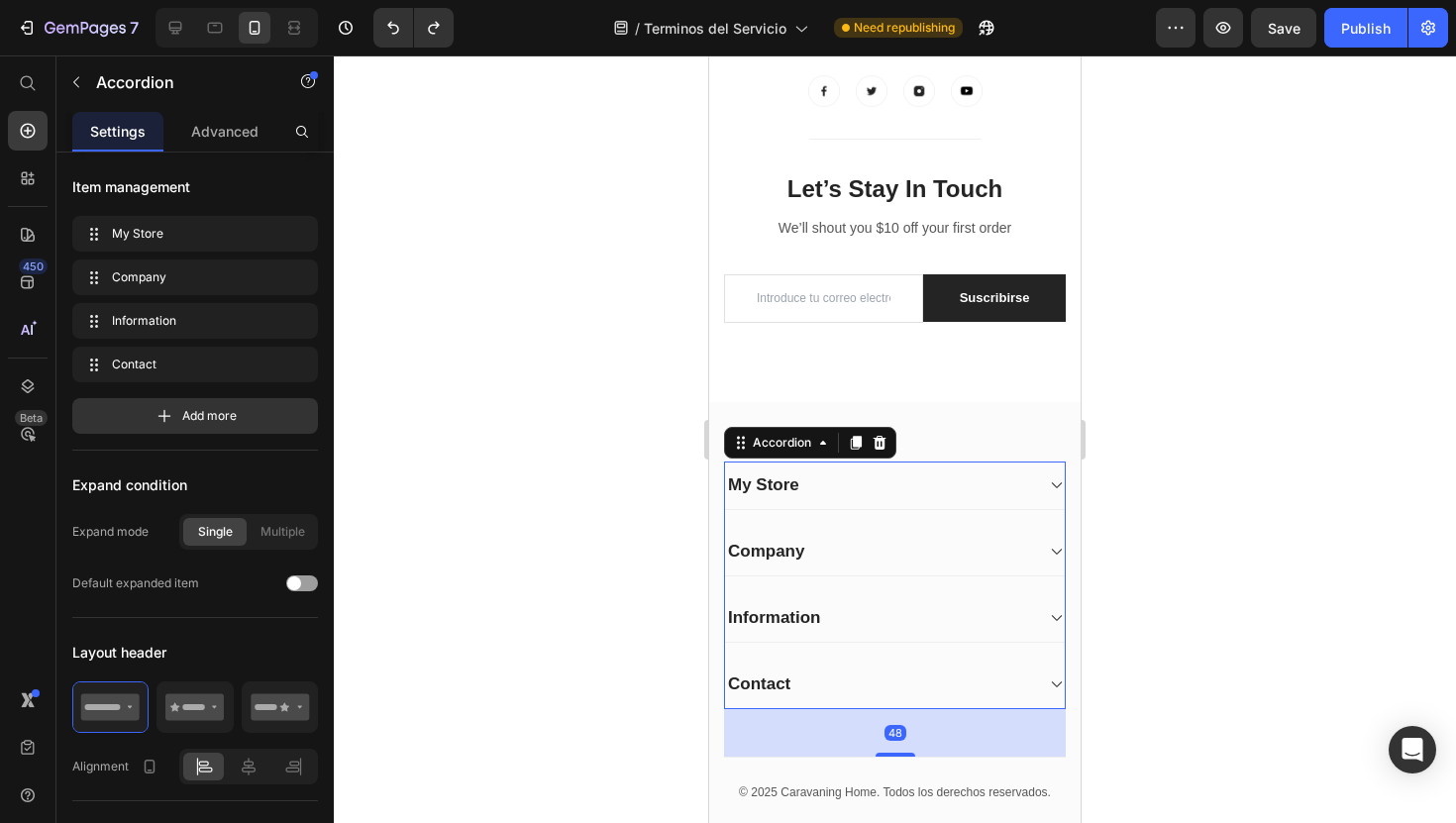 click on "My Store" at bounding box center (894, 485) 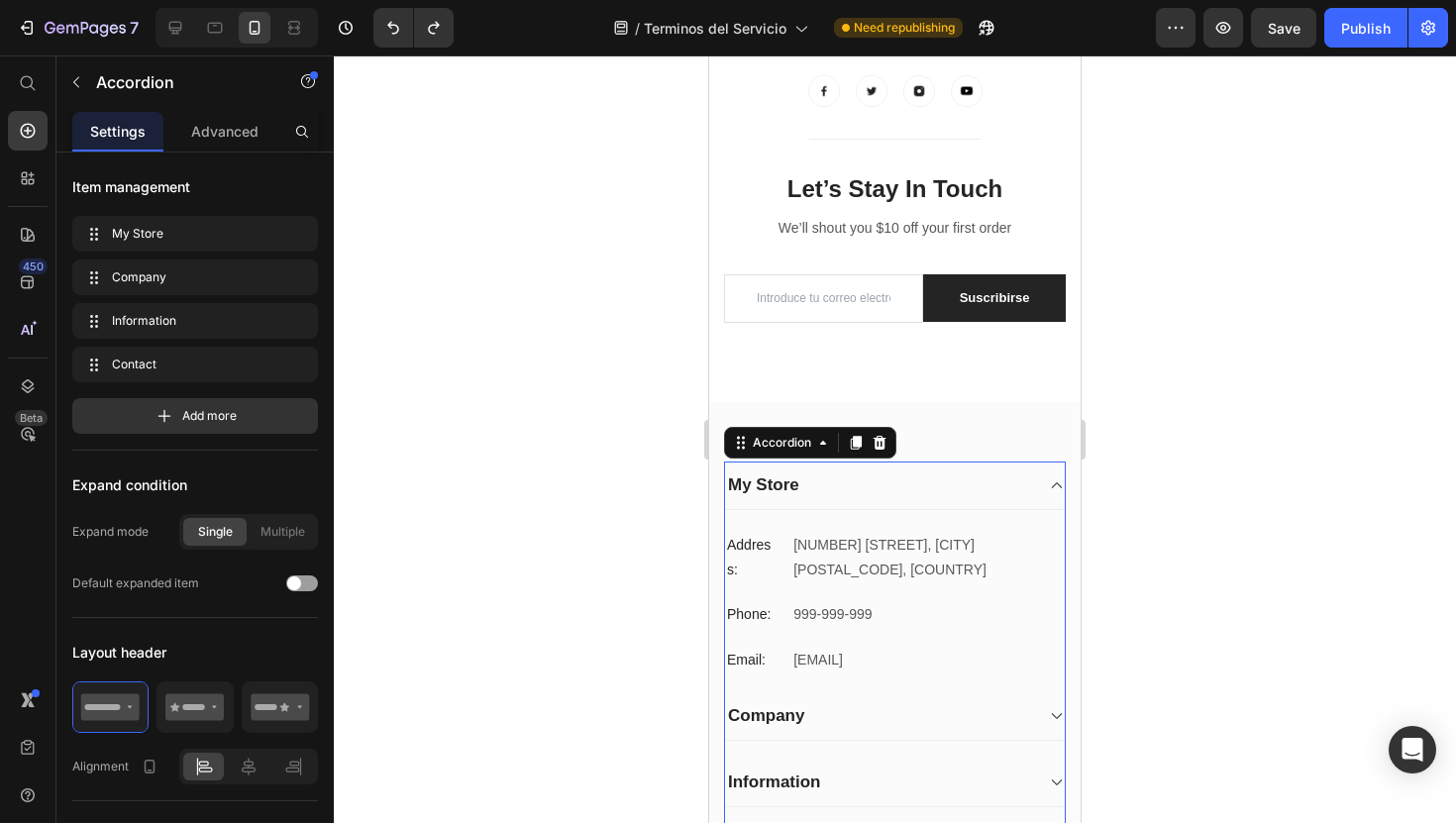 click on "My Store" at bounding box center [894, 485] 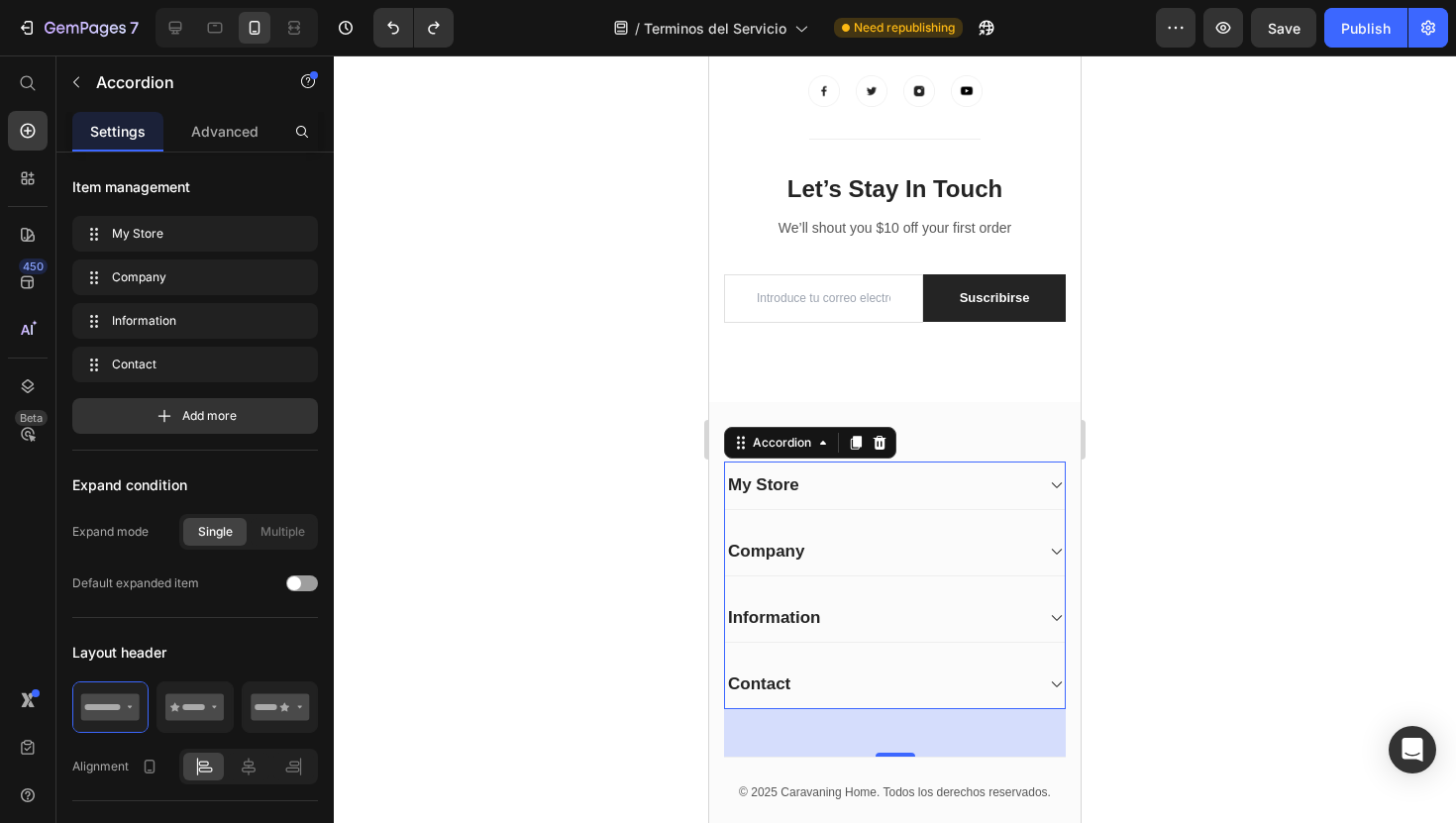 click on "Company" at bounding box center (879, 552) 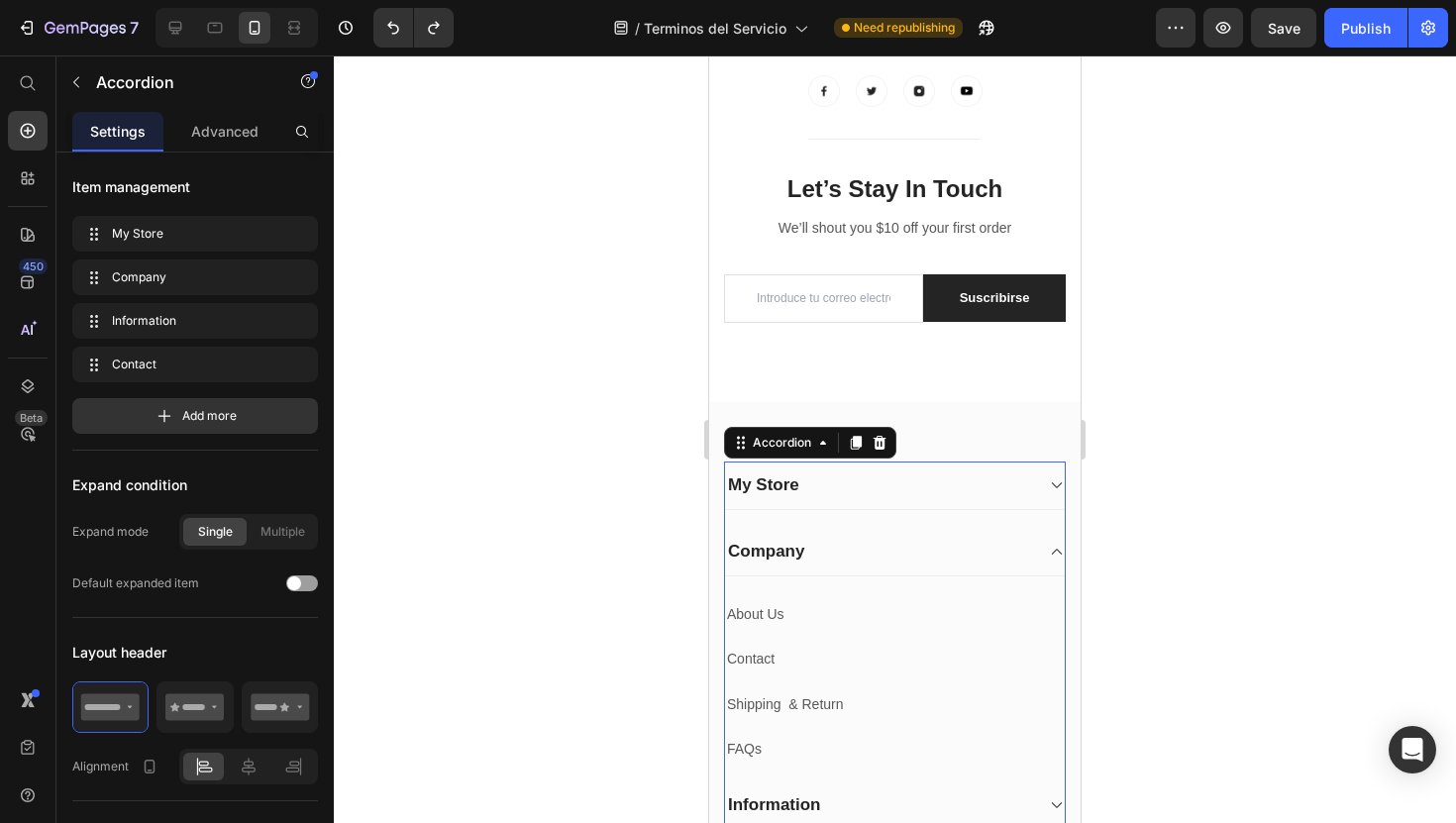 click on "Company" at bounding box center (879, 552) 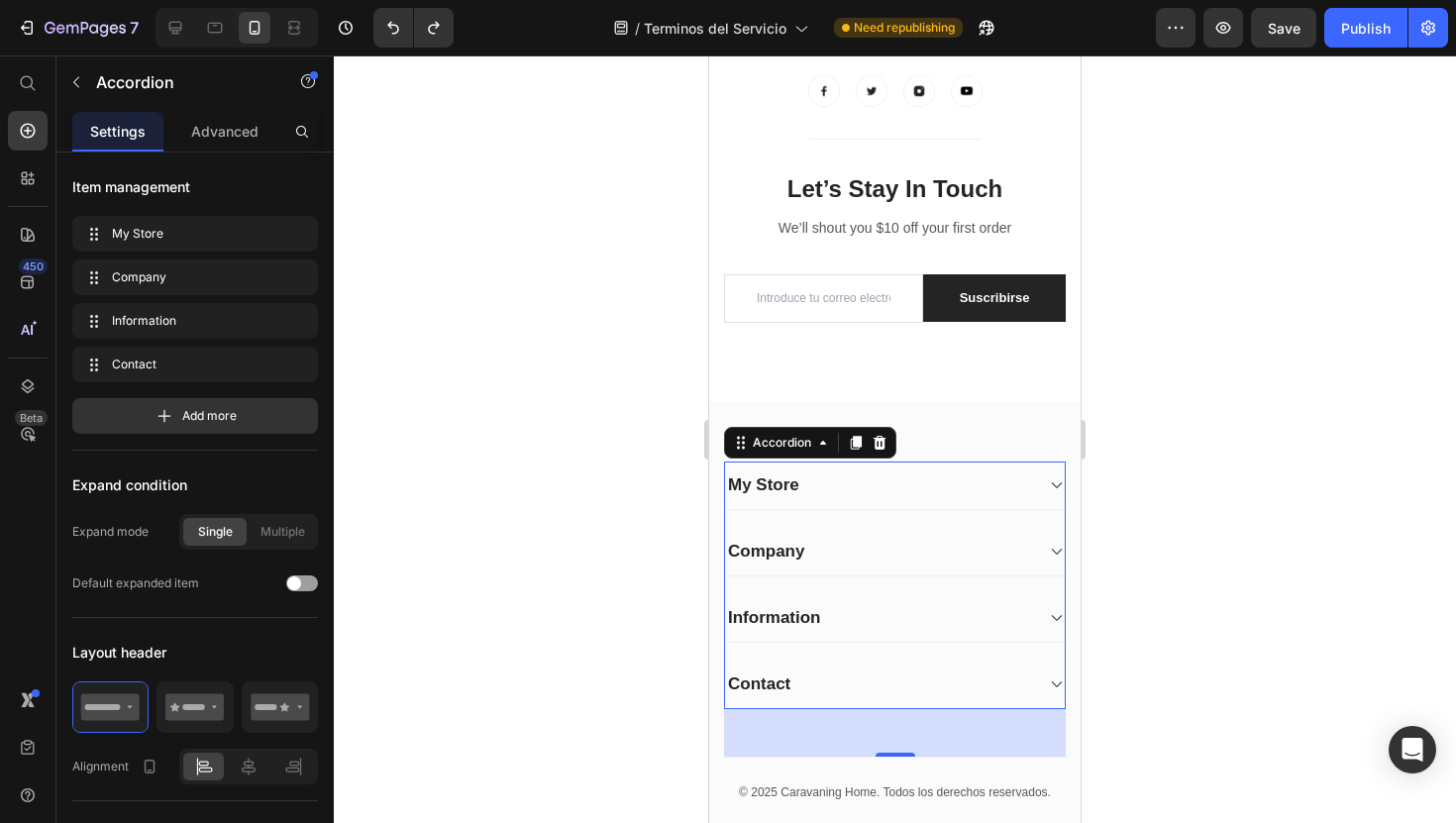 click on "Information" at bounding box center [879, 618] 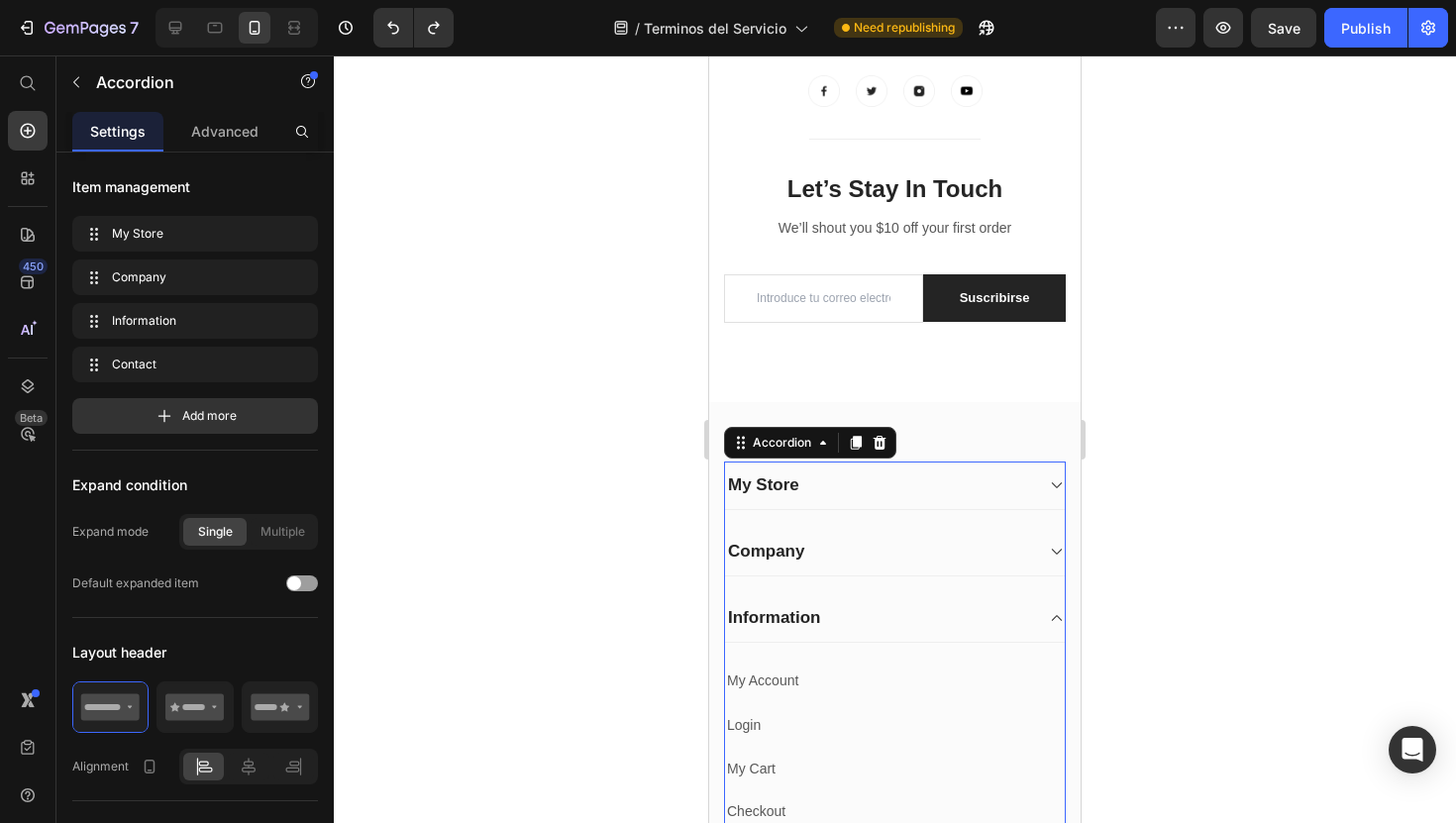 click on "Information" at bounding box center [879, 618] 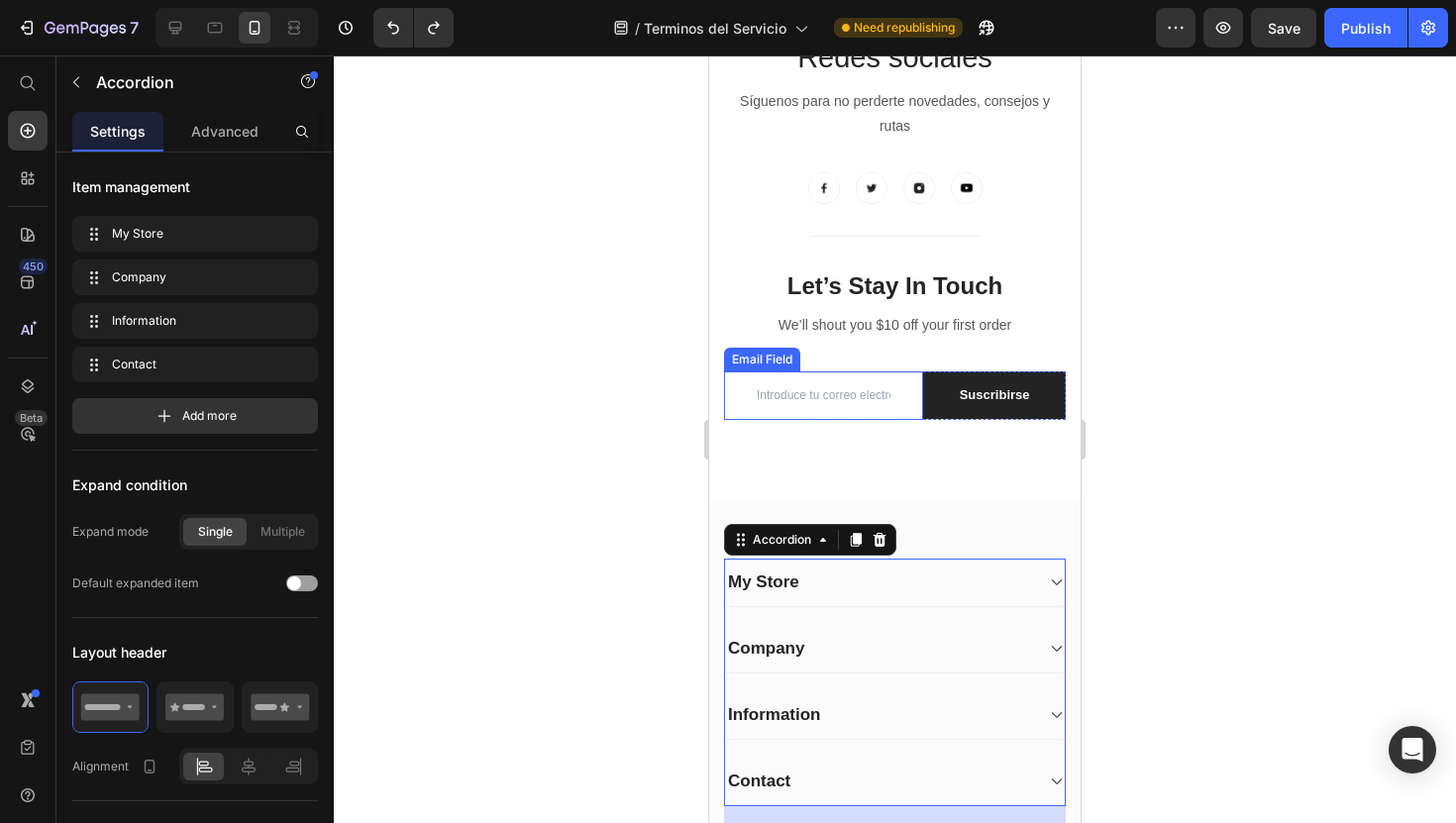 scroll, scrollTop: 6626, scrollLeft: 0, axis: vertical 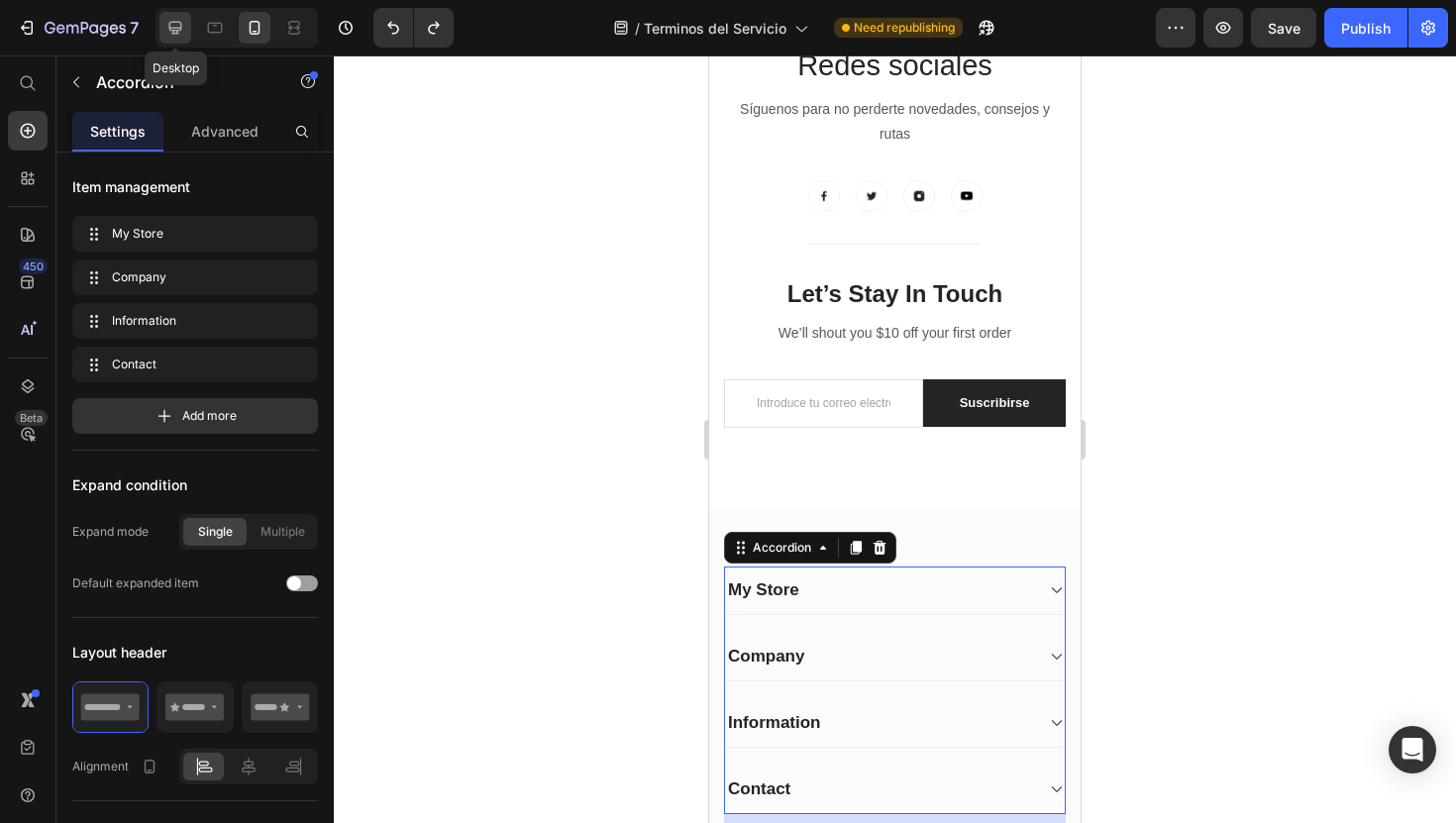click 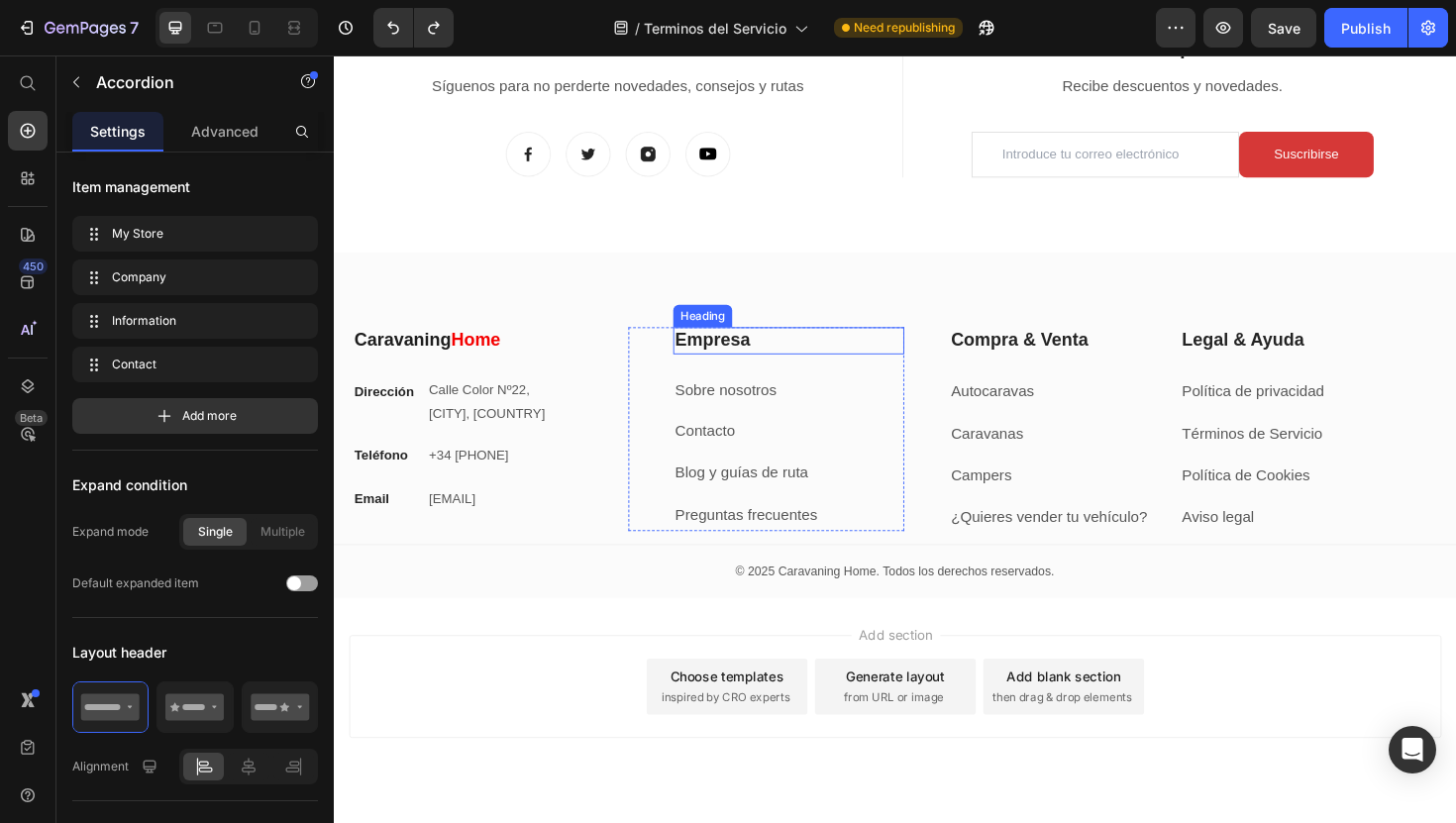 scroll, scrollTop: 5197, scrollLeft: 0, axis: vertical 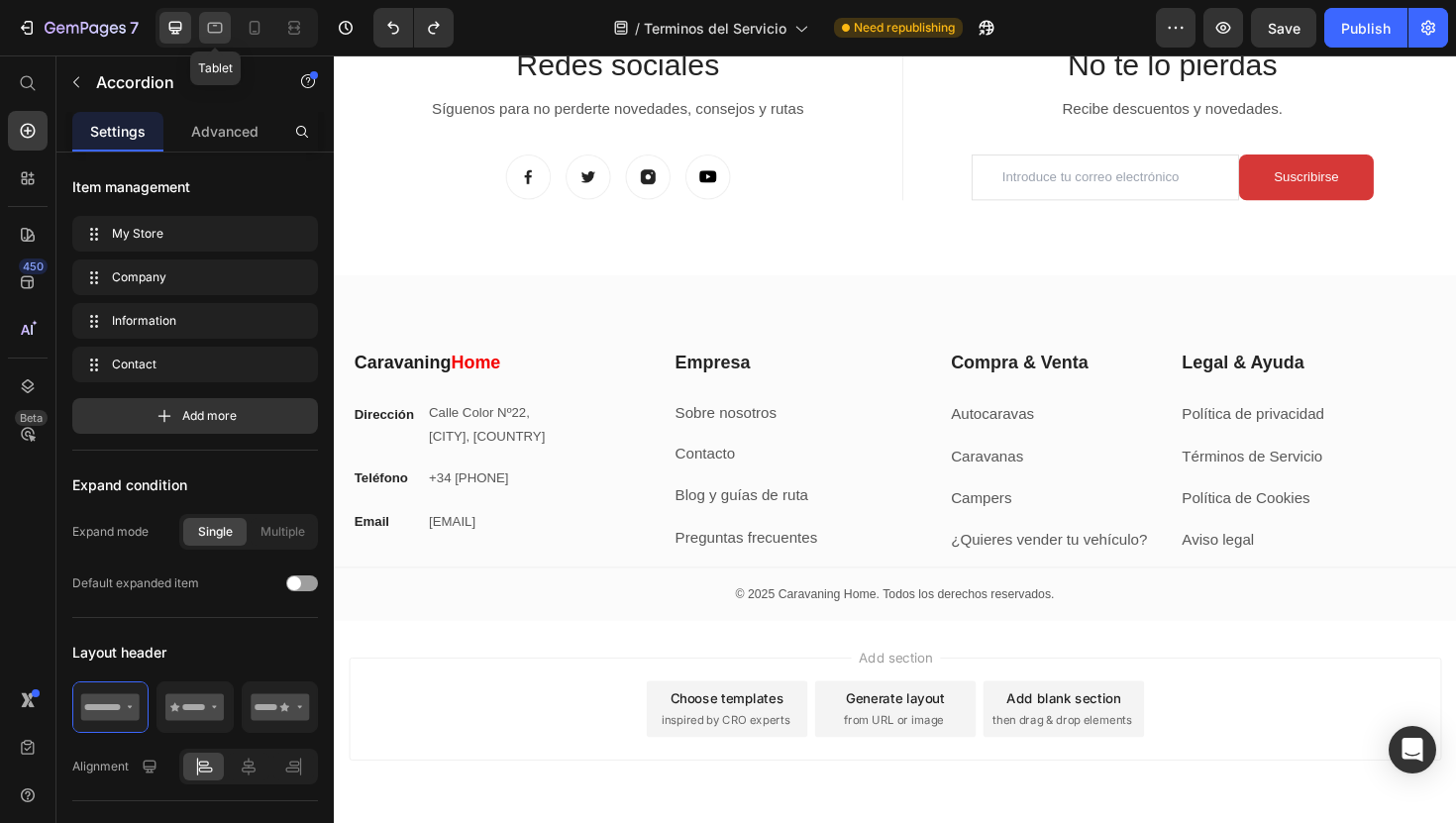 click 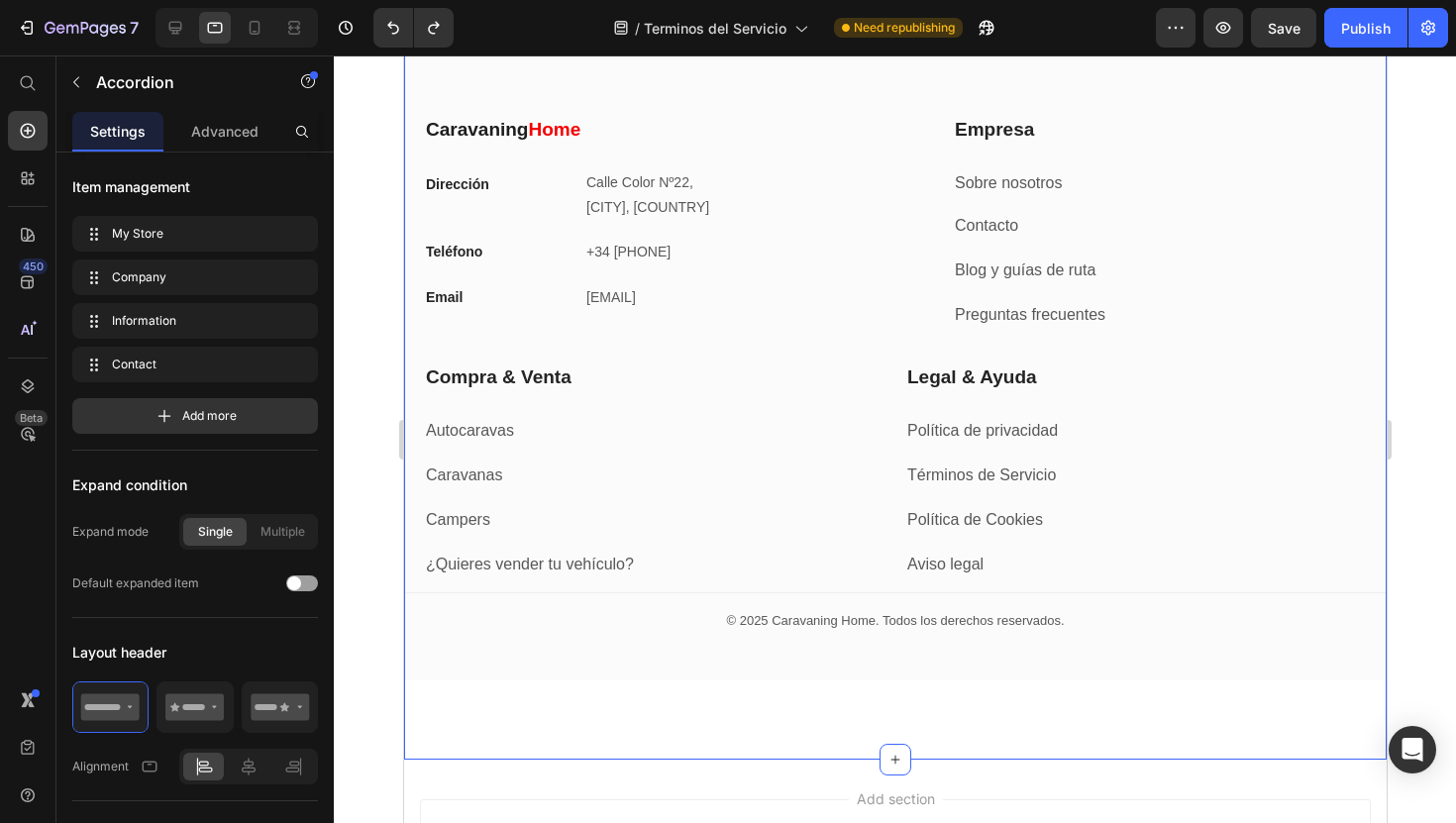 scroll, scrollTop: 5450, scrollLeft: 0, axis: vertical 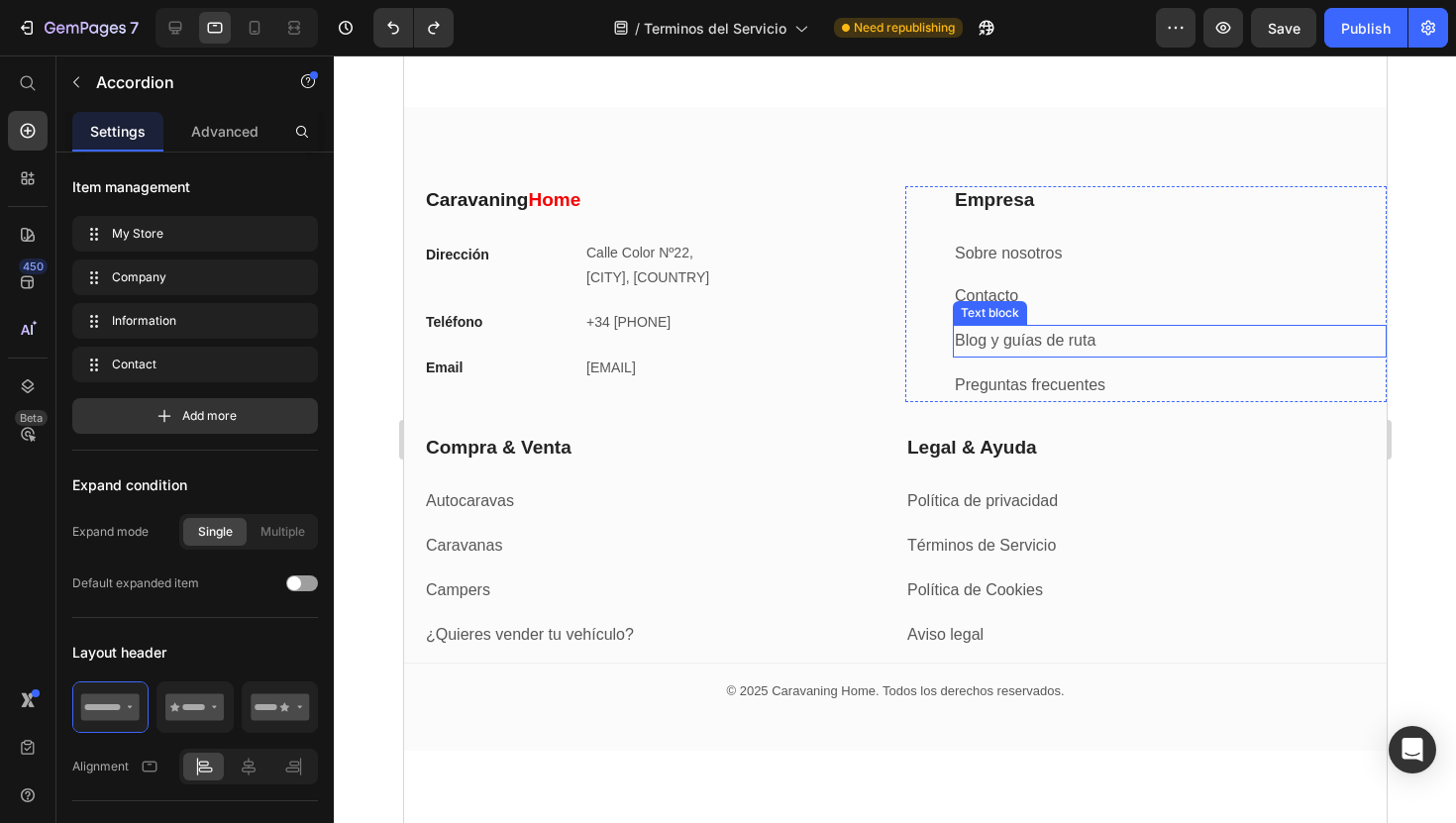 click on "Text block" at bounding box center [988, 313] 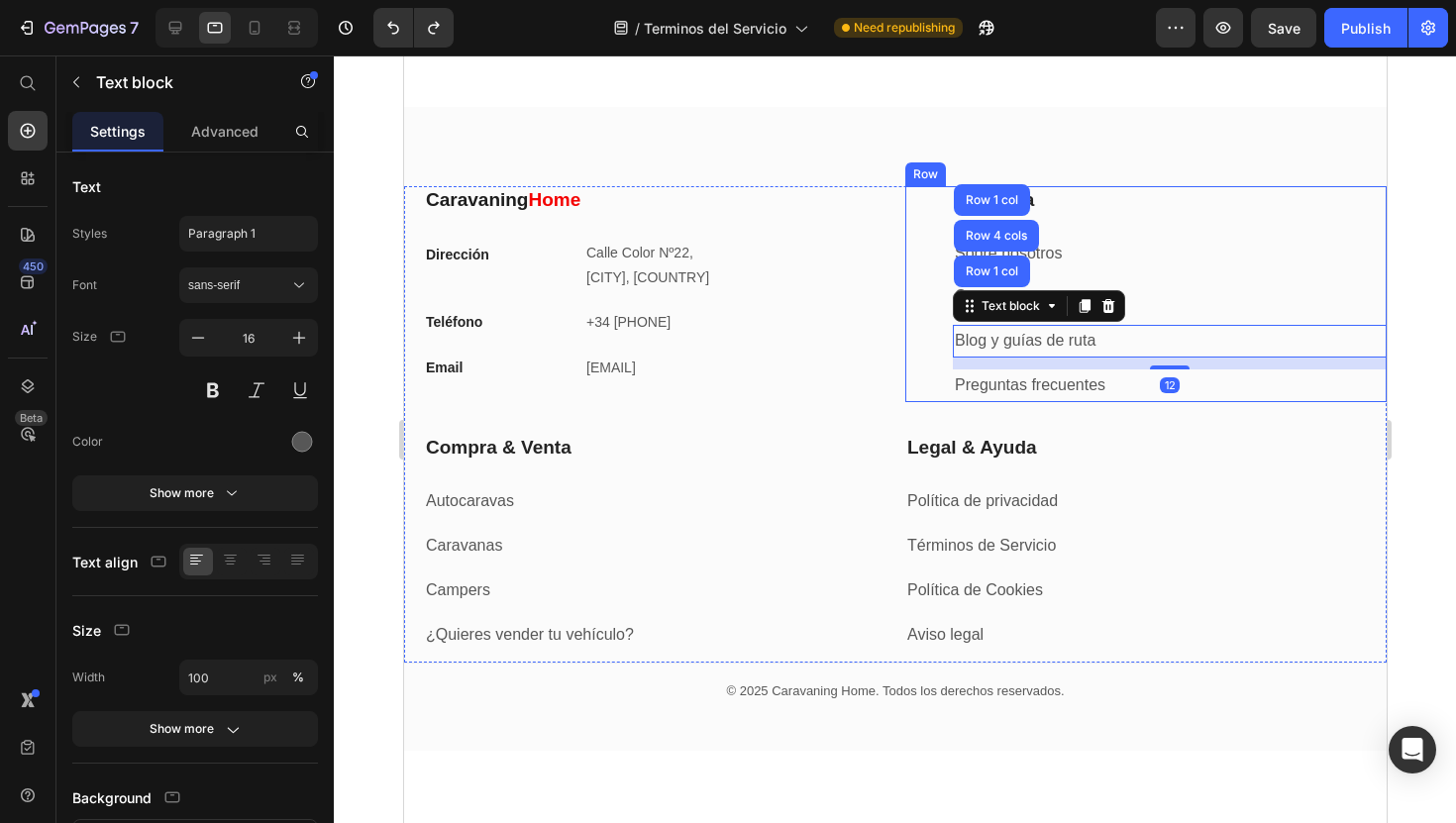 click on "Empresa Heading Sobre nosotros Text block Contacto Text block Blog y guías de ruta Text block Row 1 col Row 4 cols Row 1 col 12 Preguntas frecuentes Text block Row" at bounding box center (1145, 293) 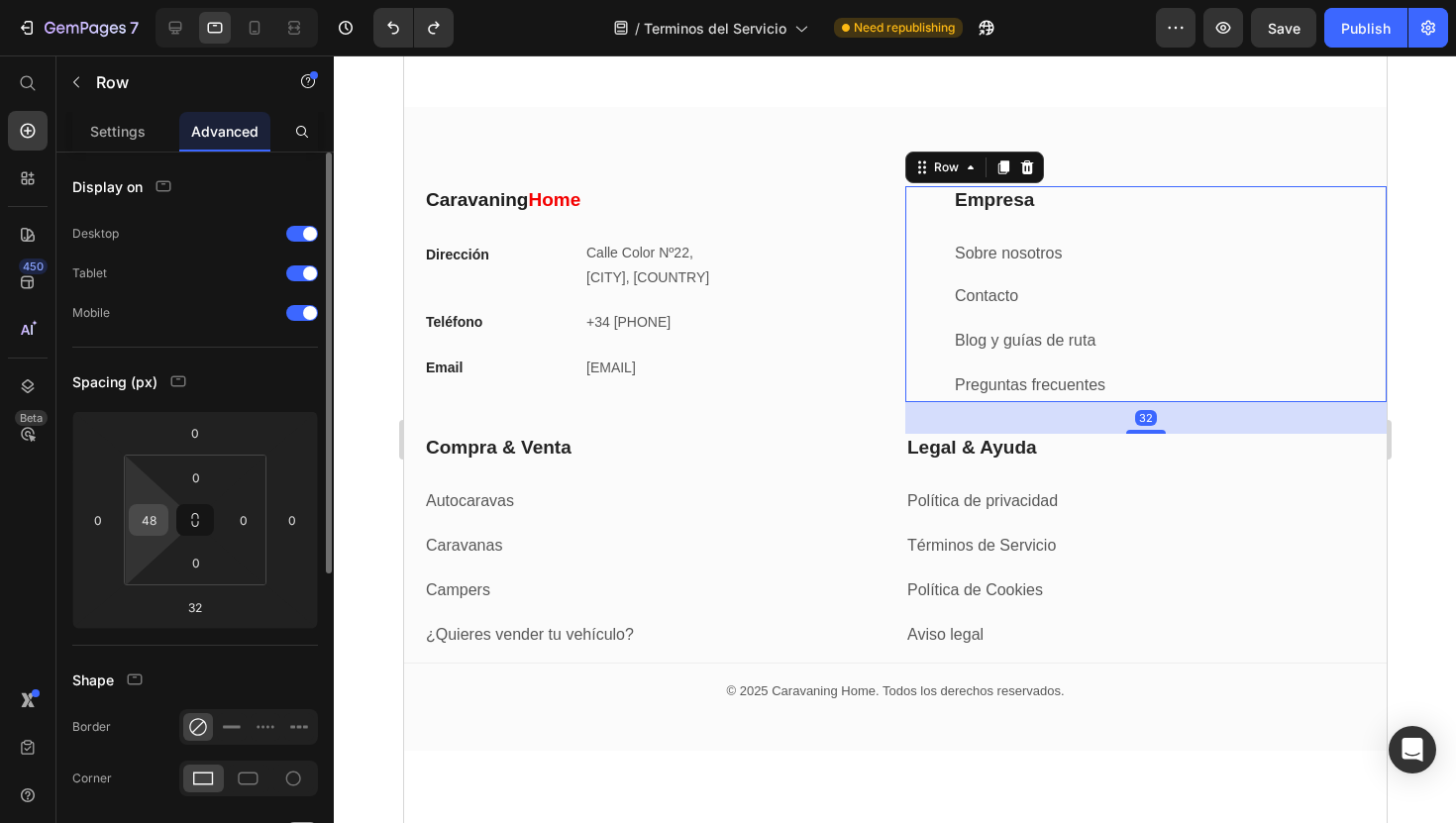 click on "48" at bounding box center (149, 520) 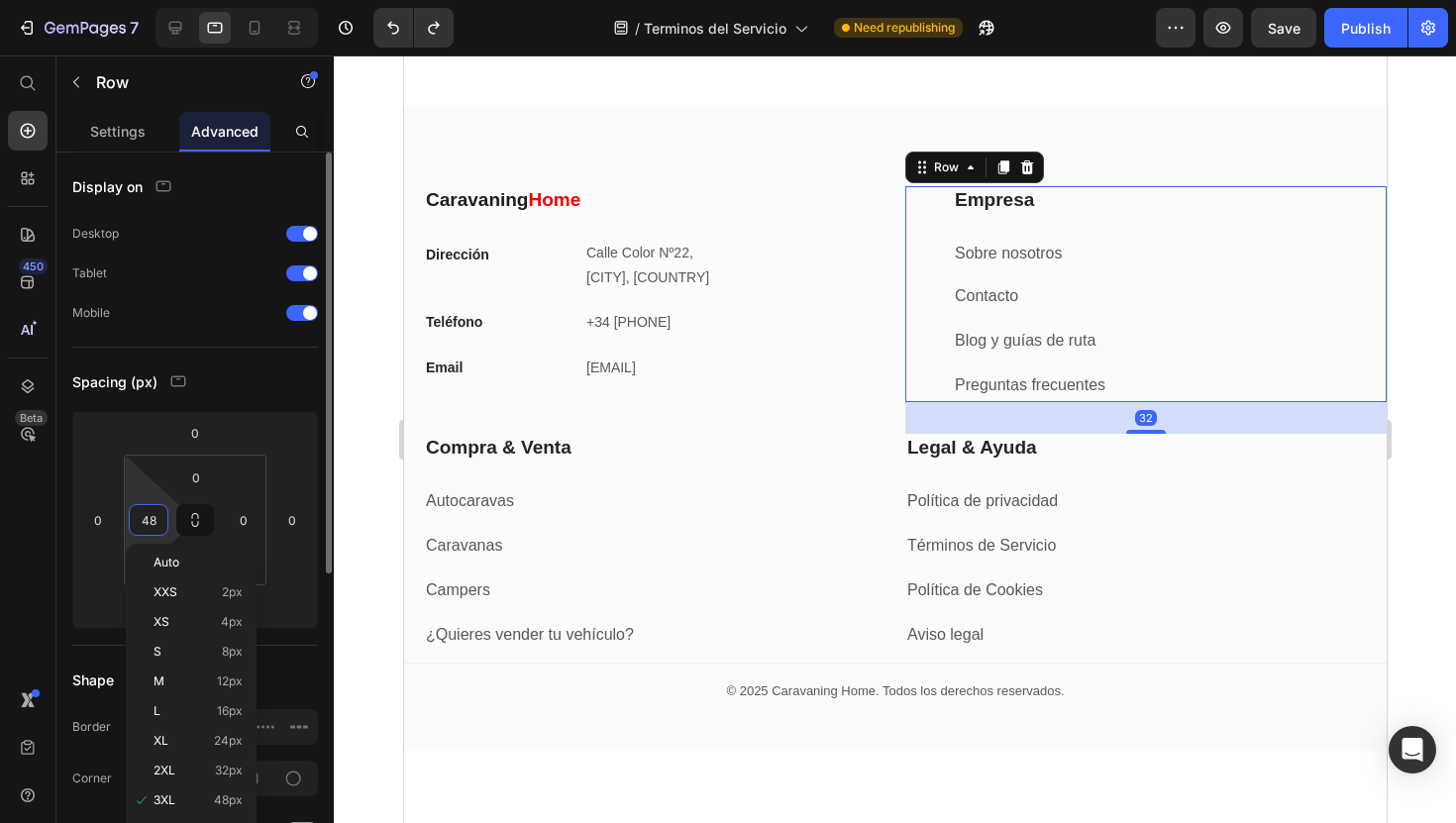 type 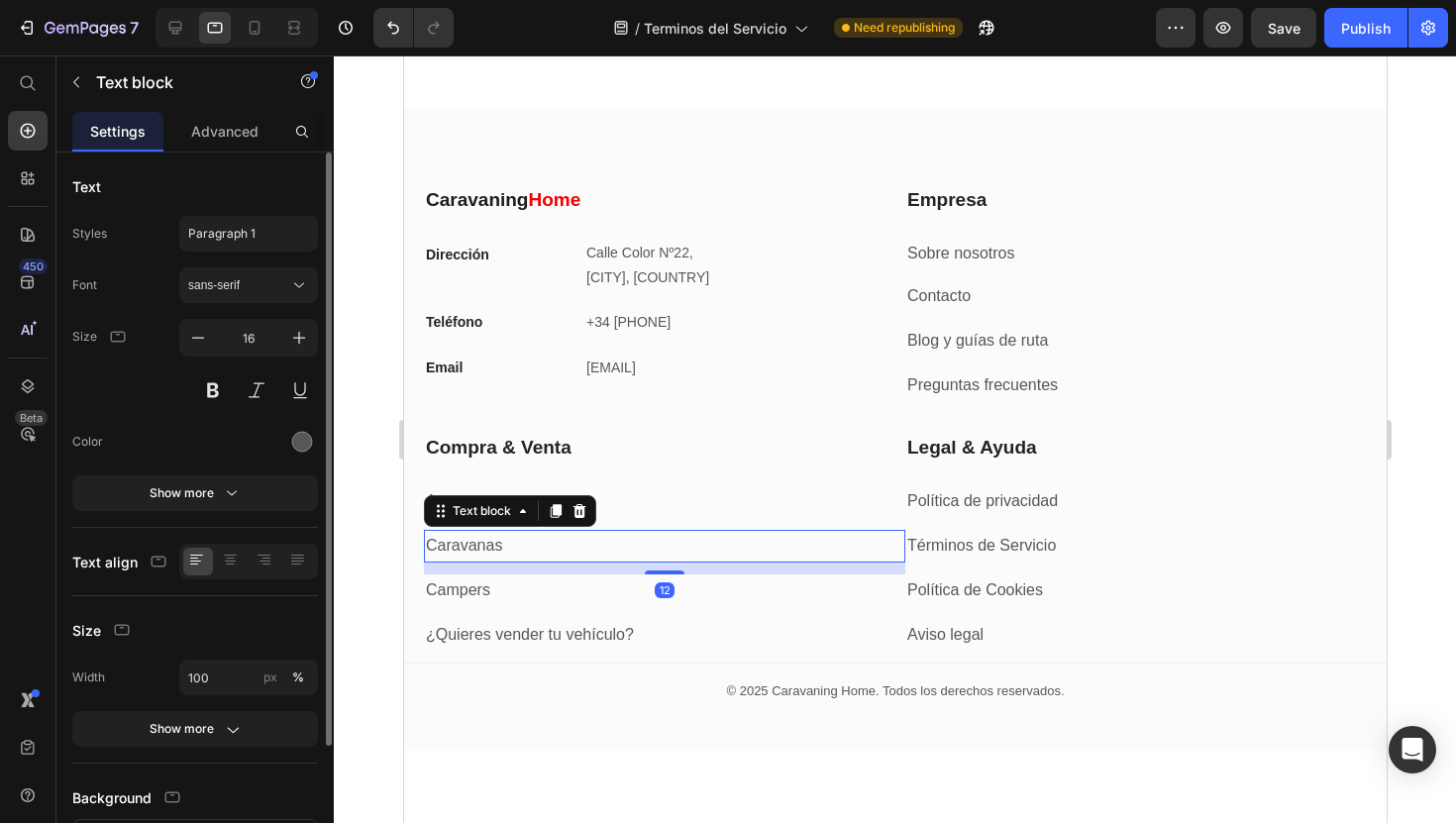 click on "Caravanas" at bounding box center [664, 546] 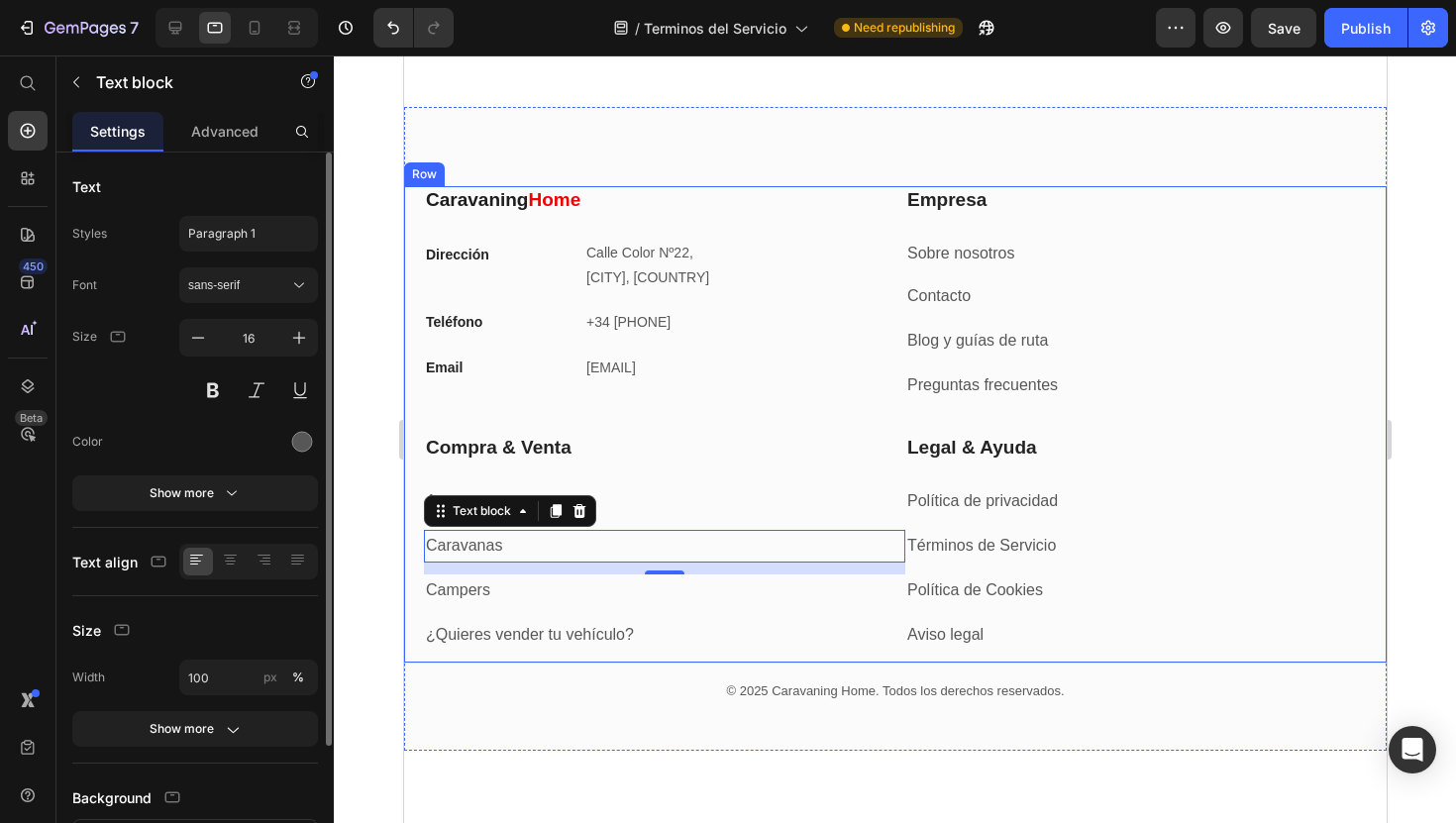 click on "Caravaning Home Heading Dirección Text block Calle Color Nº22, [CITY], [COUNTRY] Text block Row Teléfono Text block +34 [PHONE] Text block Row Email Text block info@caravaninghome.com Text block Row" at bounding box center (664, 309) 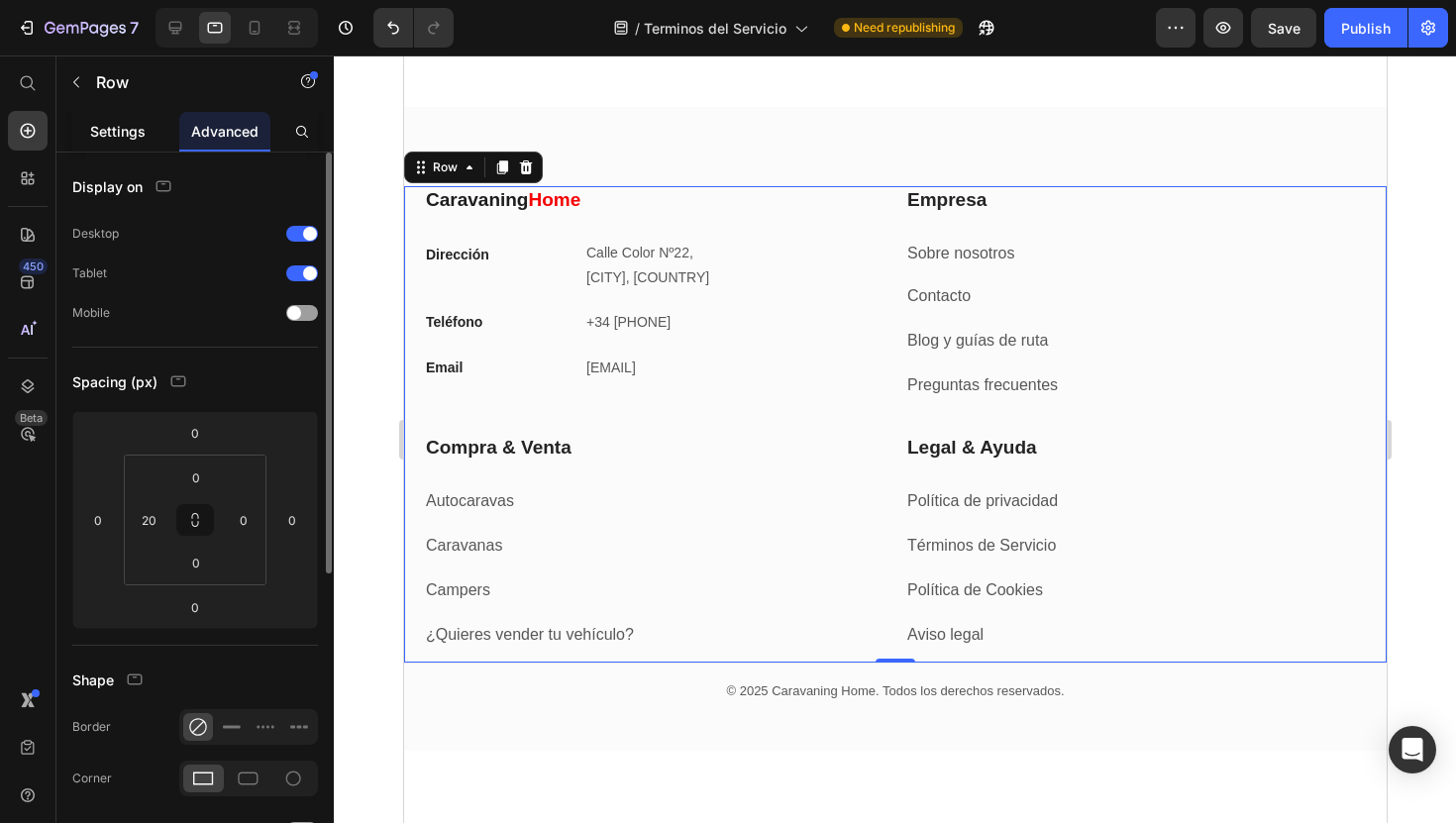 click on "Settings" 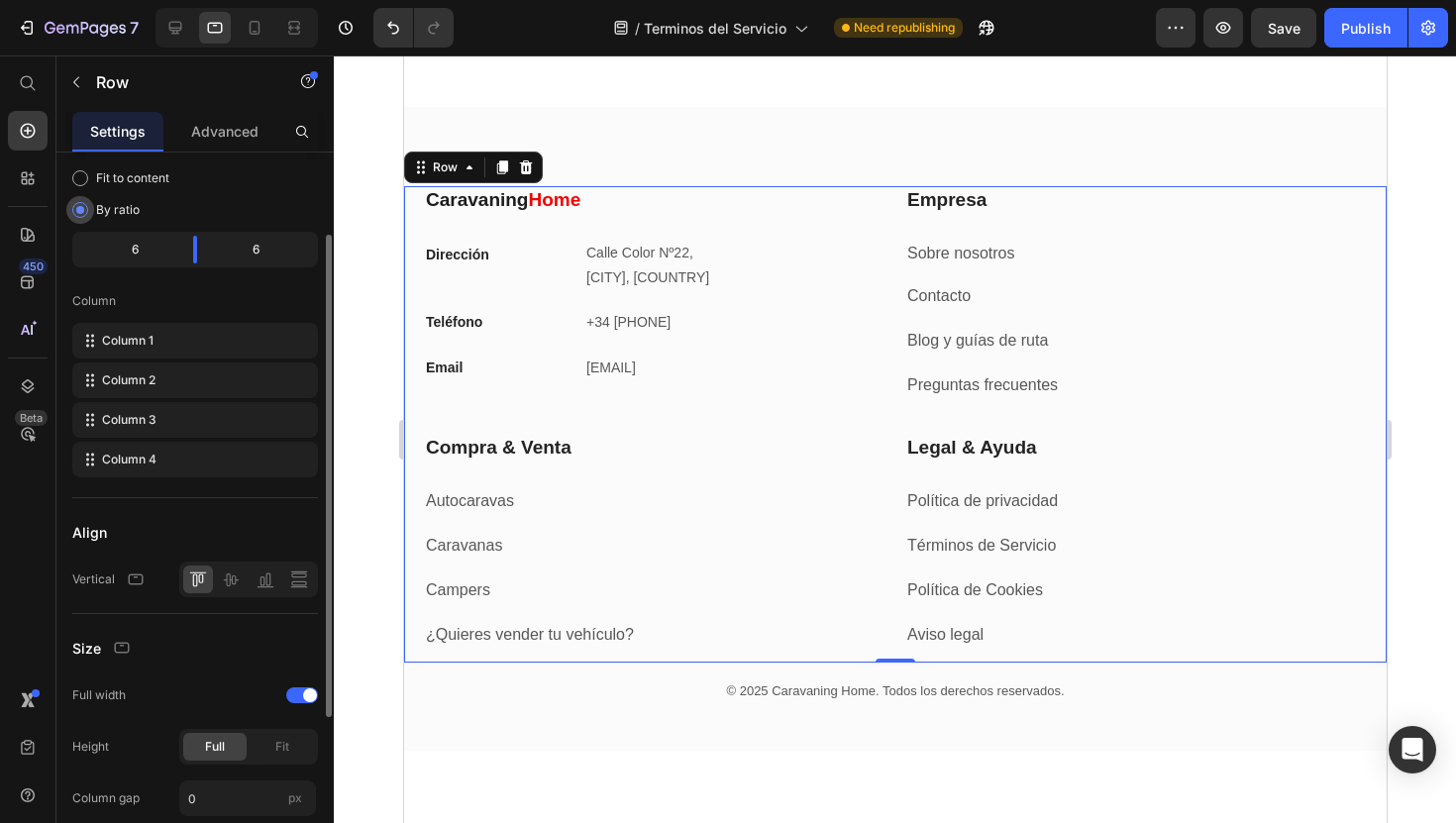 scroll, scrollTop: 121, scrollLeft: 0, axis: vertical 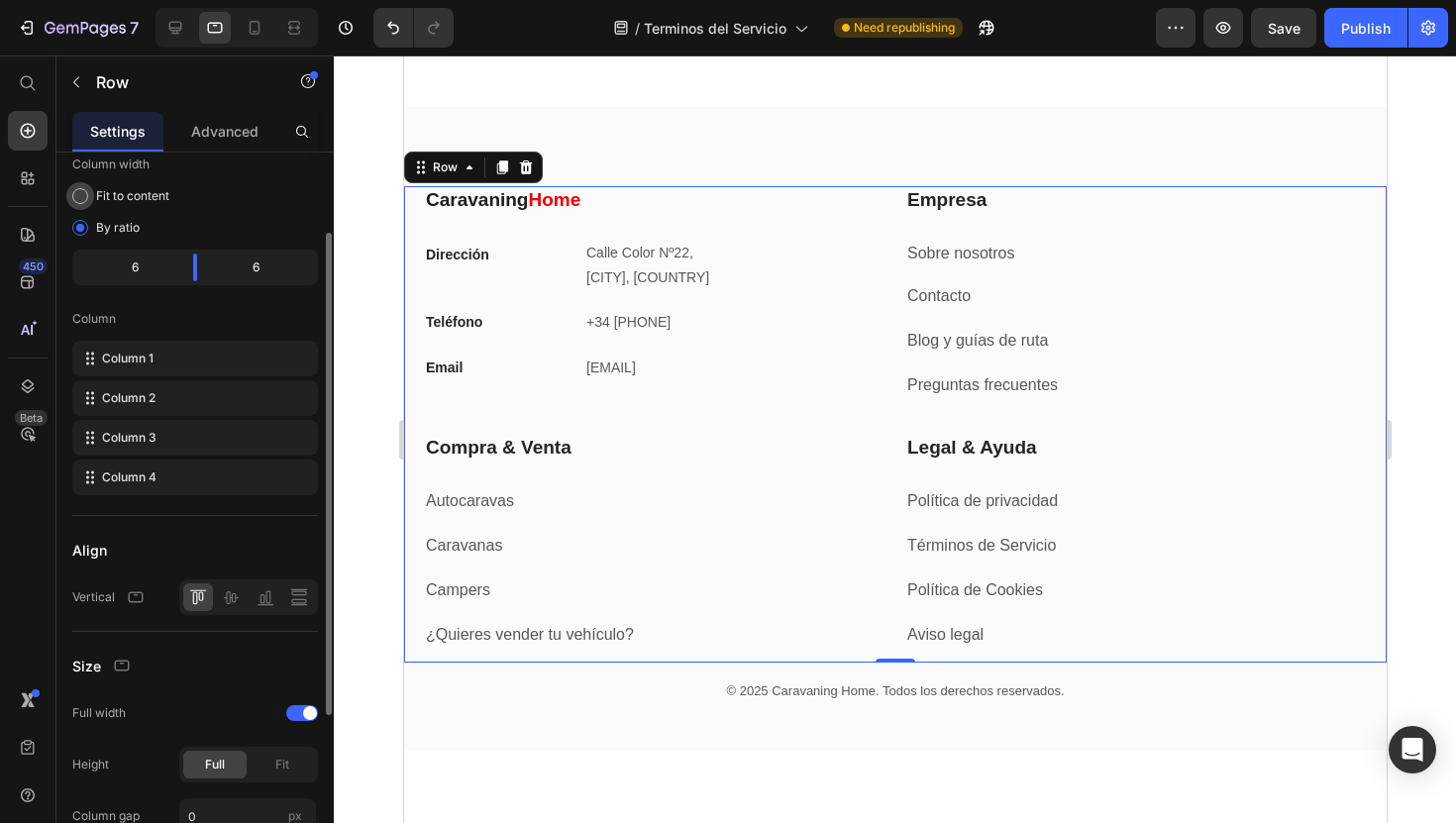 click on "Fit to content" at bounding box center [133, 196] 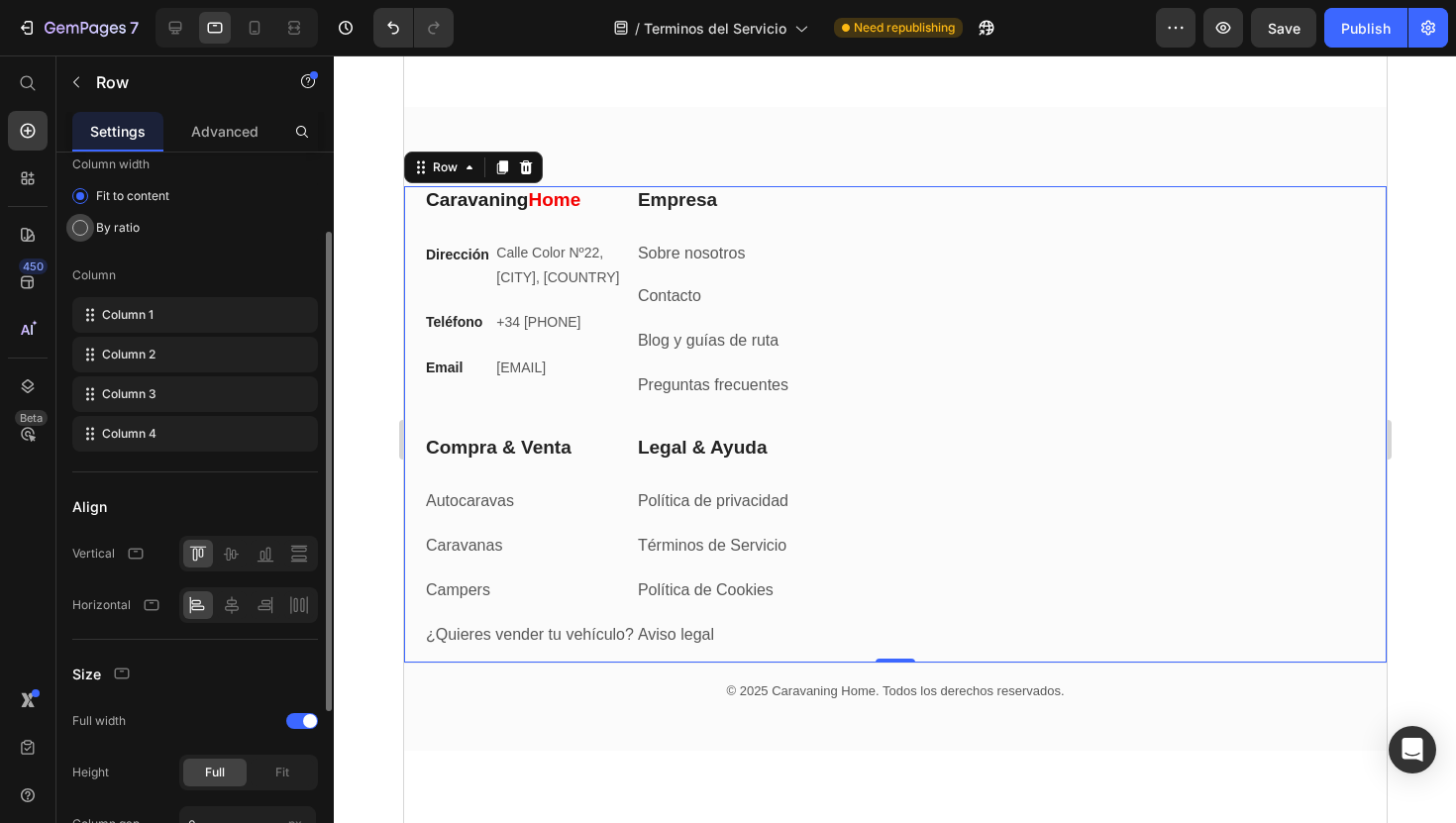 click on "By ratio" at bounding box center (118, 228) 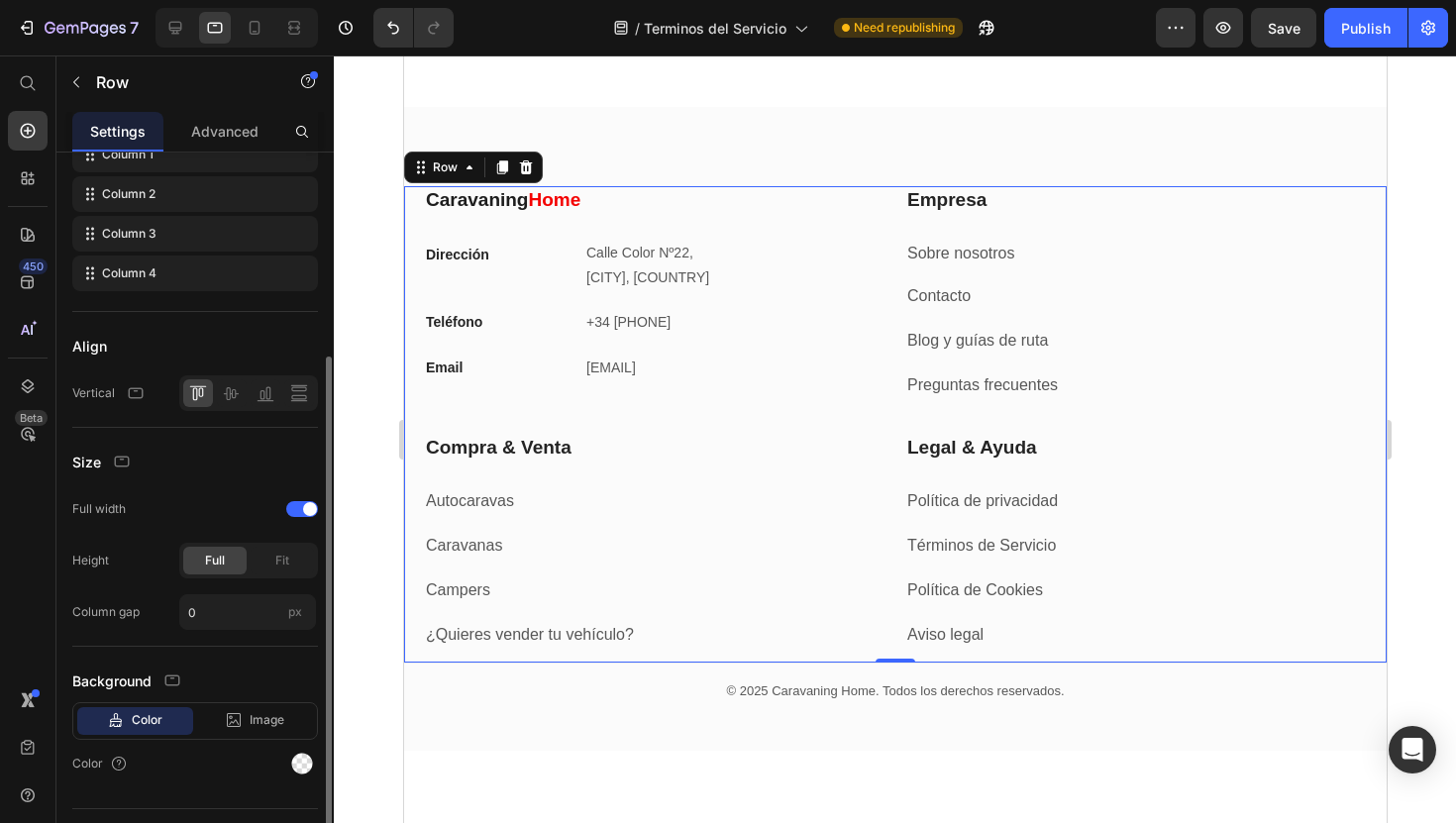 scroll, scrollTop: 359, scrollLeft: 0, axis: vertical 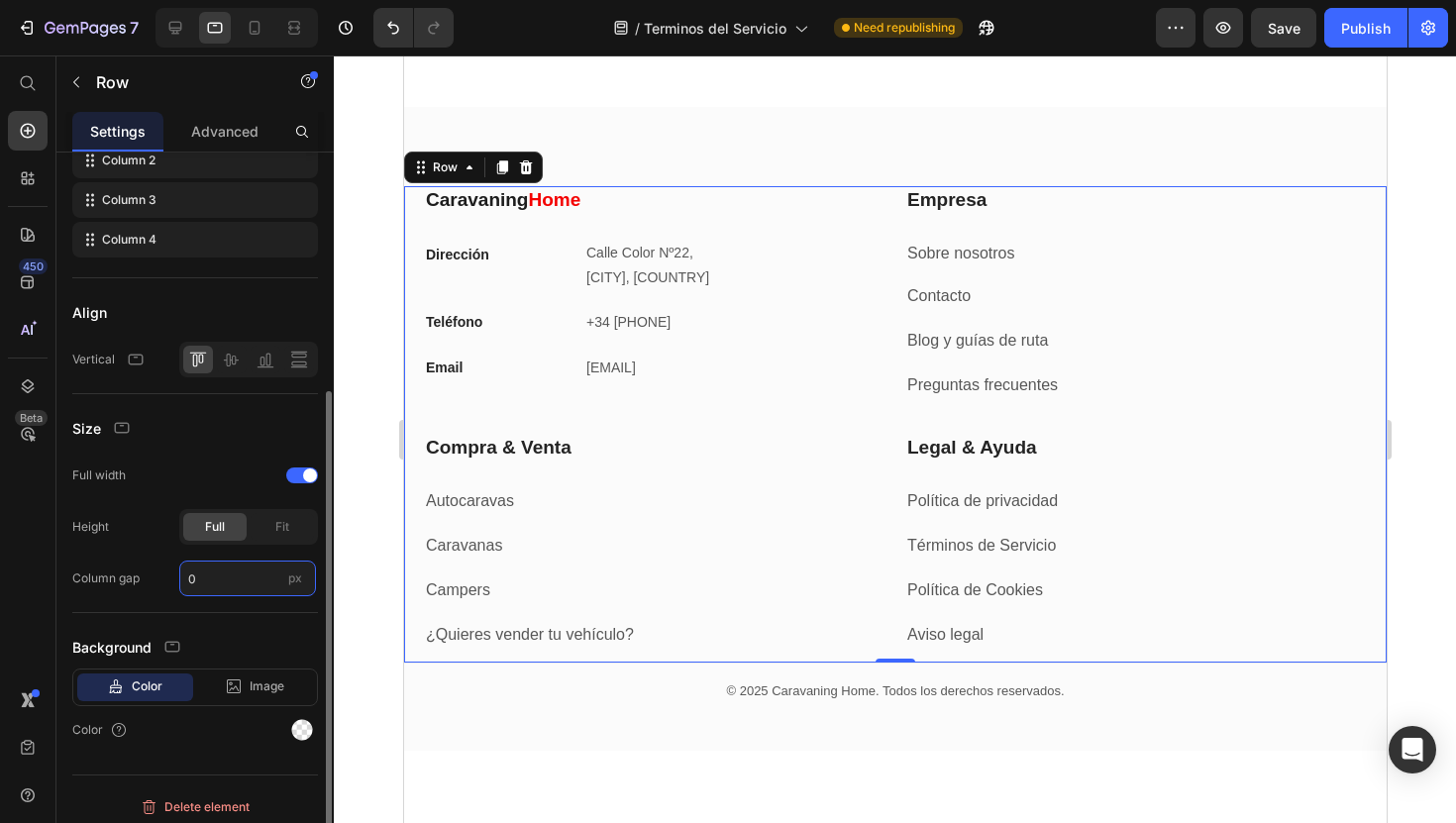 click on "0" at bounding box center [248, 578] 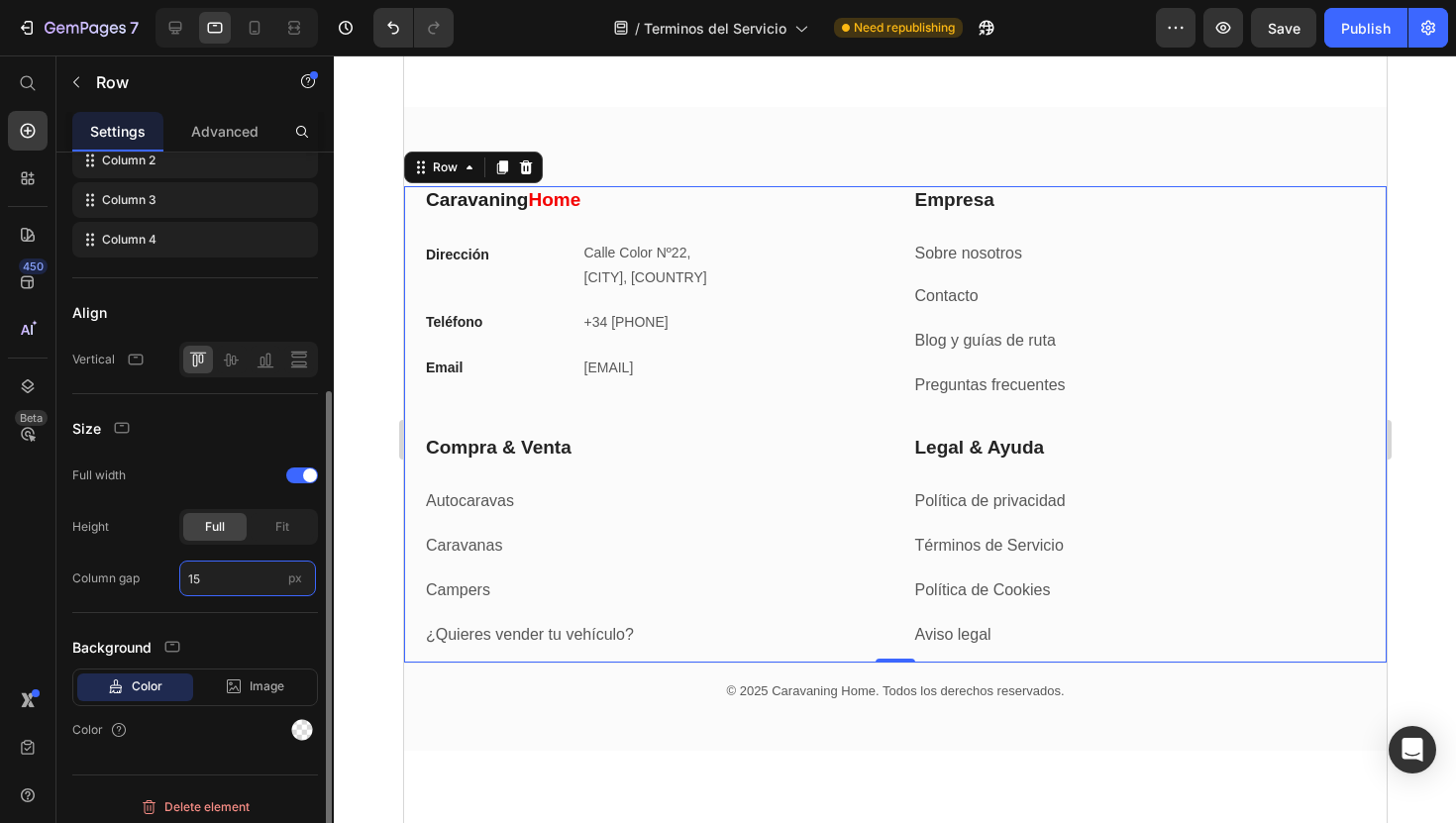 type on "1" 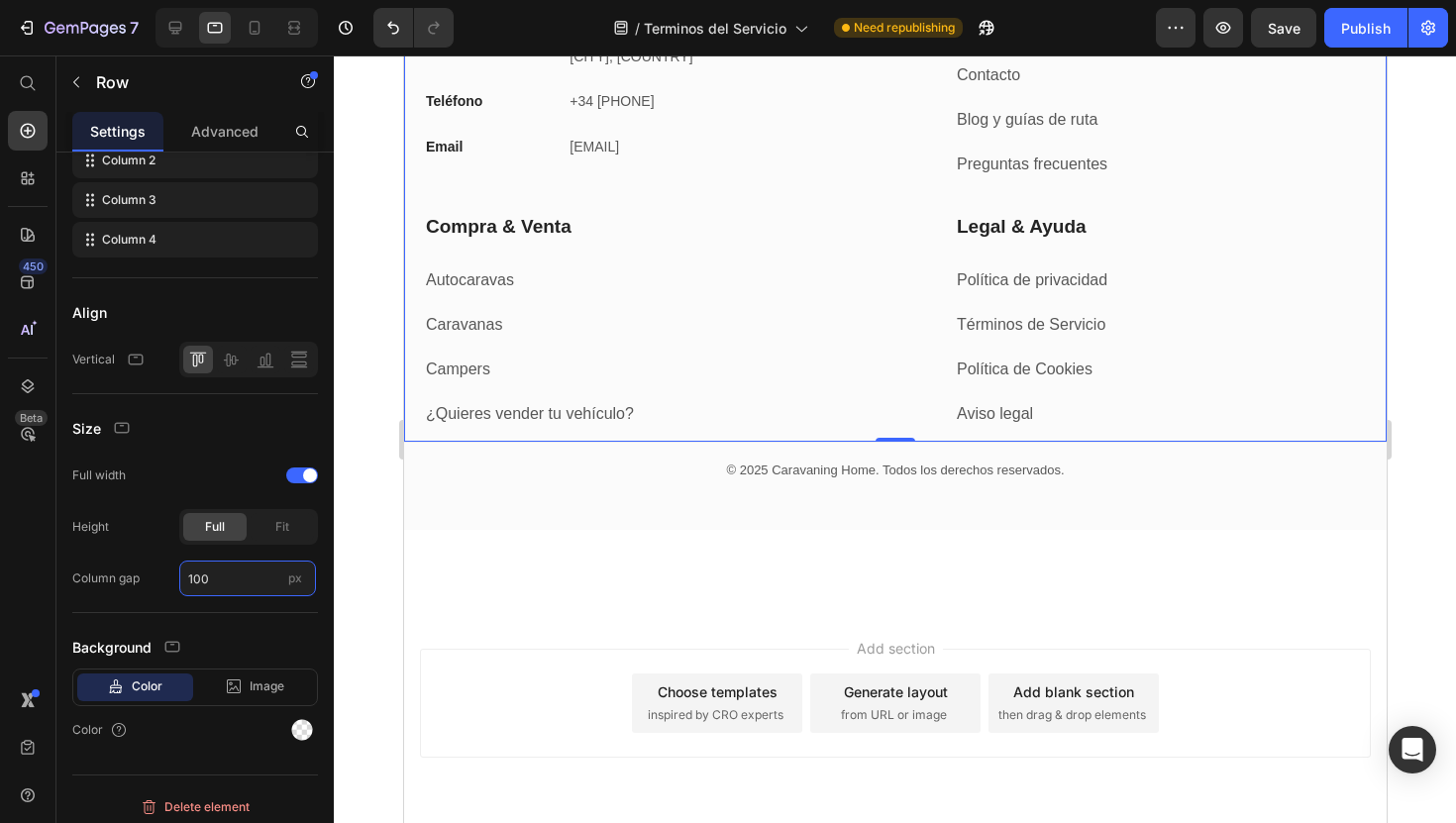 scroll, scrollTop: 5652, scrollLeft: 0, axis: vertical 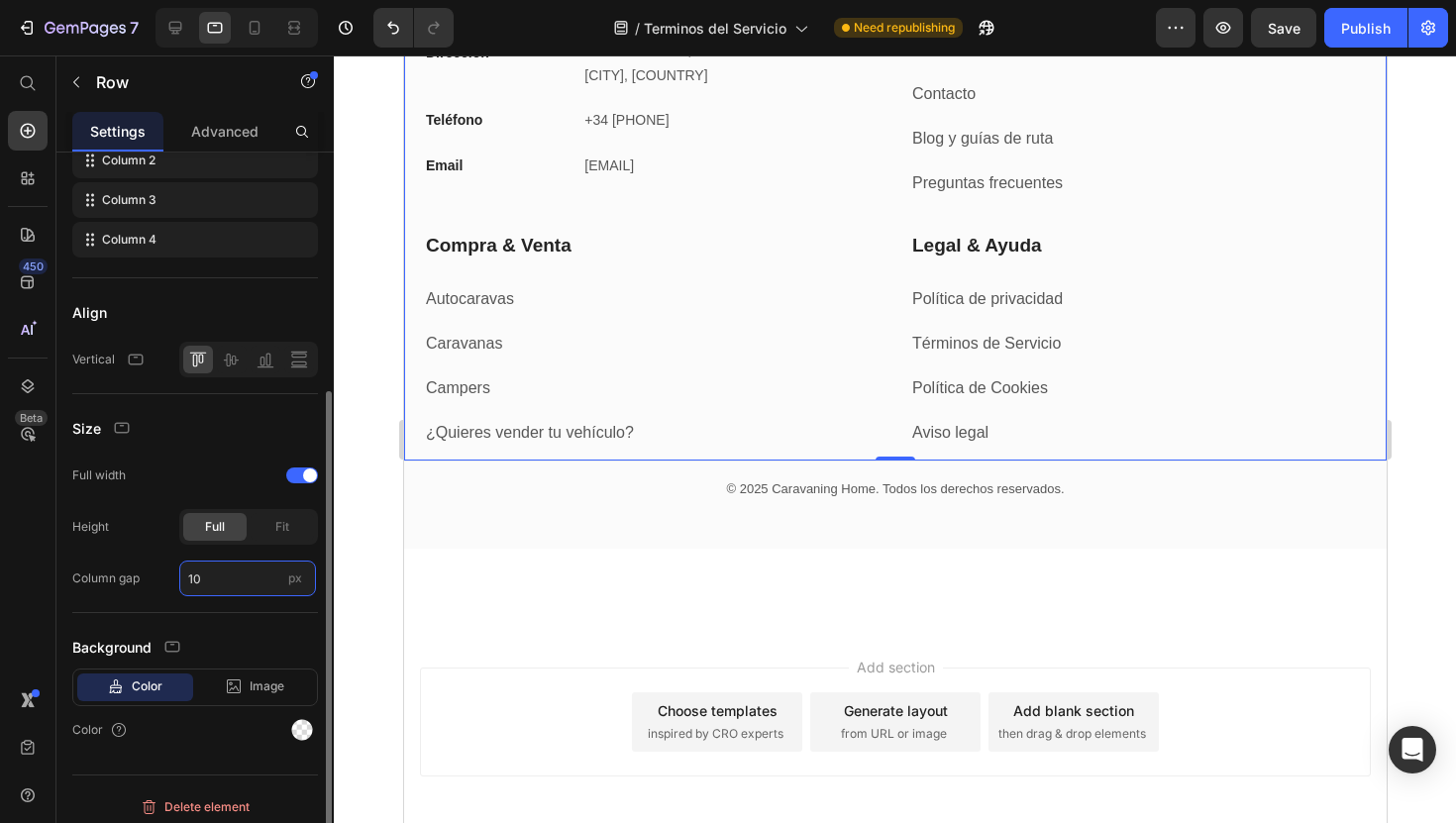 type on "1" 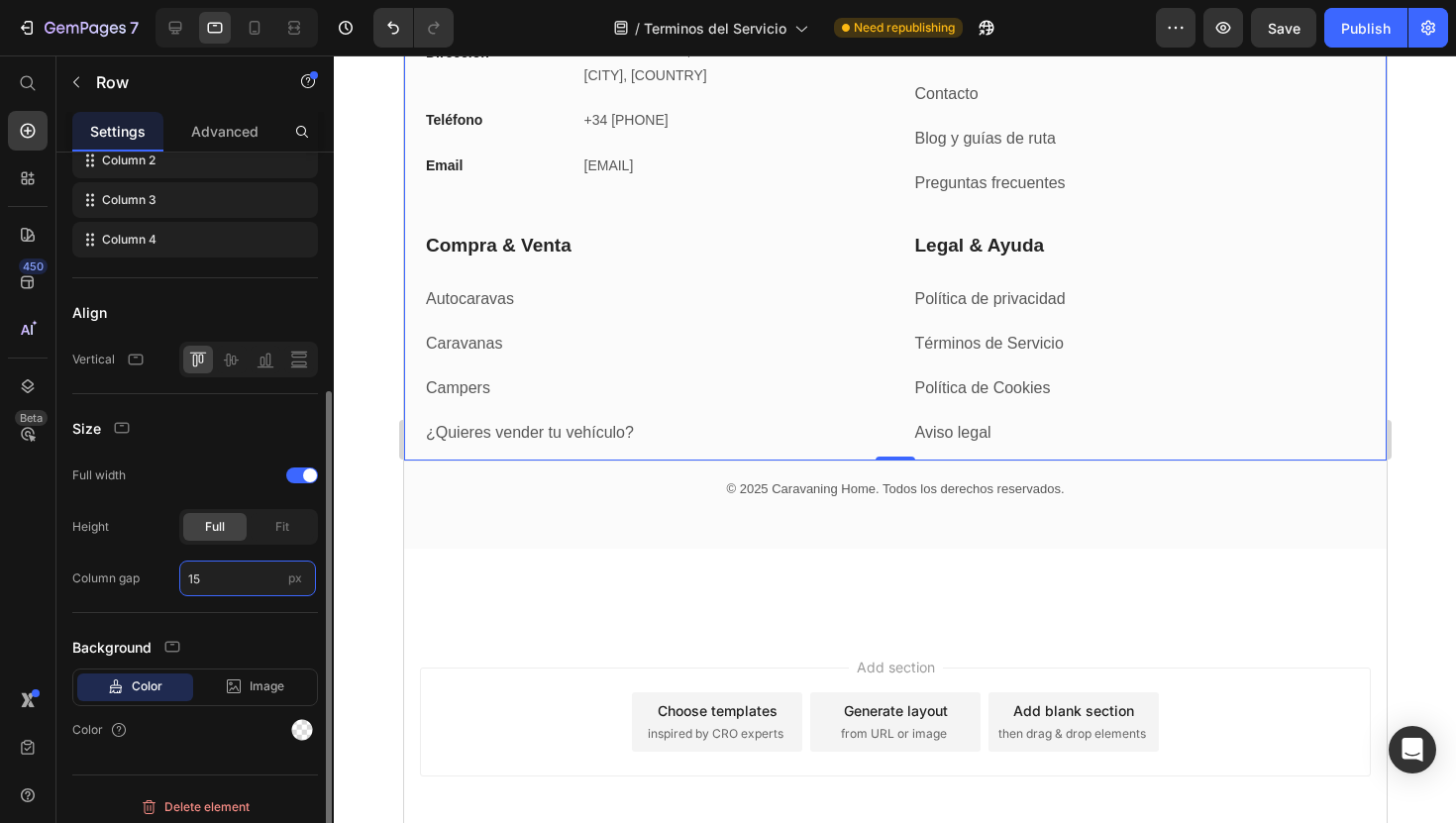 type on "150" 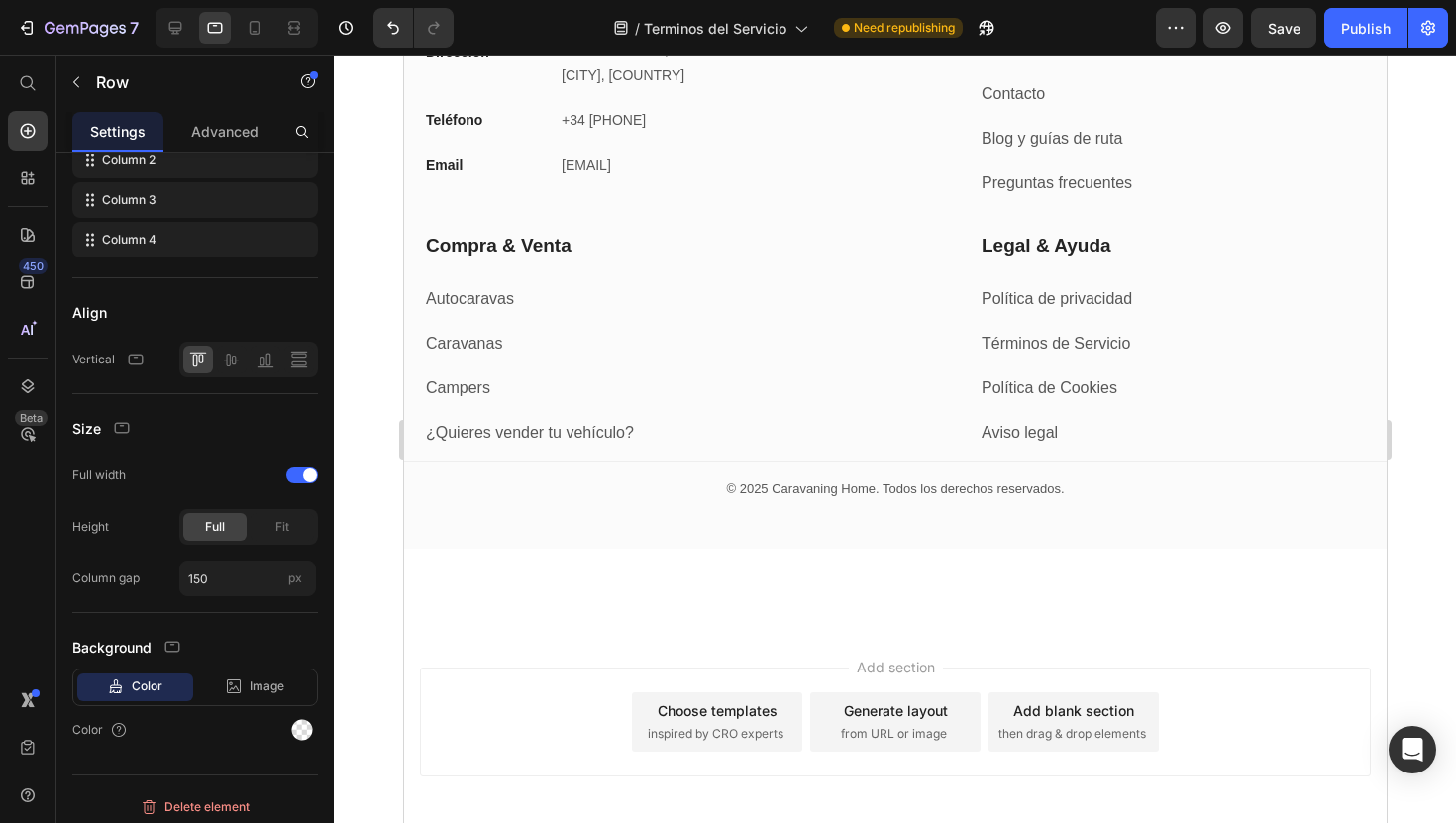 click on "Add section Choose templates inspired by CRO experts Generate layout from URL or image Add blank section then drag & drop elements" at bounding box center [894, 750] 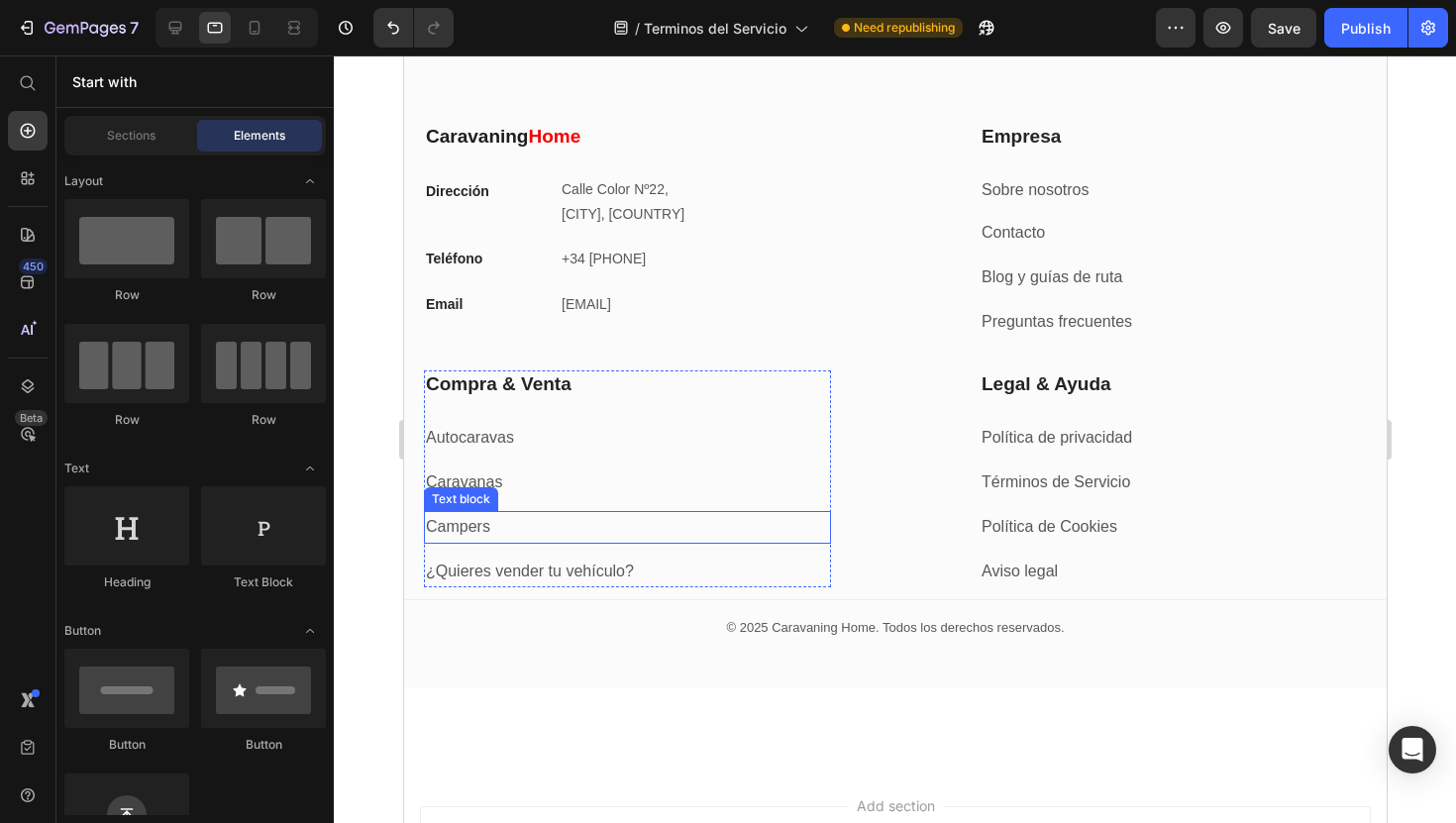 scroll, scrollTop: 5491, scrollLeft: 0, axis: vertical 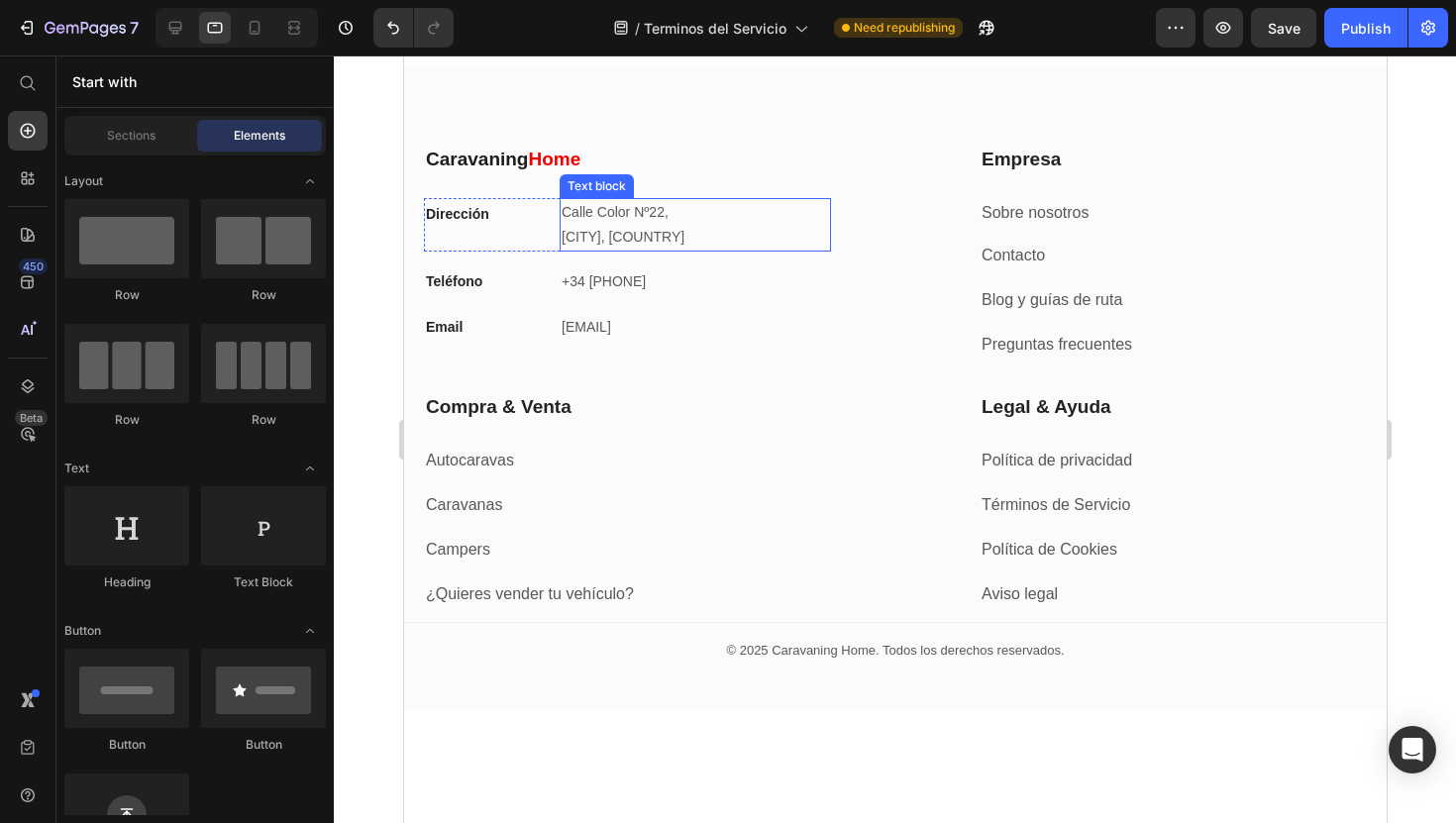 click on "Calle Color Nº22," at bounding box center (614, 212) 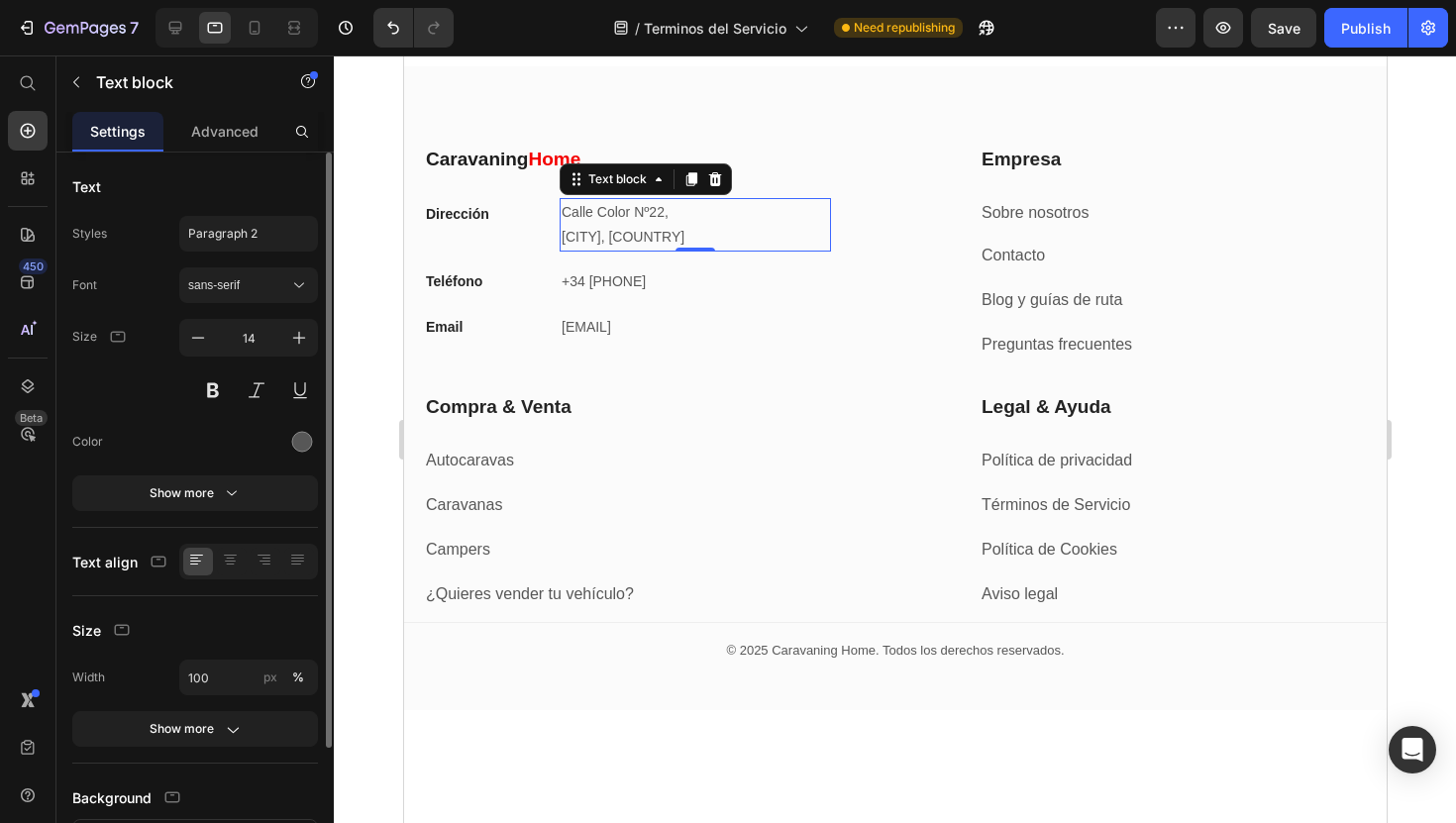 click on "Calle Color Nº22," at bounding box center [614, 212] 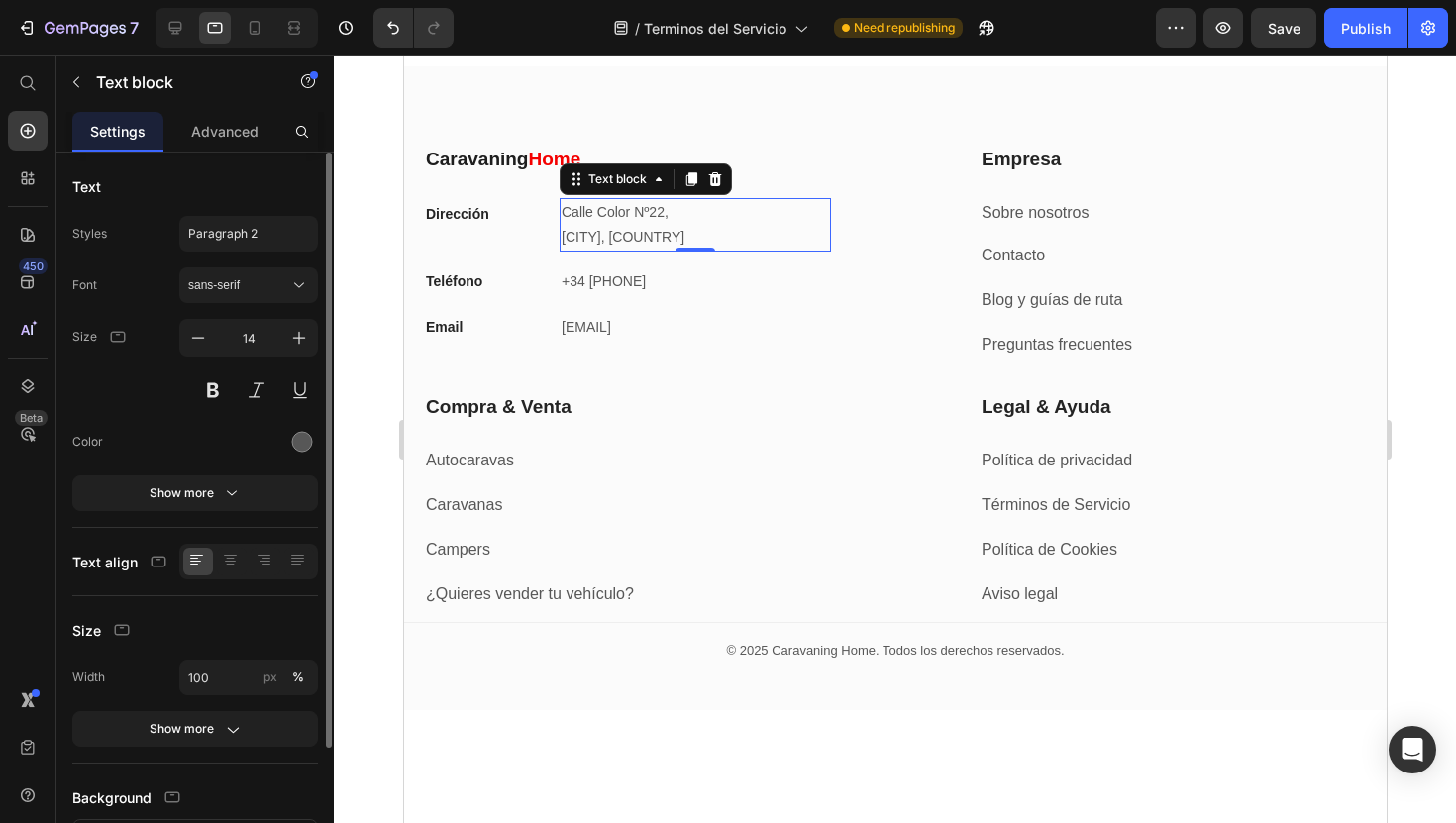click on "Calle Color Nº22," at bounding box center (614, 212) 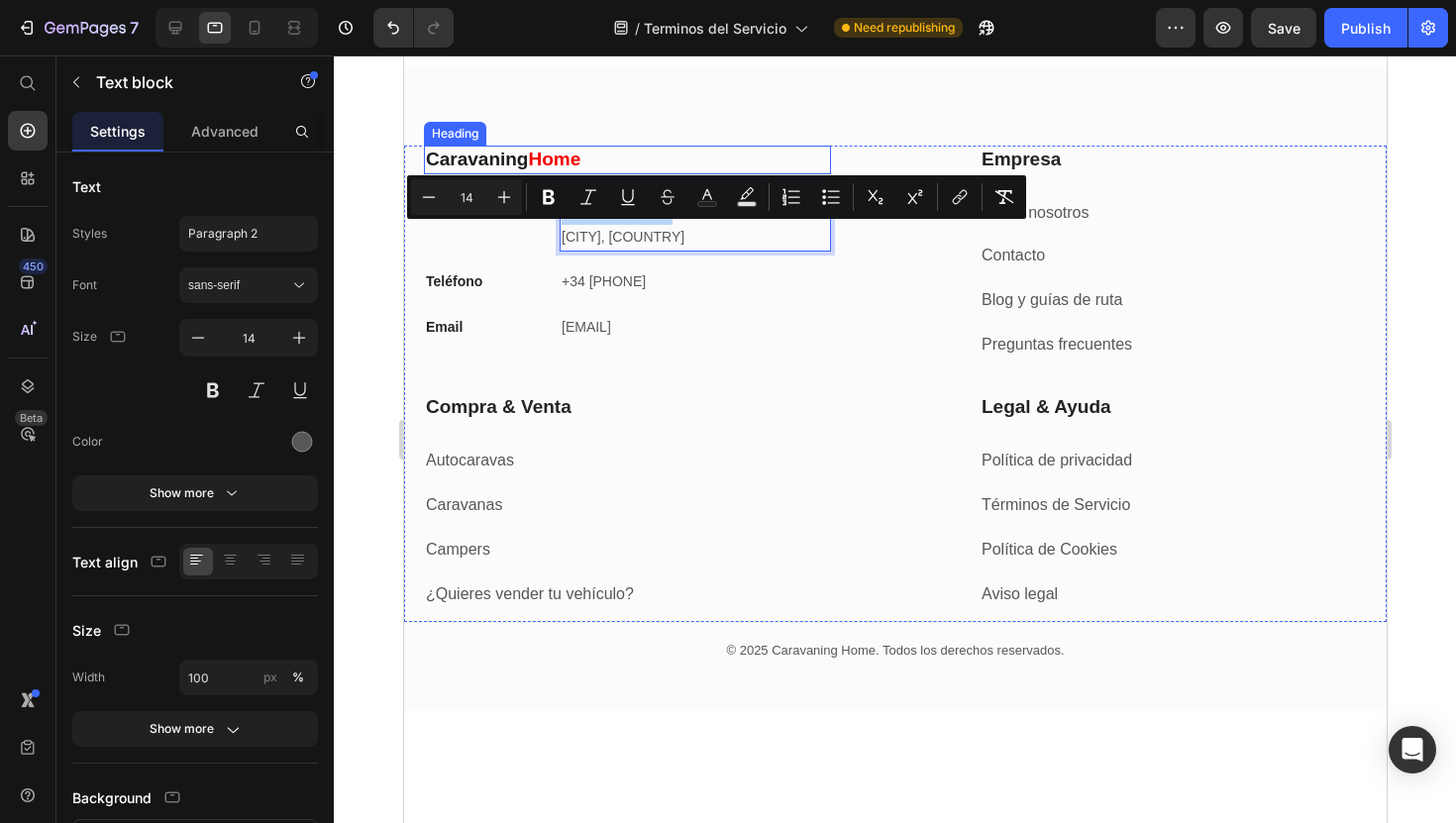 drag, startPoint x: 716, startPoint y: 266, endPoint x: 501, endPoint y: 191, distance: 227.706 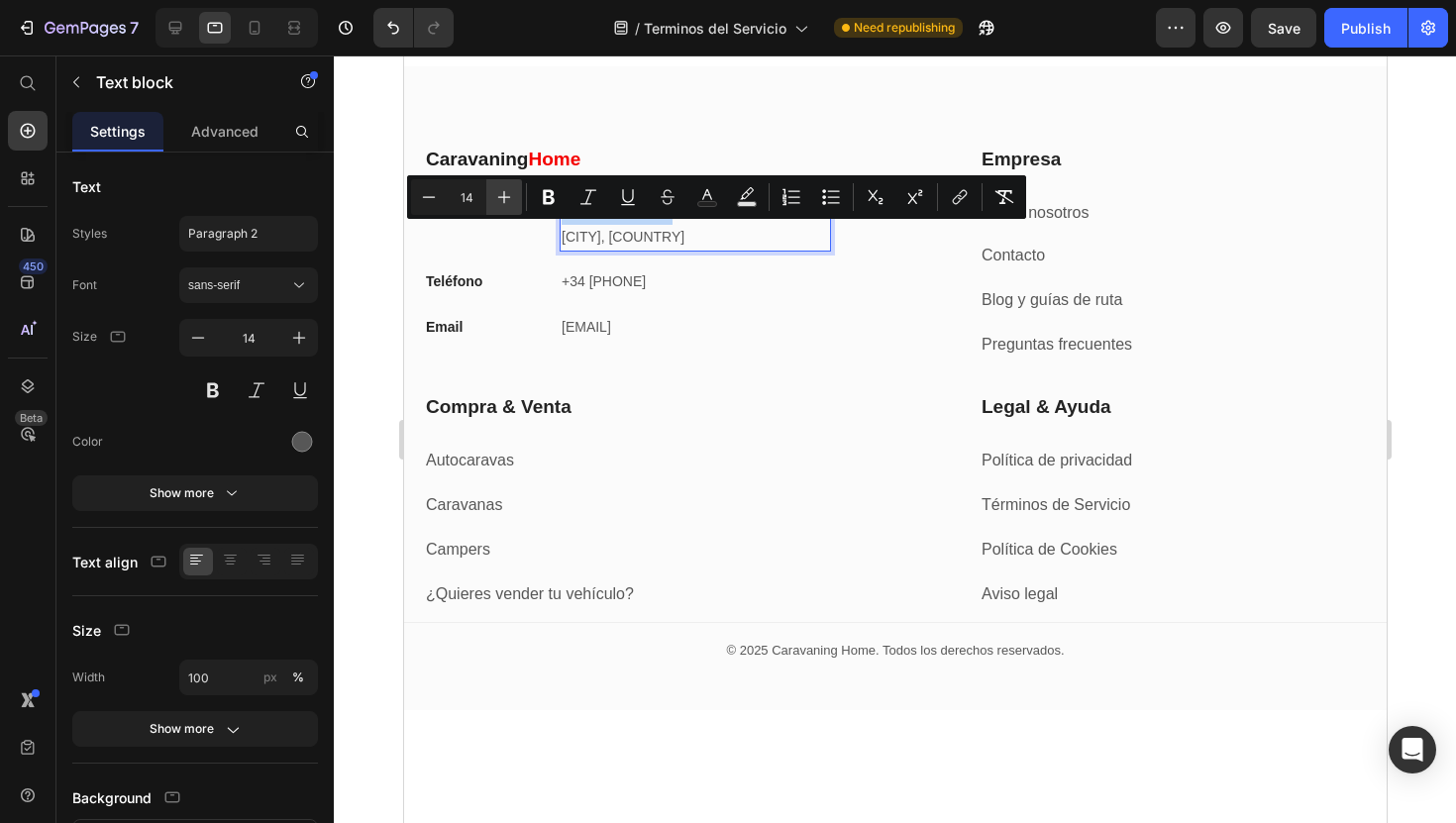 copy on "Calle Color Nº22, [CITY] Centro, [COUNTRY]" 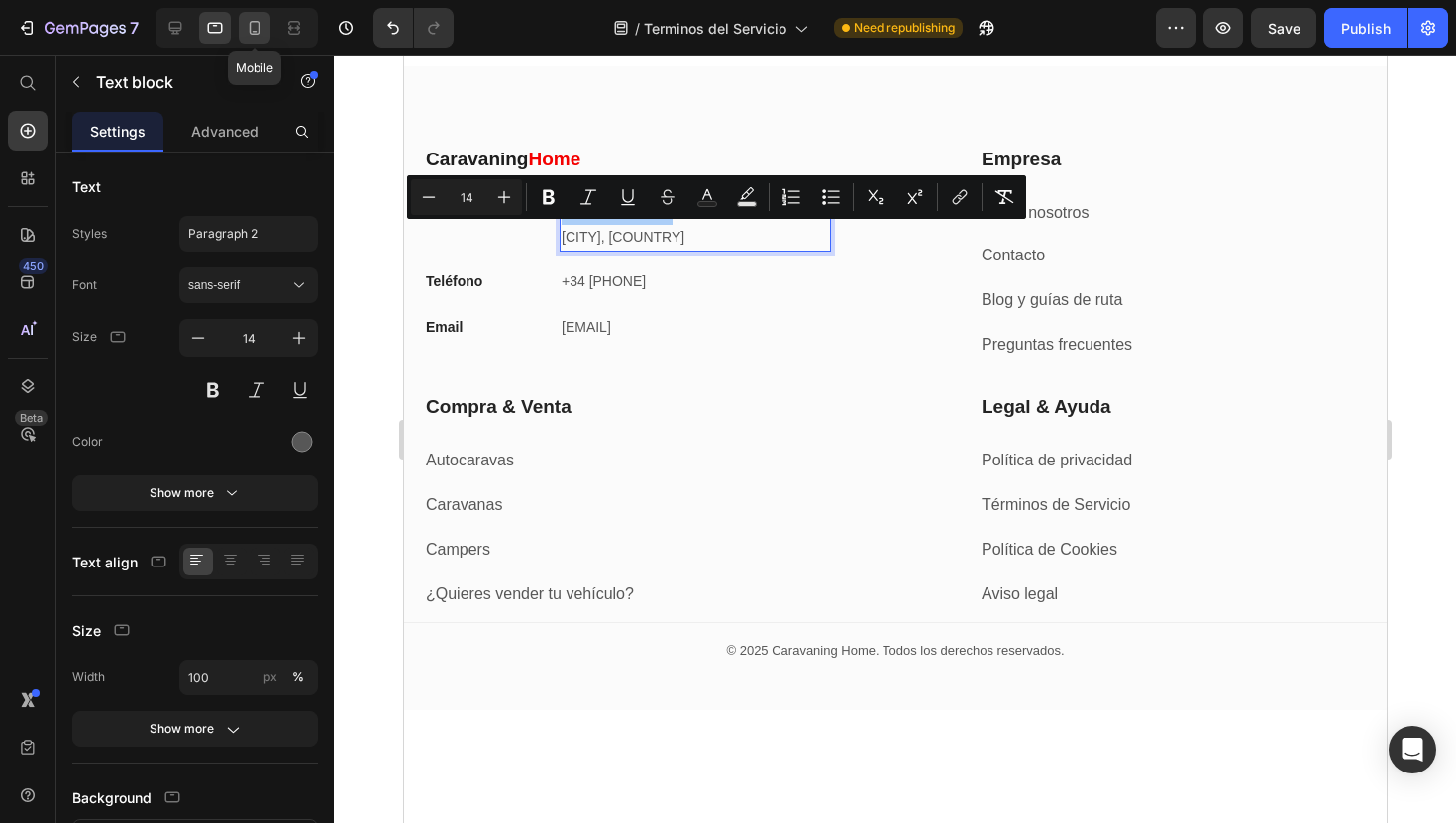 click 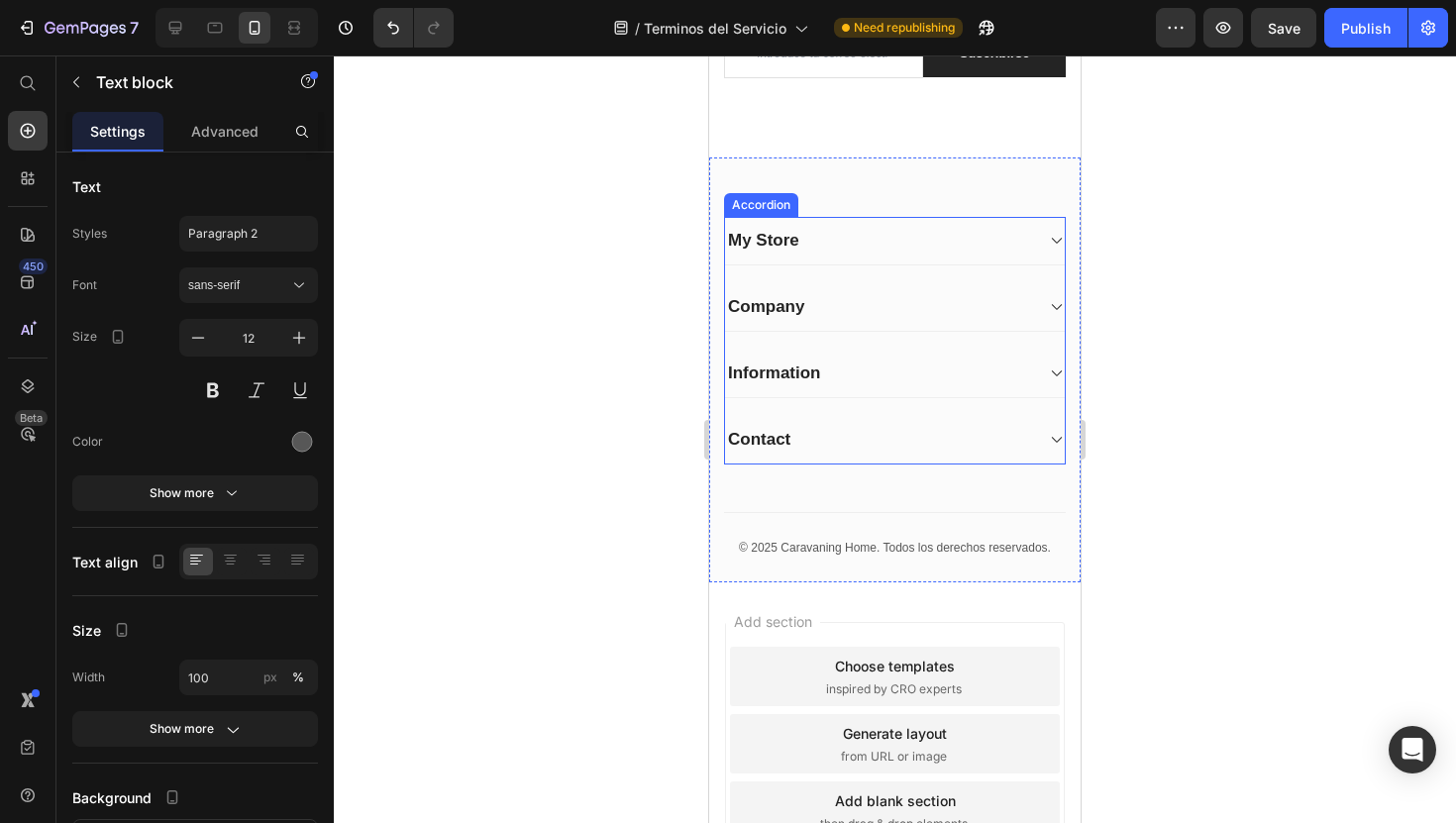 scroll, scrollTop: 6950, scrollLeft: 0, axis: vertical 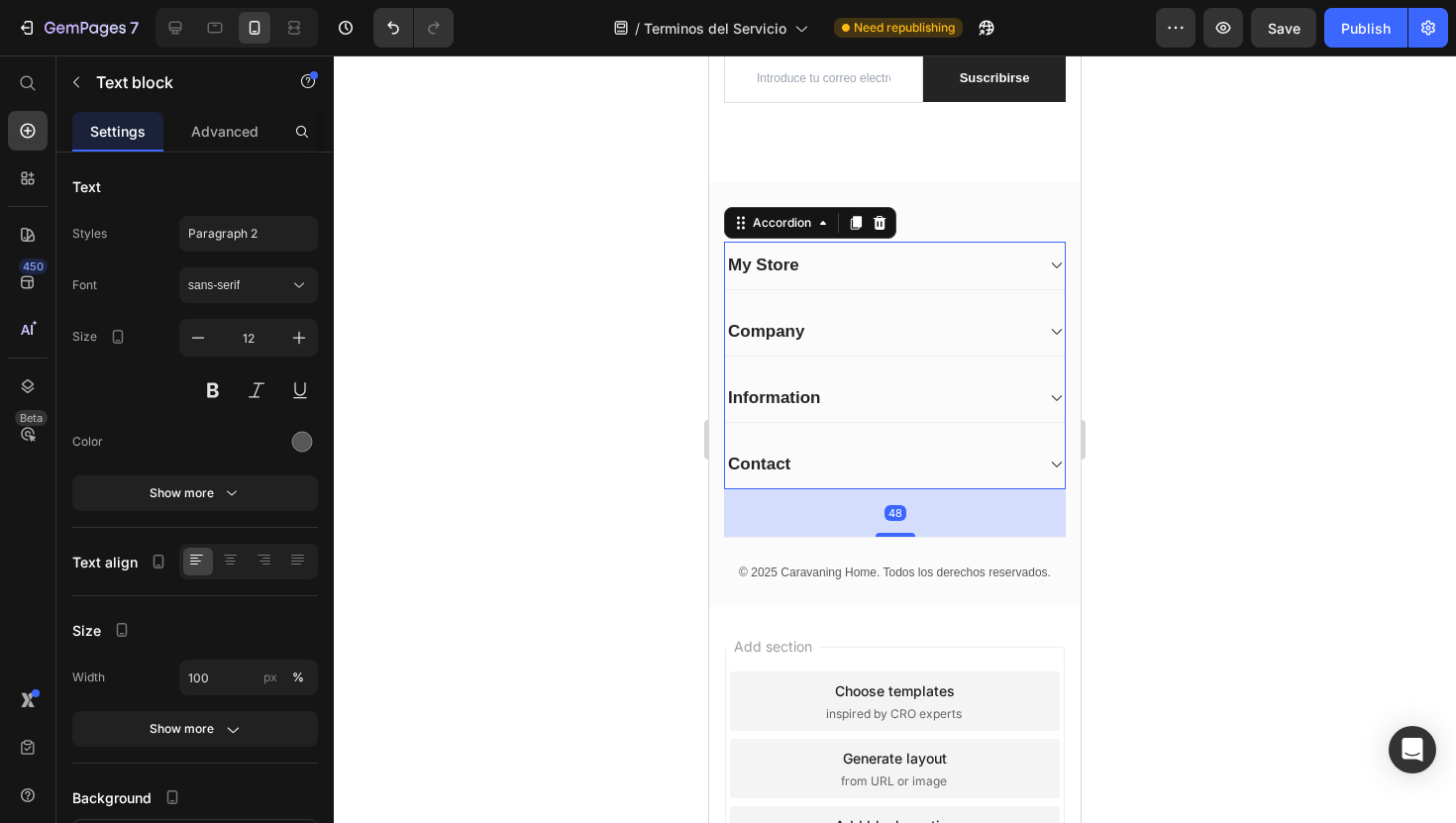 click on "My Store" at bounding box center (894, 265) 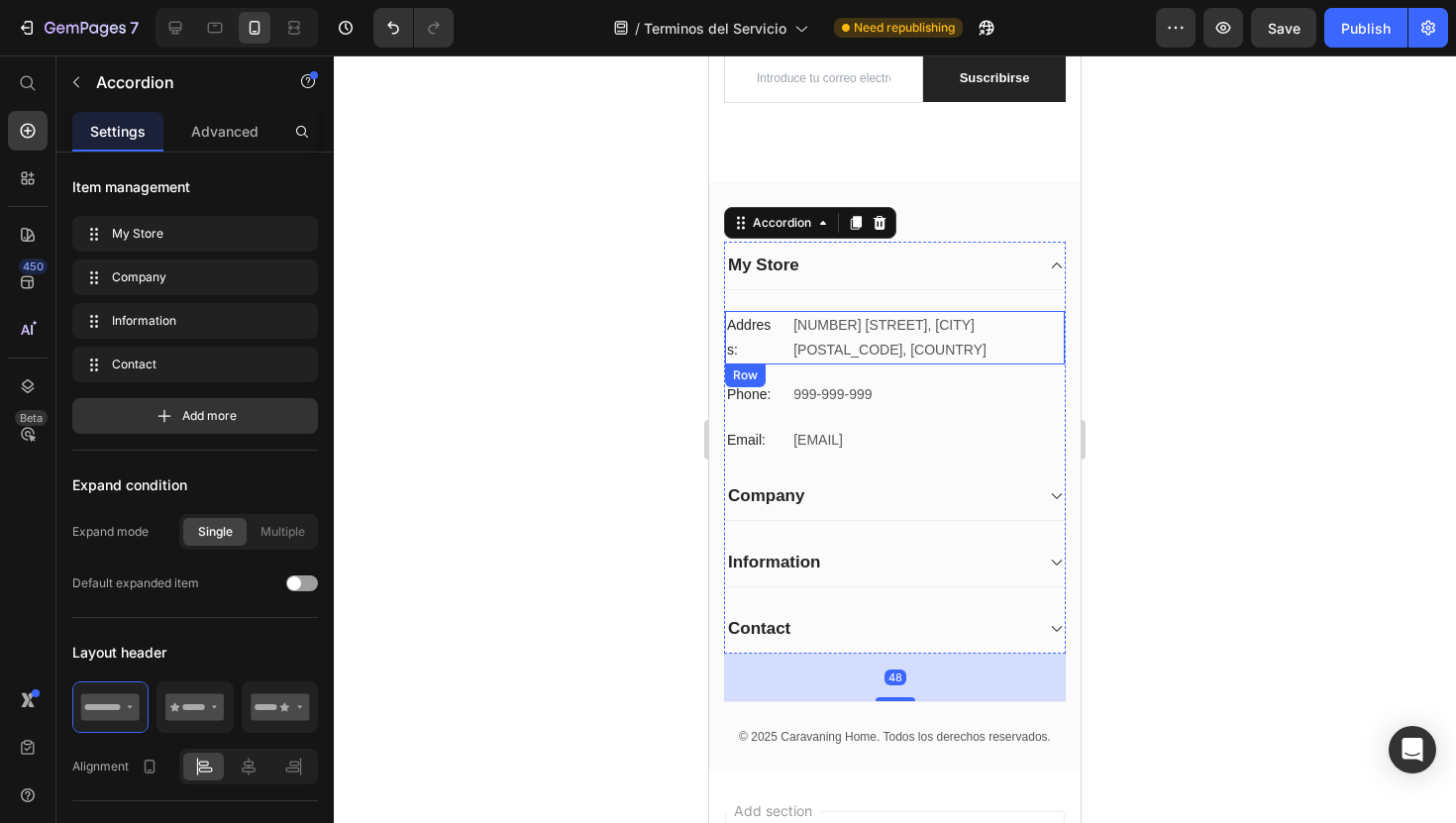 click on "Address:" at bounding box center (752, 338) 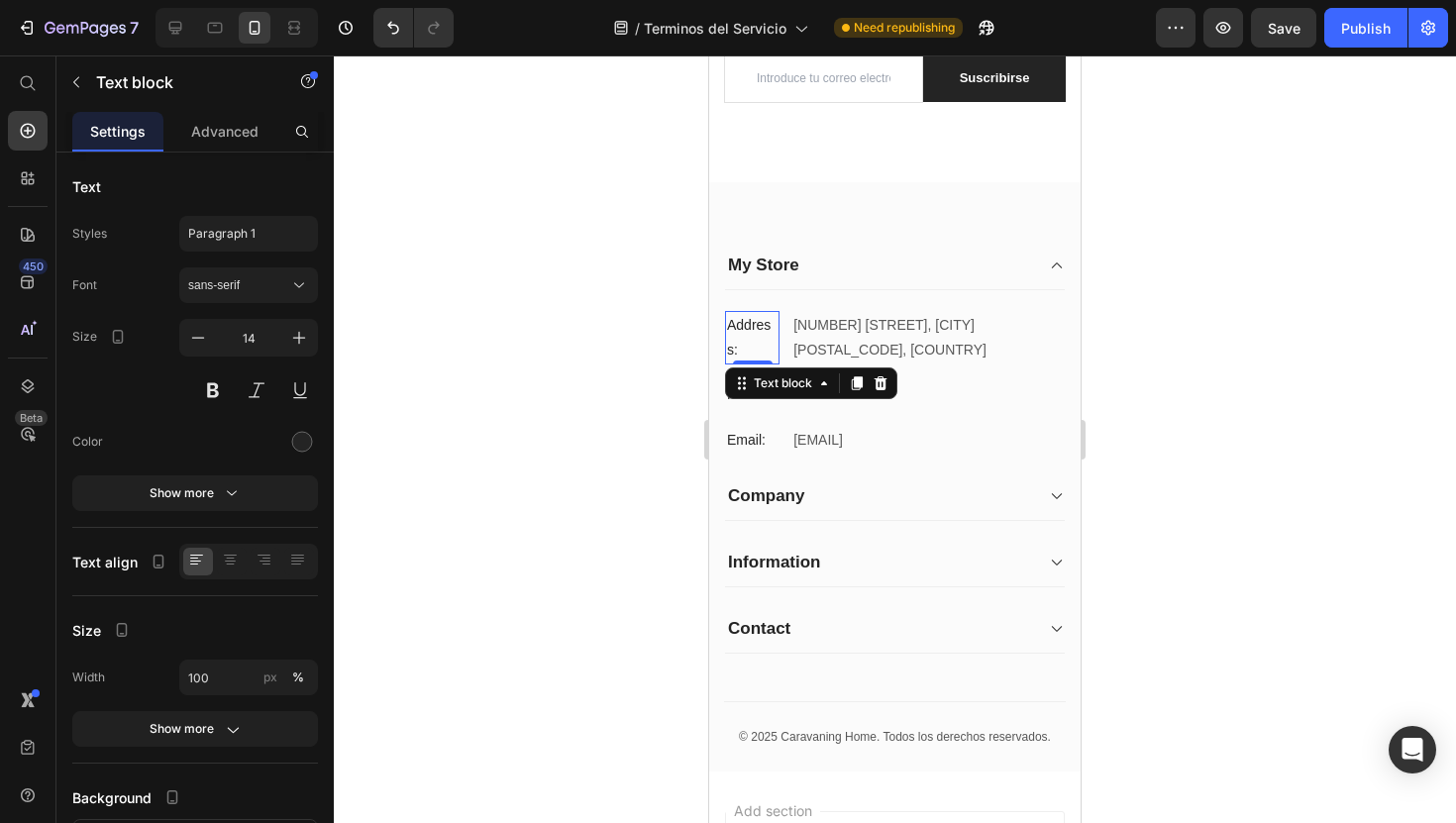click on "Address:" at bounding box center [752, 338] 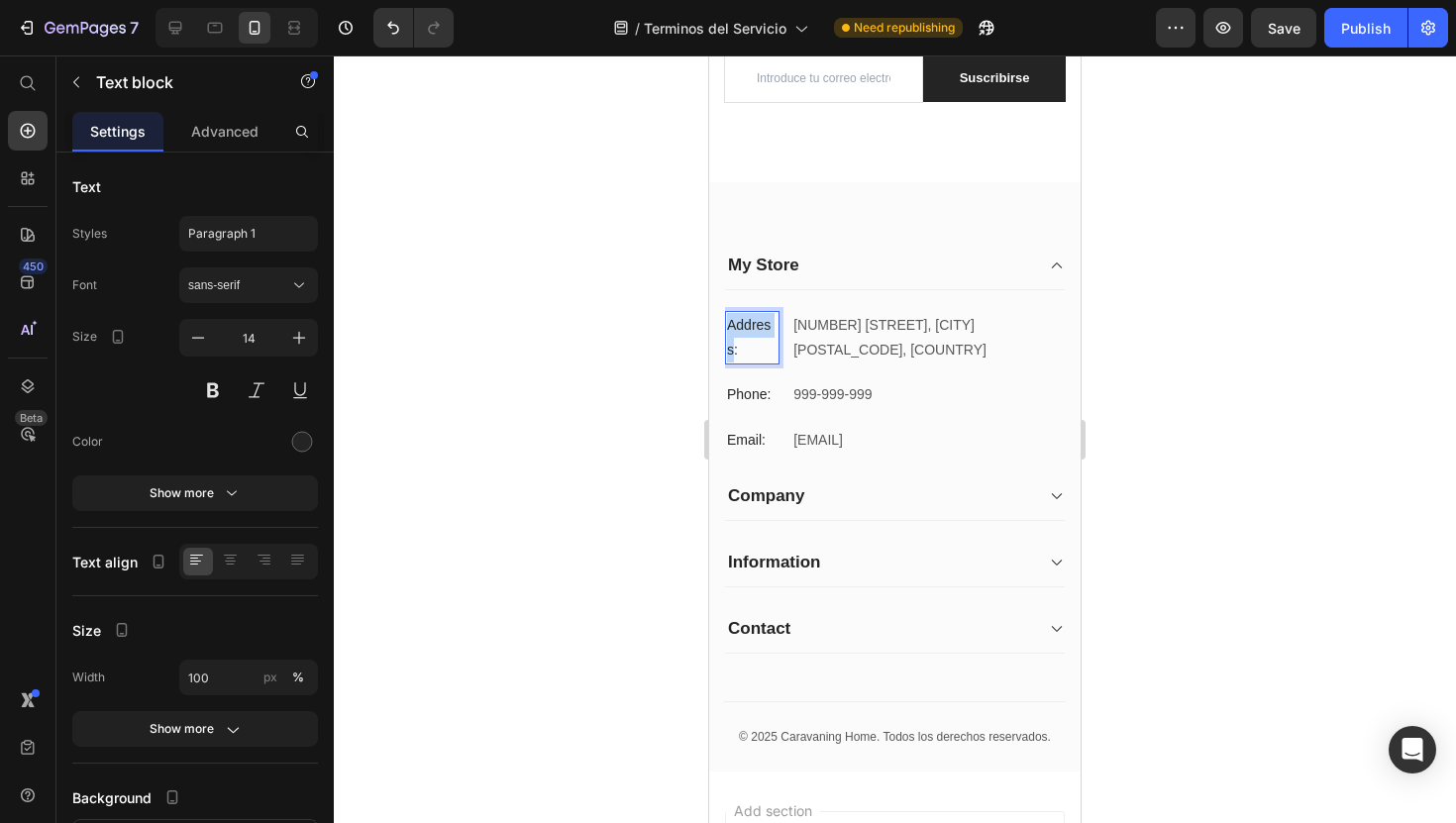 click on "[NUMBER] [STREET], [CITY] [POSTAL_CODE], [COUNTRY]" at bounding box center (928, 338) 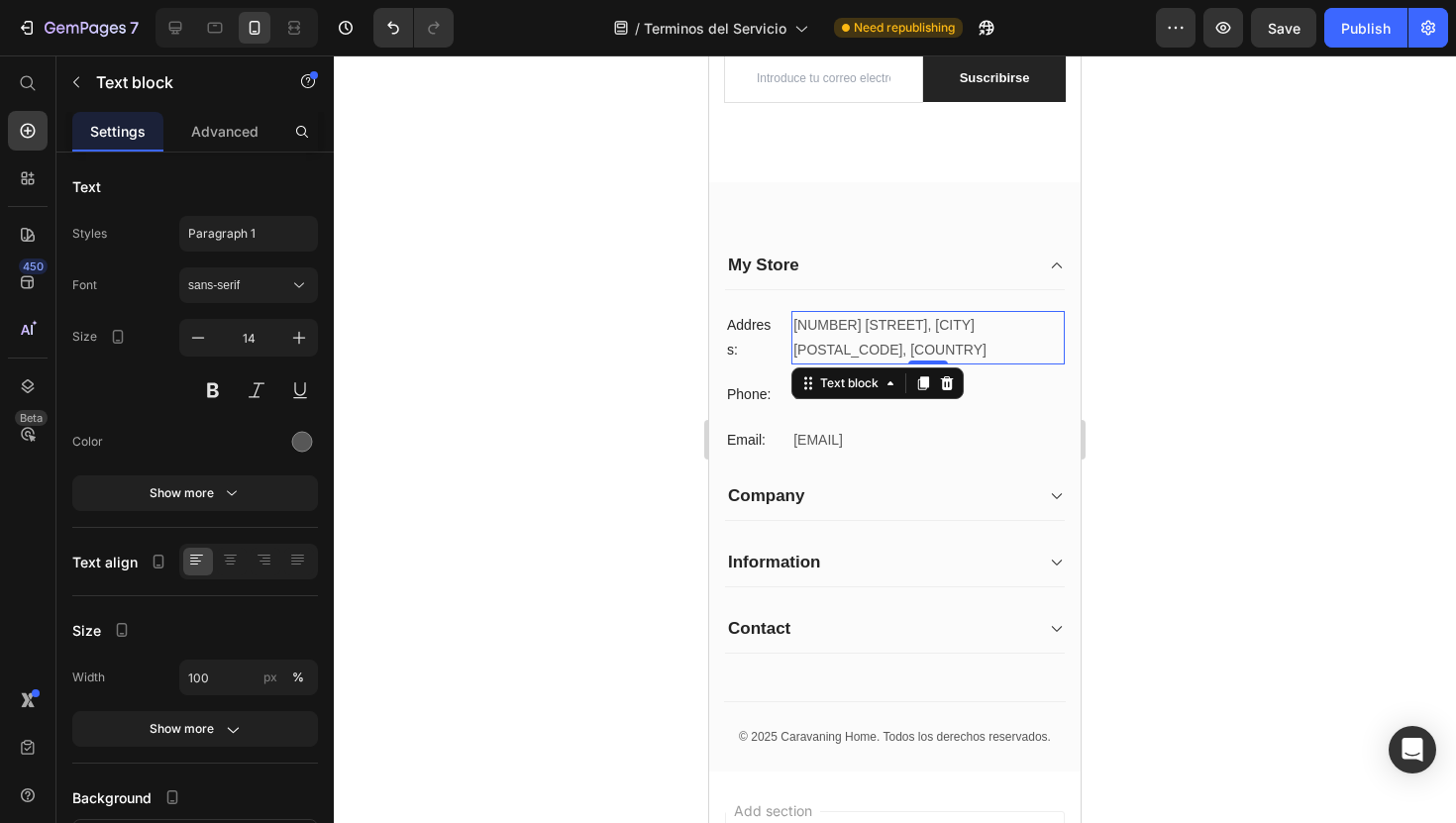 click on "[NUMBER] [STREET], [CITY] [POSTAL_CODE], [COUNTRY]" at bounding box center [928, 338] 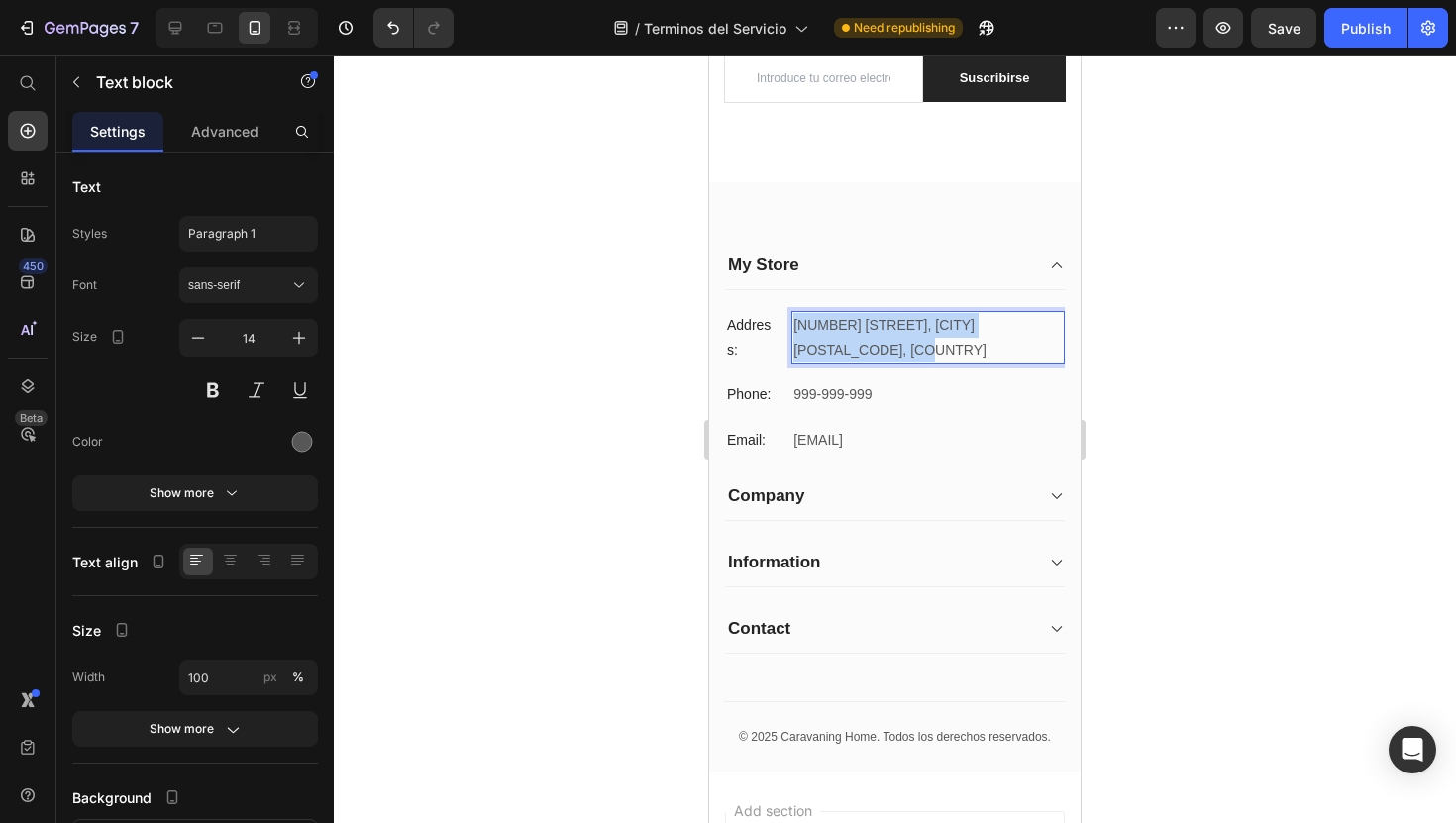click on "[NUMBER] [STREET], [CITY] [POSTAL_CODE], [COUNTRY]" at bounding box center (928, 338) 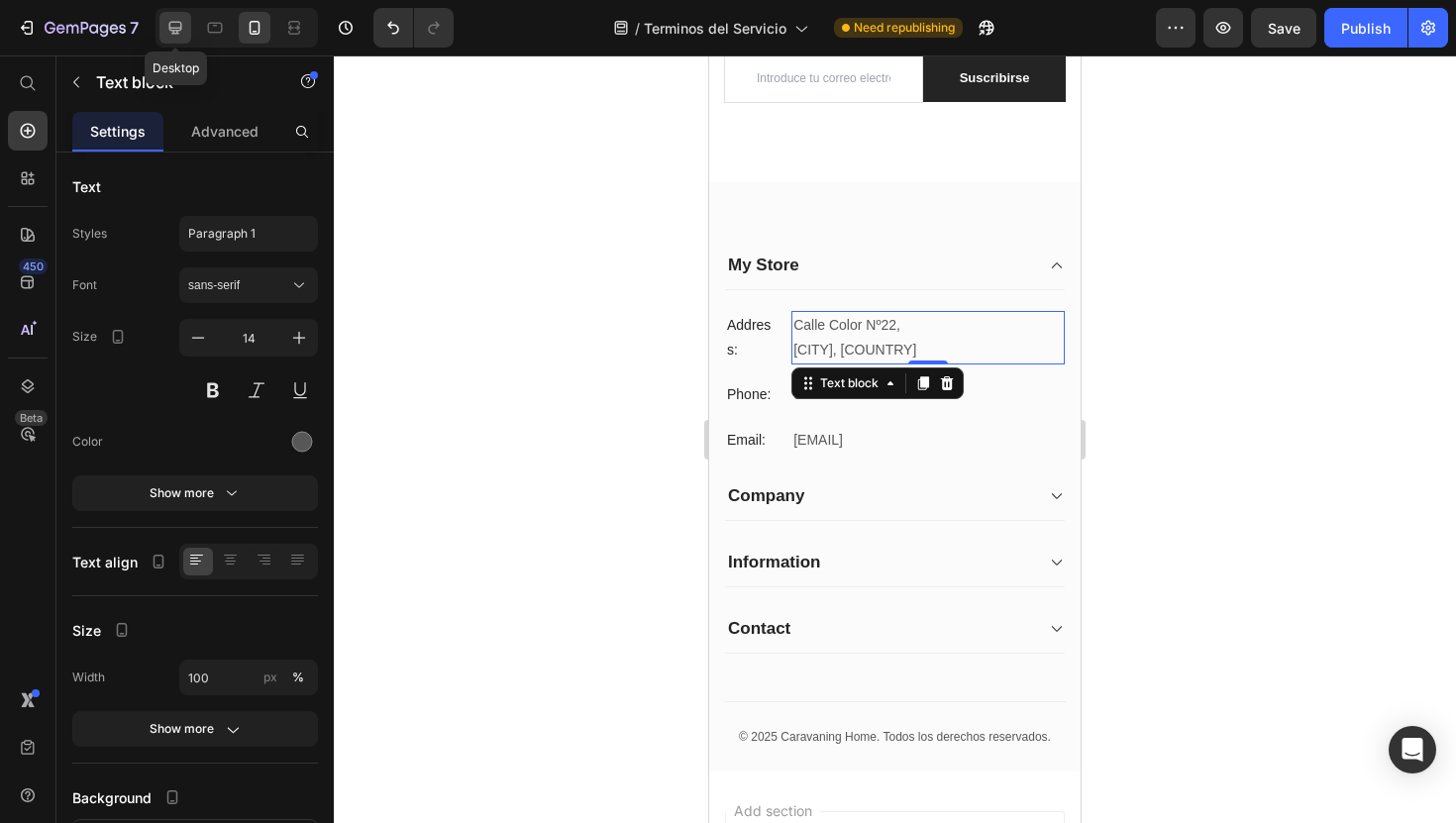 click 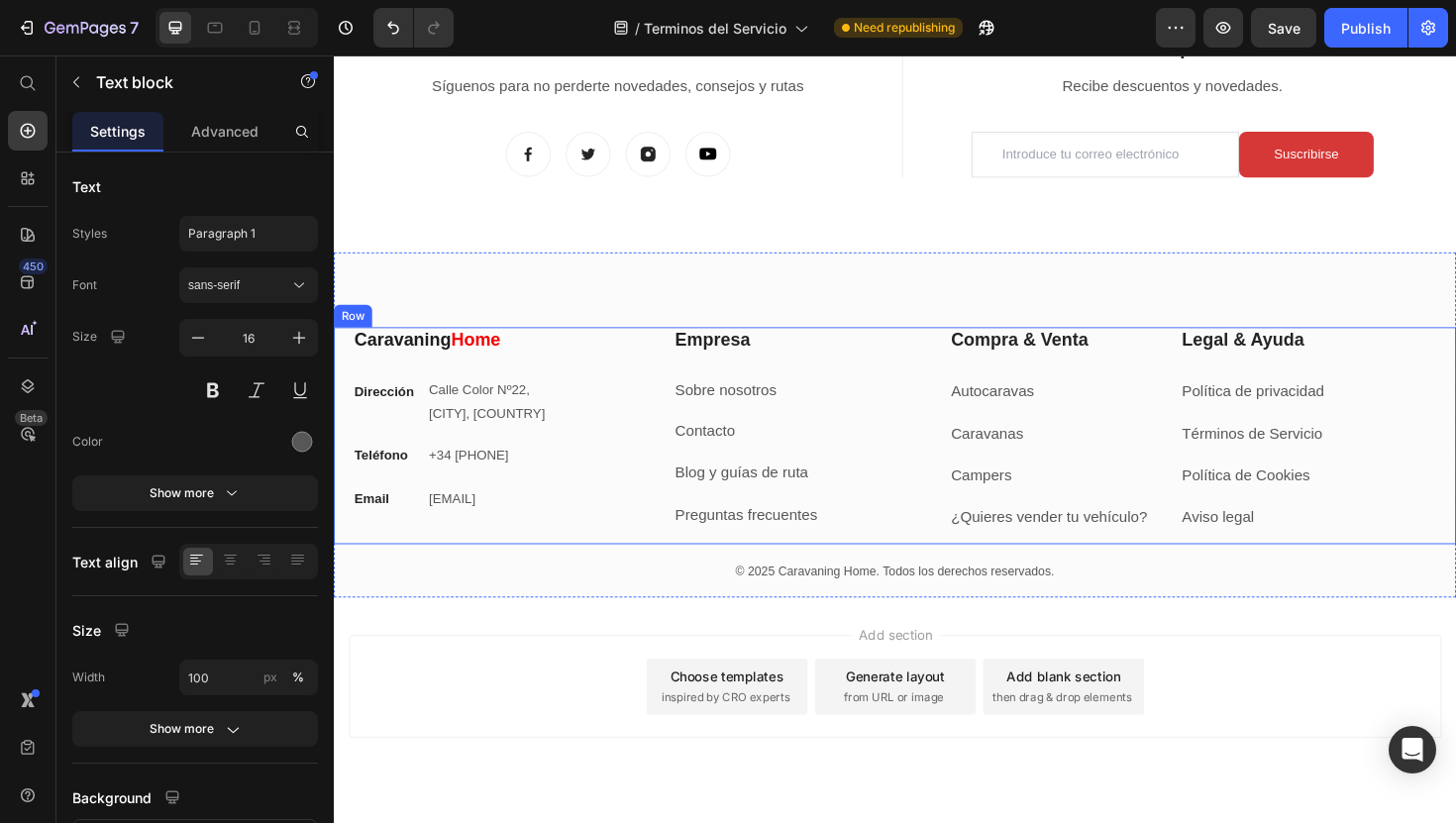 scroll, scrollTop: 5197, scrollLeft: 0, axis: vertical 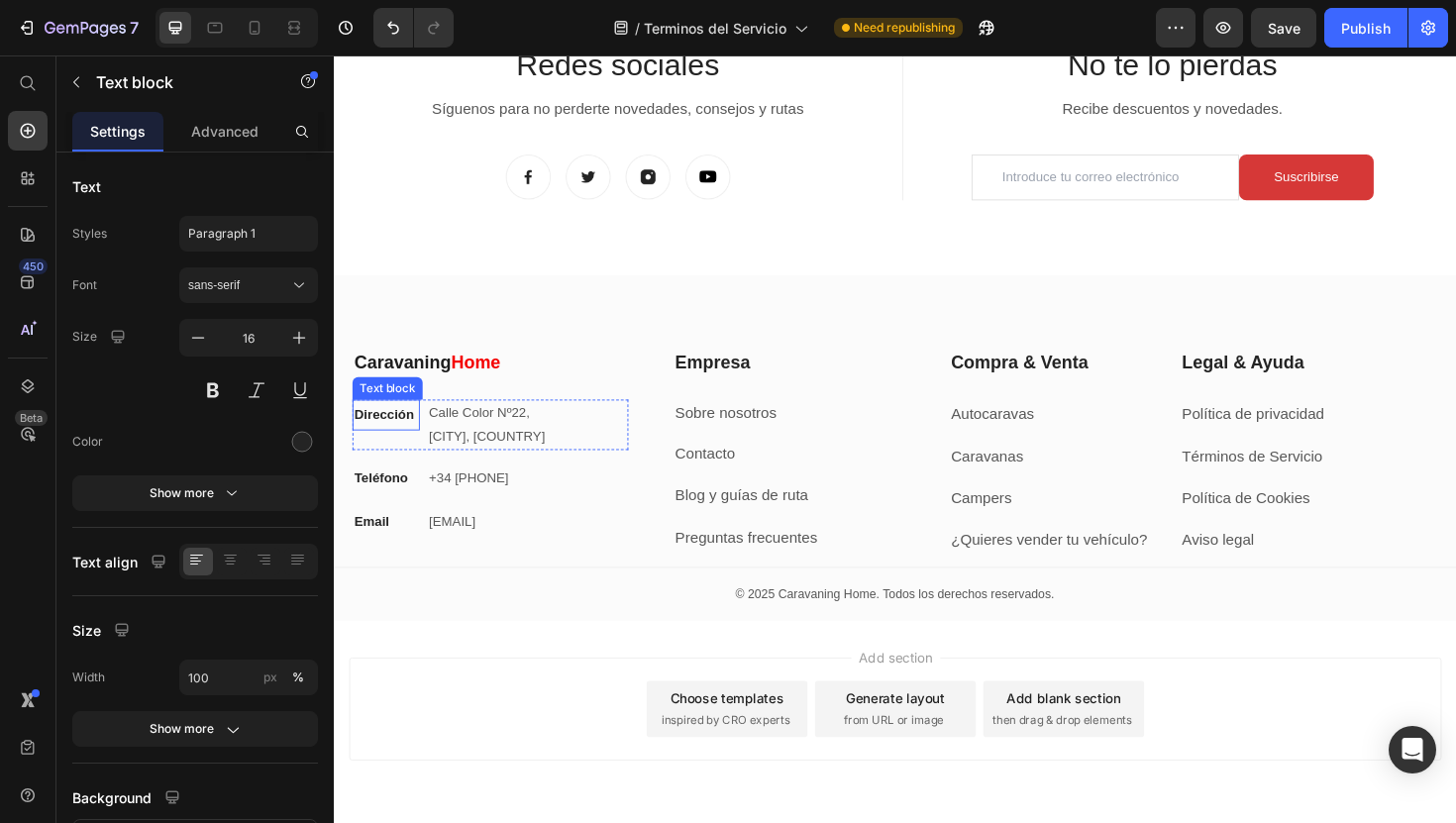 click on "Dirección" at bounding box center (387, 436) 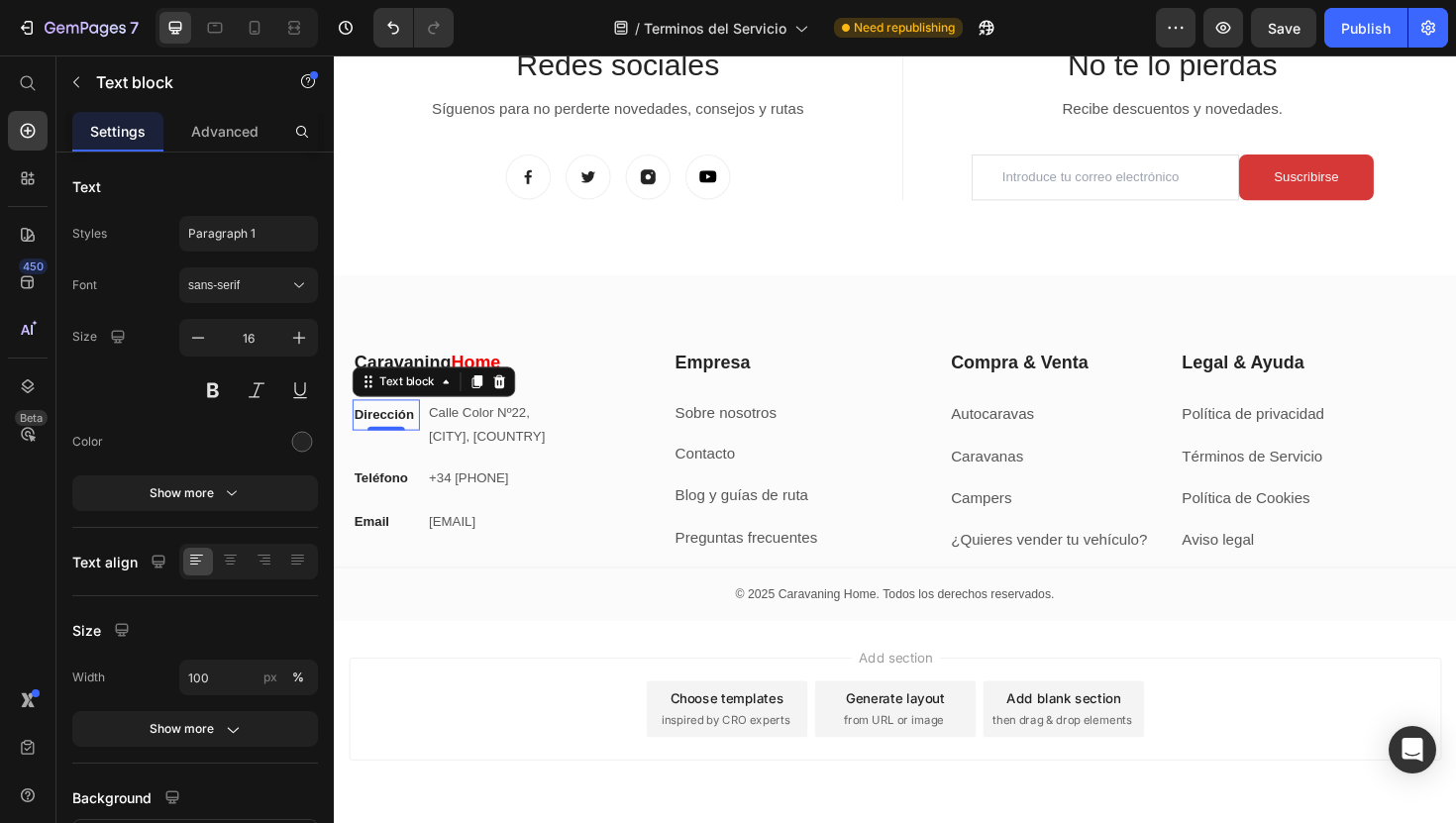 click on "Dirección" at bounding box center [387, 436] 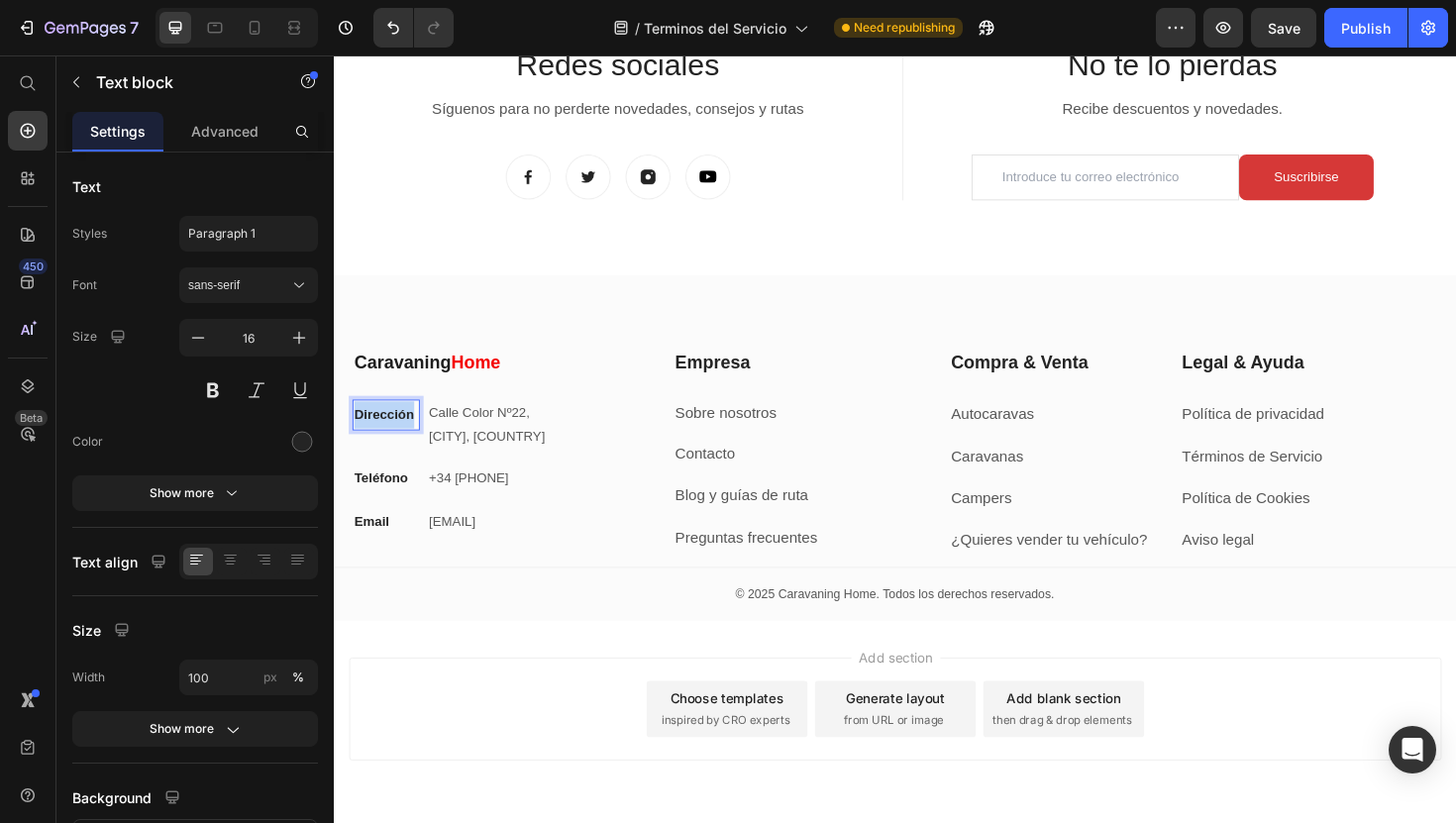 click on "Dirección" at bounding box center [387, 436] 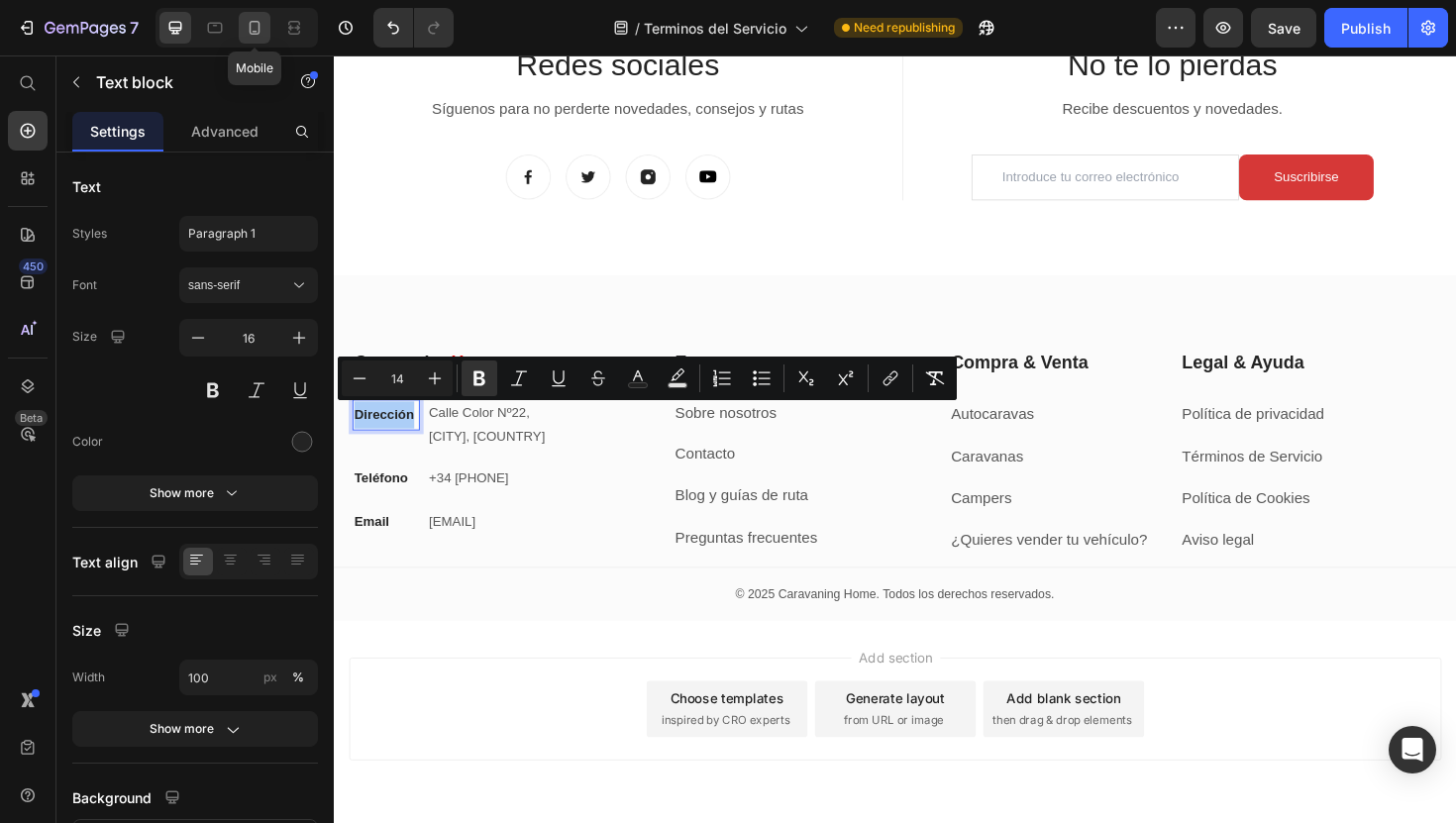 click 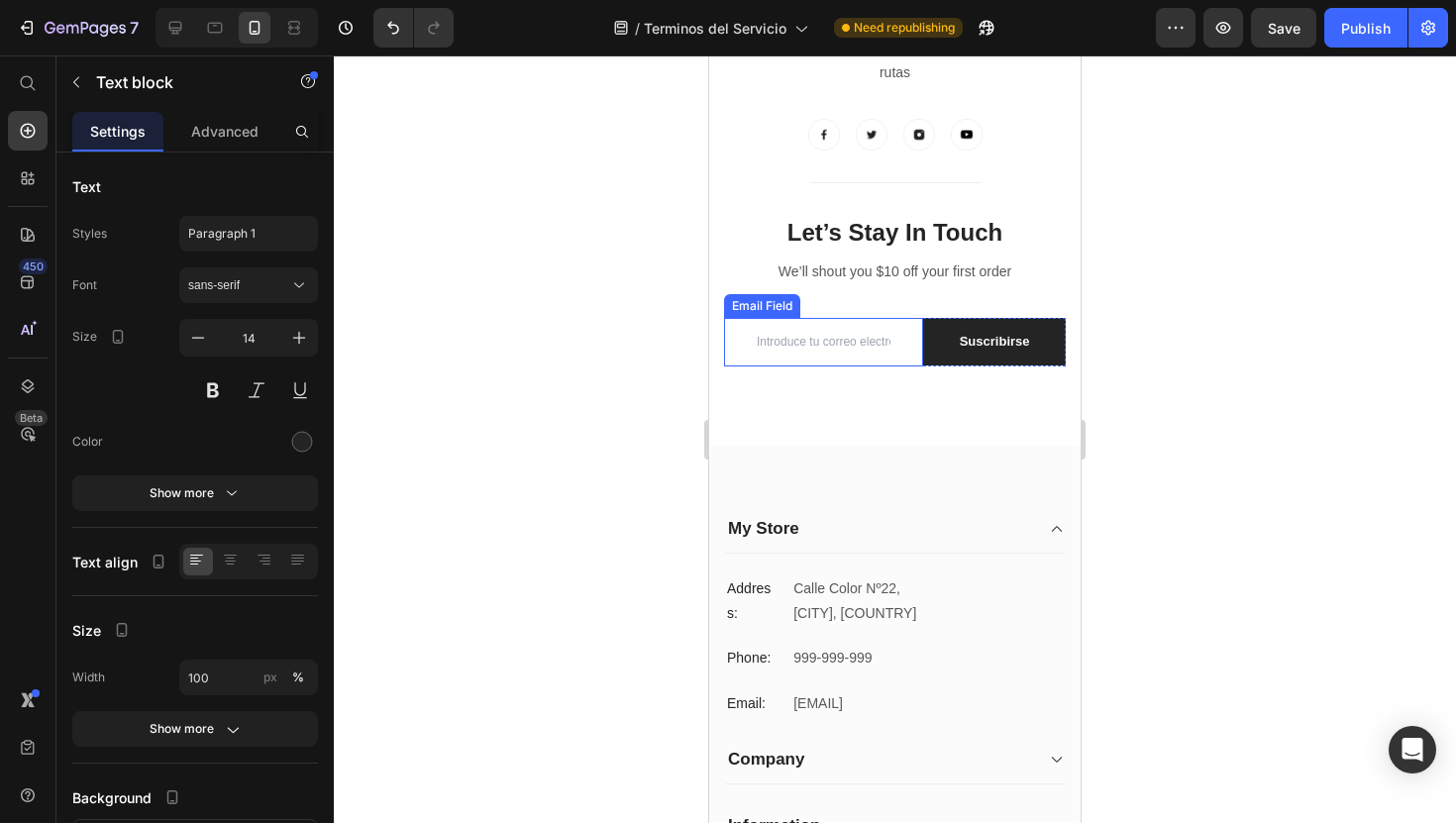 scroll, scrollTop: 6707, scrollLeft: 0, axis: vertical 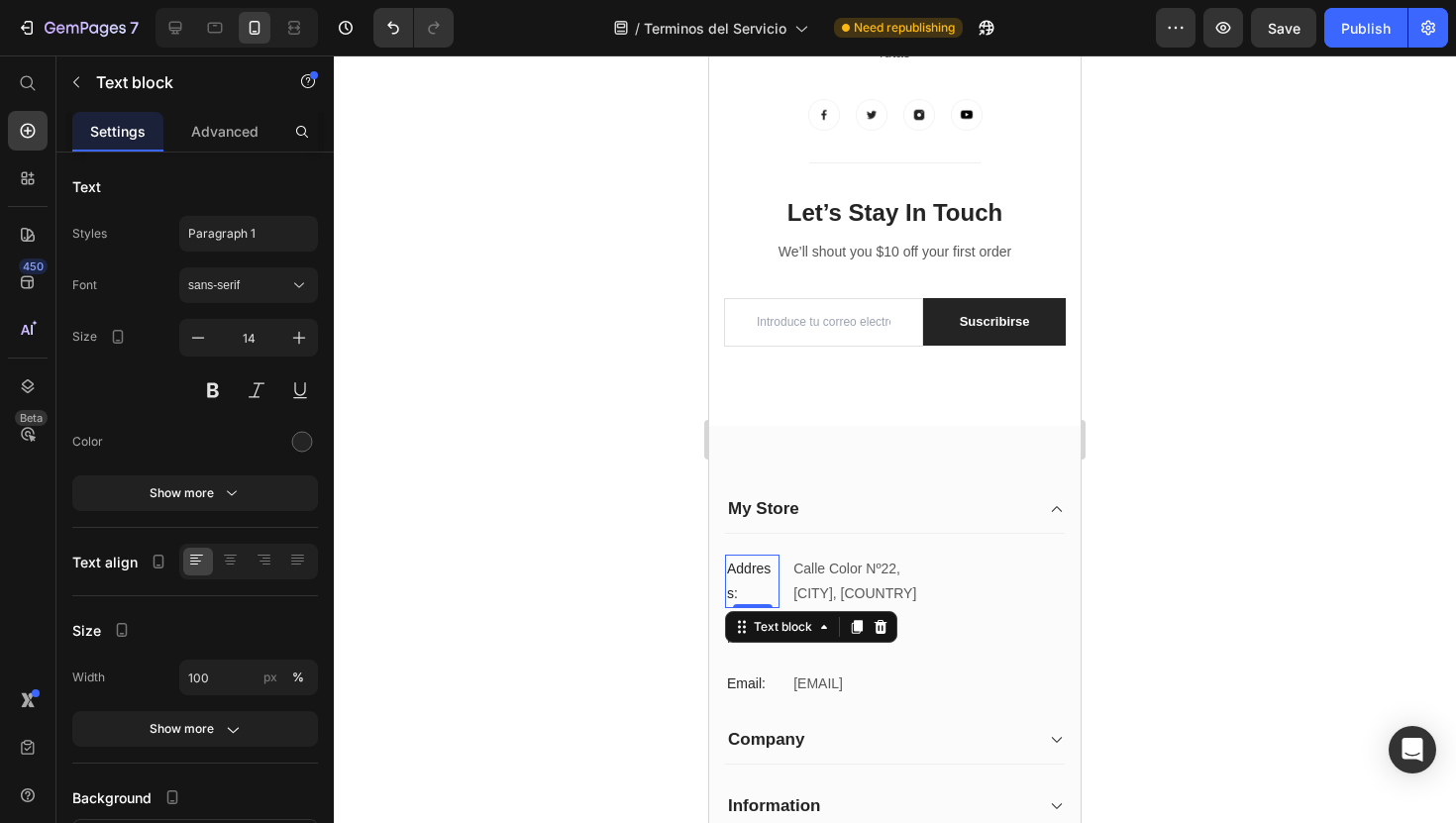 click on "Address:" at bounding box center [752, 581] 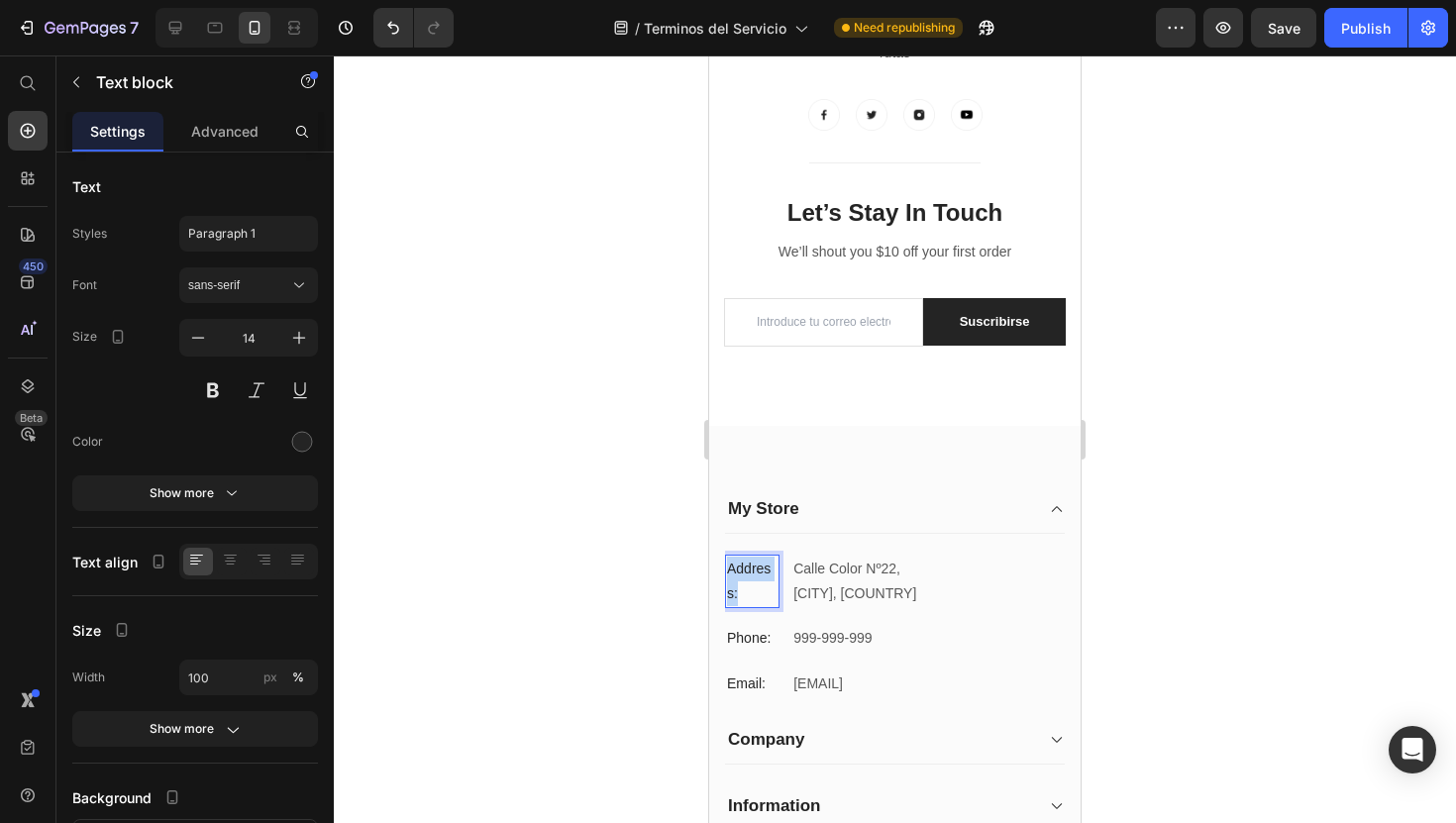 click on "Address:" at bounding box center [752, 581] 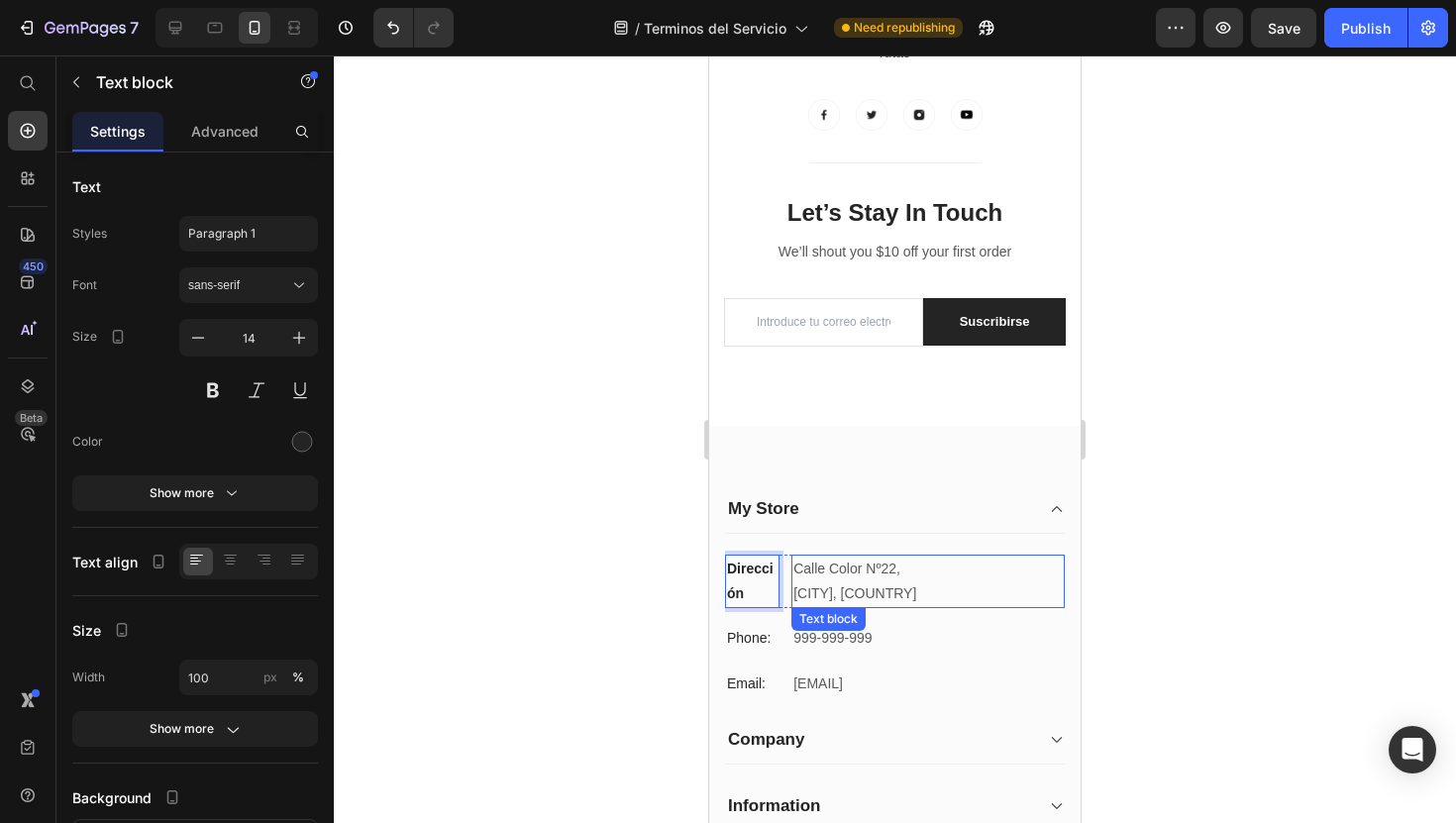 click on "Calle Color Nº22," at bounding box center (847, 568) 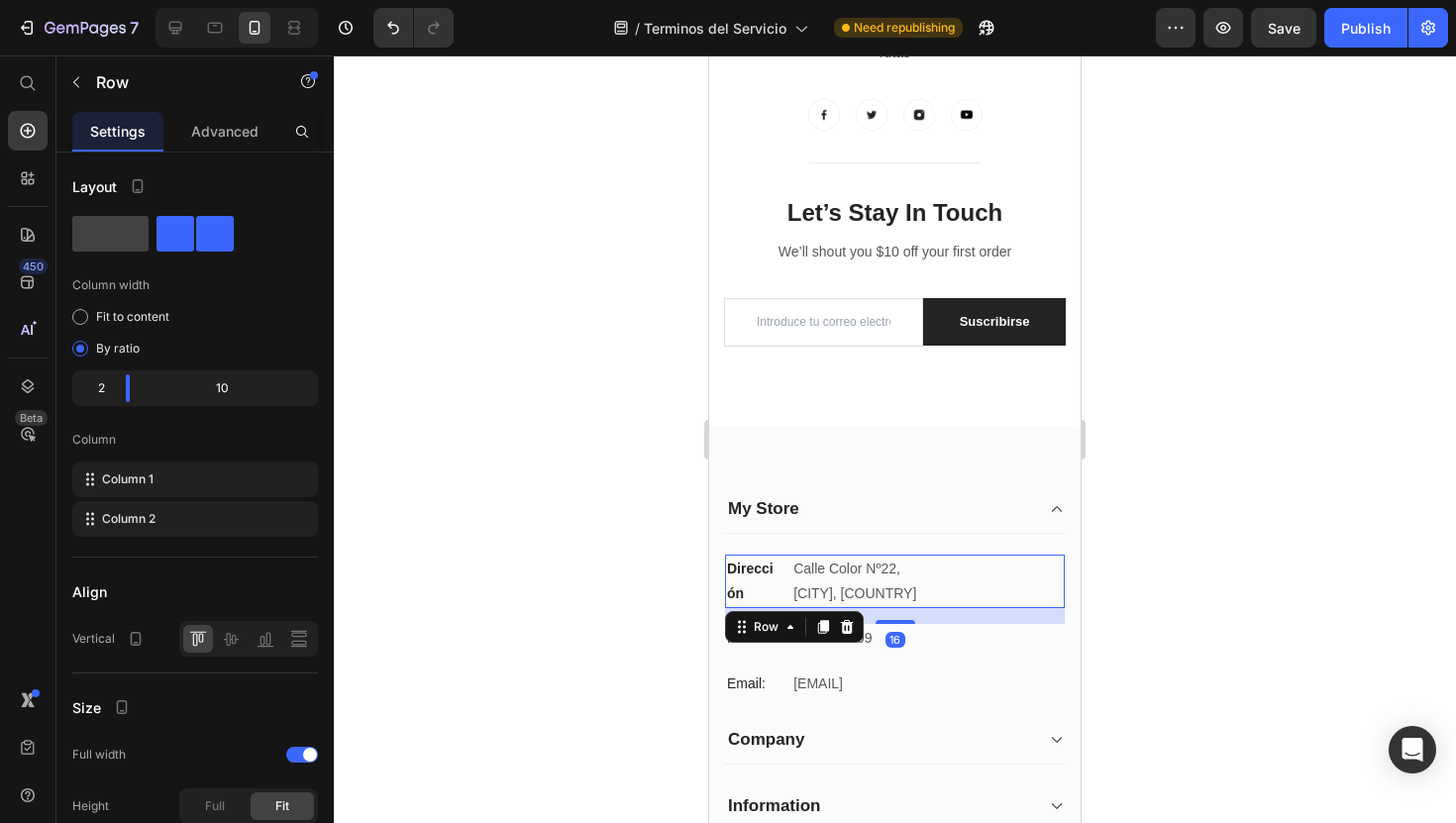 click on "Dirección Text block Calle Color Nº22, [CITY], [COUNTRY] Text block Row   16" at bounding box center [894, 581] 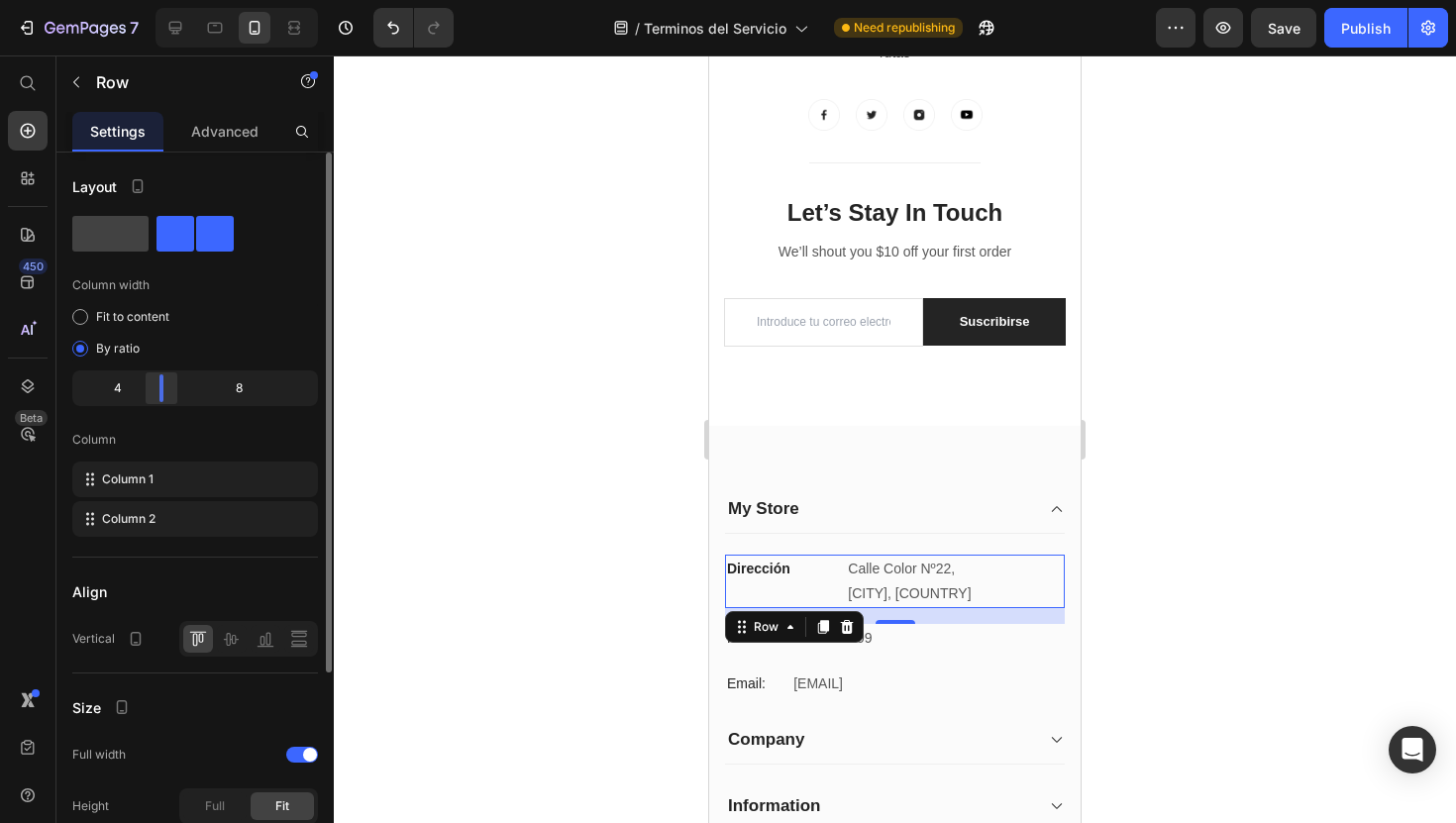 drag, startPoint x: 137, startPoint y: 387, endPoint x: 153, endPoint y: 382, distance: 16.763055 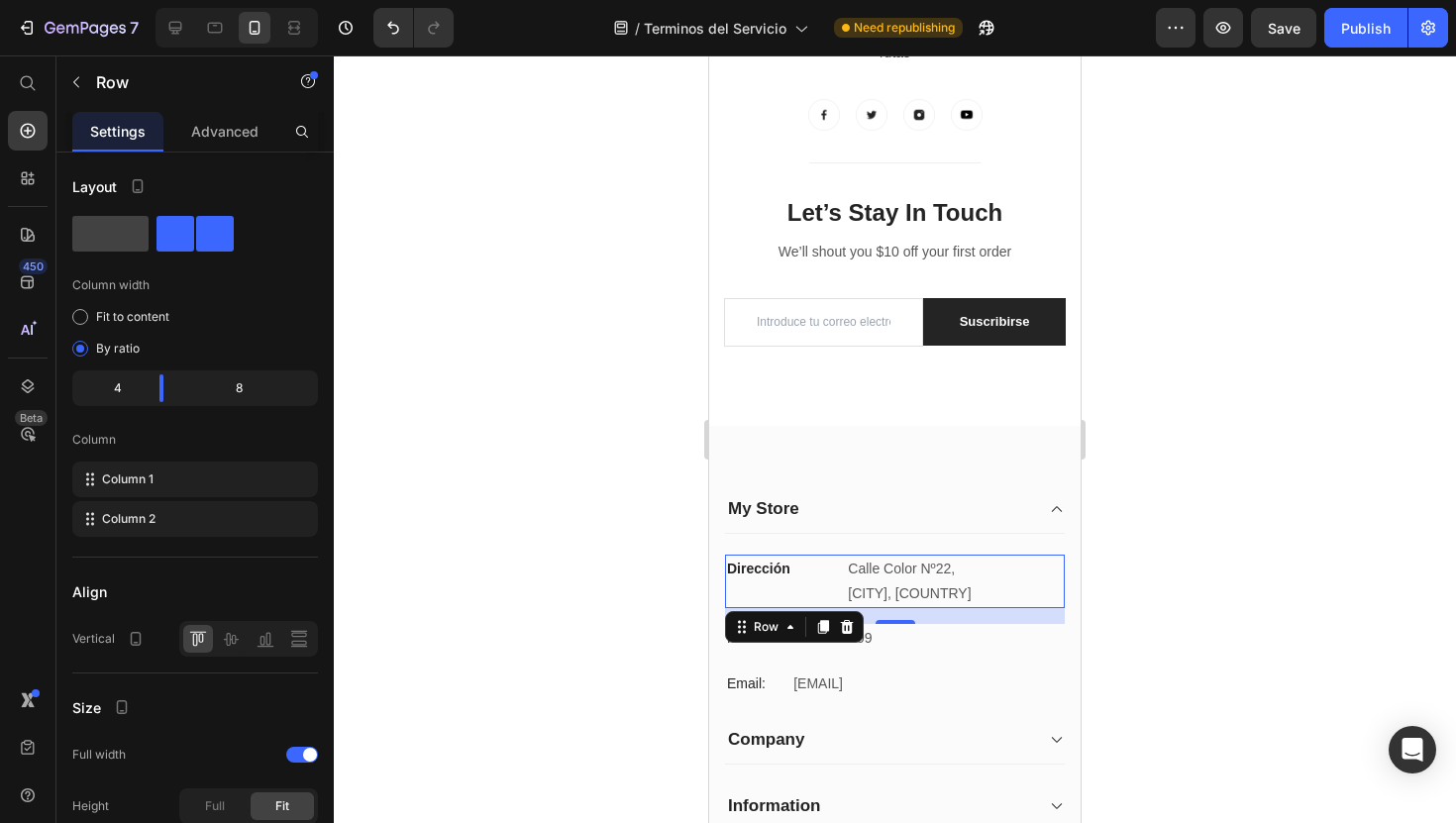 click on "Dirección Text block" at bounding box center (780, 581) 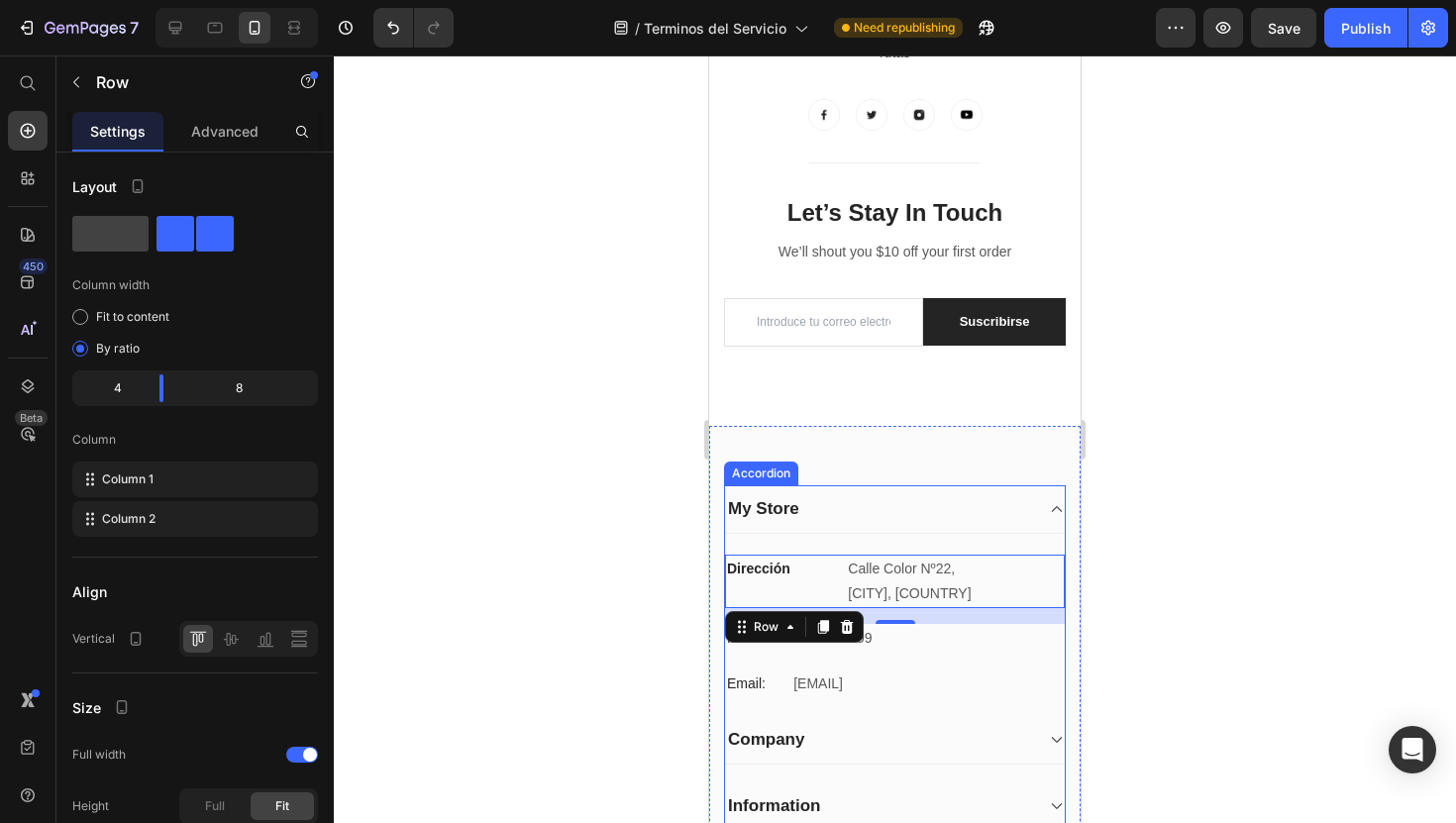 click on "My Store" at bounding box center [894, 509] 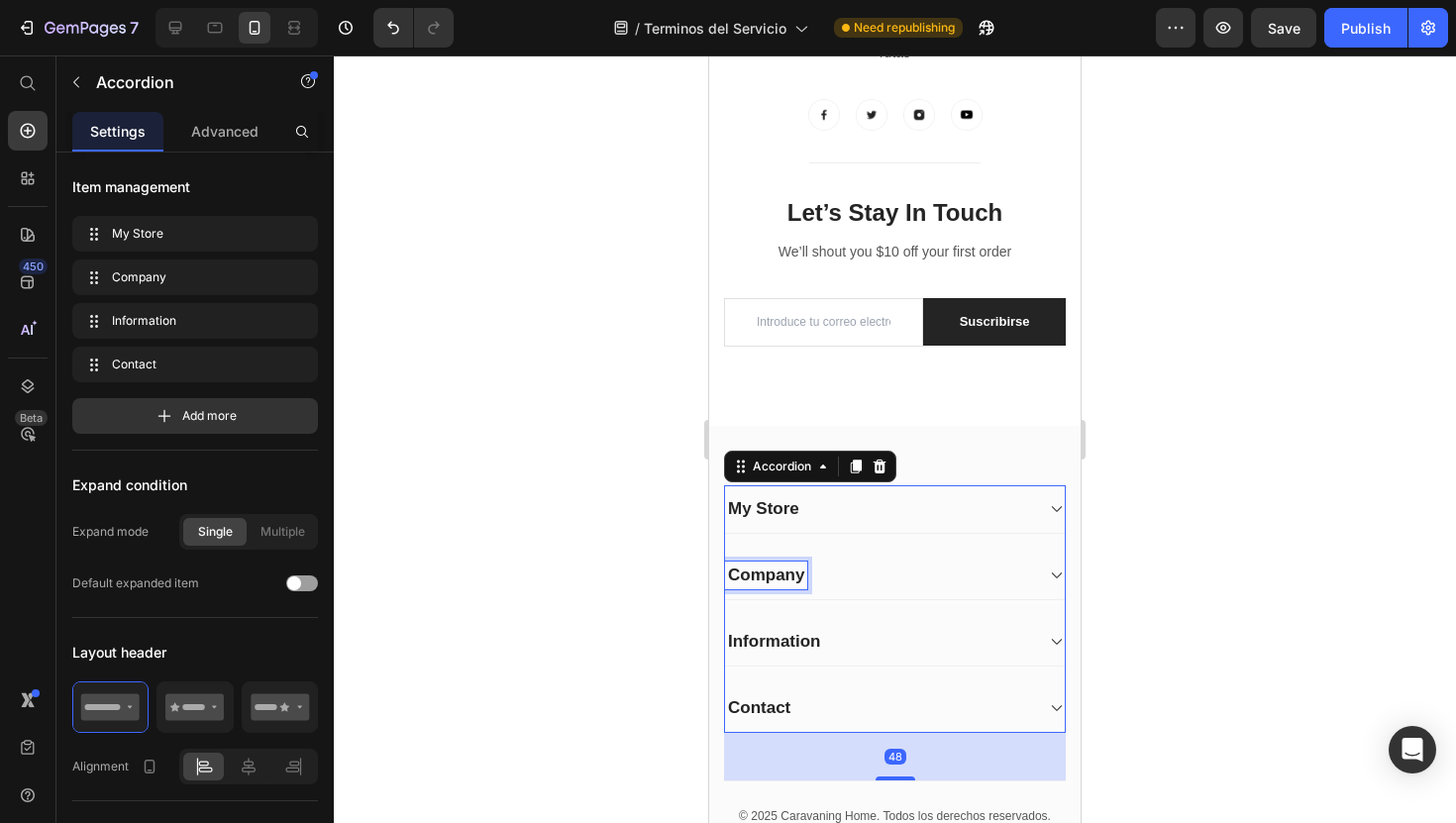 click on "Company" at bounding box center (766, 575) 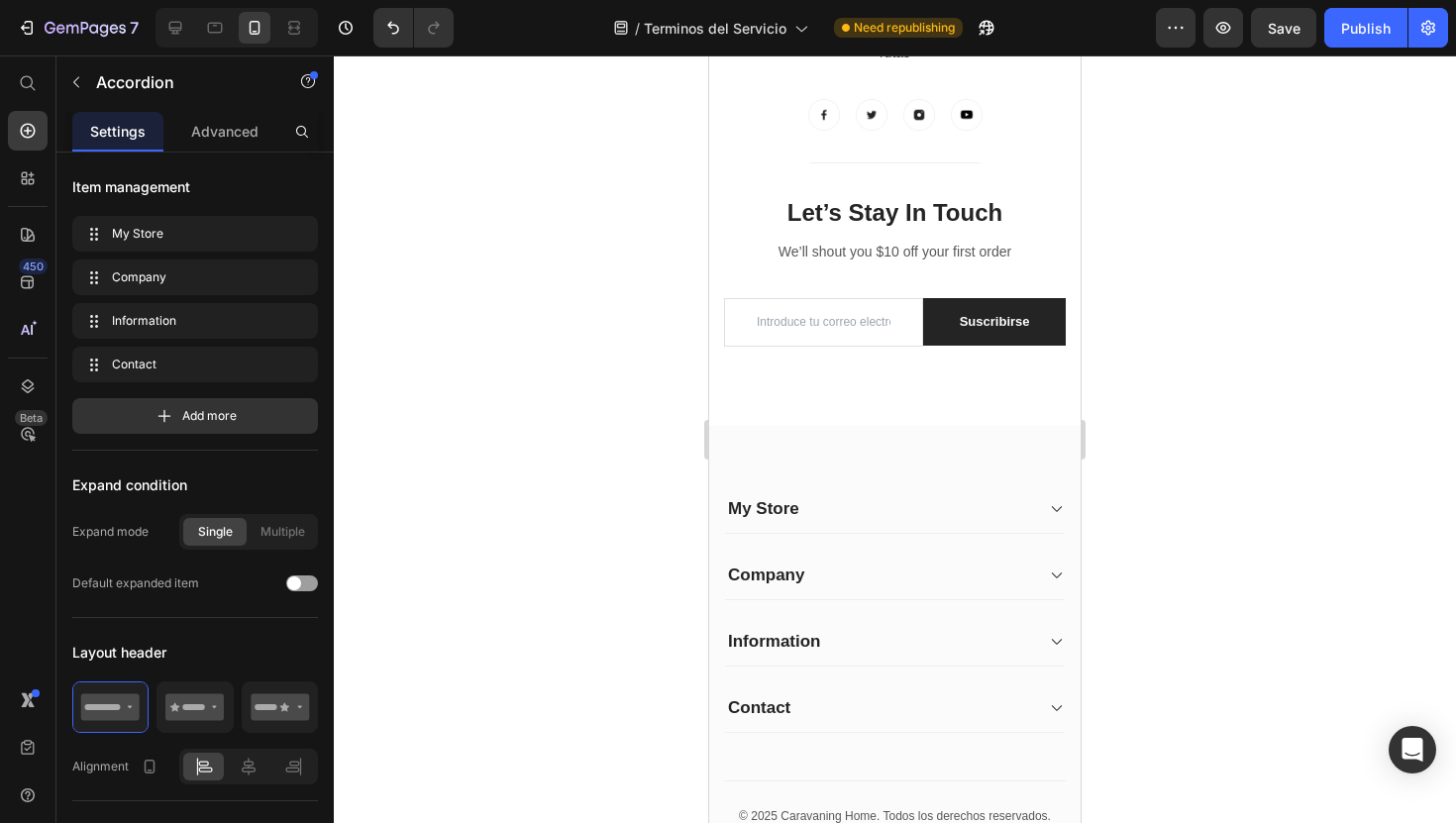 click on "My Store" at bounding box center [894, 509] 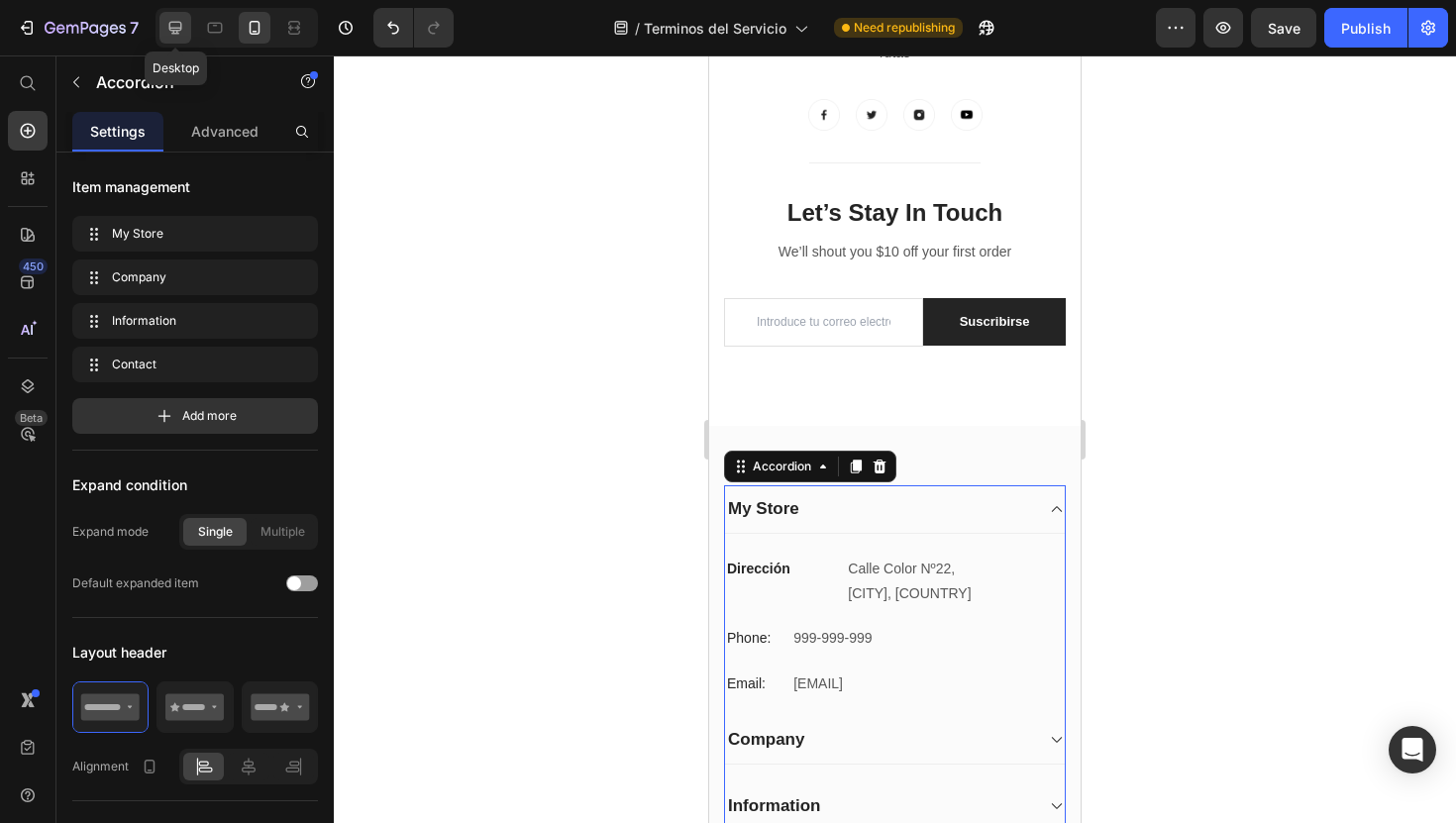 click 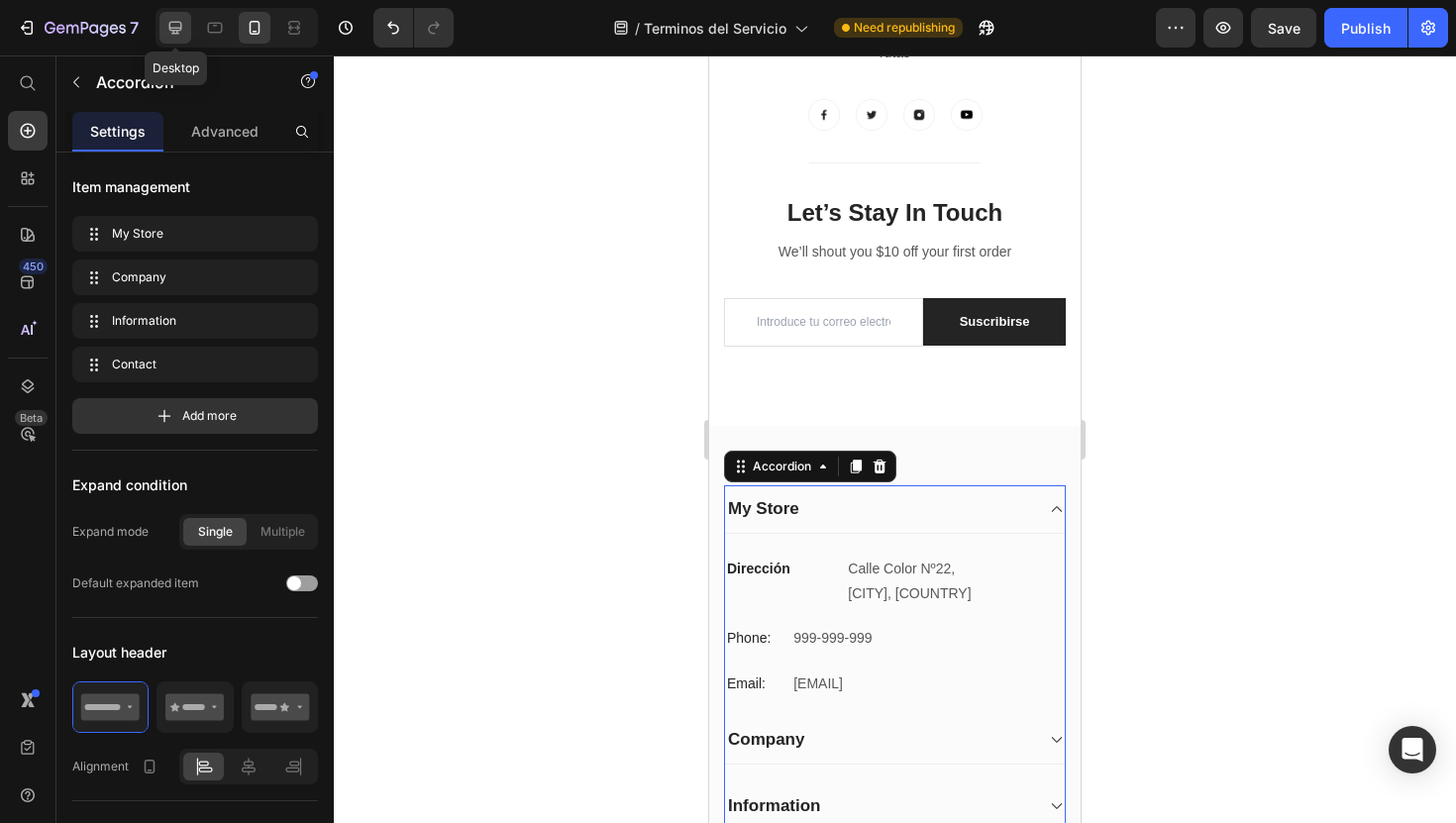 type on "19" 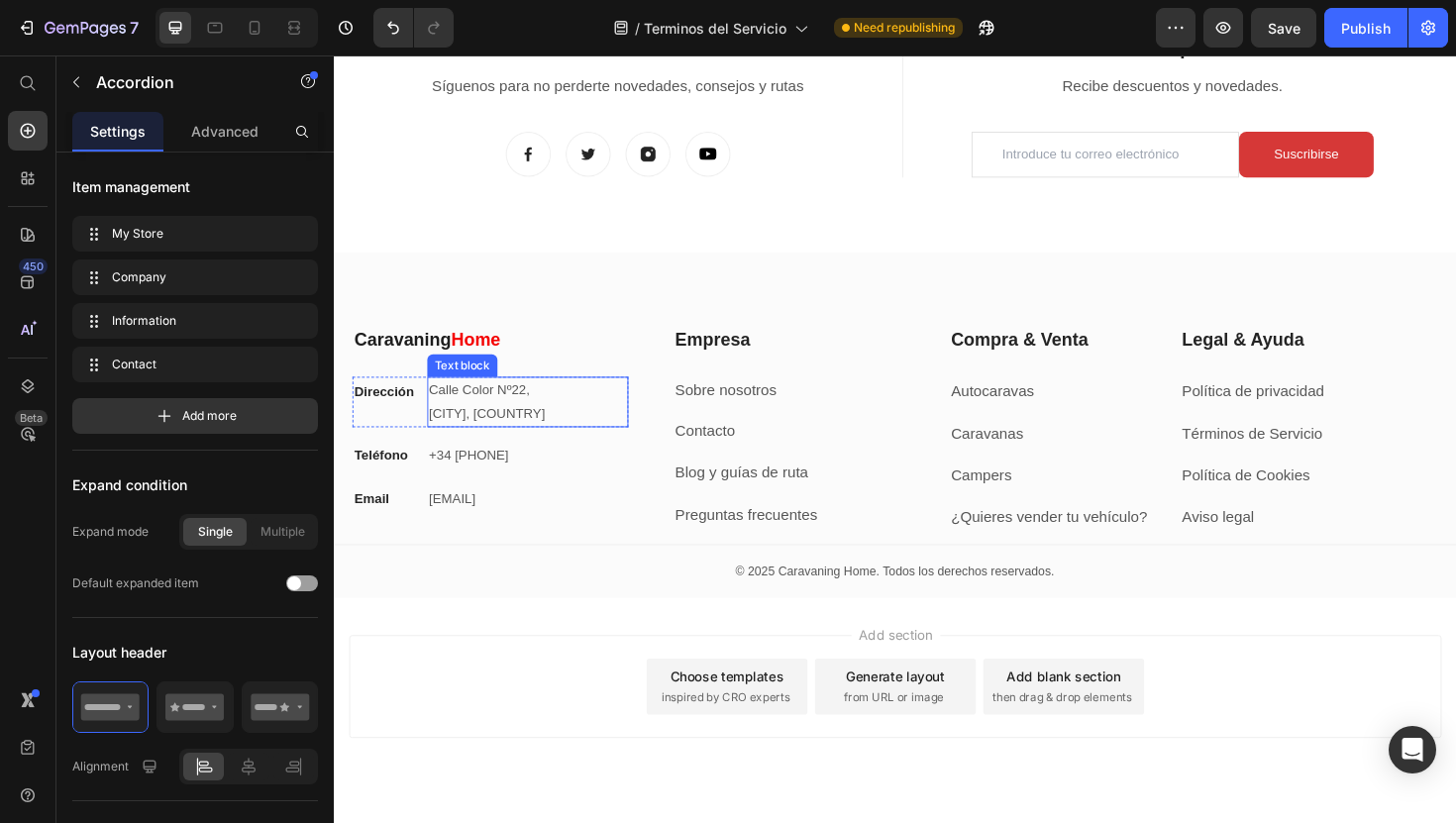 scroll, scrollTop: 5197, scrollLeft: 0, axis: vertical 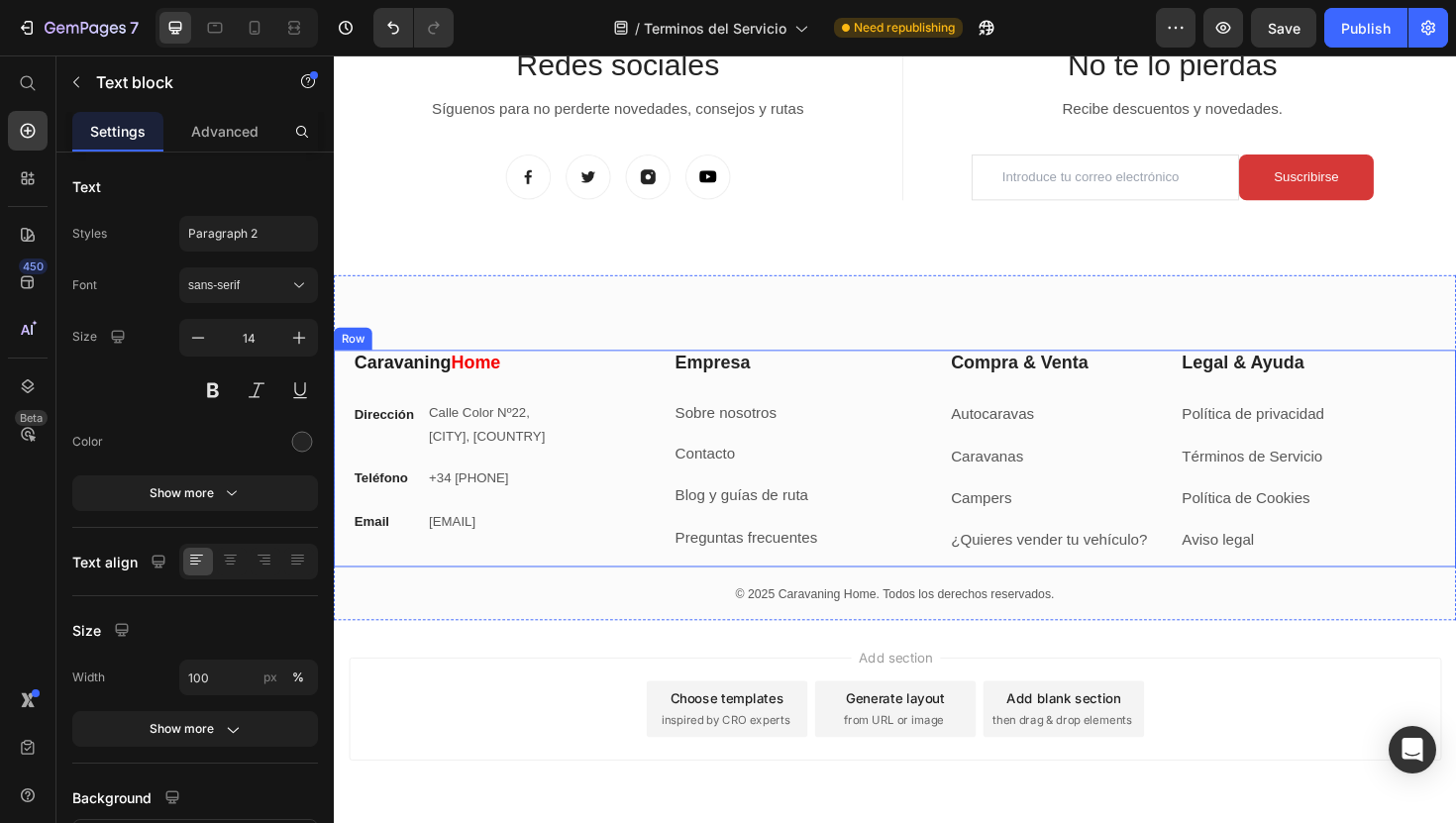 click on "Teléfono" at bounding box center (383, 503) 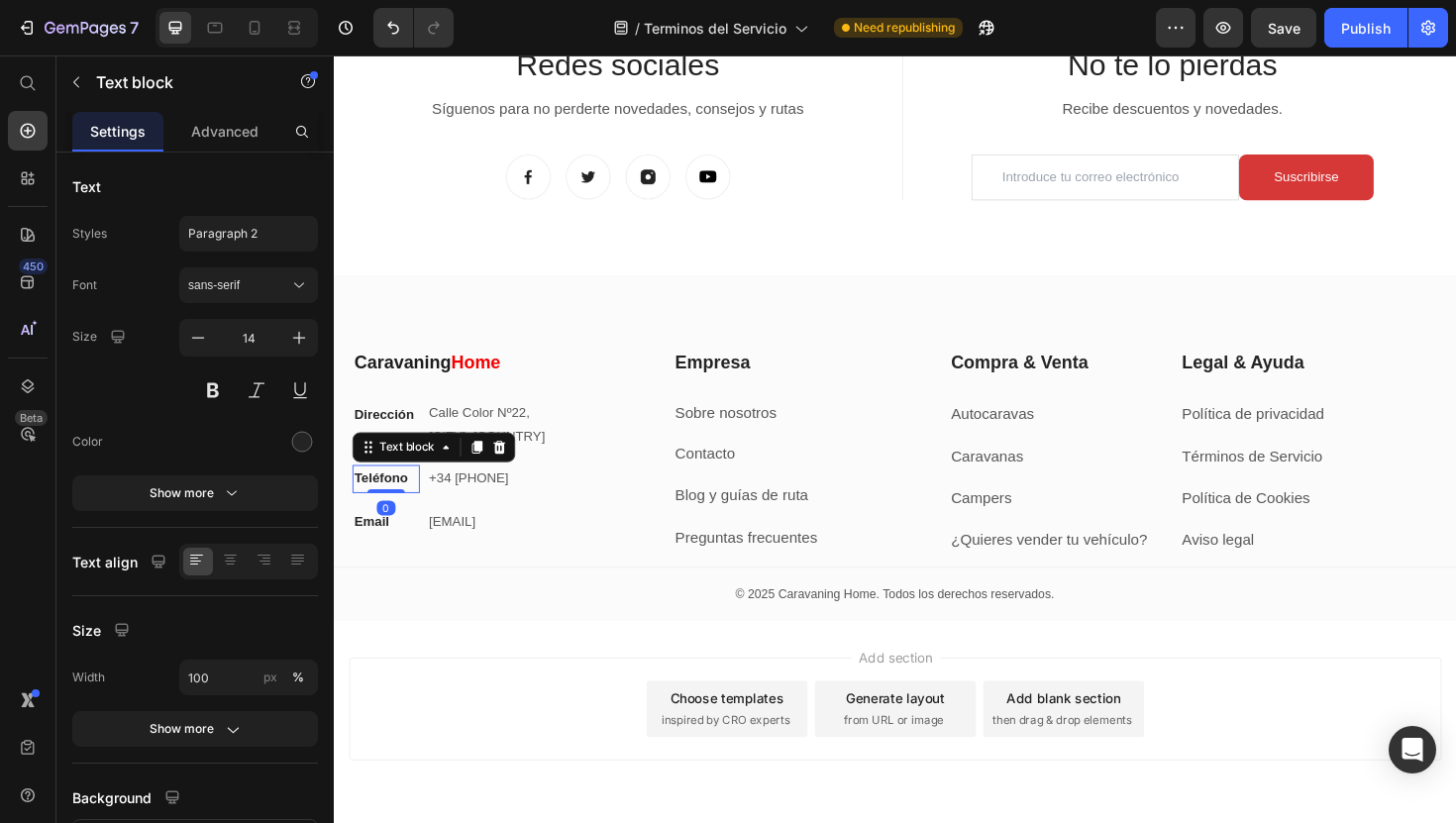 click on "Teléfono" at bounding box center (383, 503) 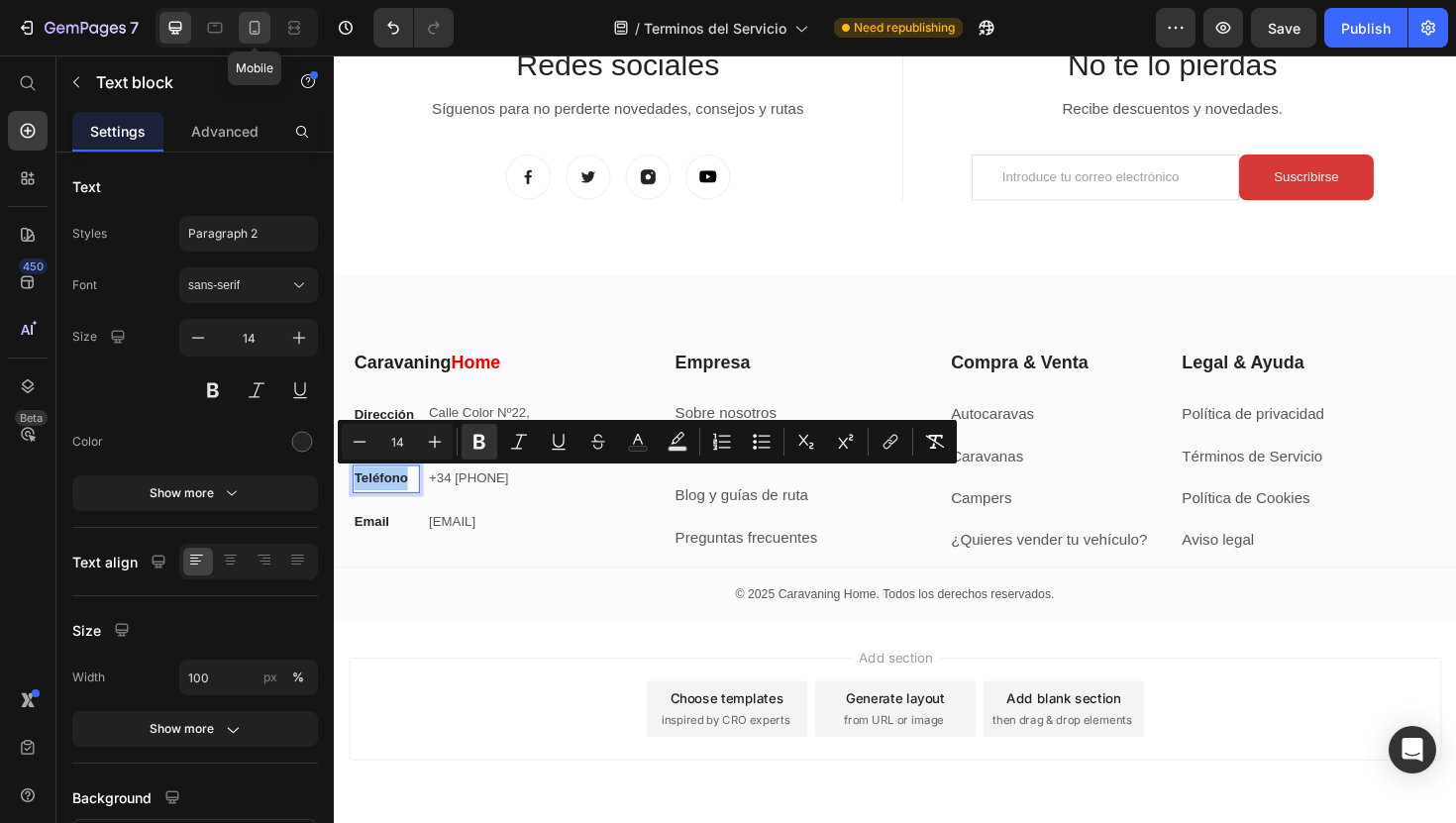 click 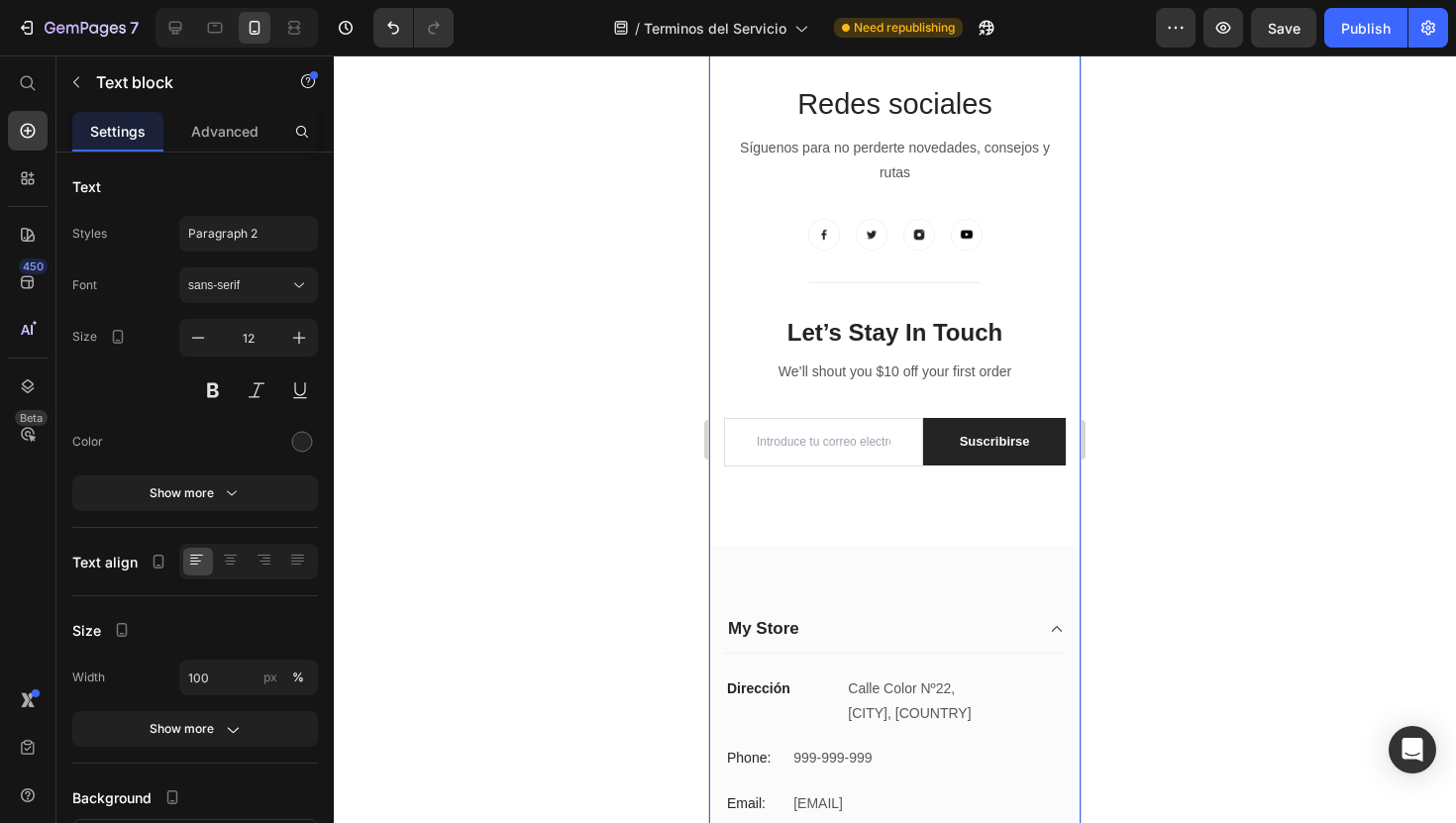 scroll, scrollTop: 6810, scrollLeft: 0, axis: vertical 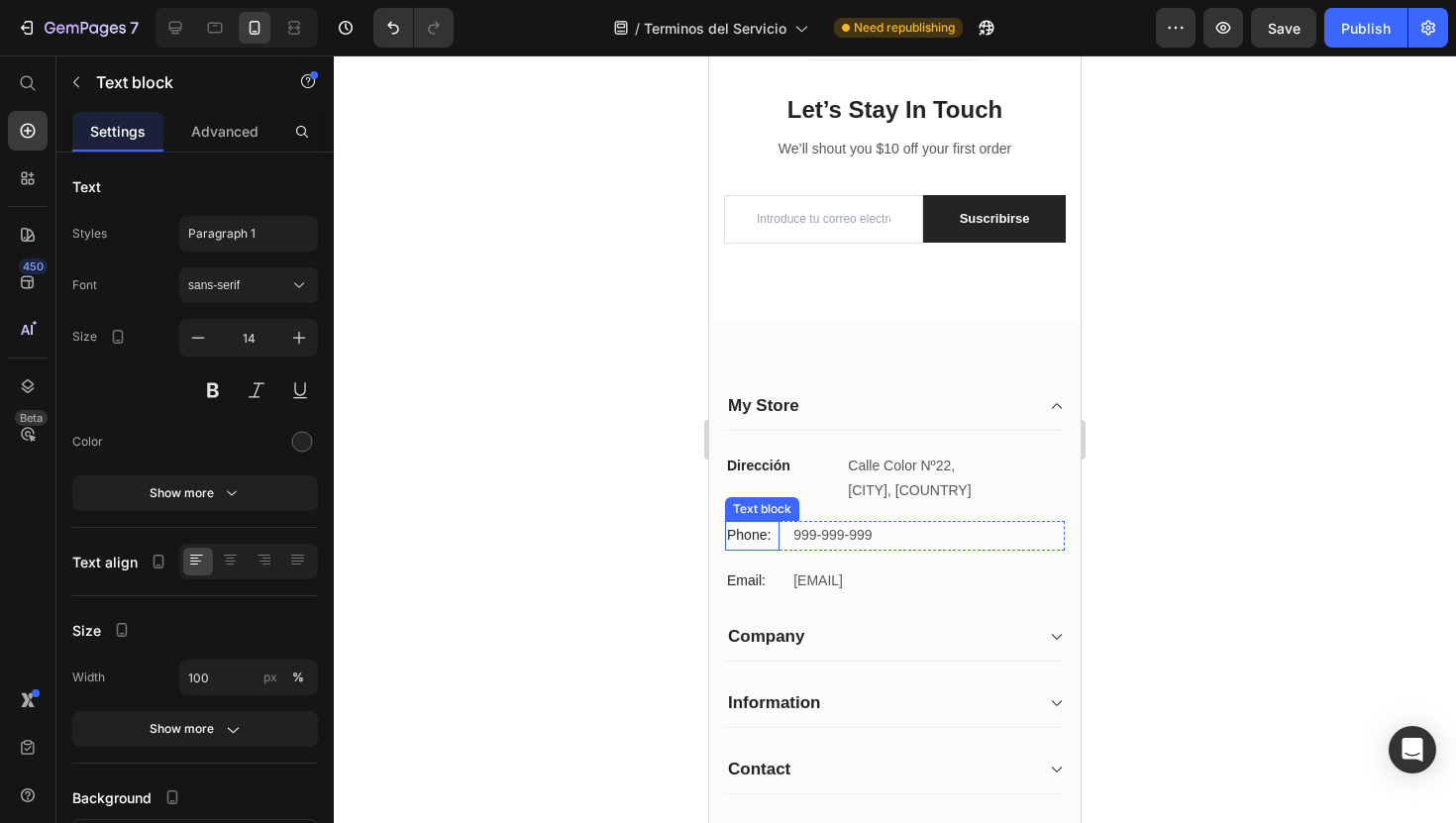 click on "Phone:" at bounding box center (752, 535) 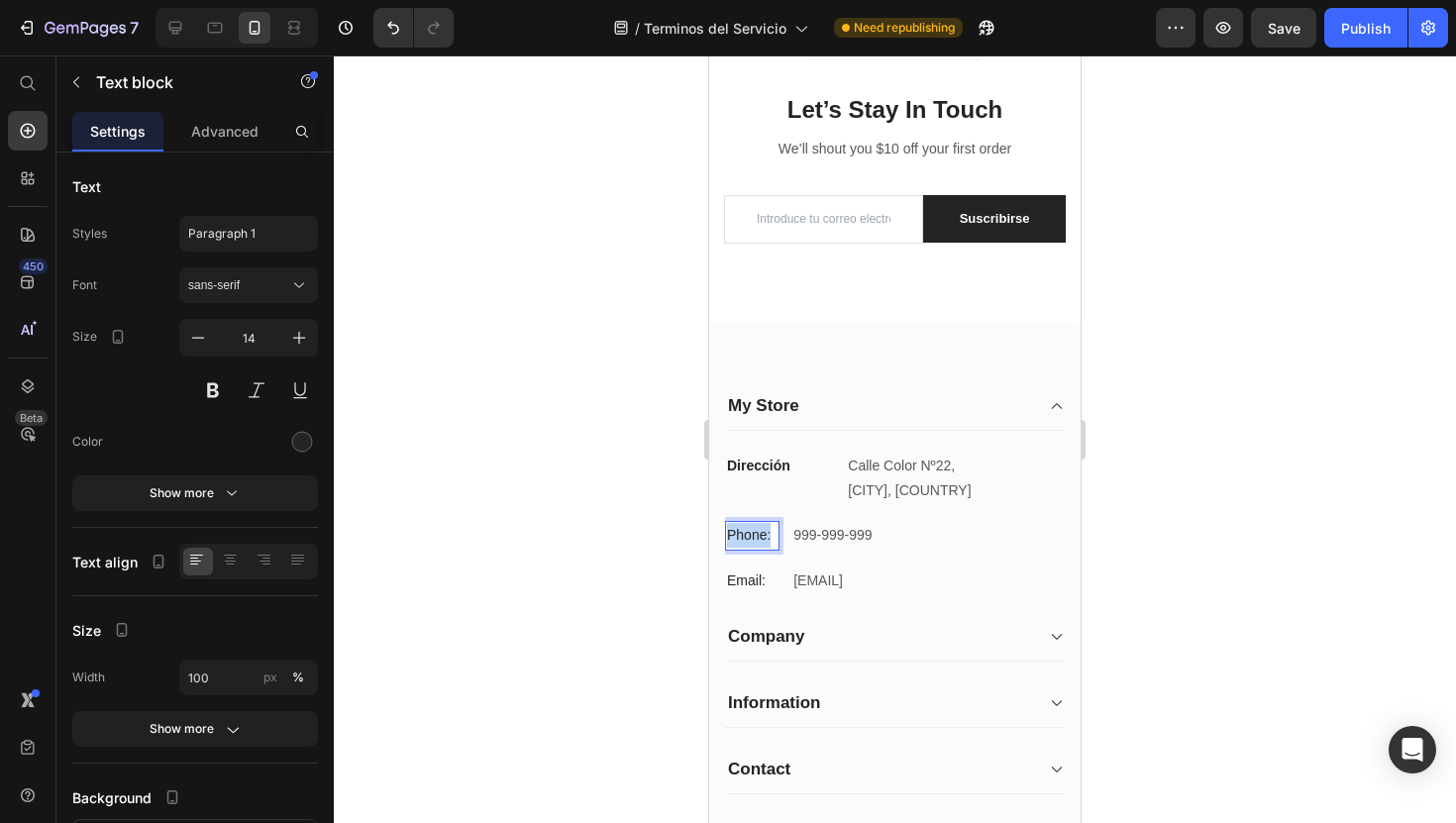 click on "Phone:" at bounding box center (752, 535) 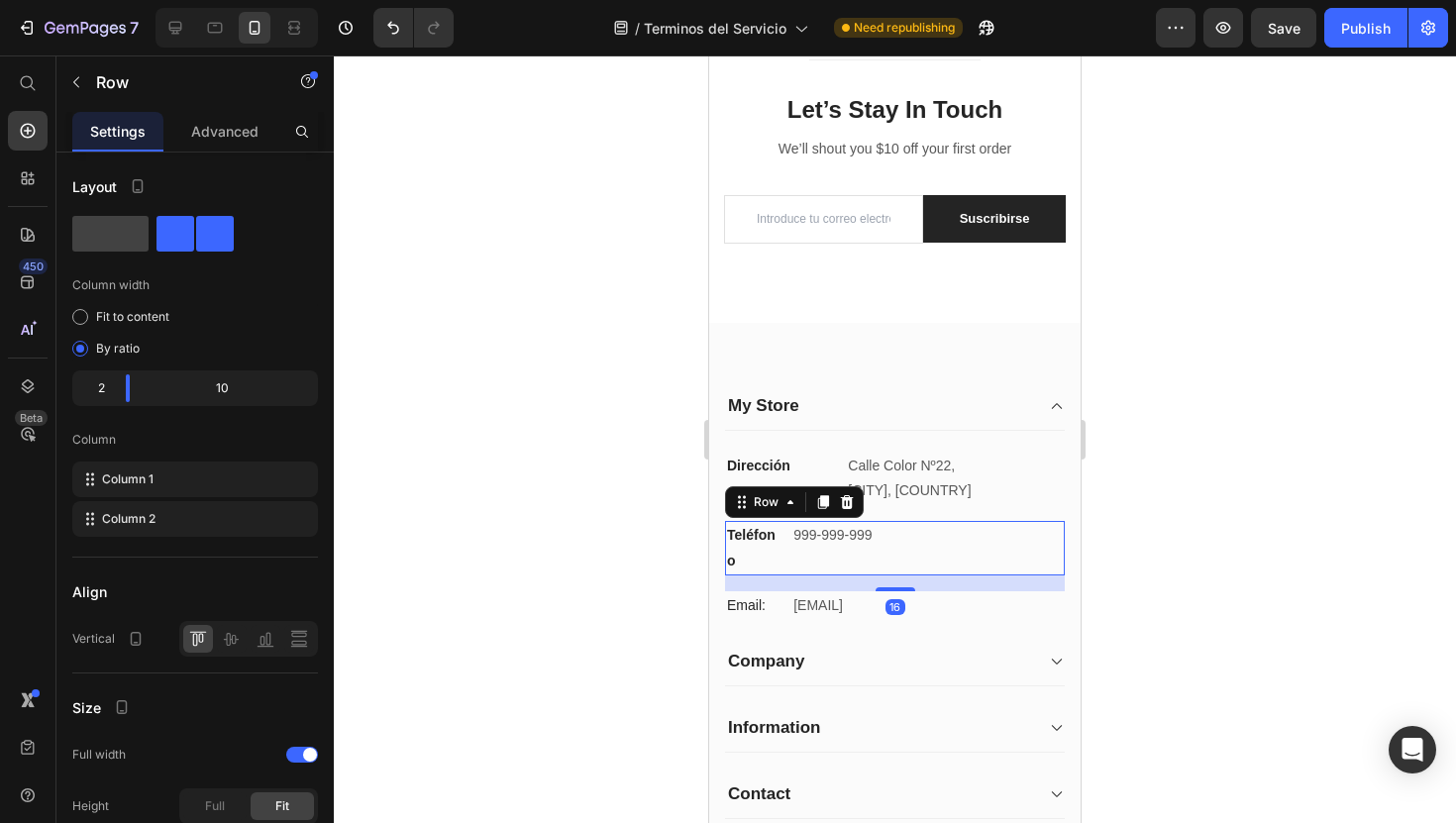 click on "999-999-999 Text block" at bounding box center (928, 548) 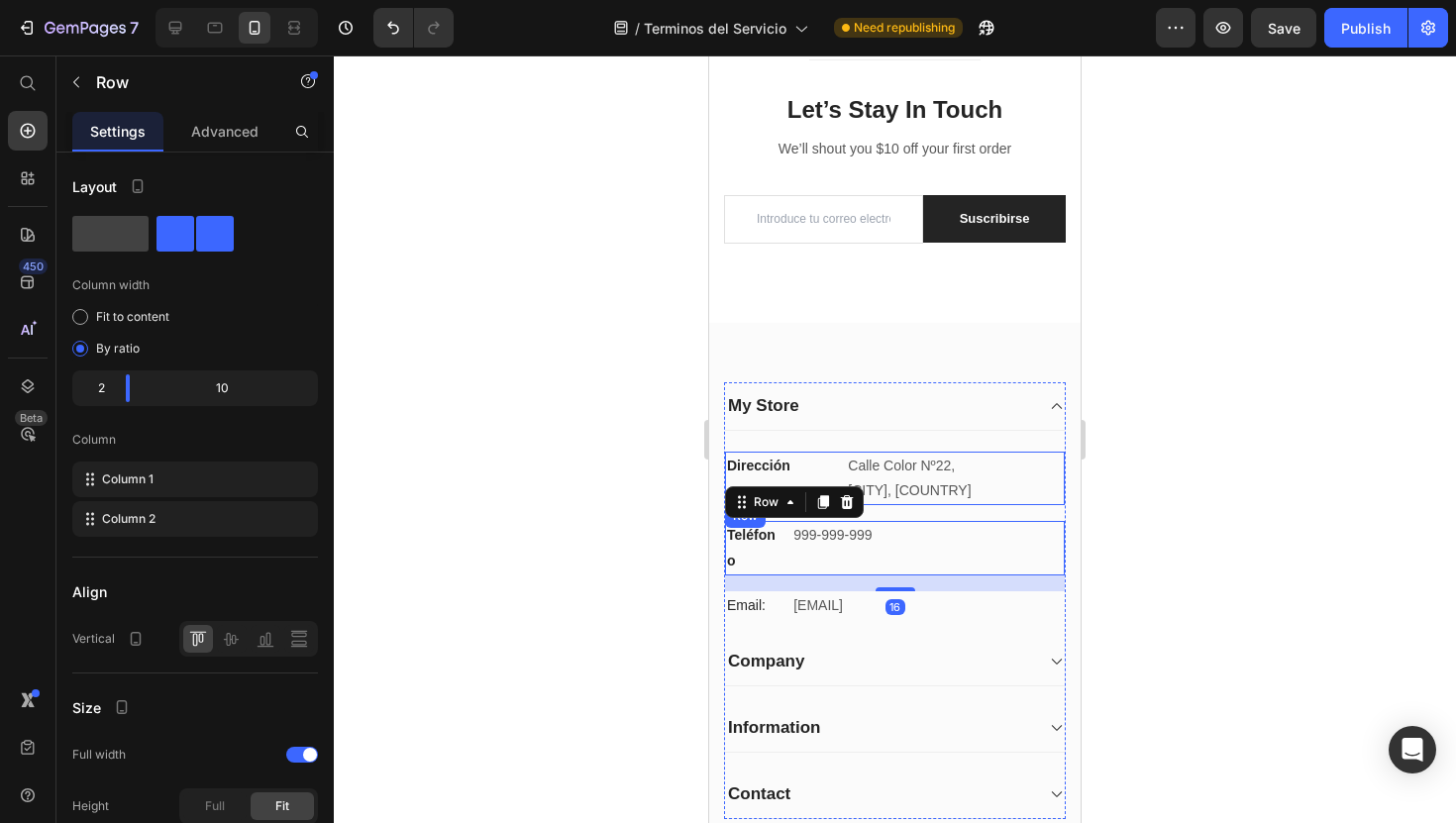 click on "Dirección Text block Calle Color Nº22, [CITY] Centro, [COUNTRY] Text block Row" at bounding box center [894, 478] 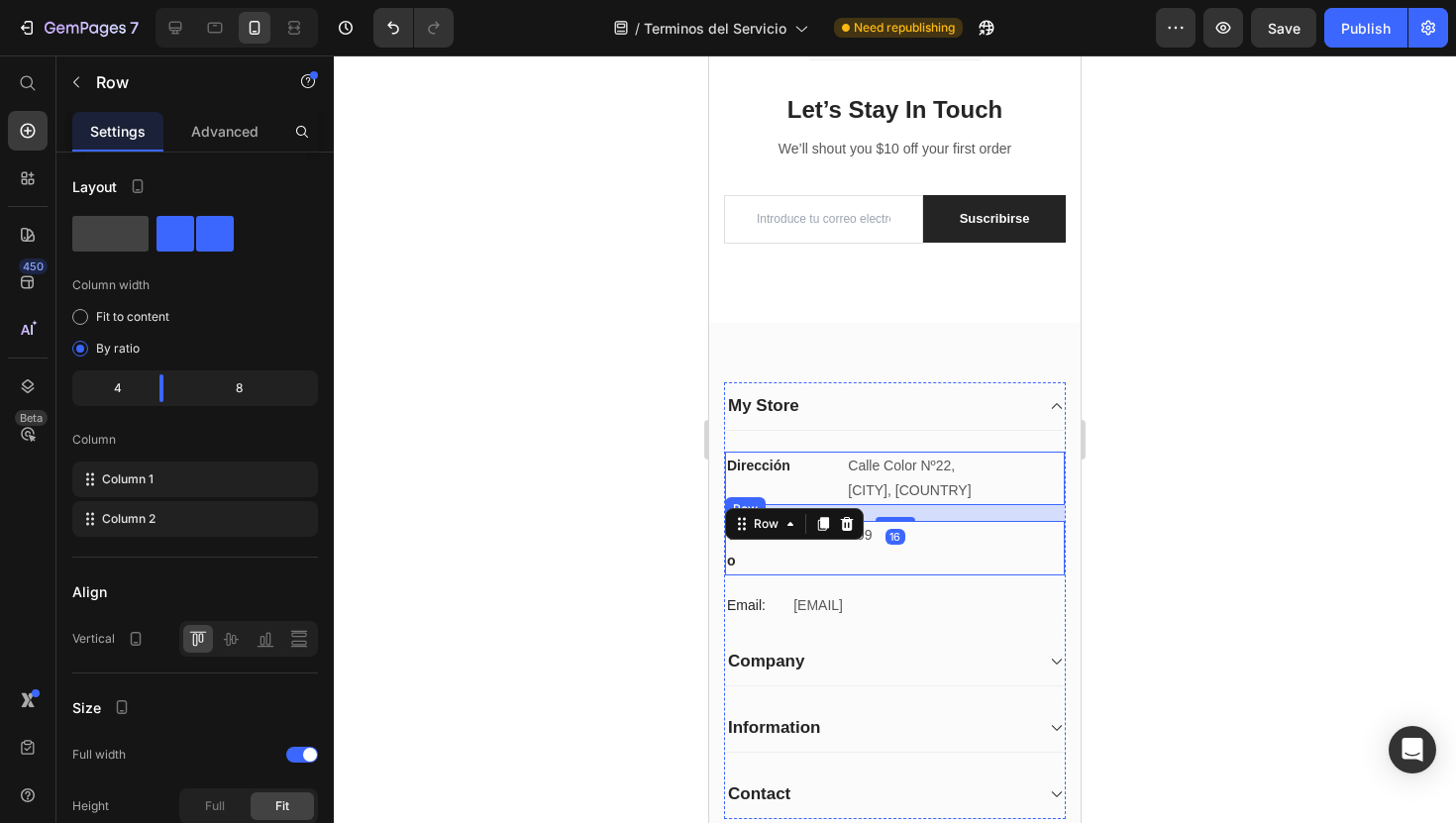 click on "999-999-999 Text block" at bounding box center (928, 548) 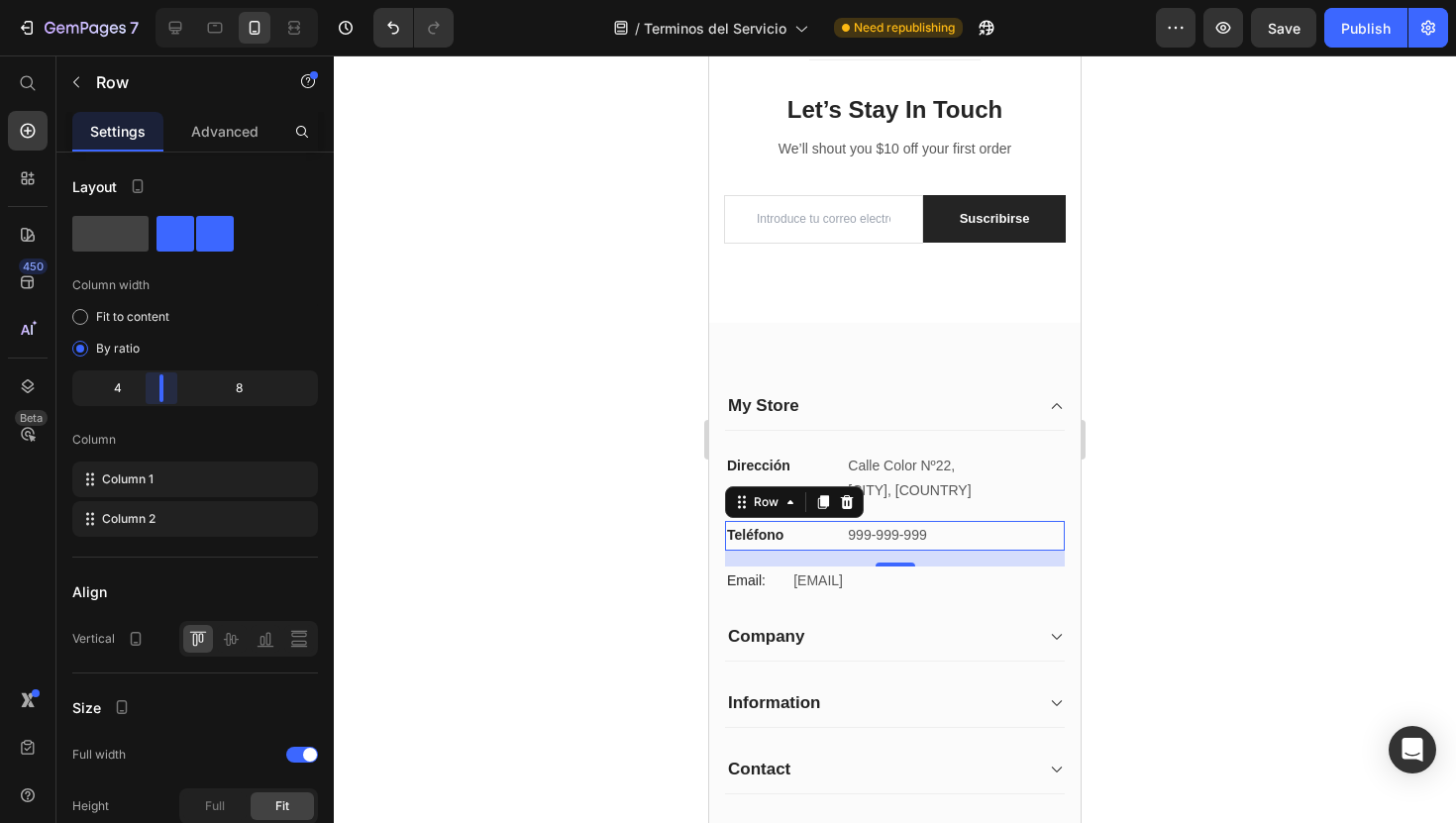 drag, startPoint x: 129, startPoint y: 384, endPoint x: 153, endPoint y: 386, distance: 24.083189 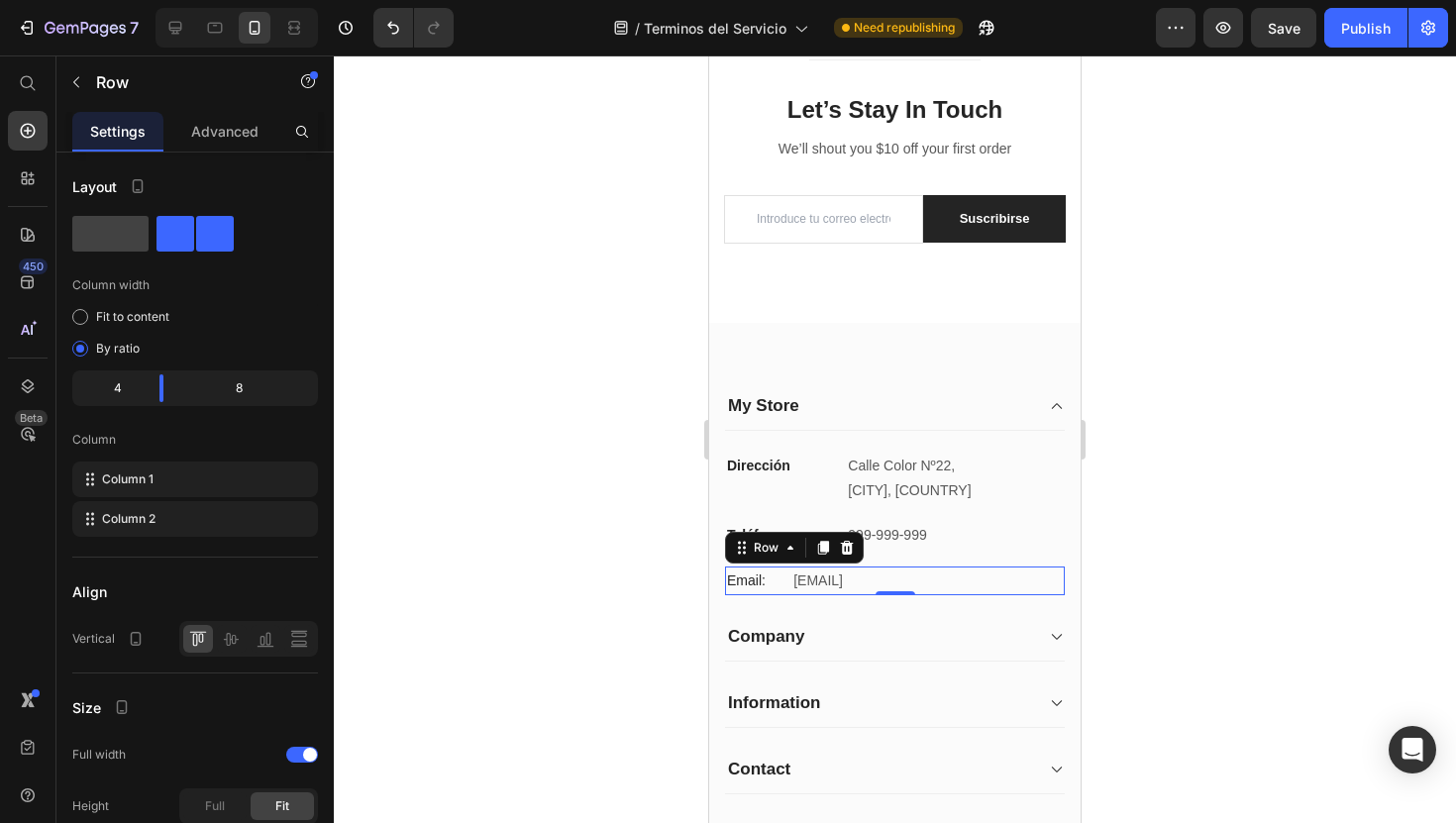 click on "Email: Text block [EMAIL] Text block Row 0" at bounding box center [894, 580] 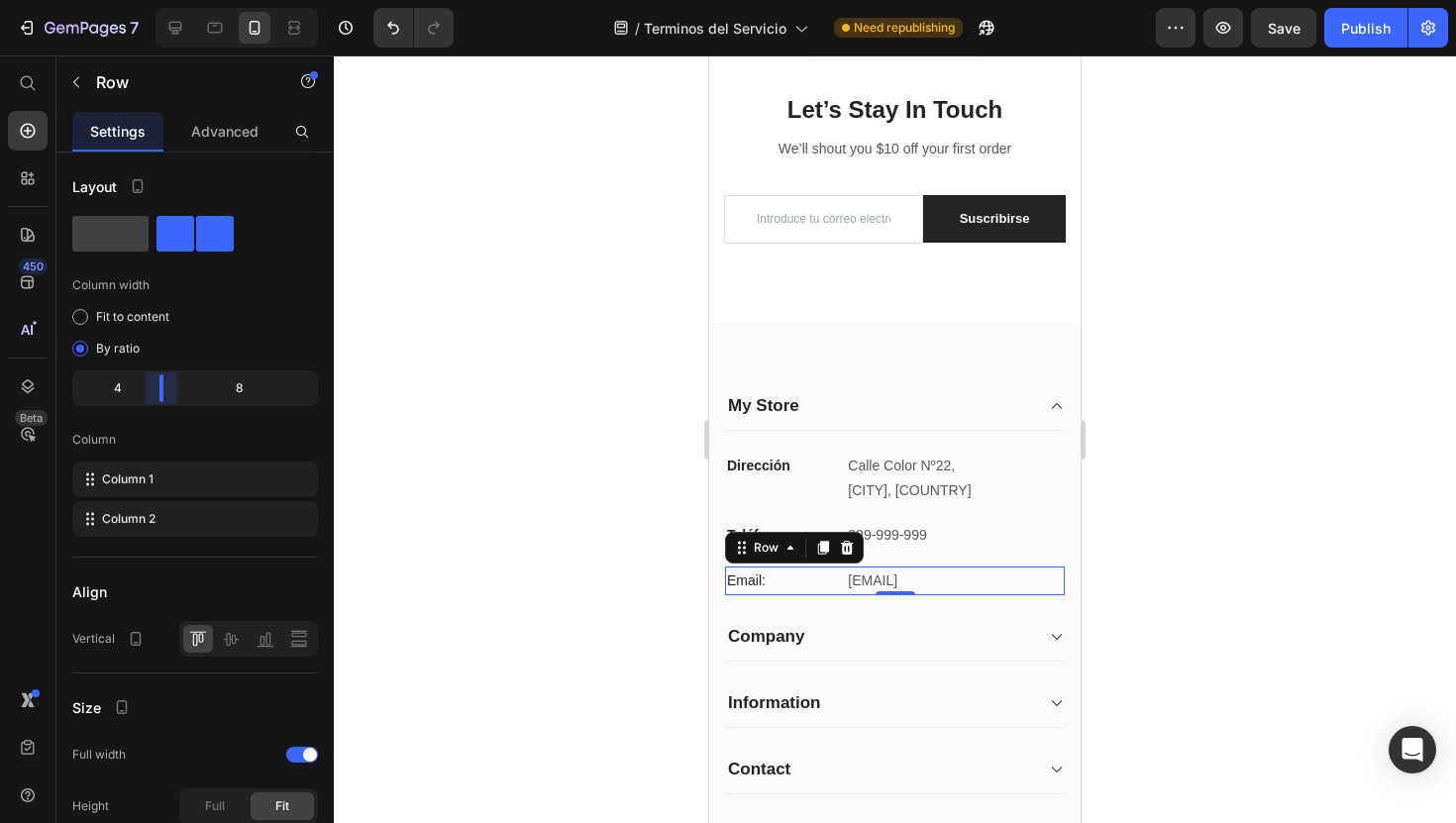 drag, startPoint x: 131, startPoint y: 382, endPoint x: 163, endPoint y: 382, distance: 32 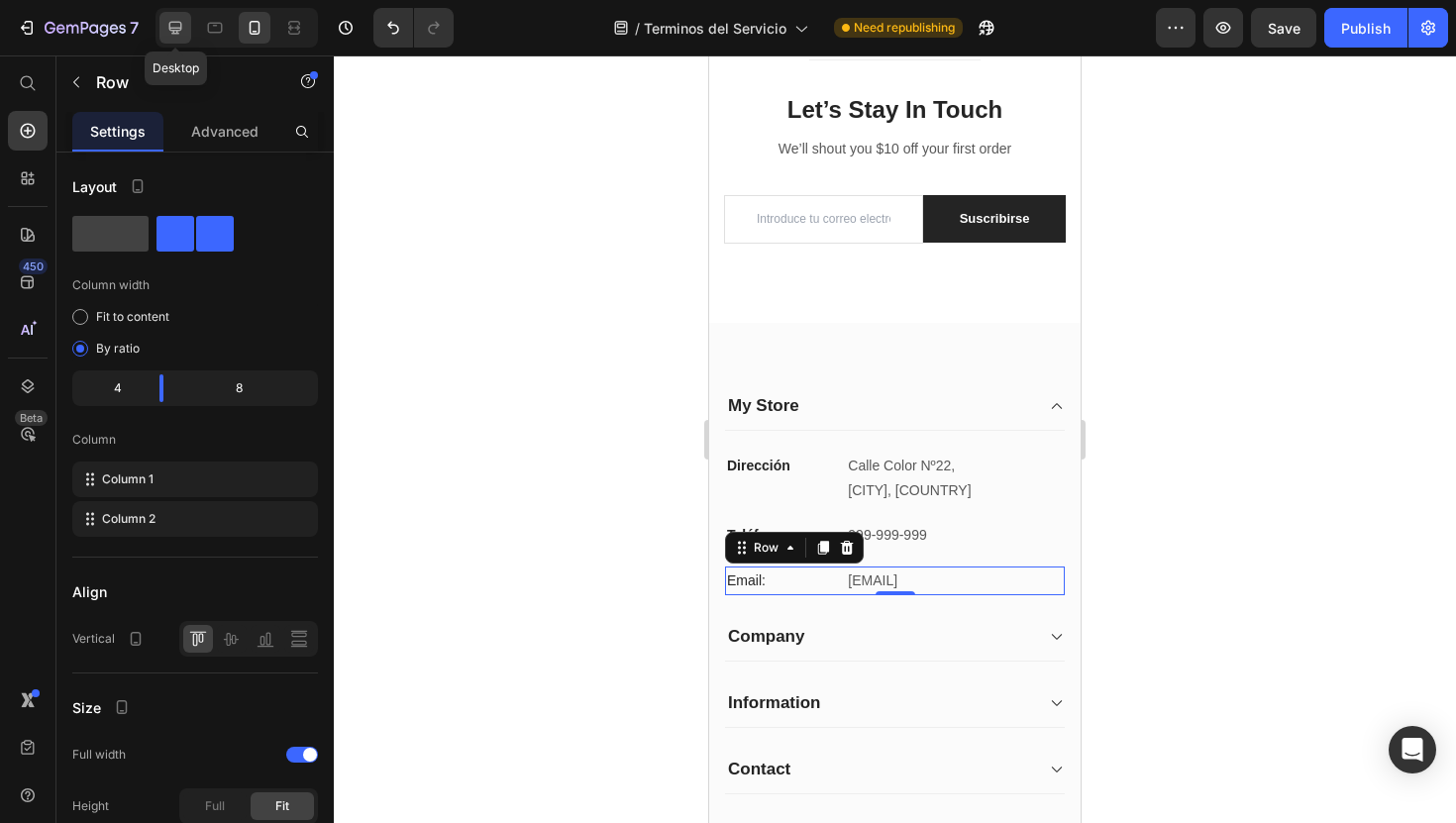 click 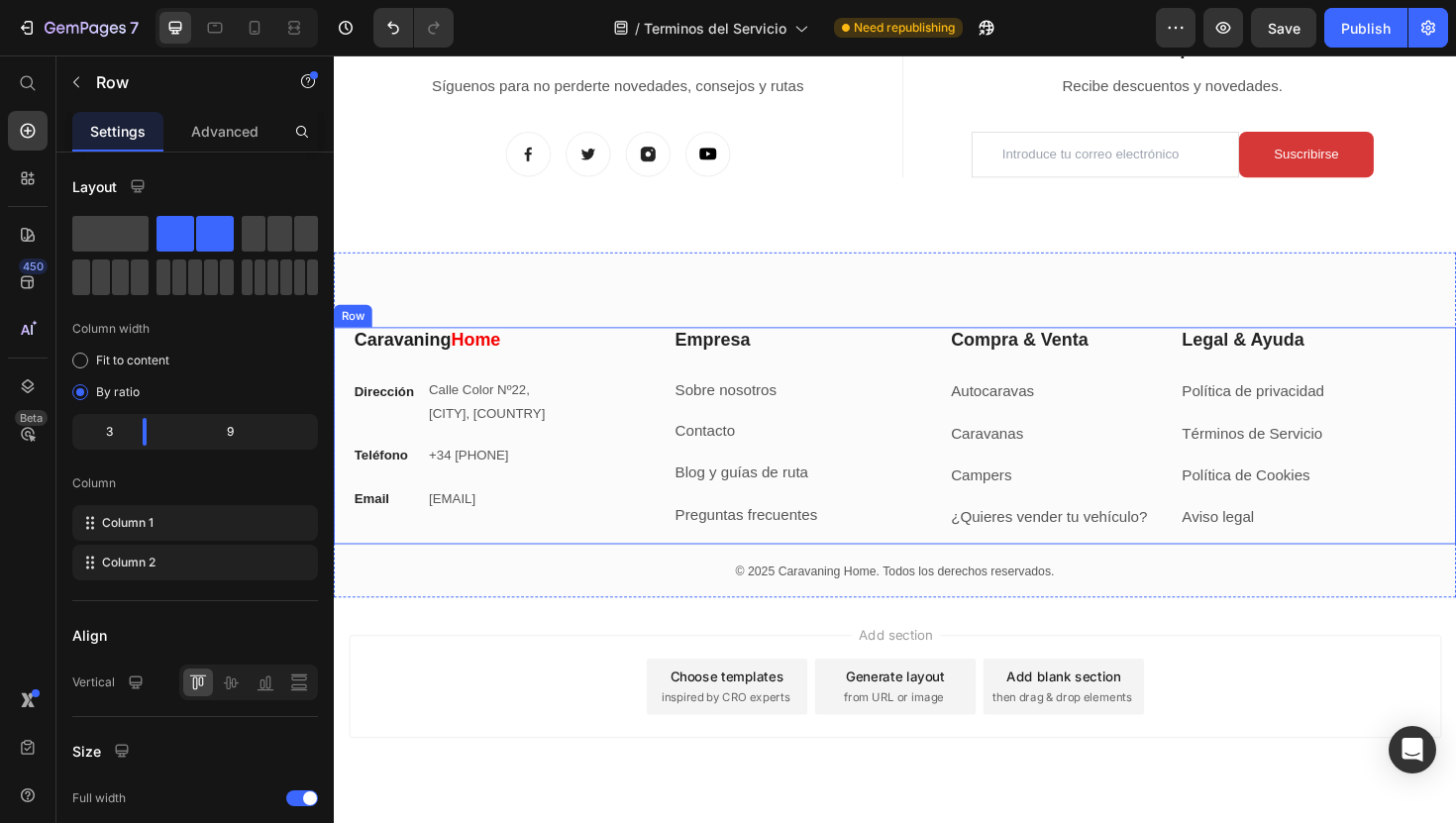scroll, scrollTop: 5197, scrollLeft: 0, axis: vertical 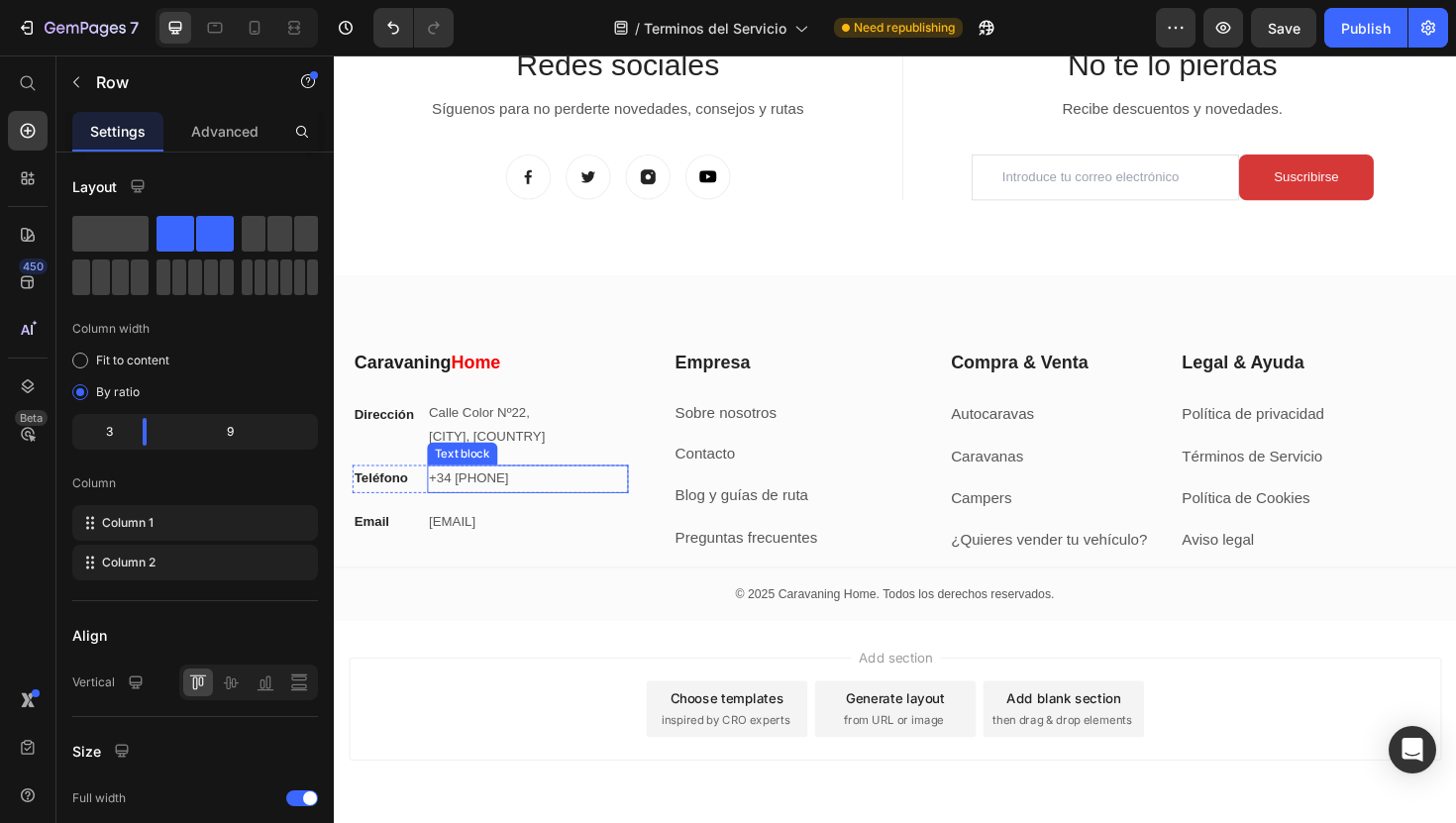 click on "+34 [PHONE]" at bounding box center [539, 503] 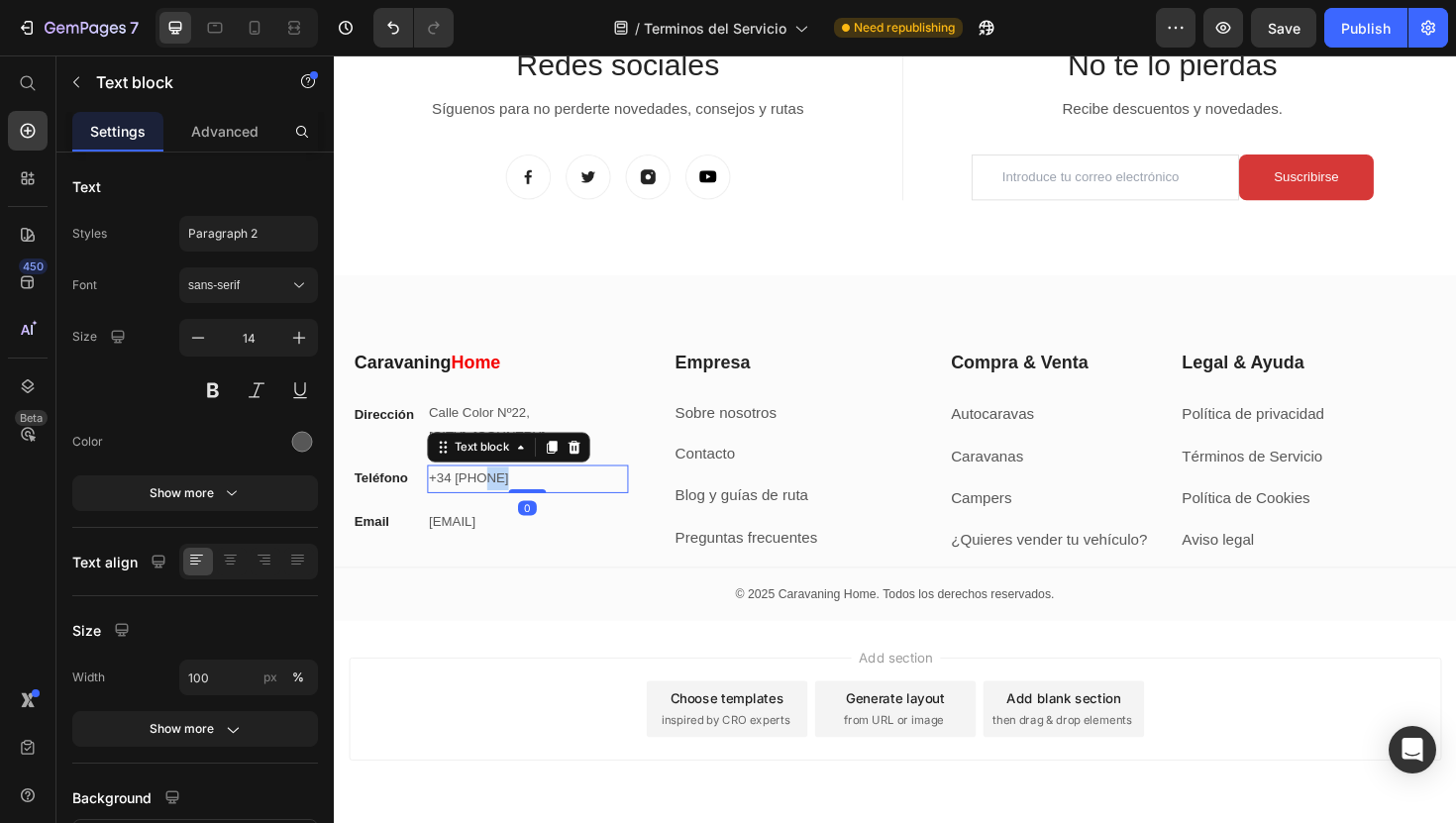 click on "+34 [PHONE]" at bounding box center (539, 503) 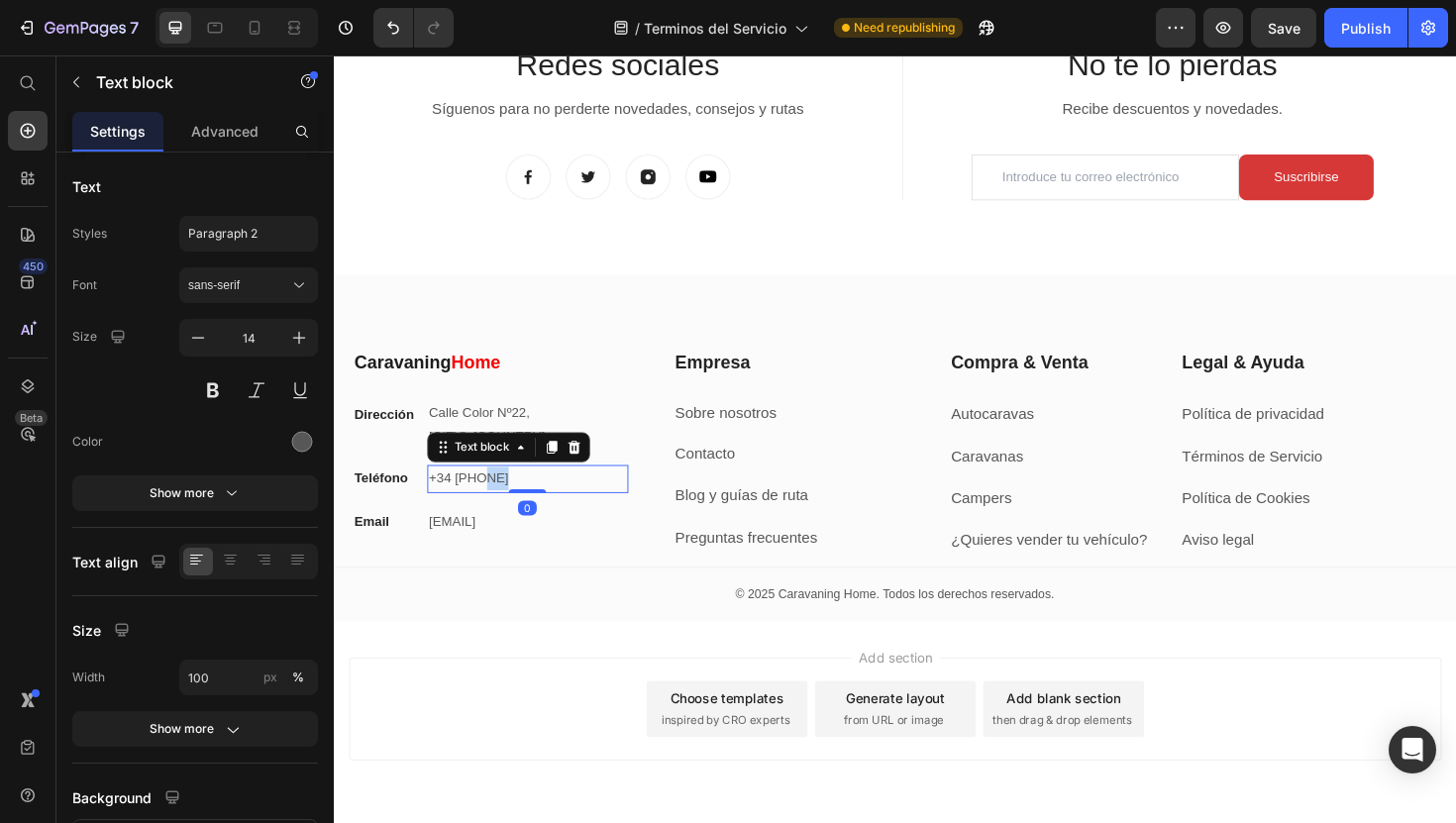 click on "+34 [PHONE]" at bounding box center [539, 503] 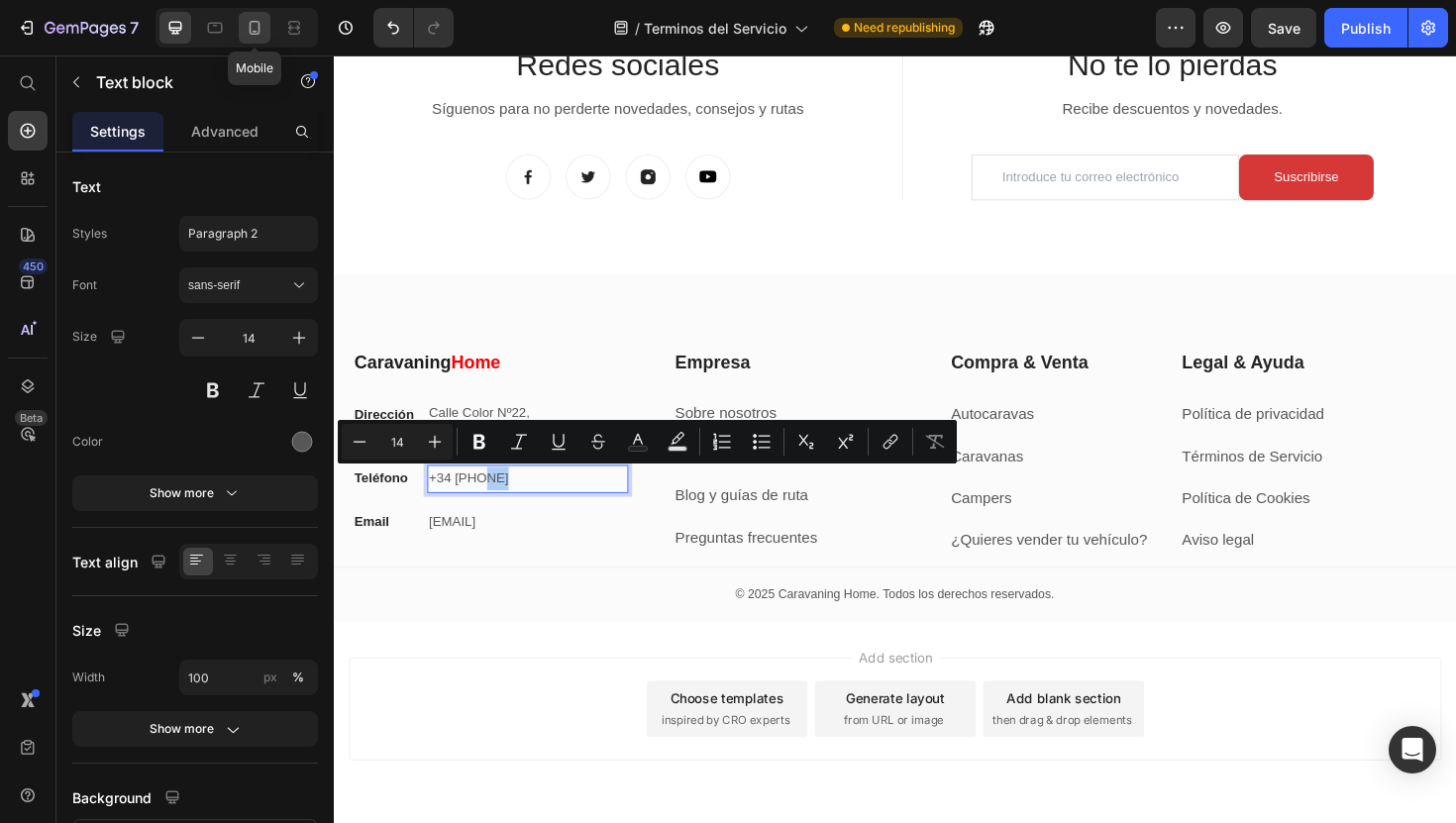 click 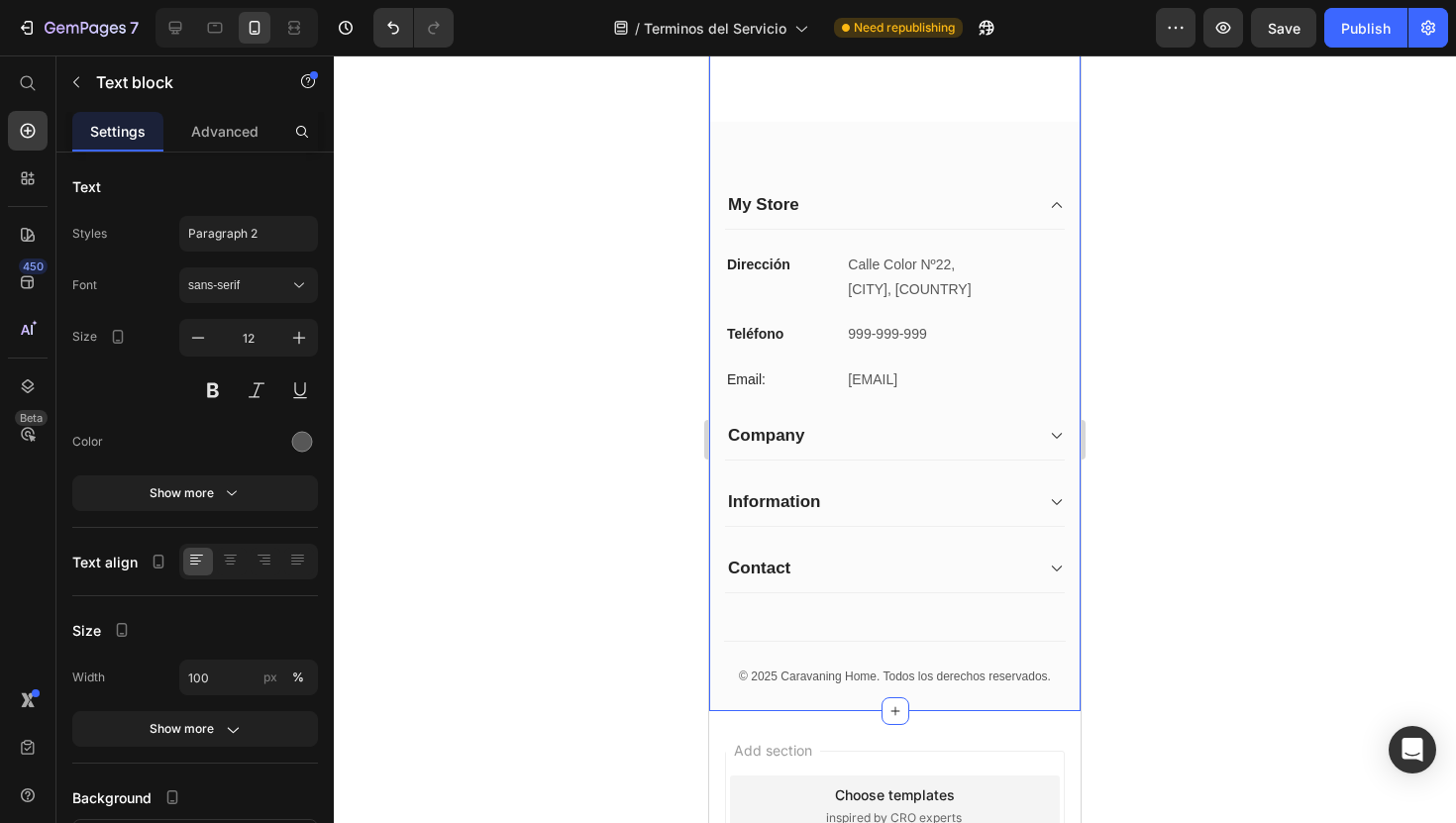 scroll, scrollTop: 7015, scrollLeft: 0, axis: vertical 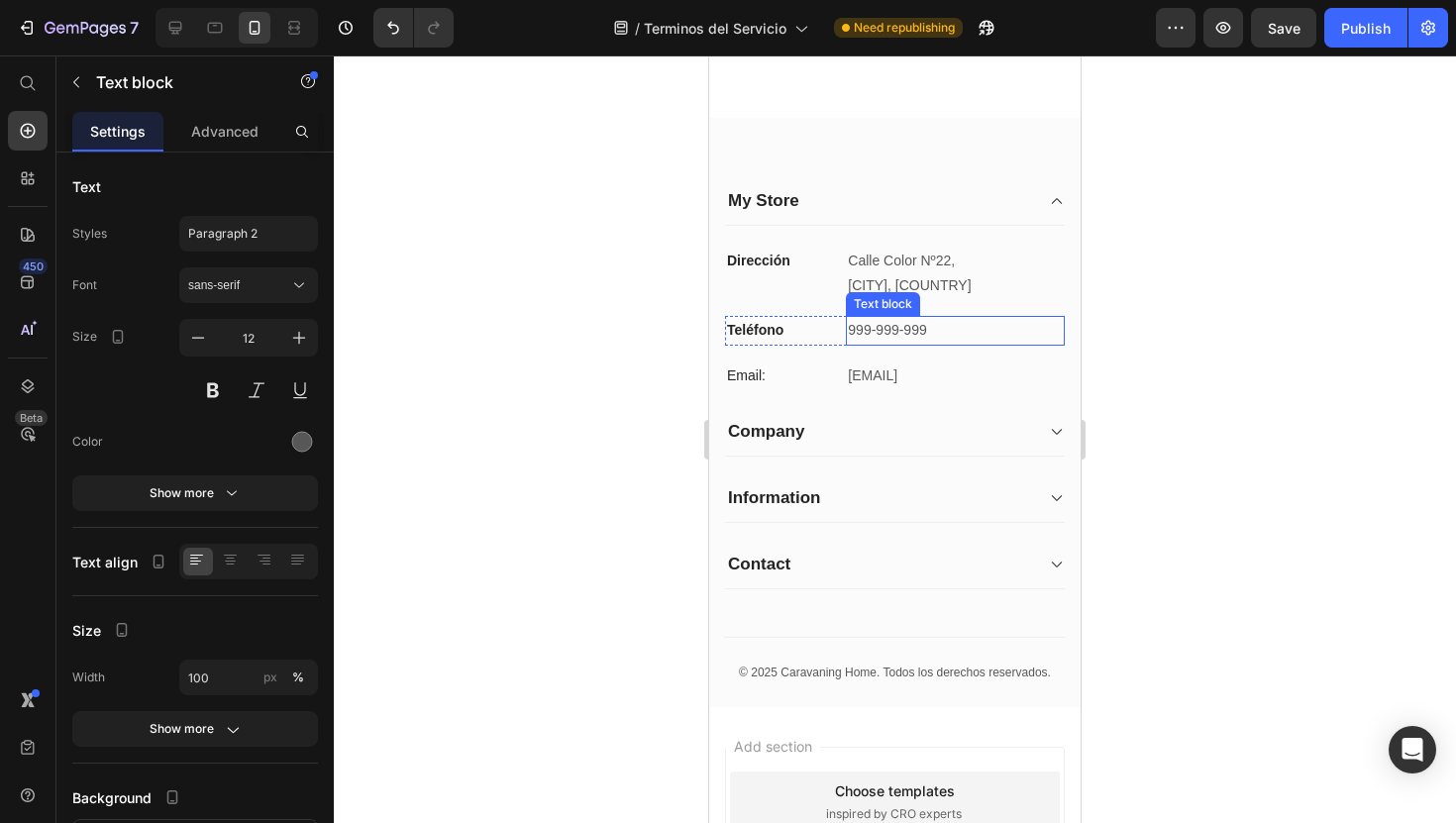 click on "999-999-999" at bounding box center (955, 330) 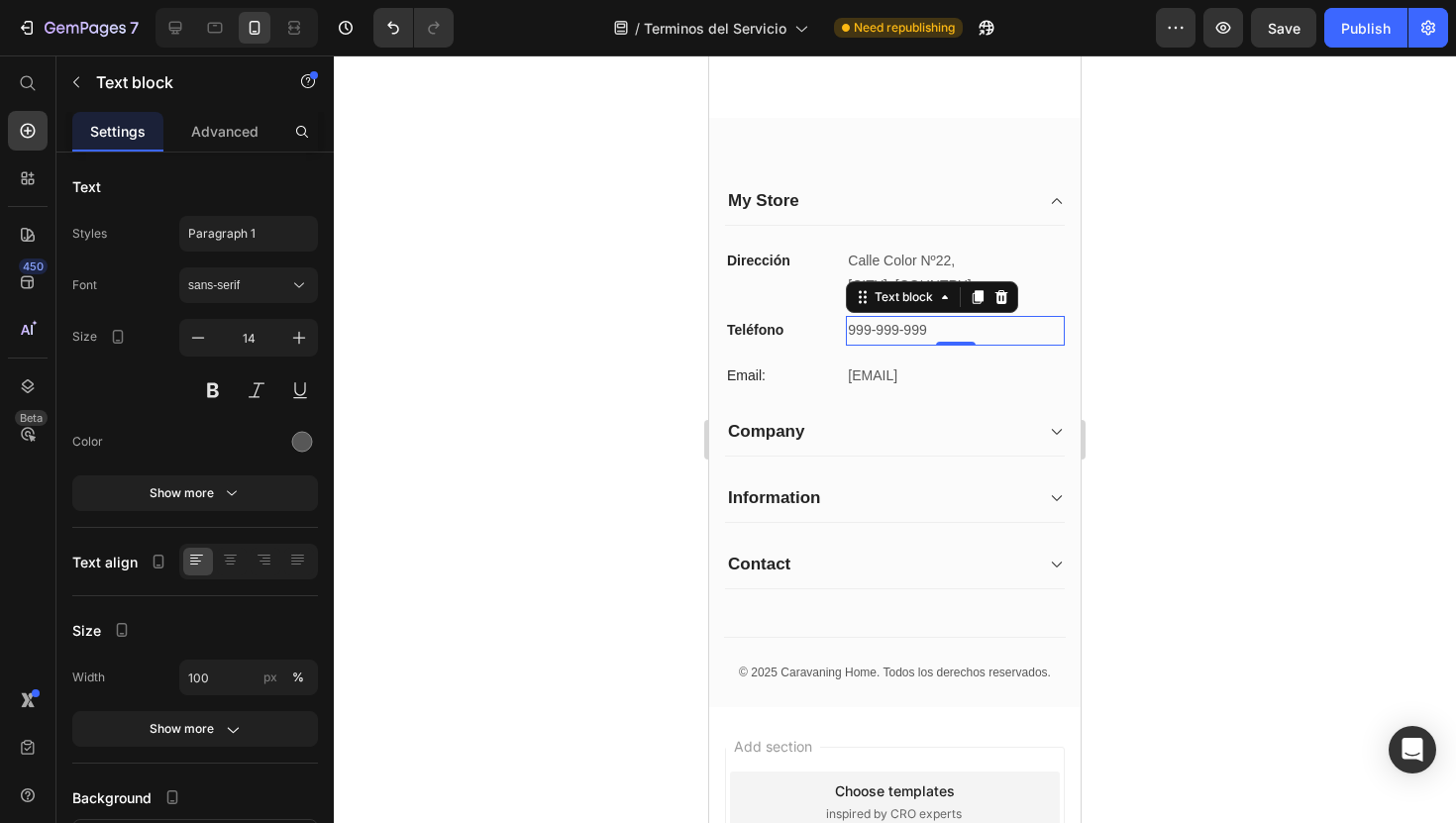 click on "999-999-999" at bounding box center (955, 330) 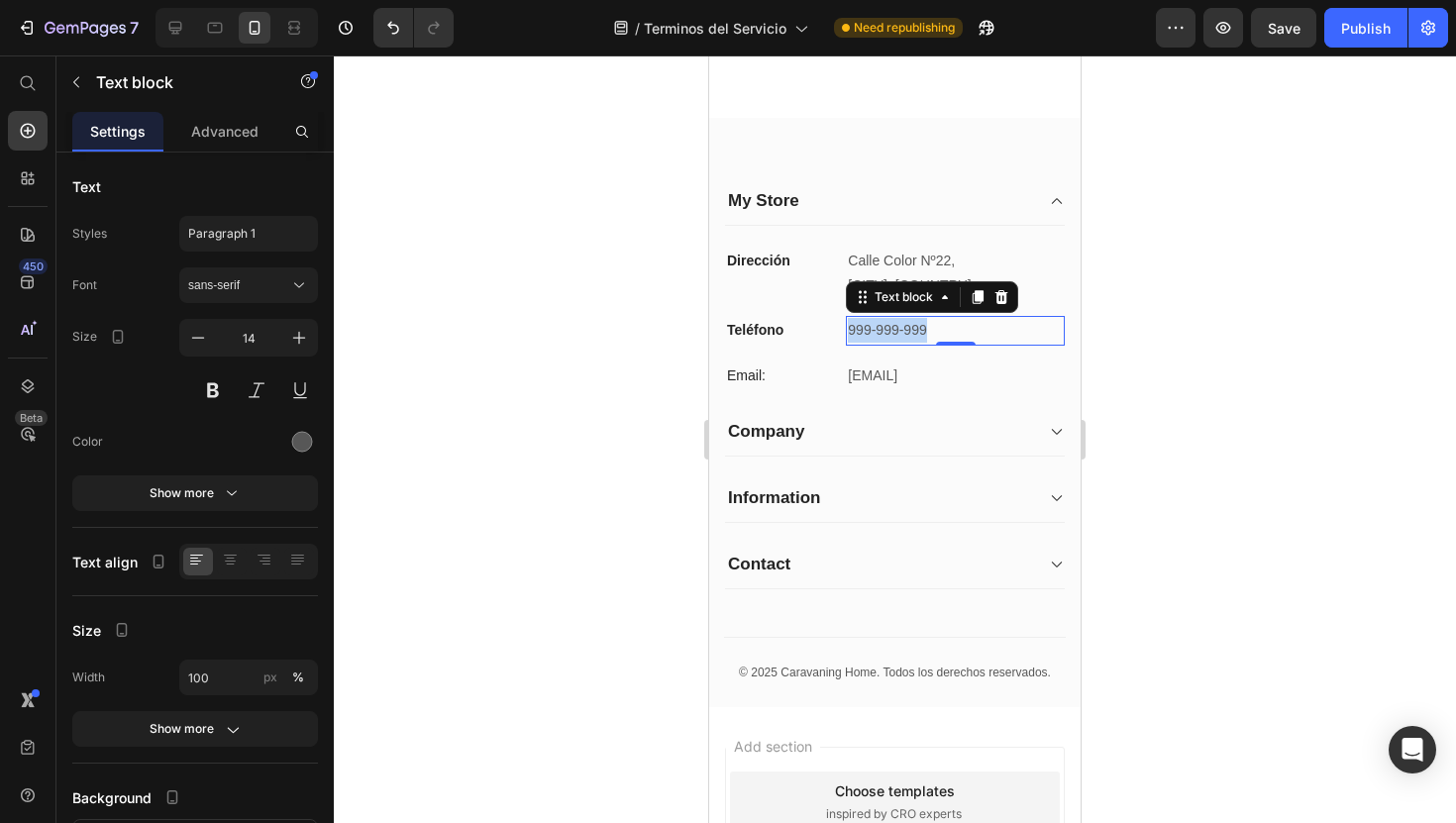 click on "999-999-999" at bounding box center (955, 330) 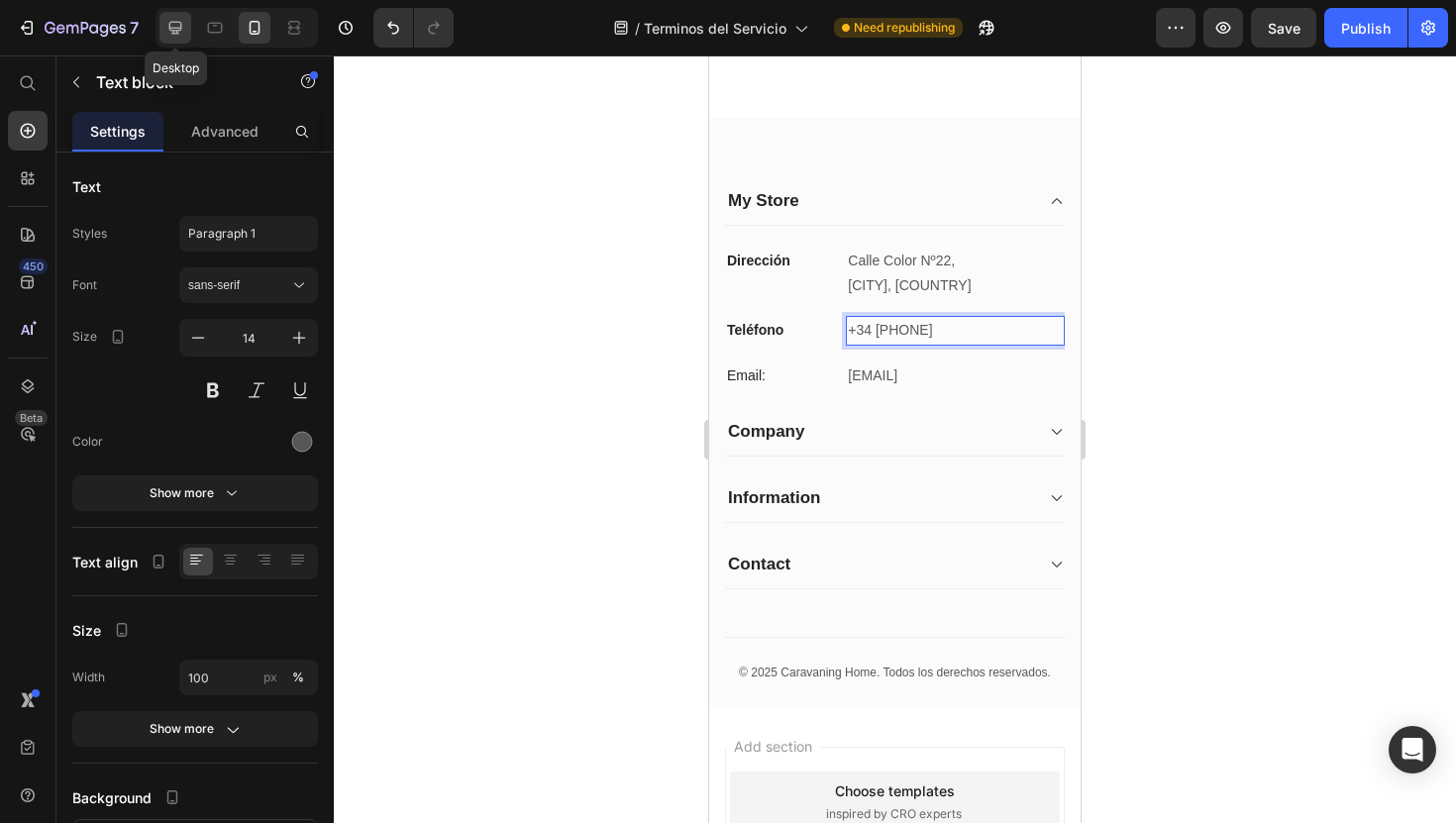 click 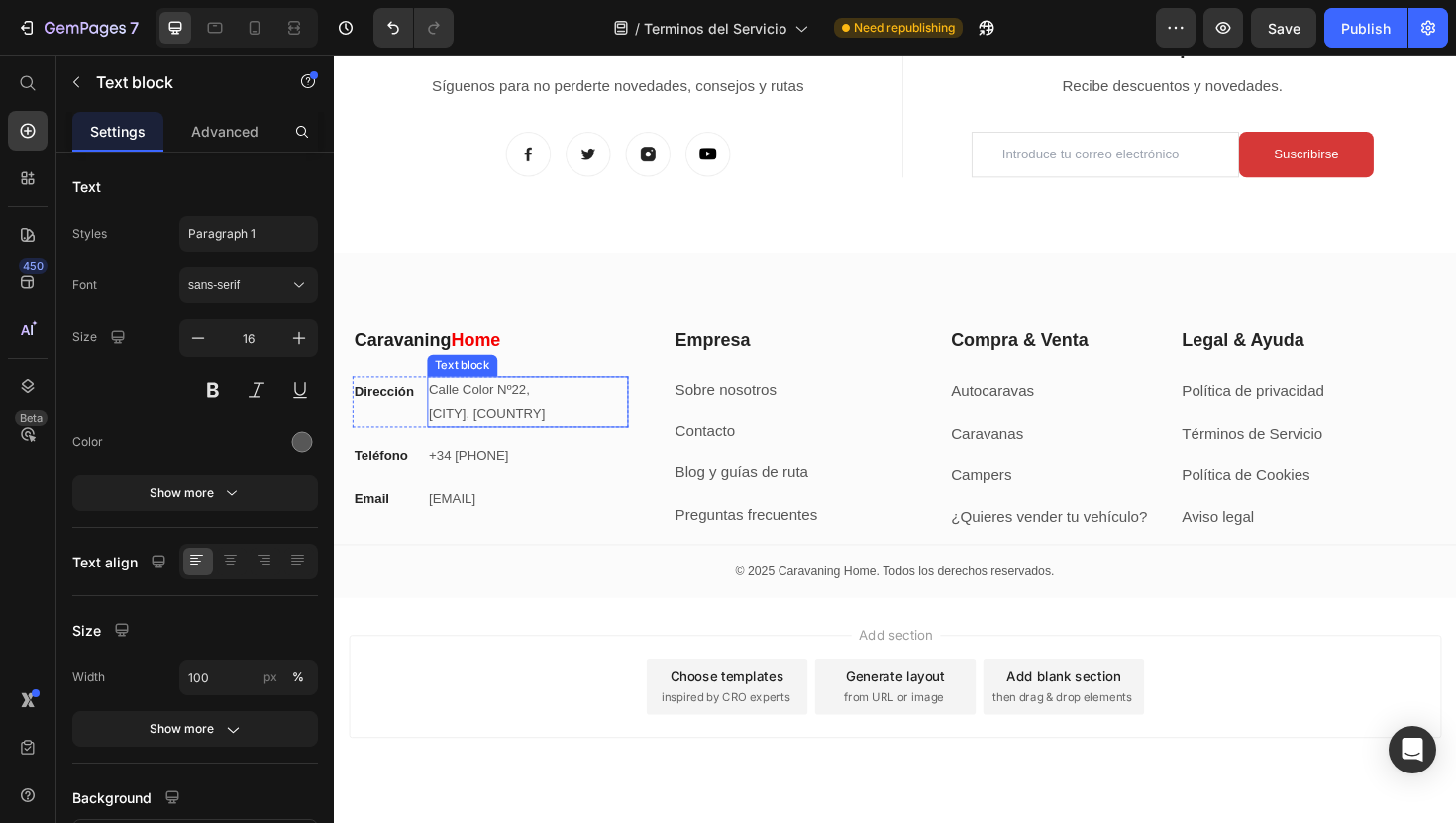 scroll, scrollTop: 5197, scrollLeft: 0, axis: vertical 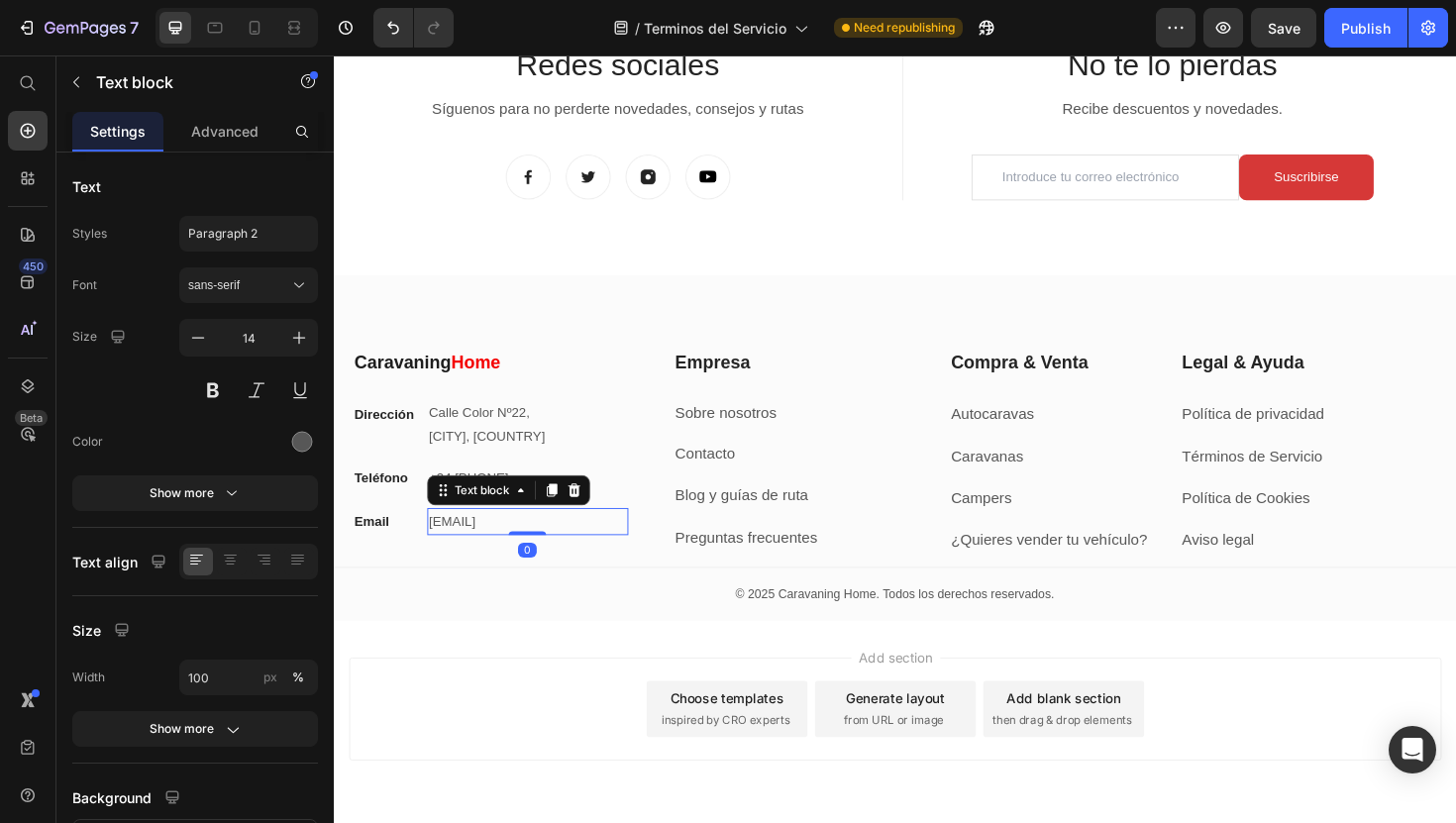 click on "[EMAIL]" at bounding box center (539, 549) 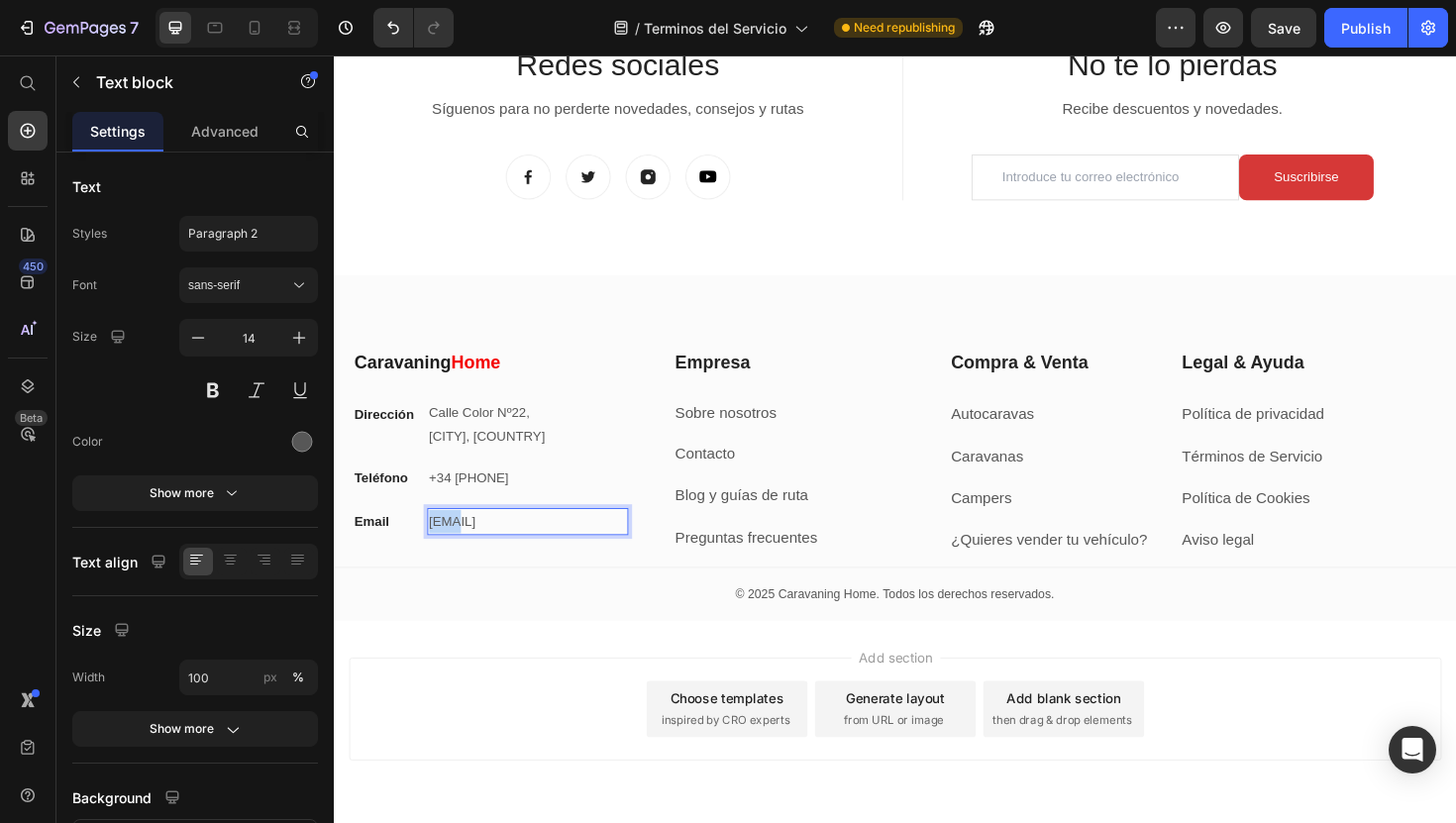click on "[EMAIL]" at bounding box center (539, 549) 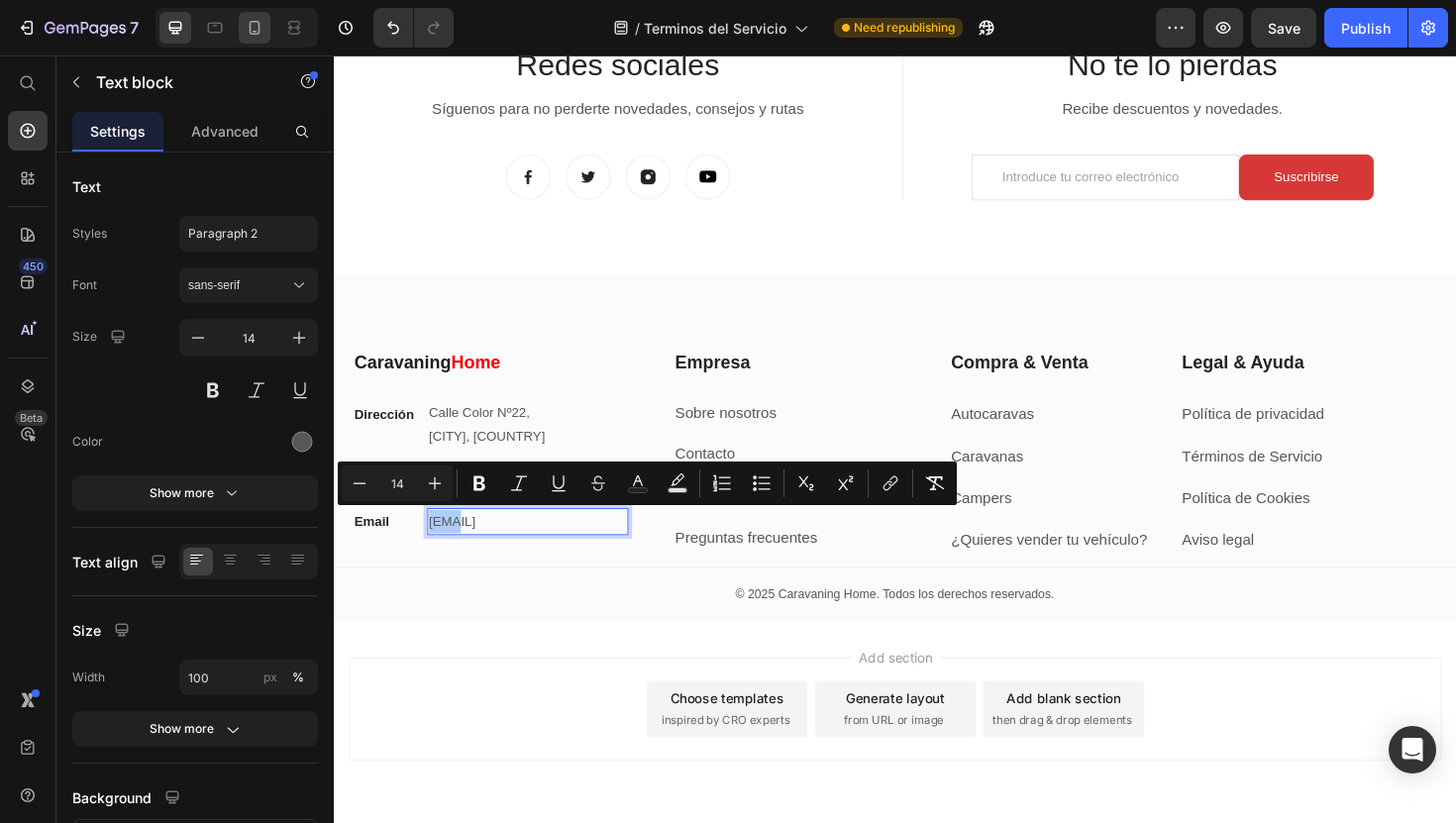 click 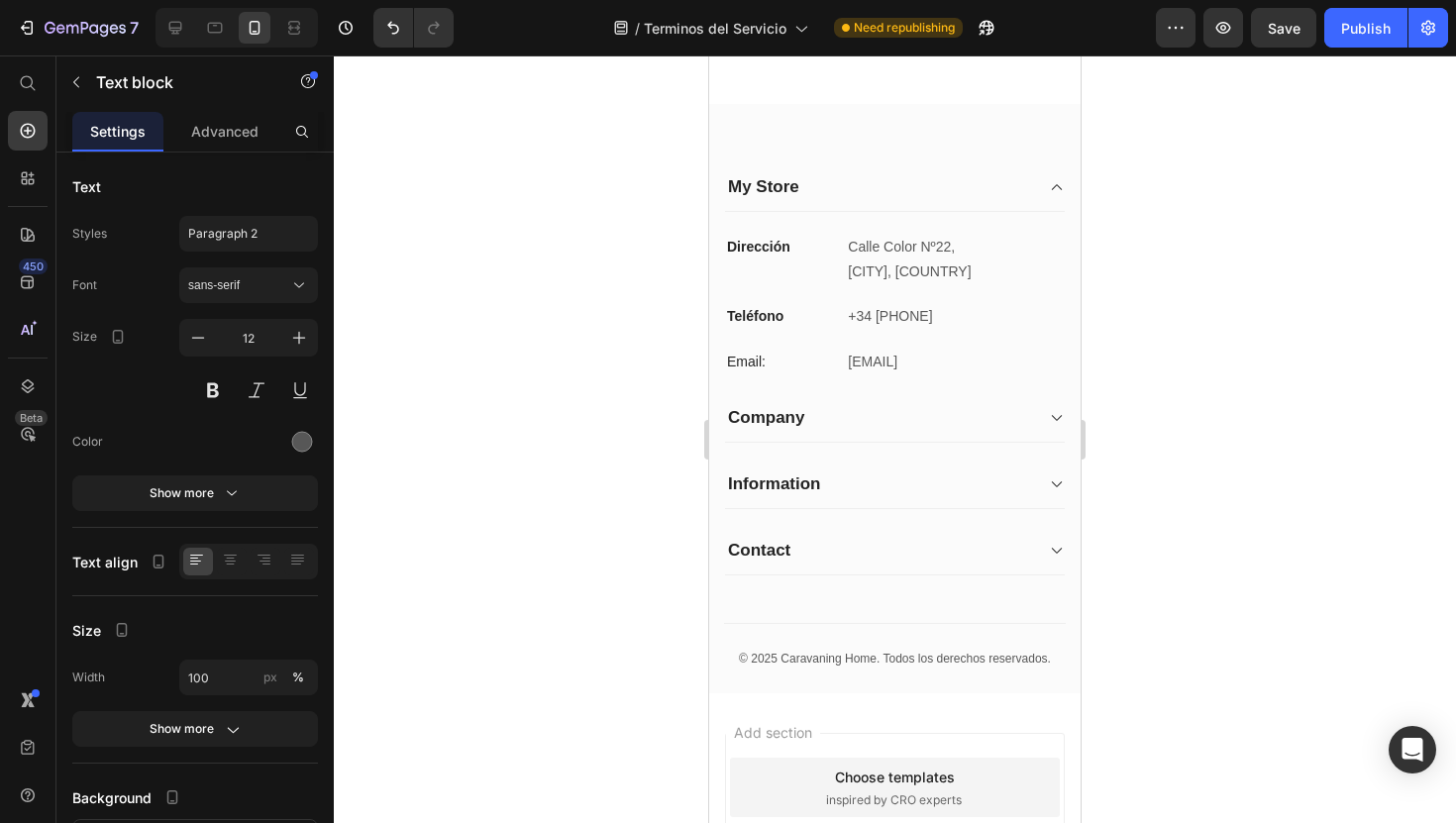 scroll, scrollTop: 6928, scrollLeft: 0, axis: vertical 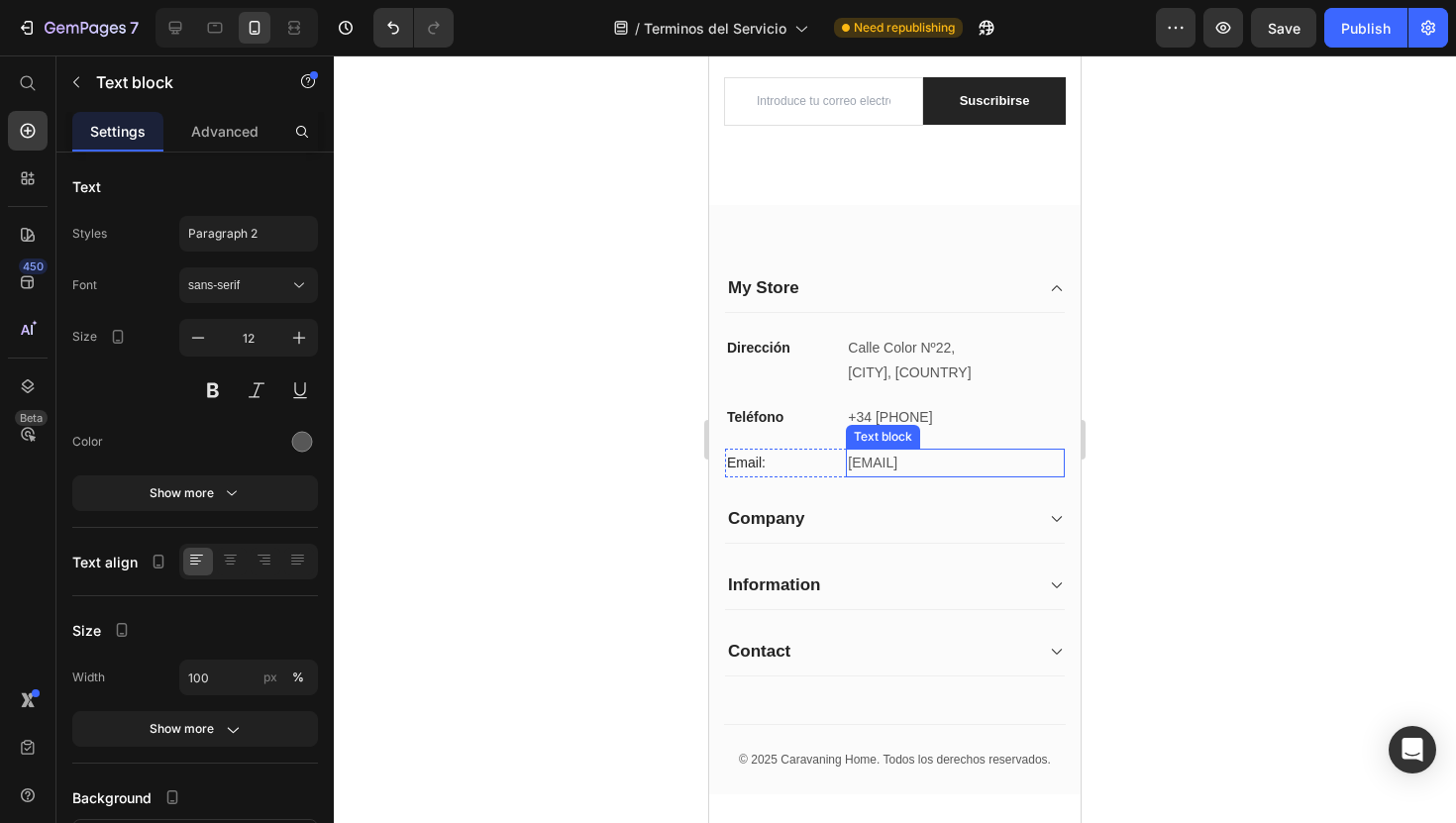 click on "[EMAIL]" at bounding box center [955, 463] 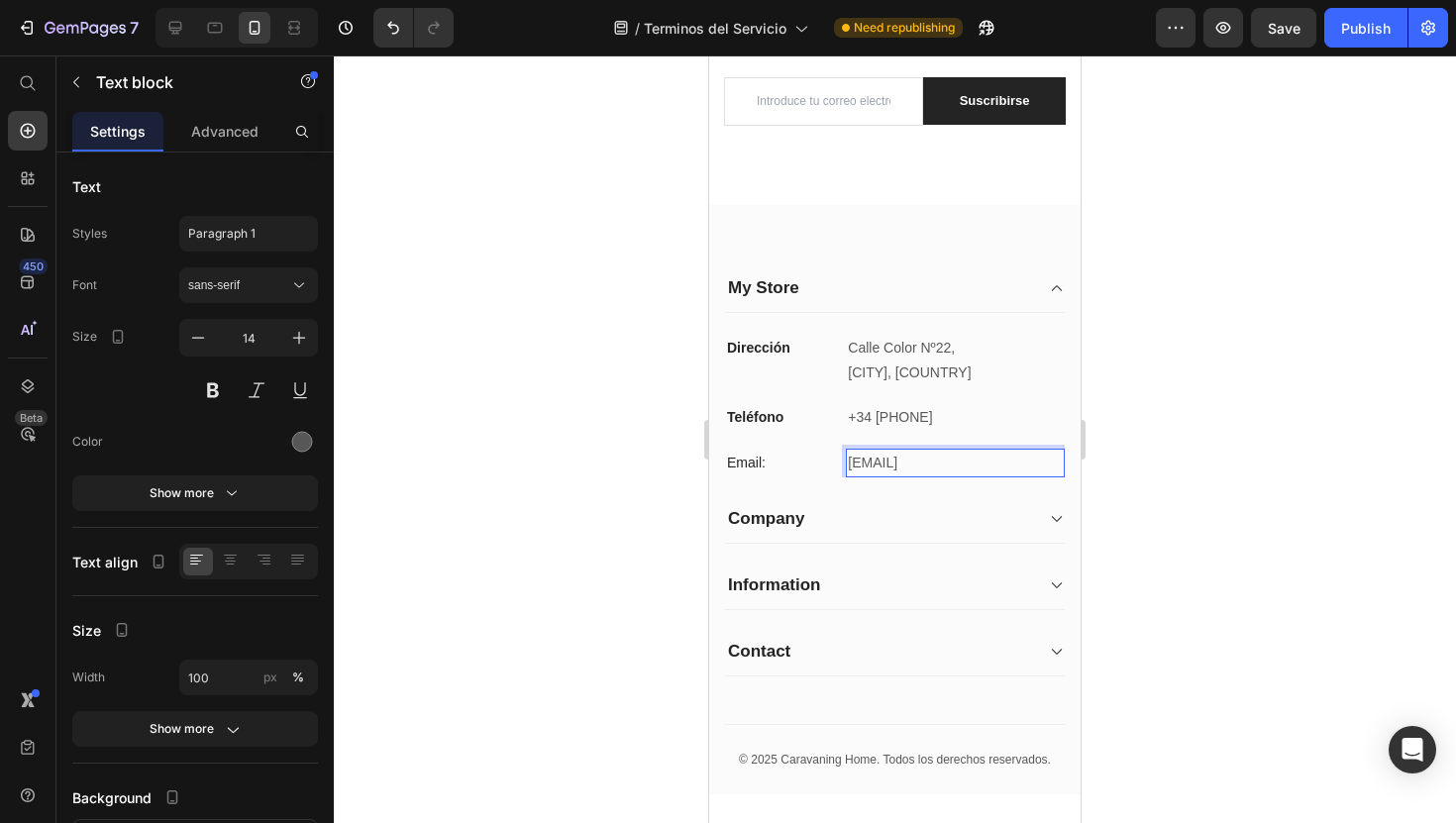 click on "[EMAIL]" at bounding box center [955, 463] 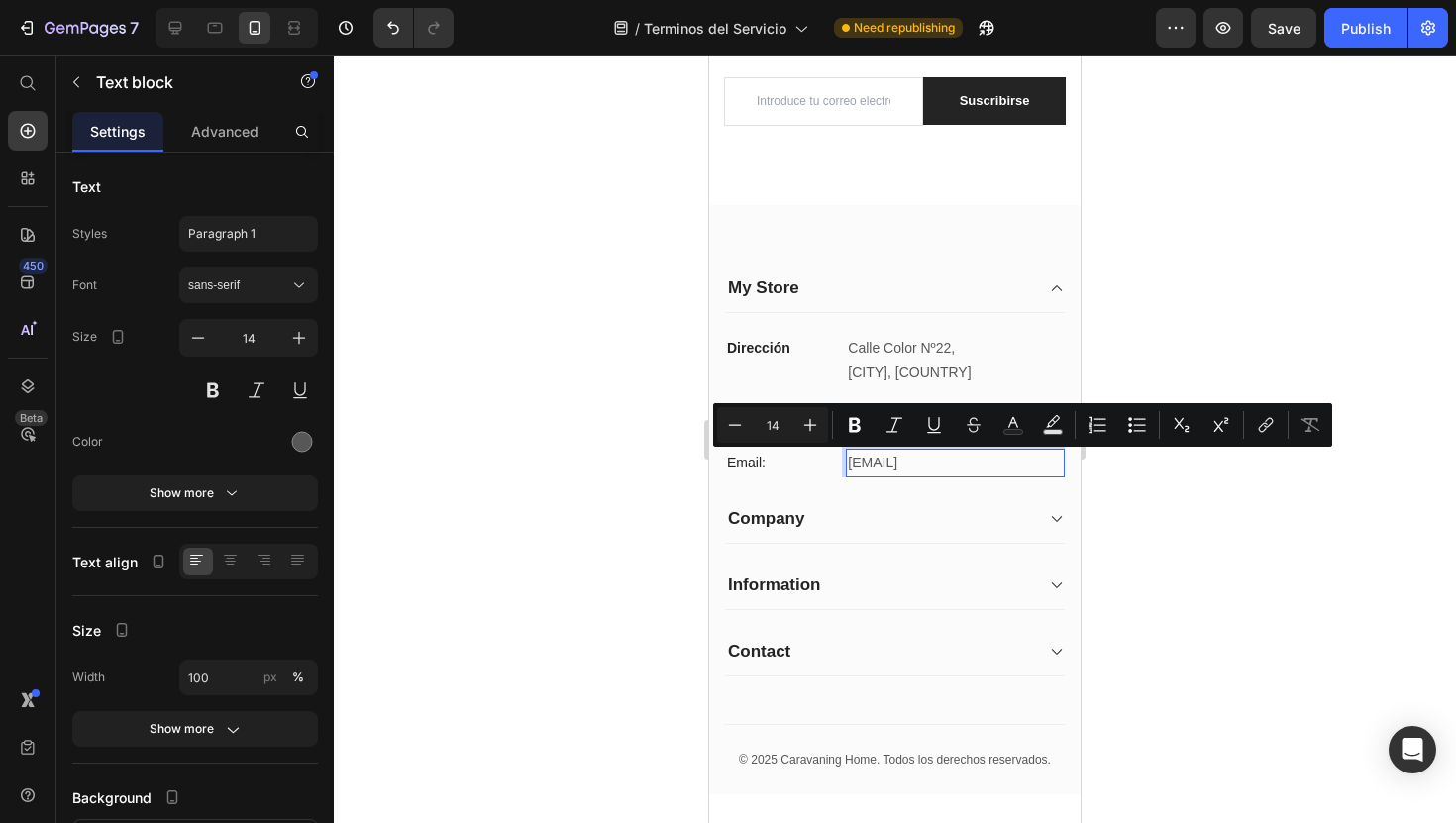 click on "[EMAIL]" at bounding box center (955, 463) 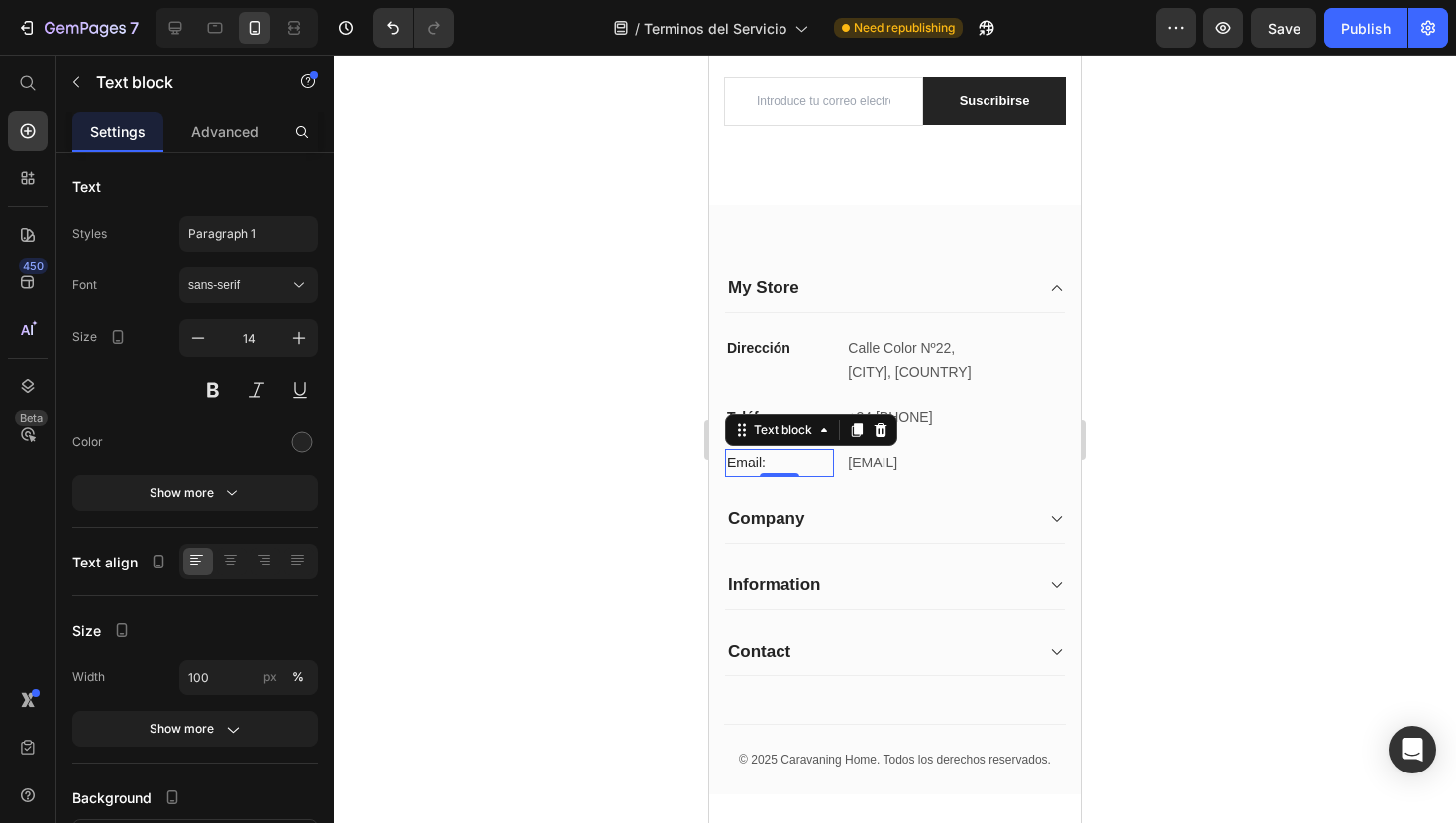 click on "Email:" at bounding box center (780, 463) 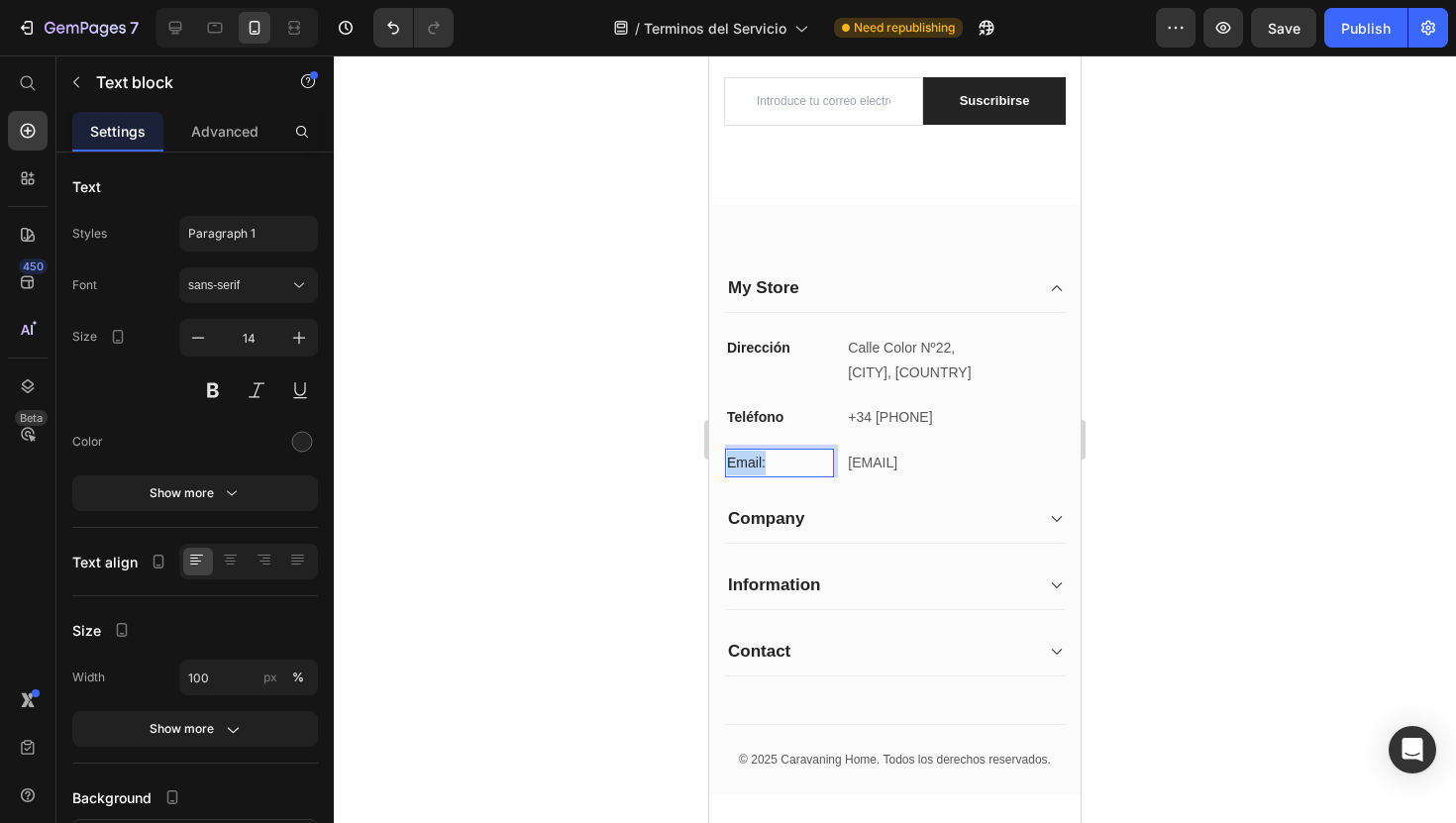 click on "Email:" at bounding box center [780, 463] 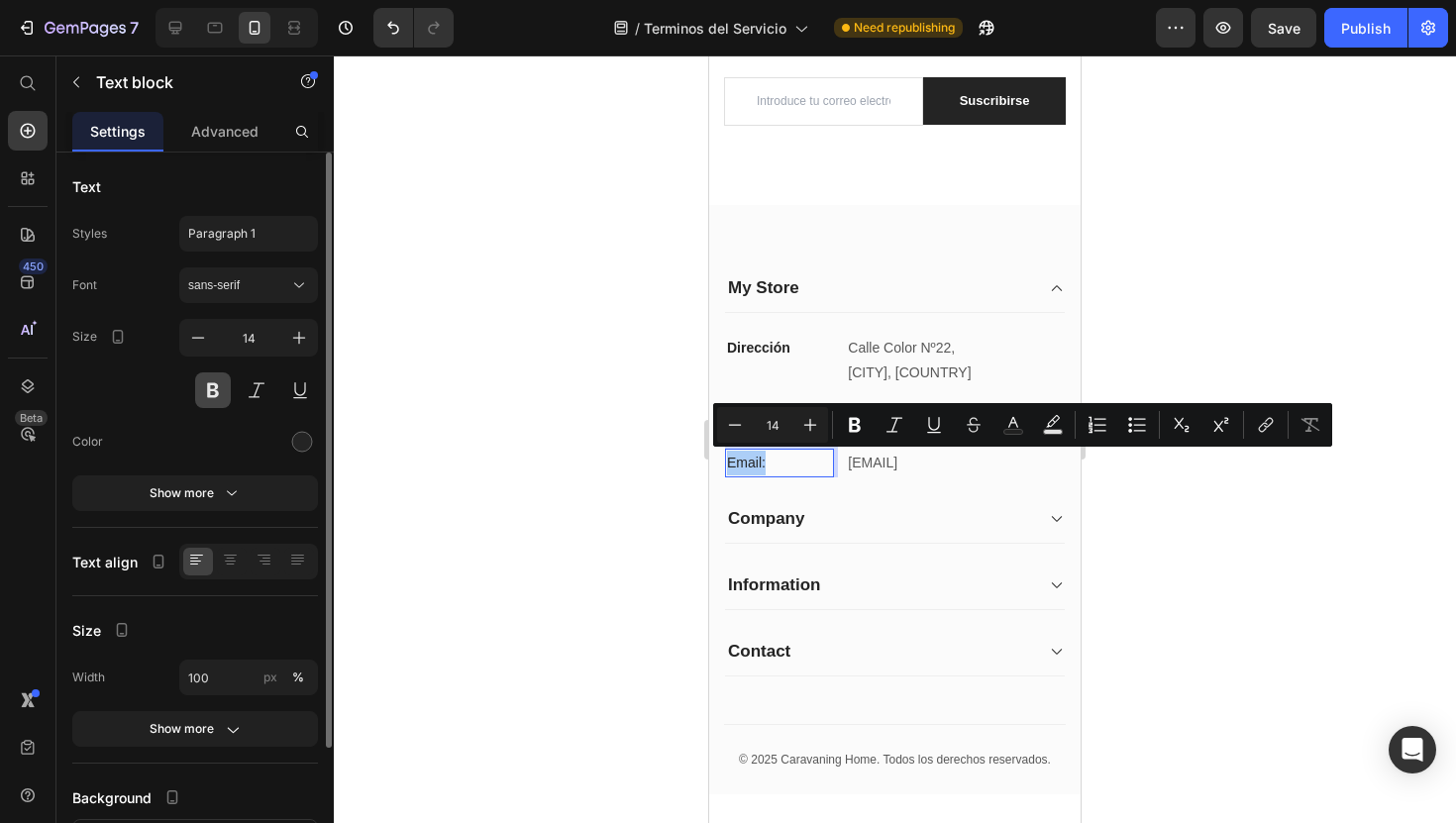 click at bounding box center [213, 390] 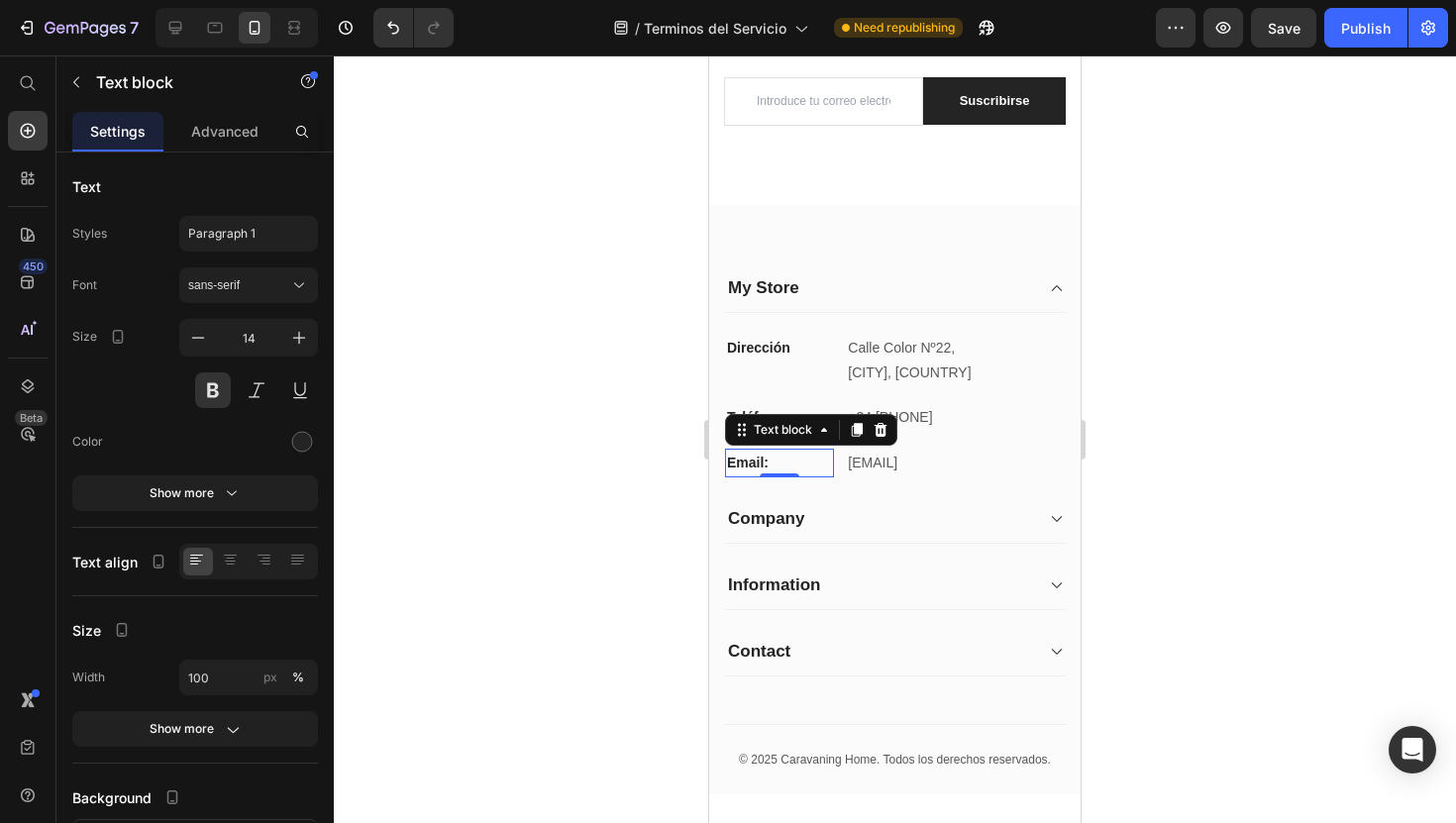 click 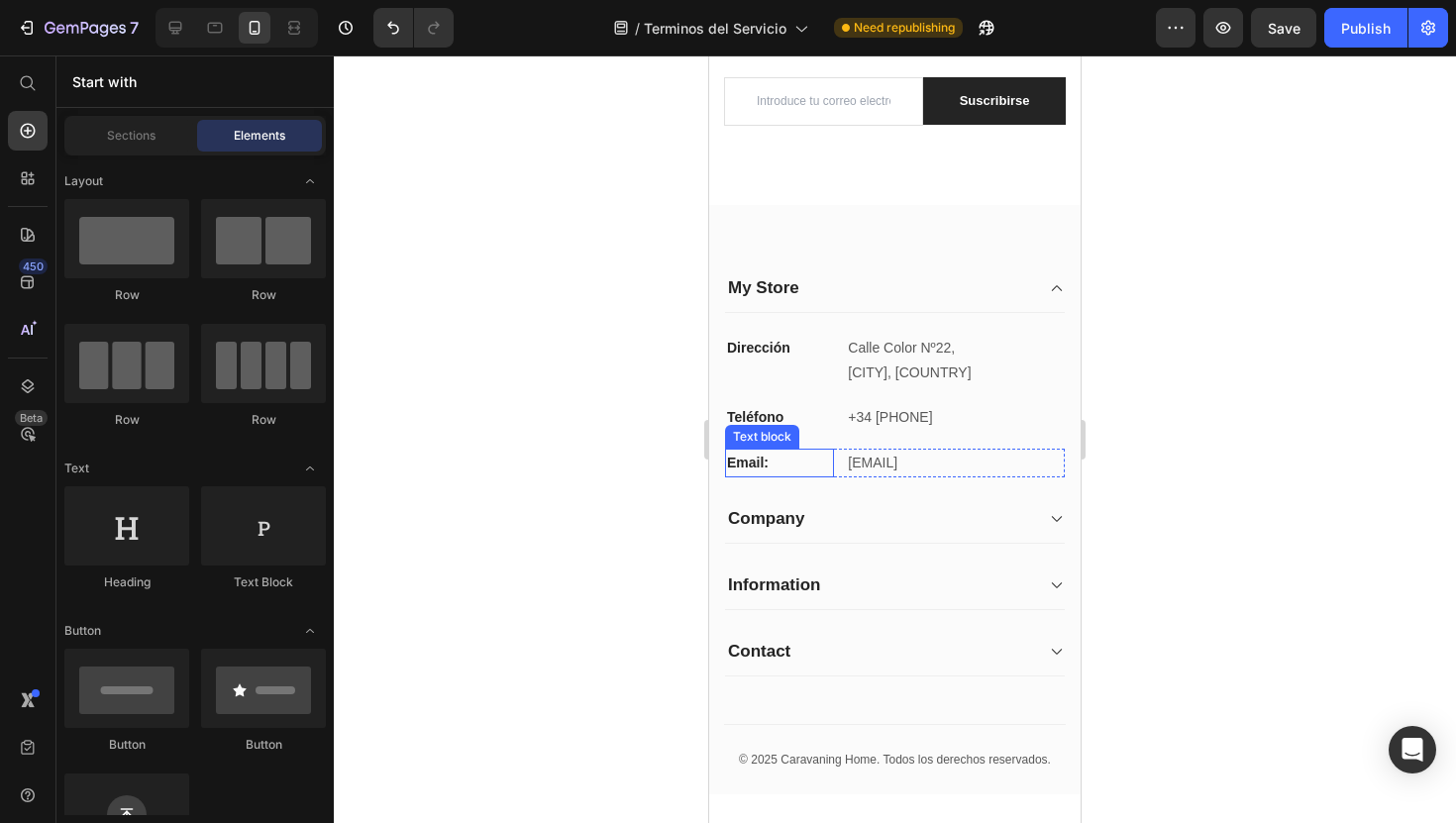 click on "Email:" at bounding box center (780, 463) 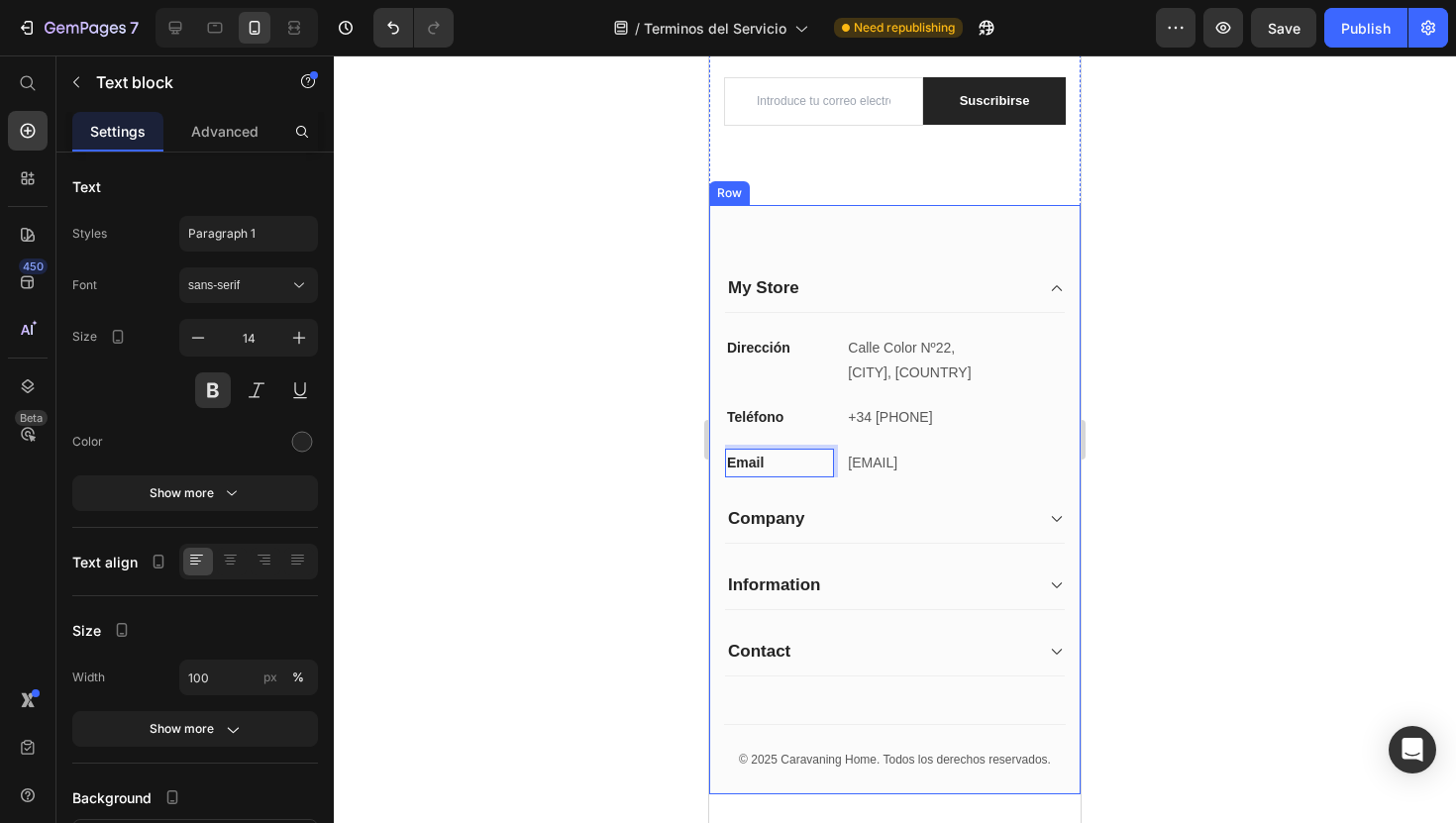click 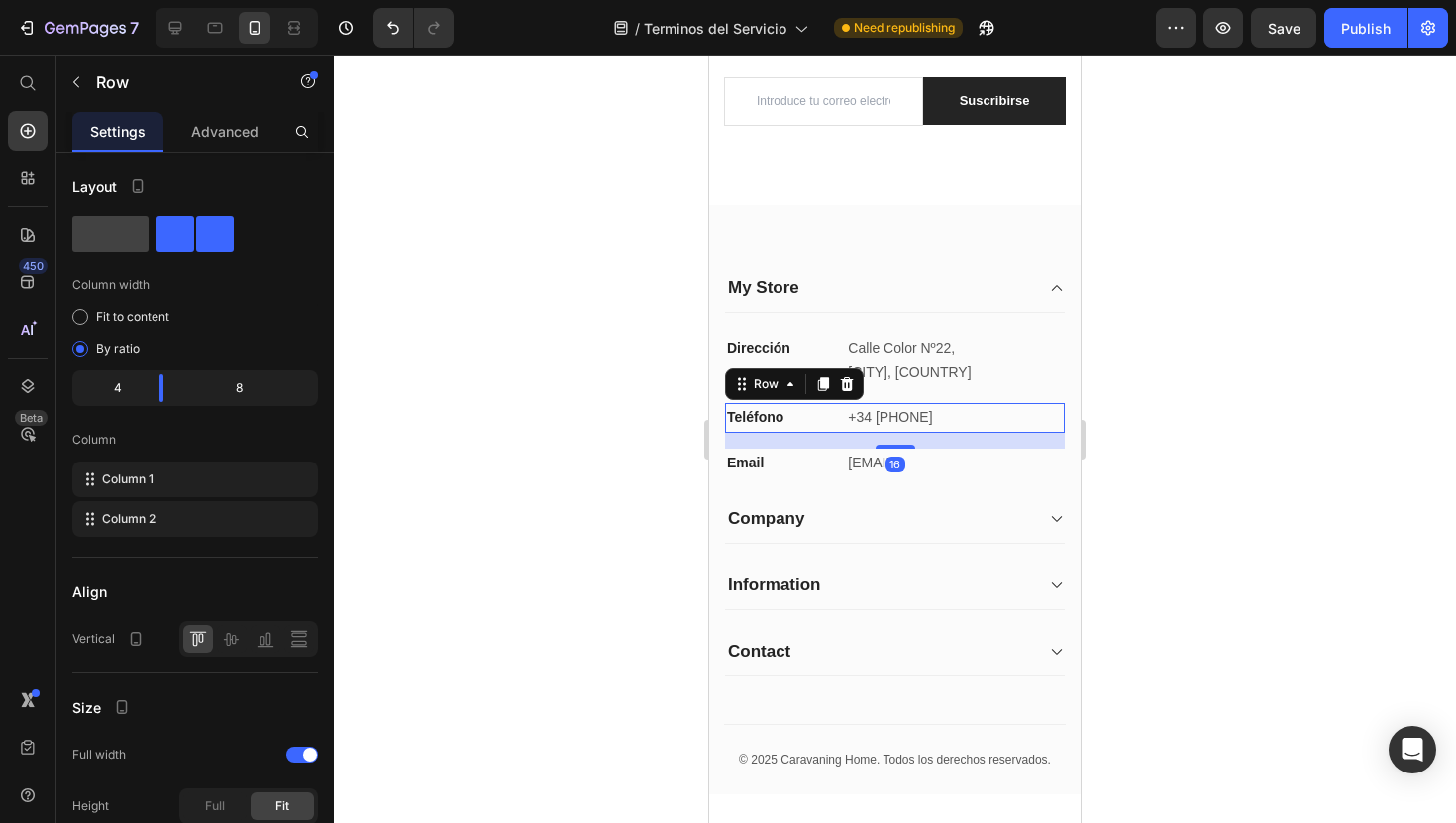 click on "Teléfono Text block +34 [PHONE] Text block Row 16" at bounding box center [894, 417] 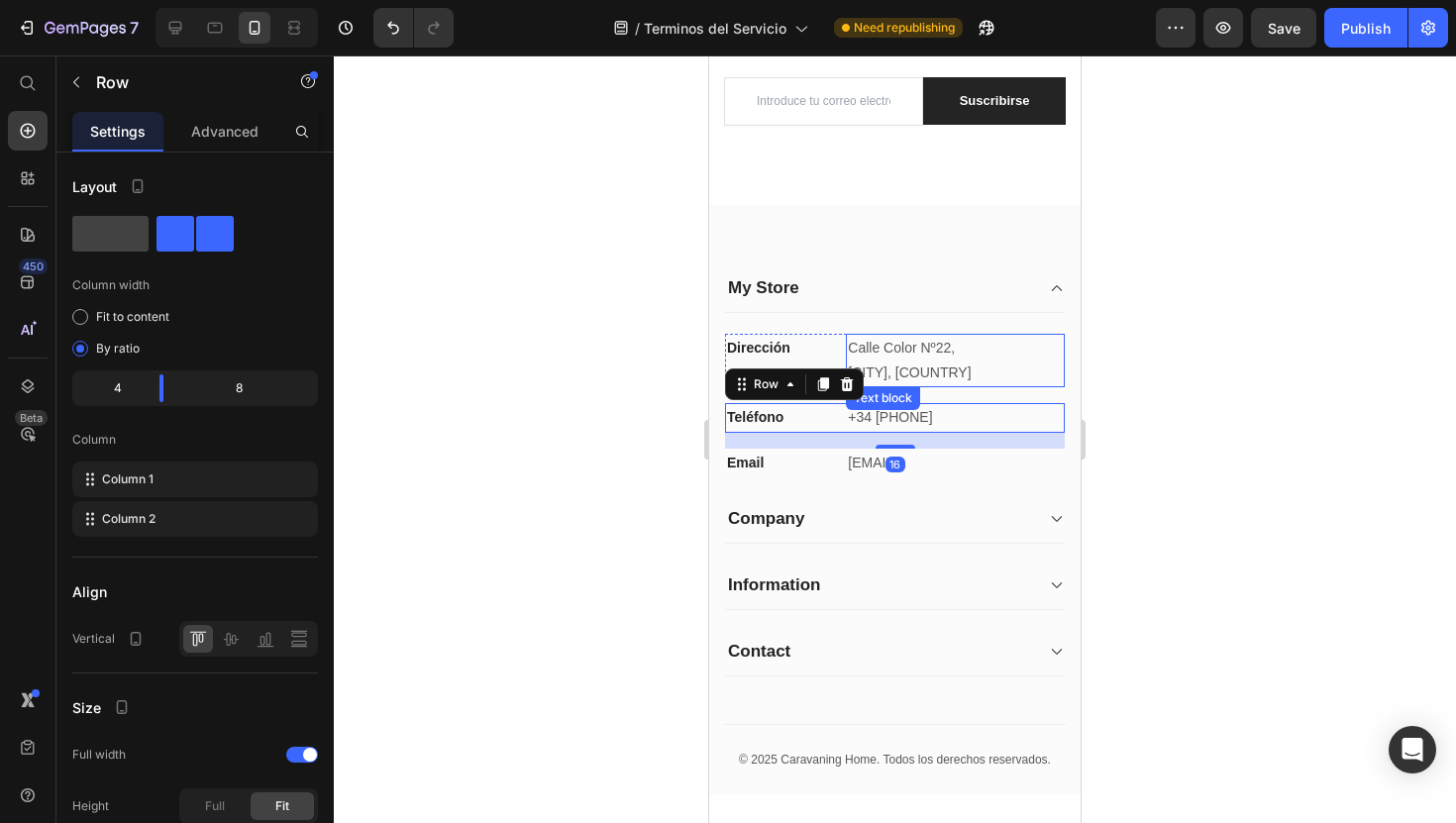 click on "Calle Color Nº22, [CITY] Centro, [COUNTRY]" at bounding box center [955, 360] 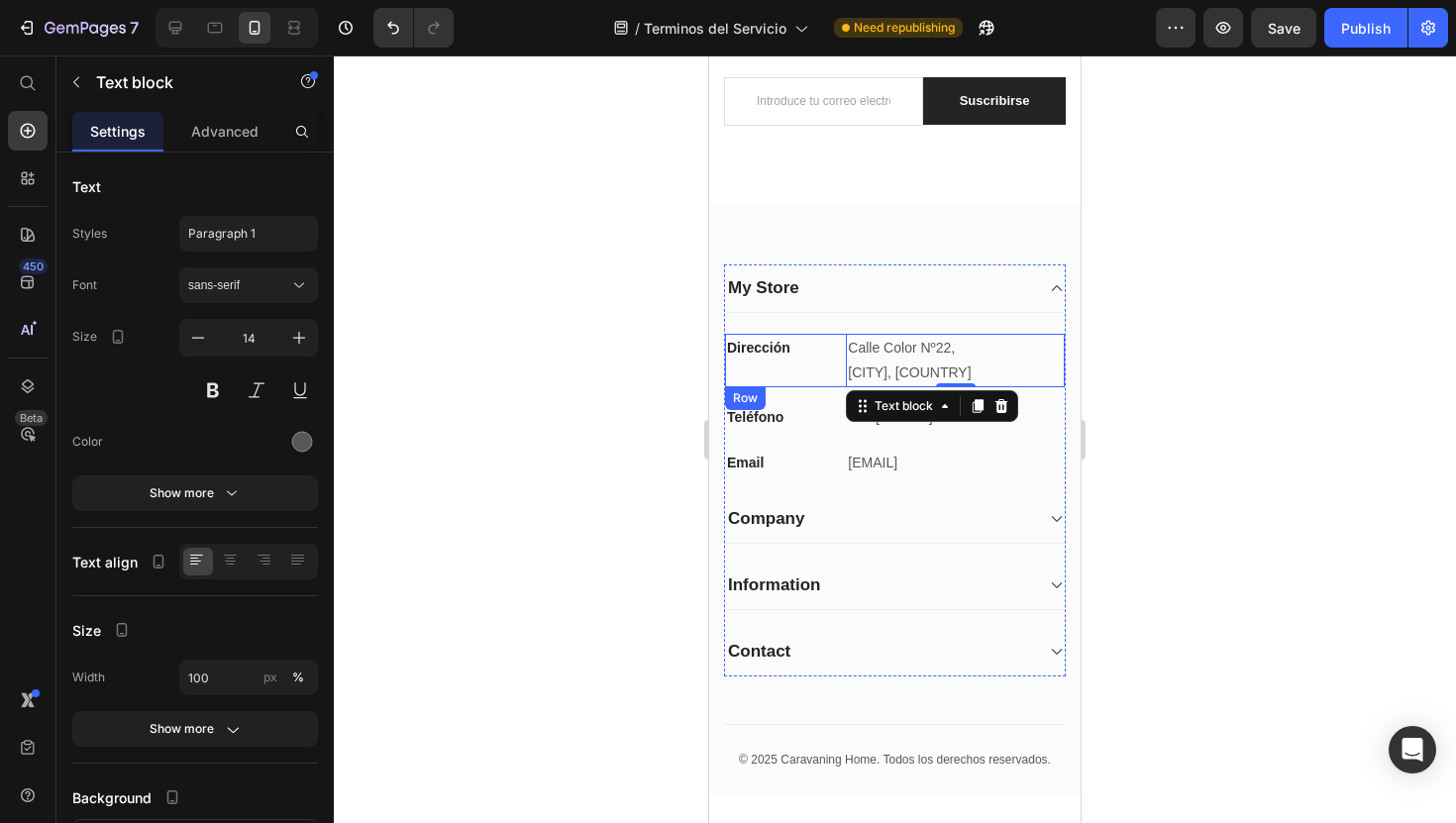click on "Dirección Text block Calle Color Nº22, [CITY], [COUNTRY] Text block   0 Row" at bounding box center (894, 360) 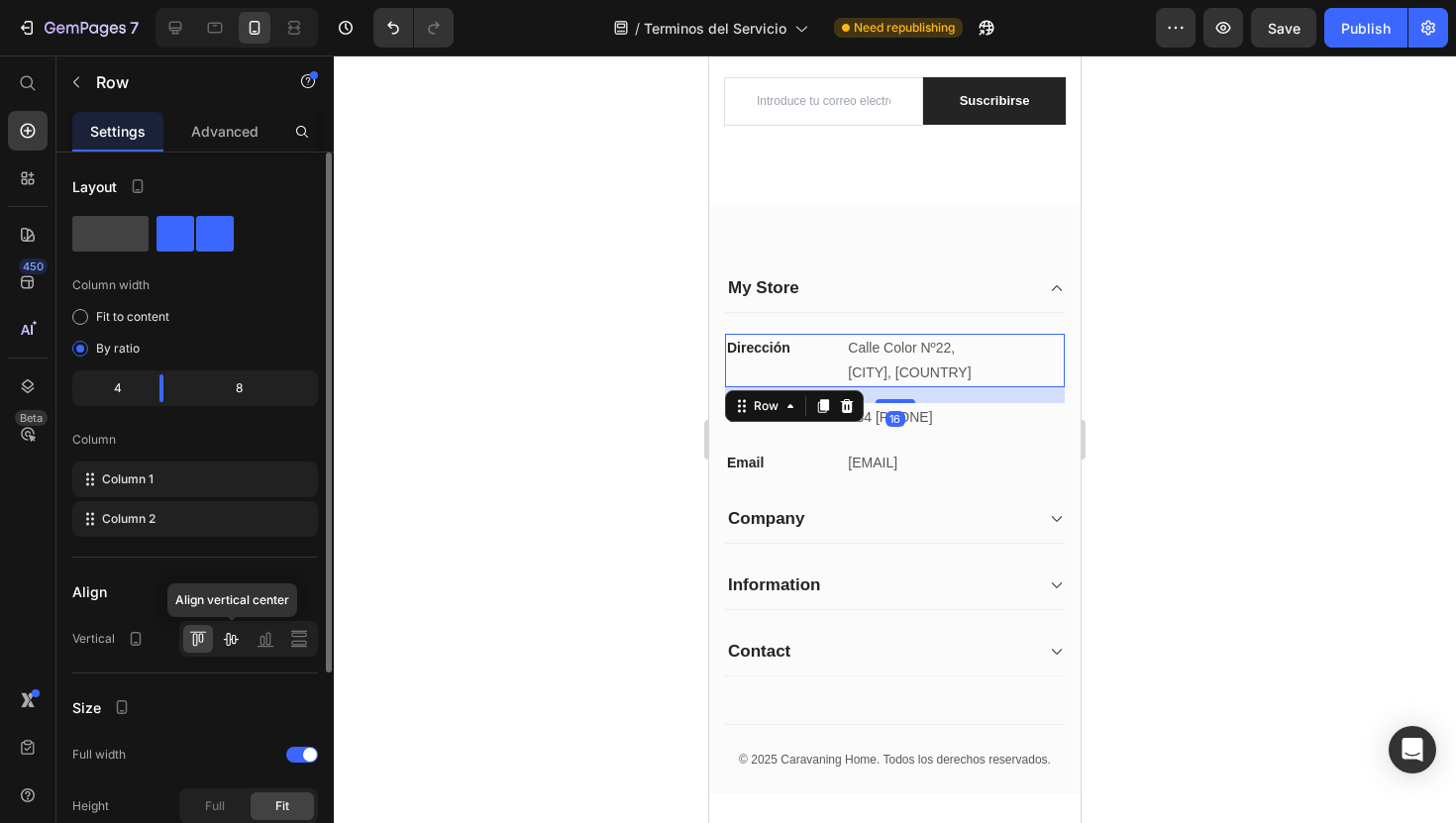 click 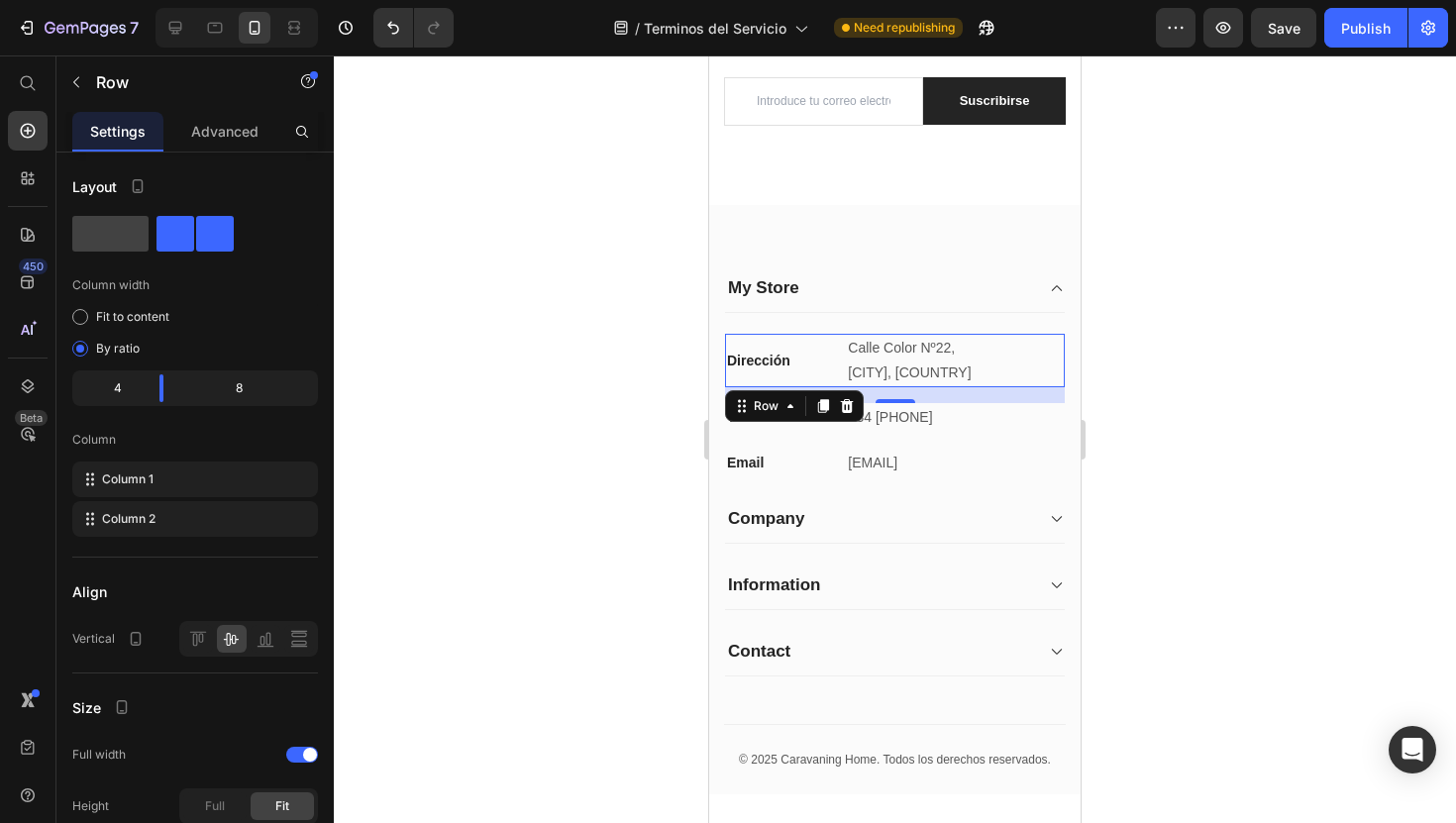 click at bounding box center [237, 28] 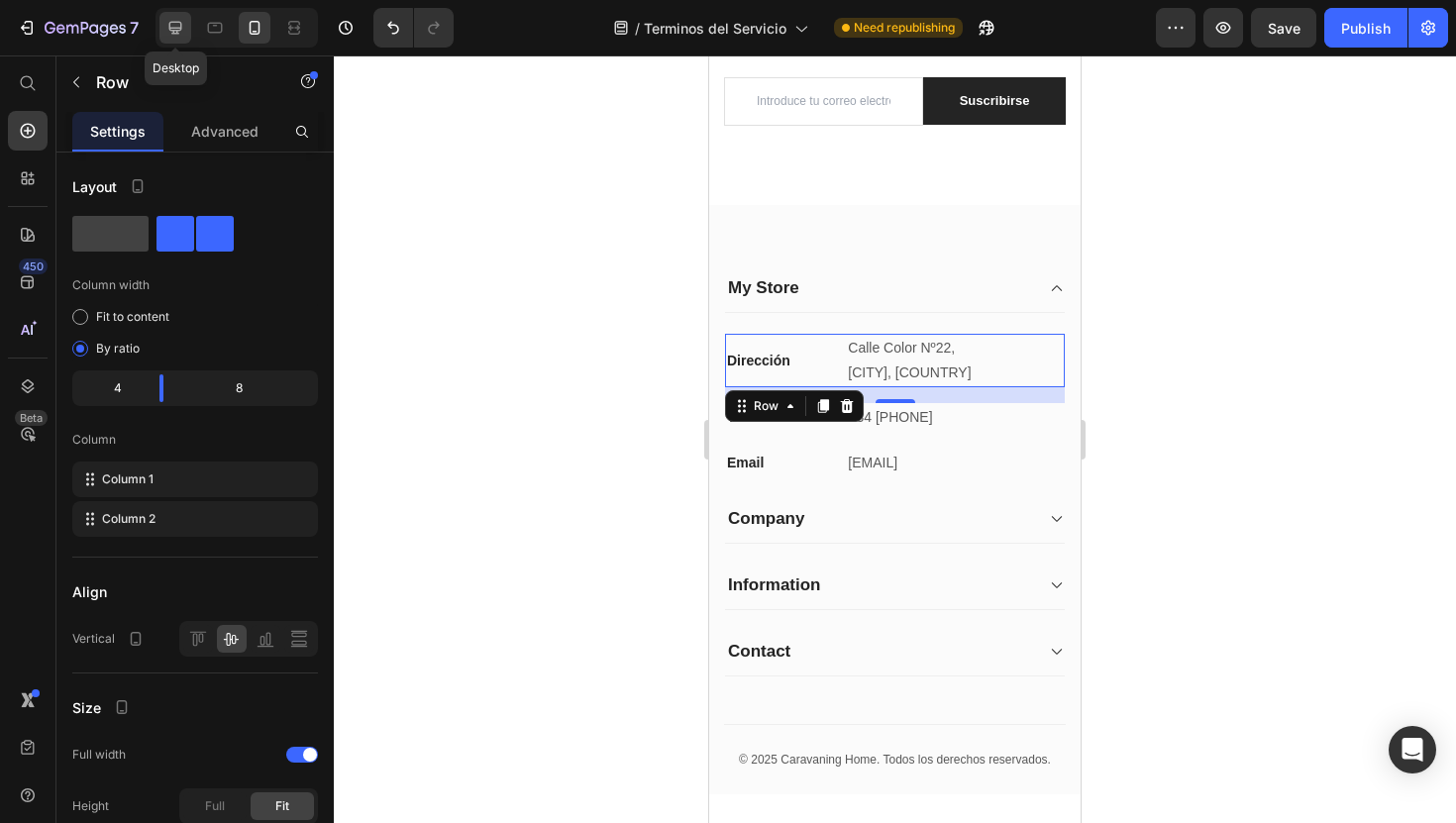 click 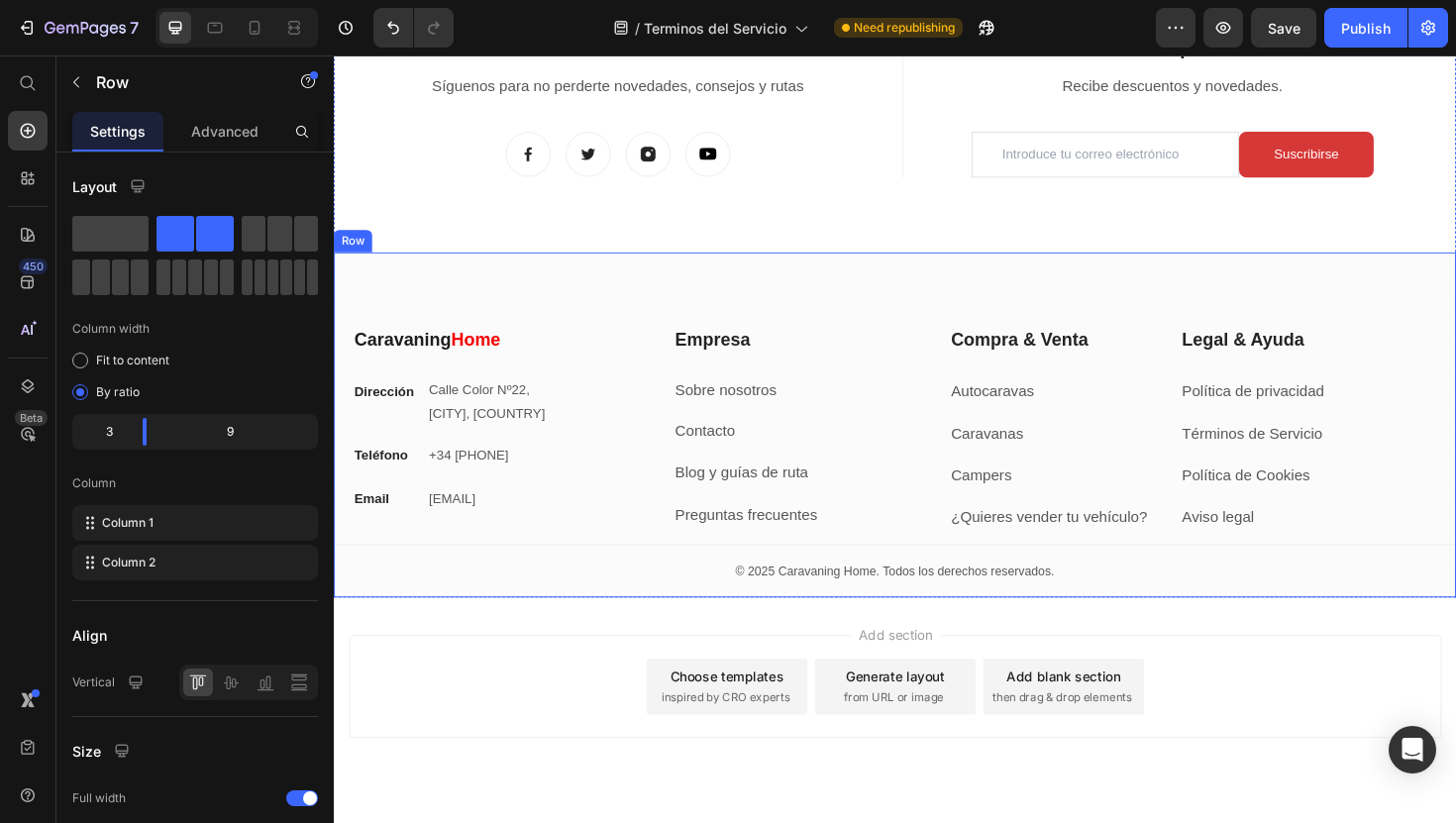 scroll, scrollTop: 5197, scrollLeft: 0, axis: vertical 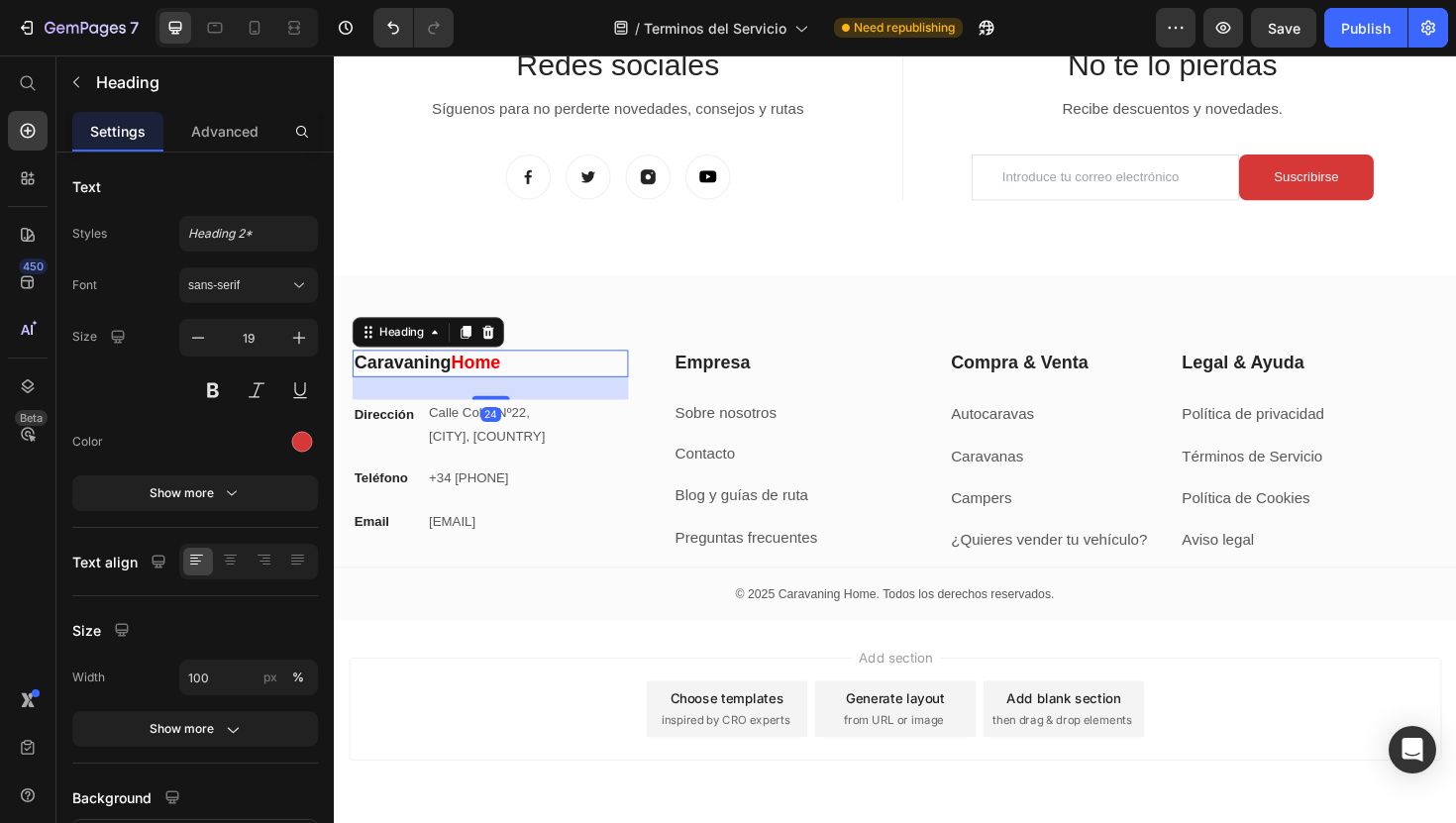 click on "Home" at bounding box center [483, 380] 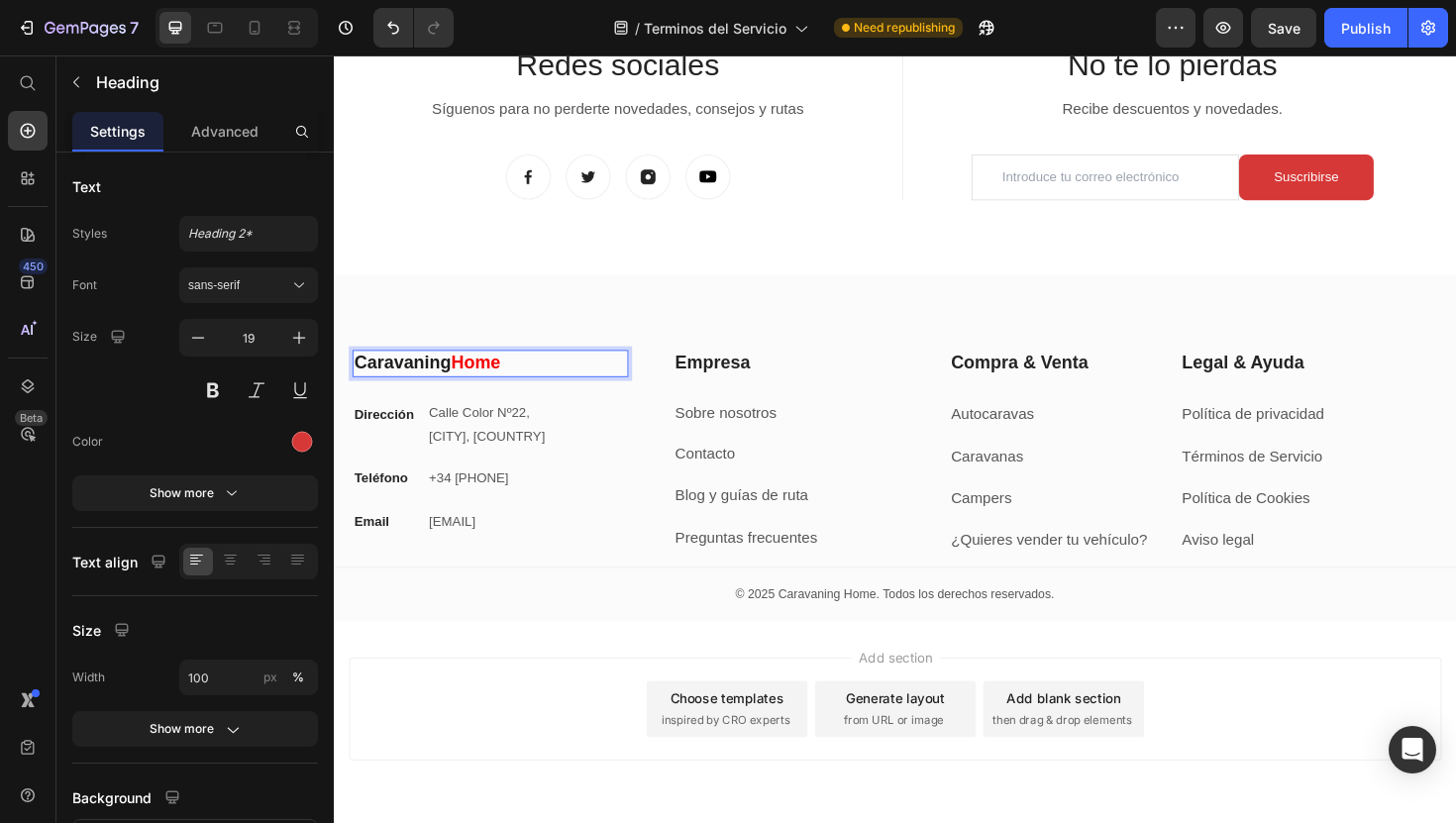 click on "Home" at bounding box center [483, 380] 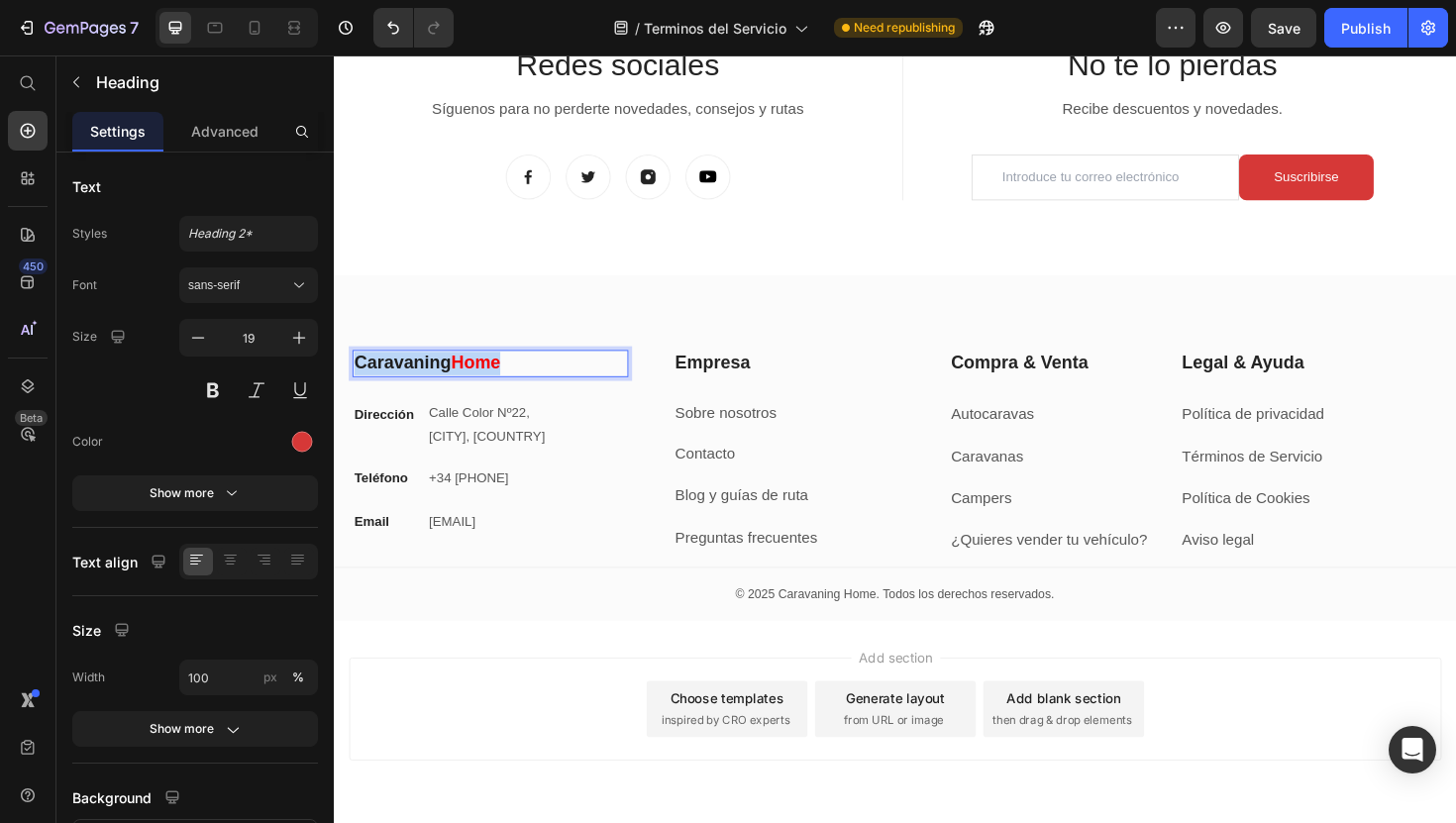 click on "Home" at bounding box center (483, 380) 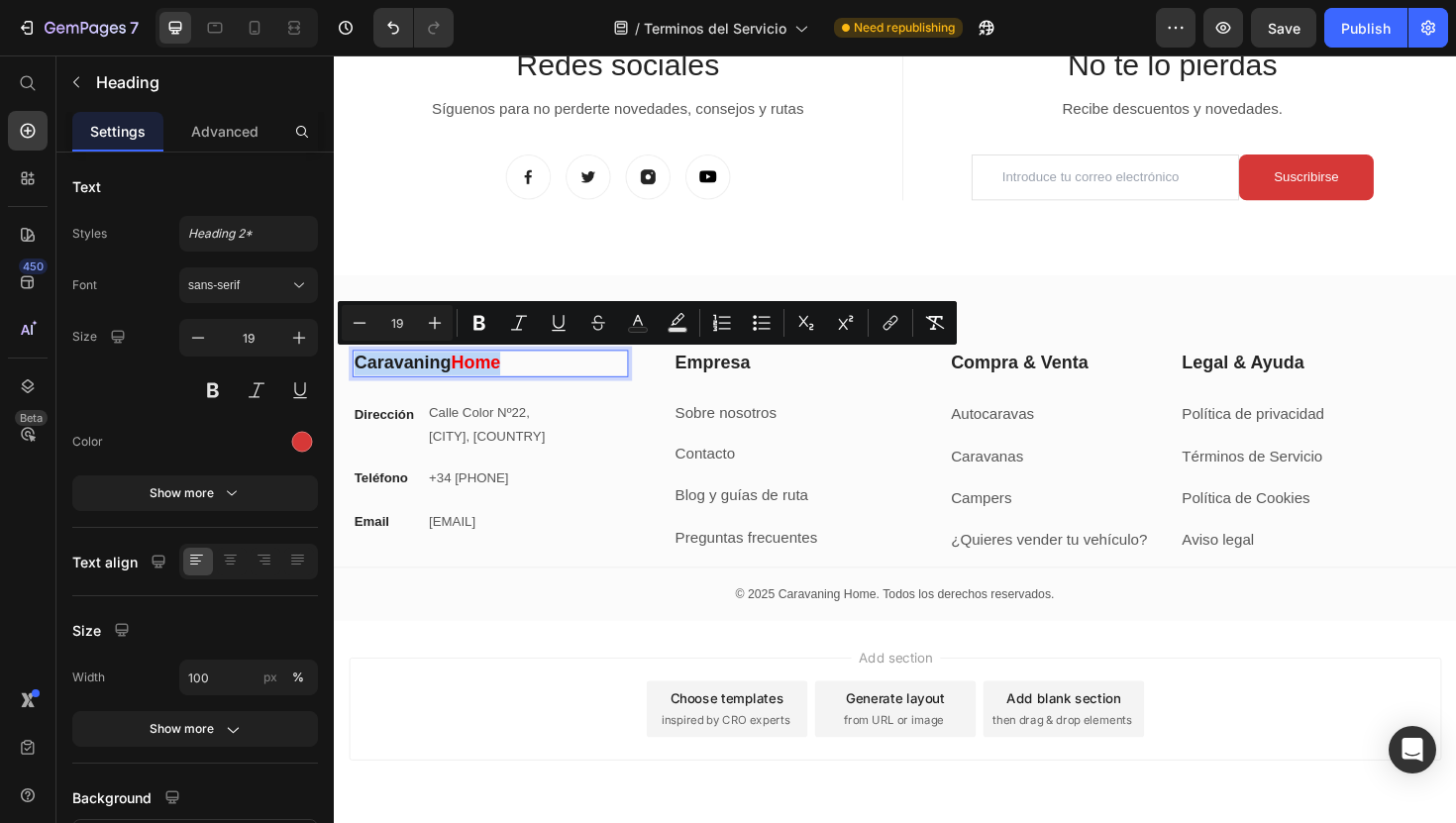 copy on "Caravaning Home" 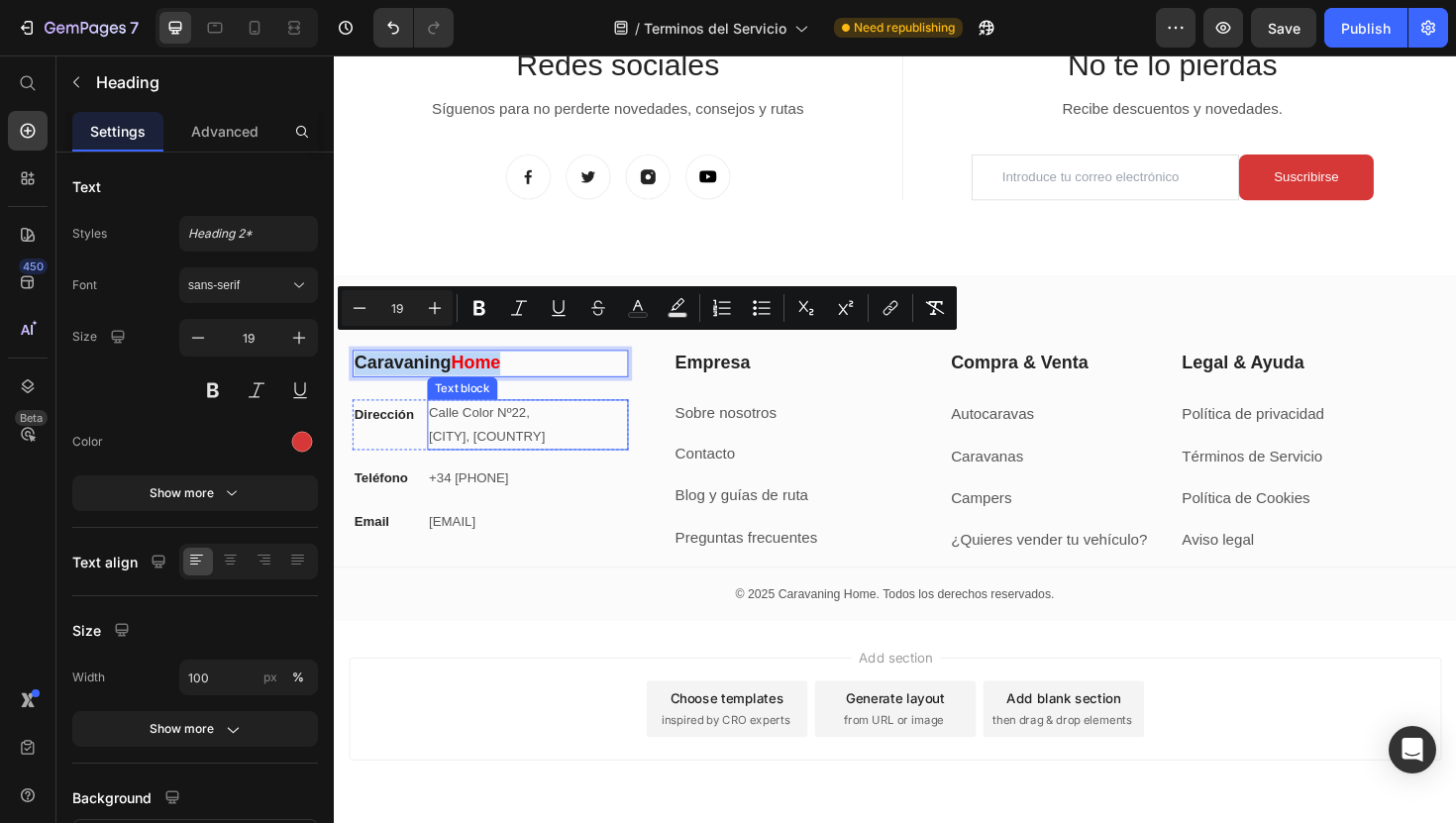 scroll, scrollTop: 5267, scrollLeft: 0, axis: vertical 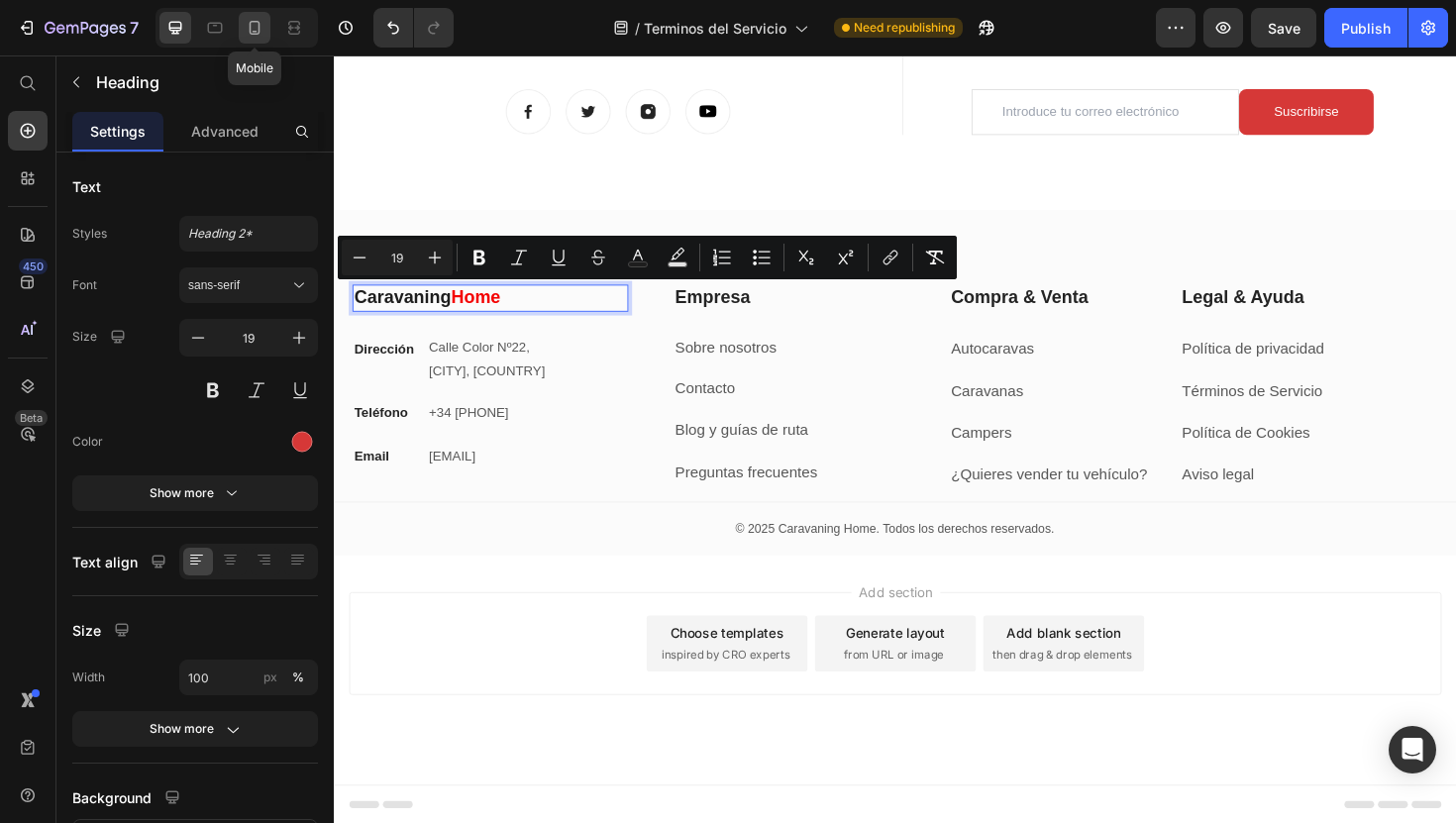 click 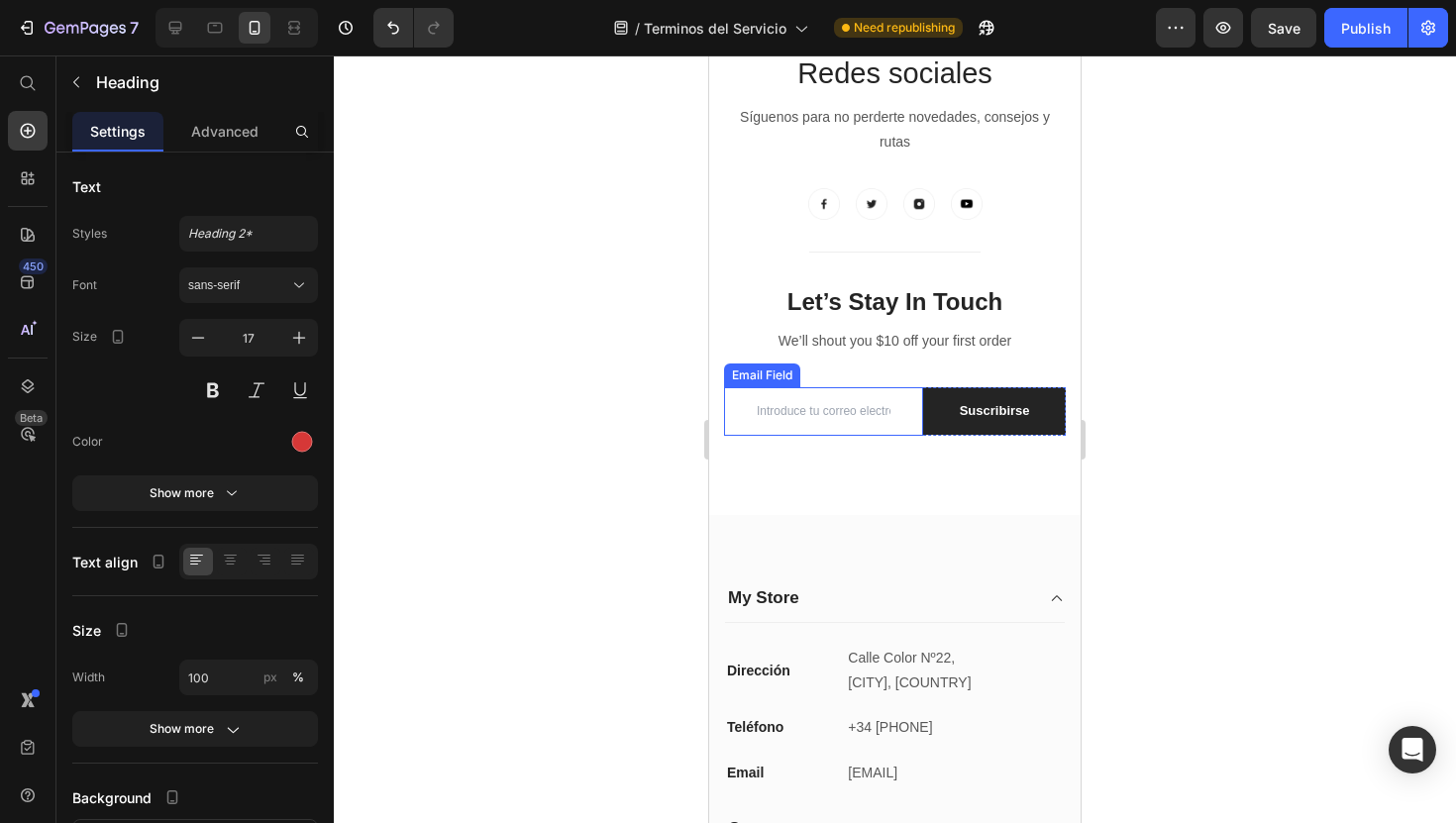 scroll, scrollTop: 6920, scrollLeft: 0, axis: vertical 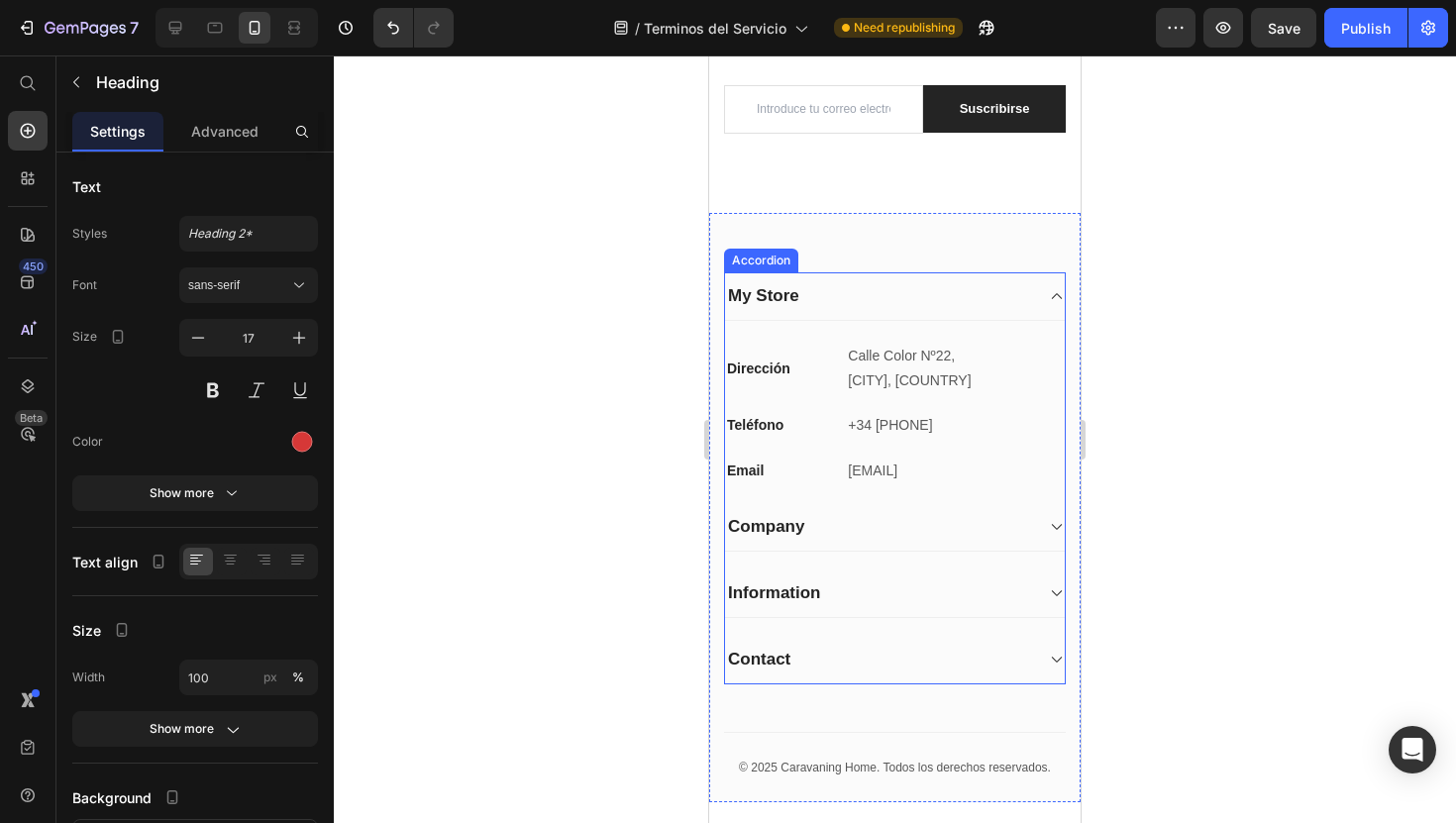 click on "My Store" at bounding box center (764, 296) 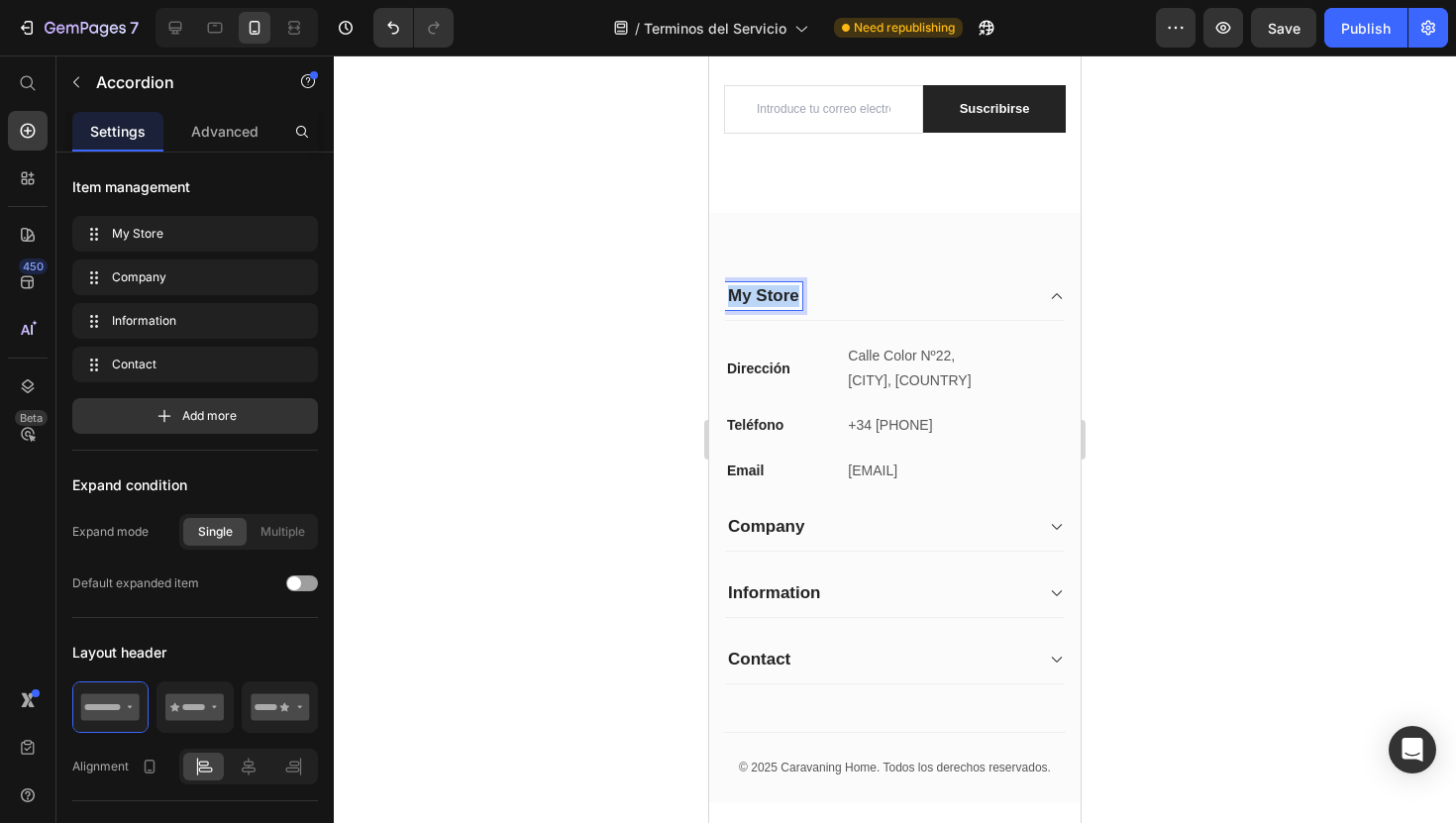 click on "My Store" at bounding box center (764, 296) 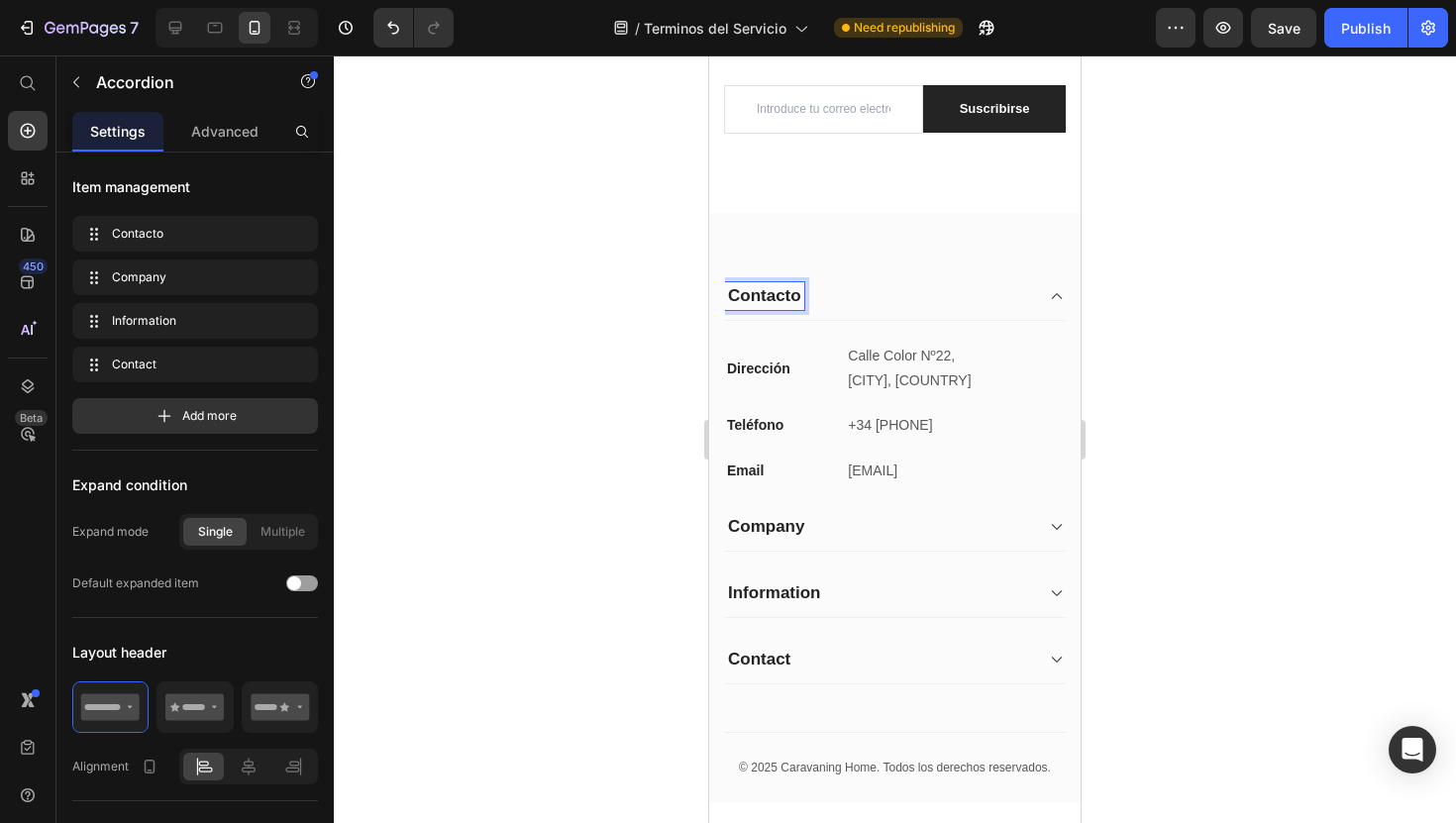 click on "Contacto" at bounding box center [879, 296] 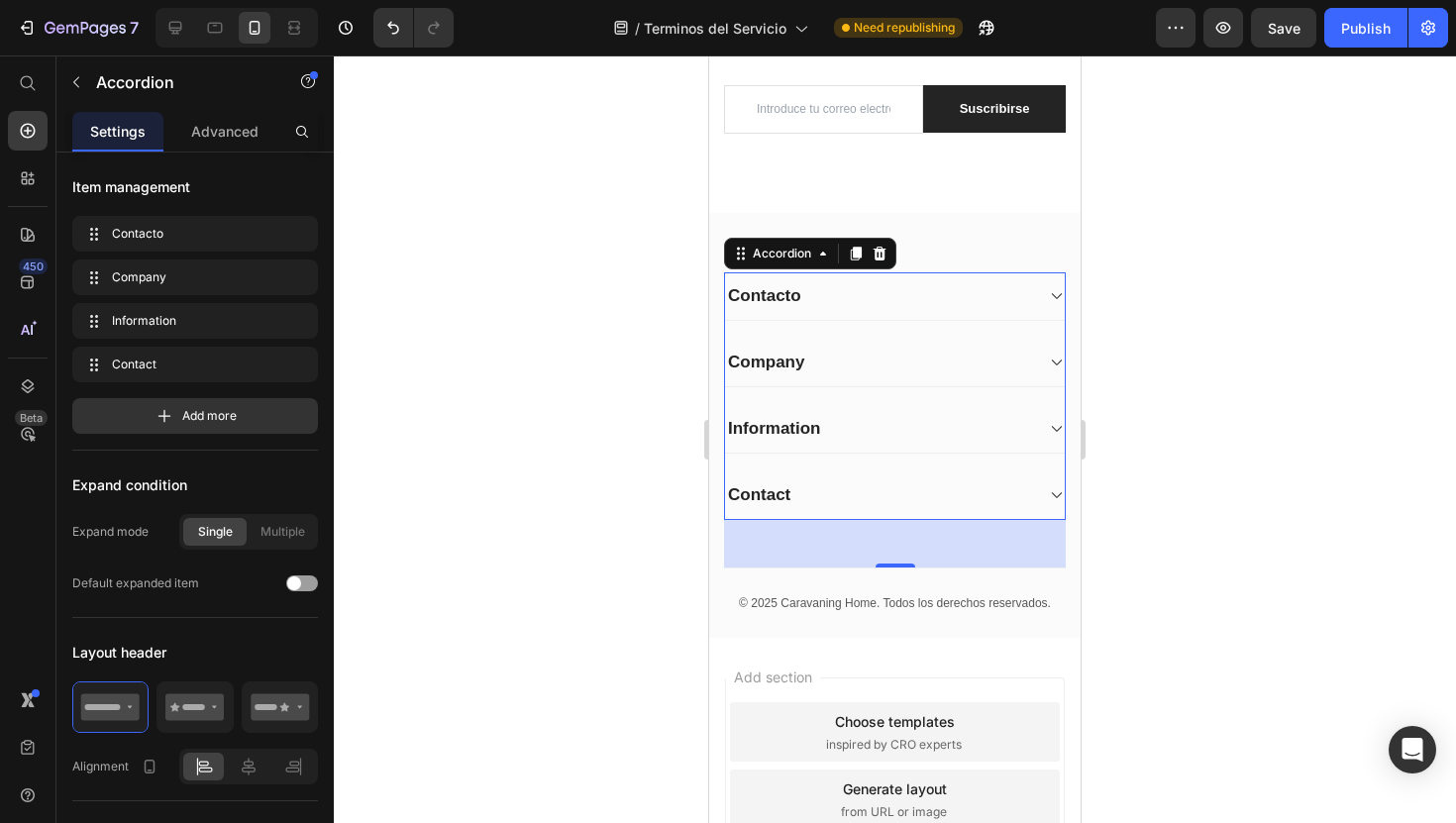click at bounding box center (237, 28) 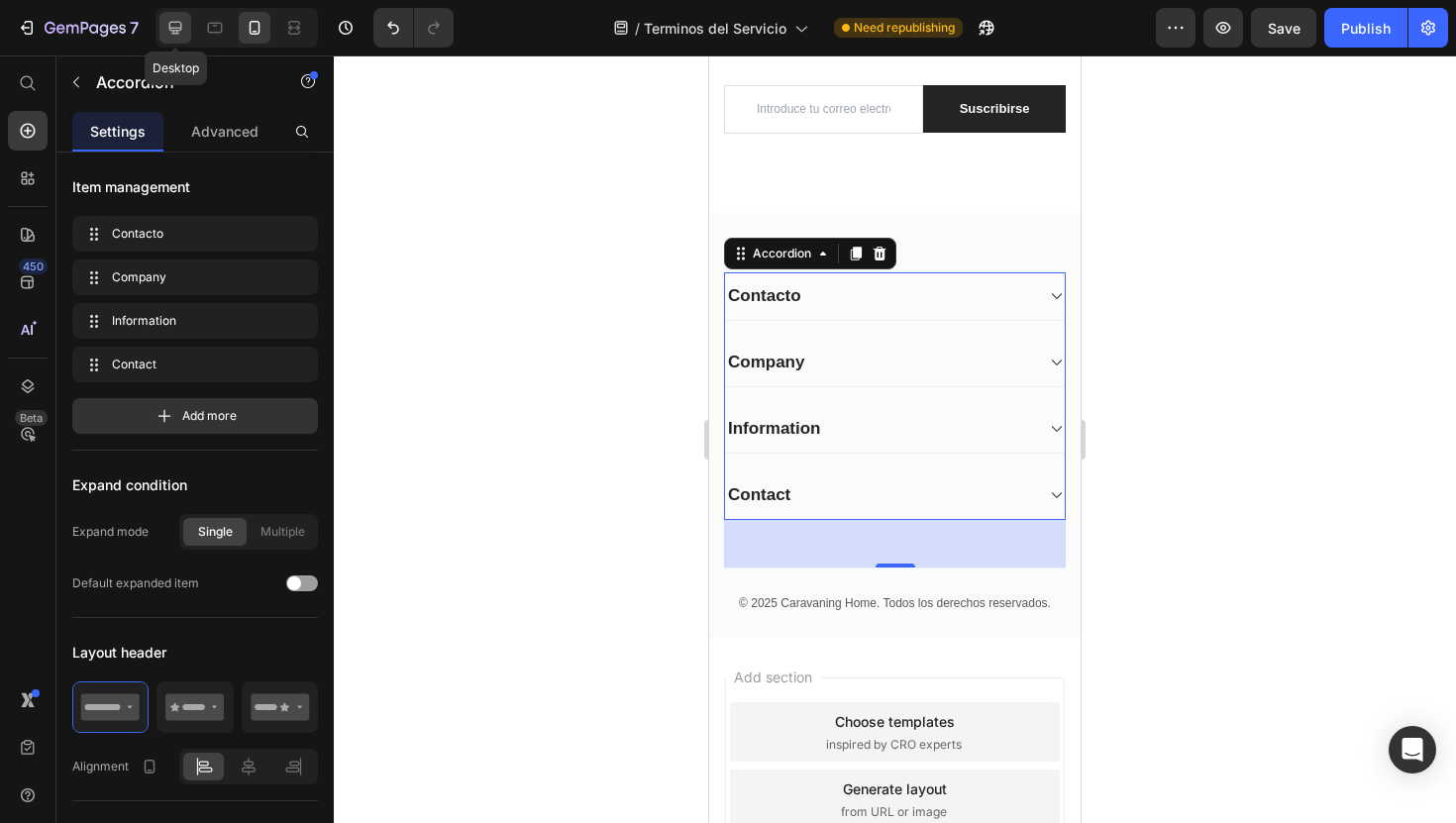 click 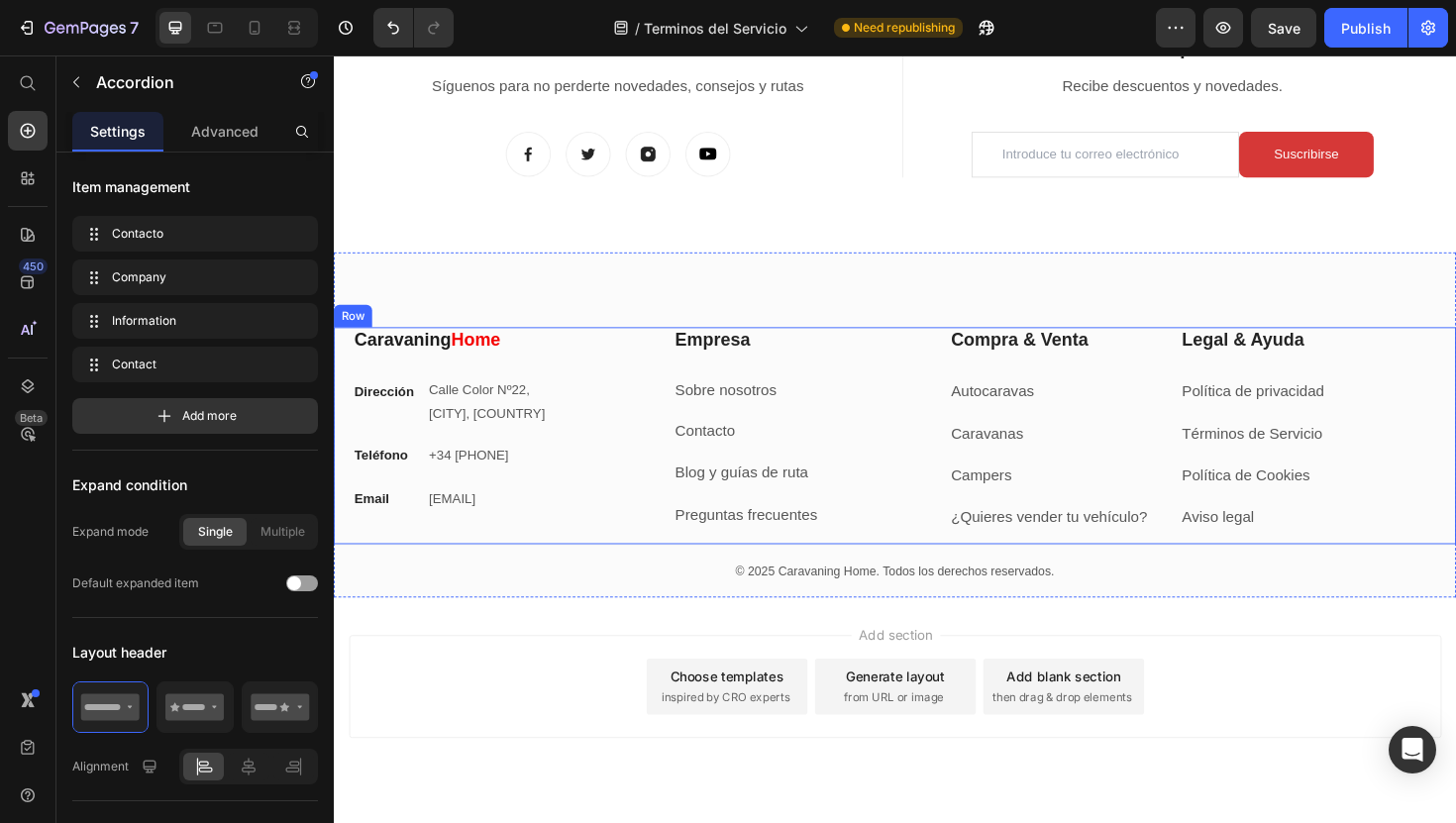 scroll, scrollTop: 5197, scrollLeft: 0, axis: vertical 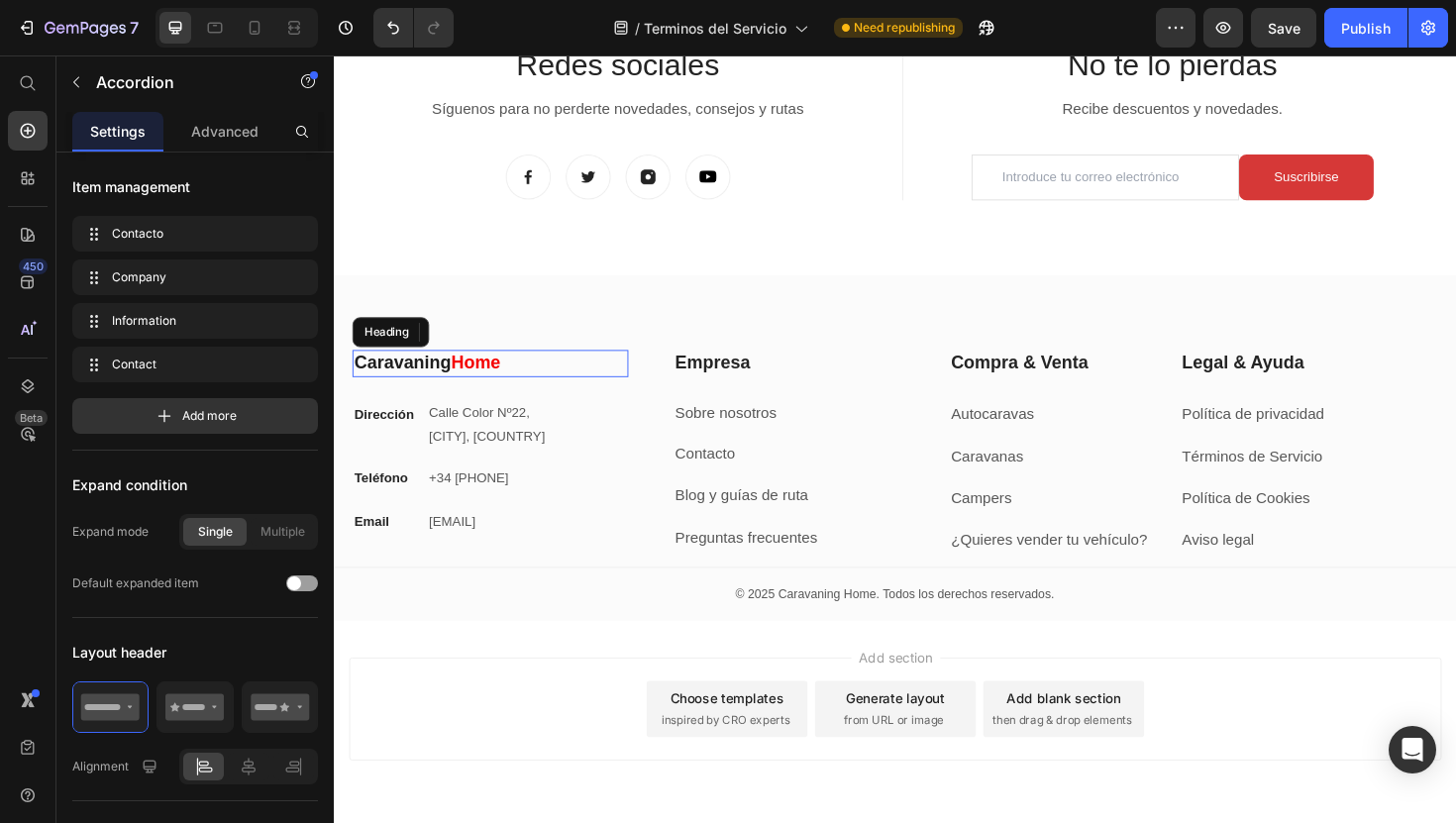 click on "⁠⁠⁠⁠⁠⁠⁠ Caravaning Home" at bounding box center (499, 381) 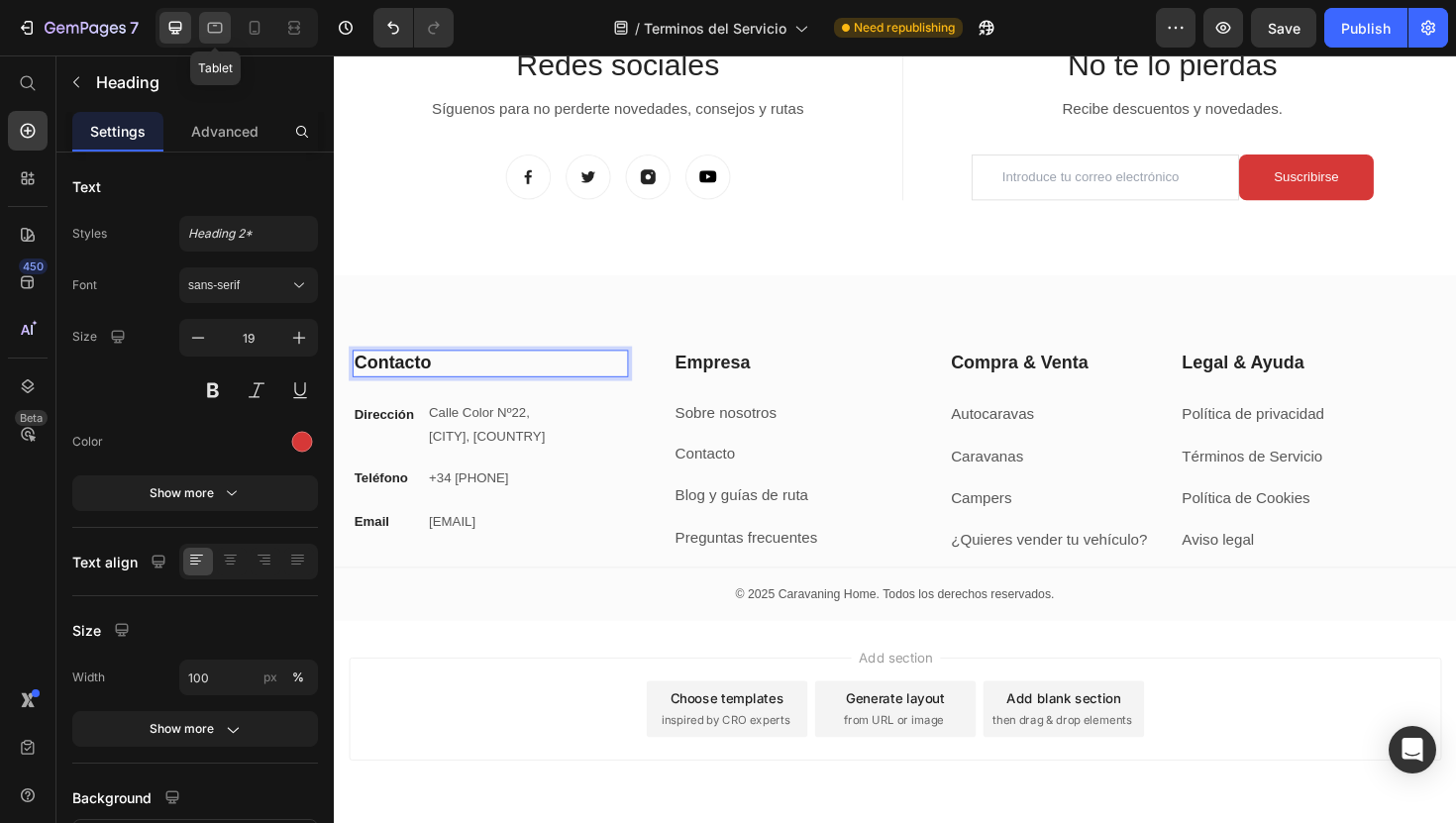click 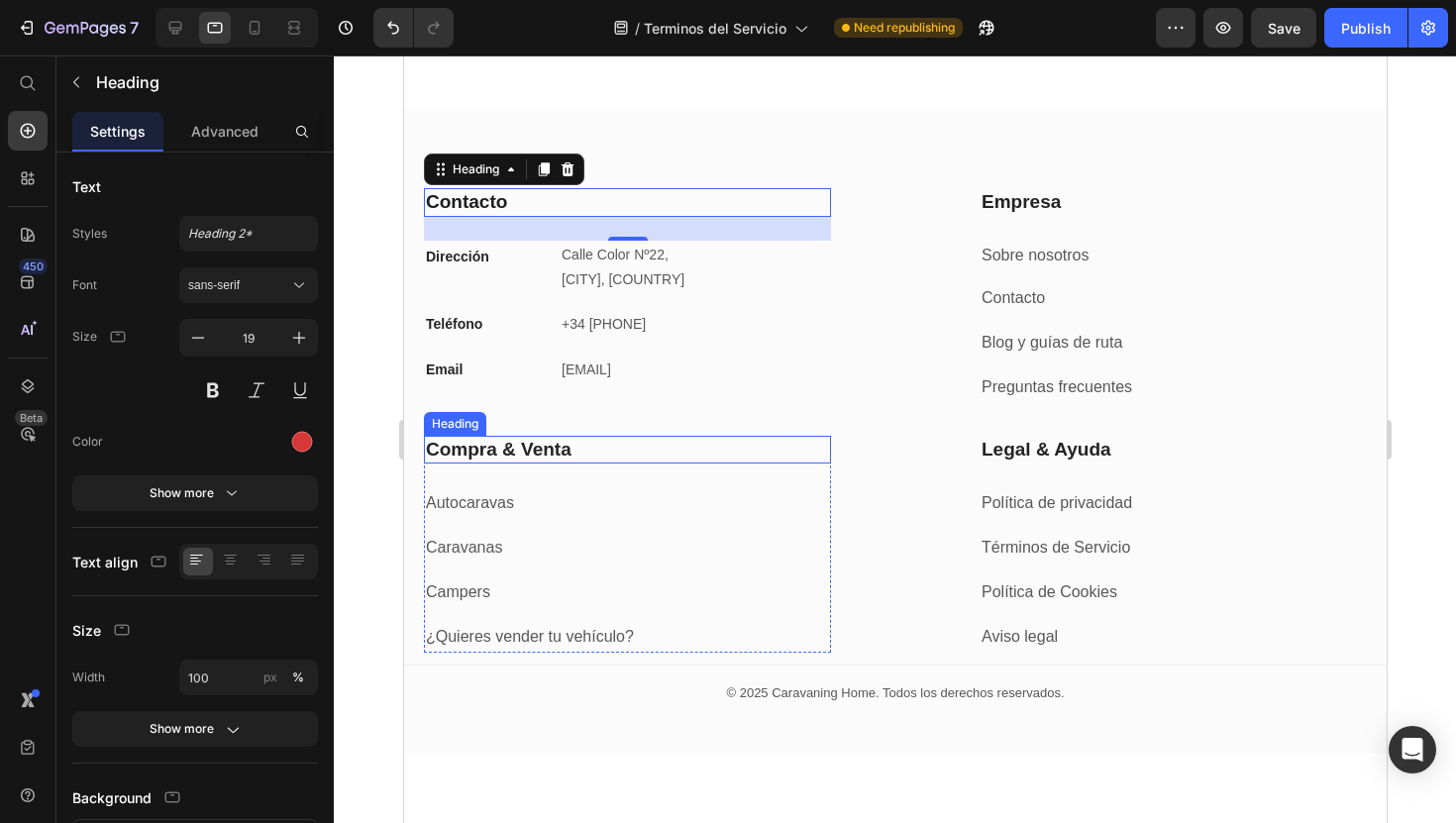 scroll, scrollTop: 5535, scrollLeft: 0, axis: vertical 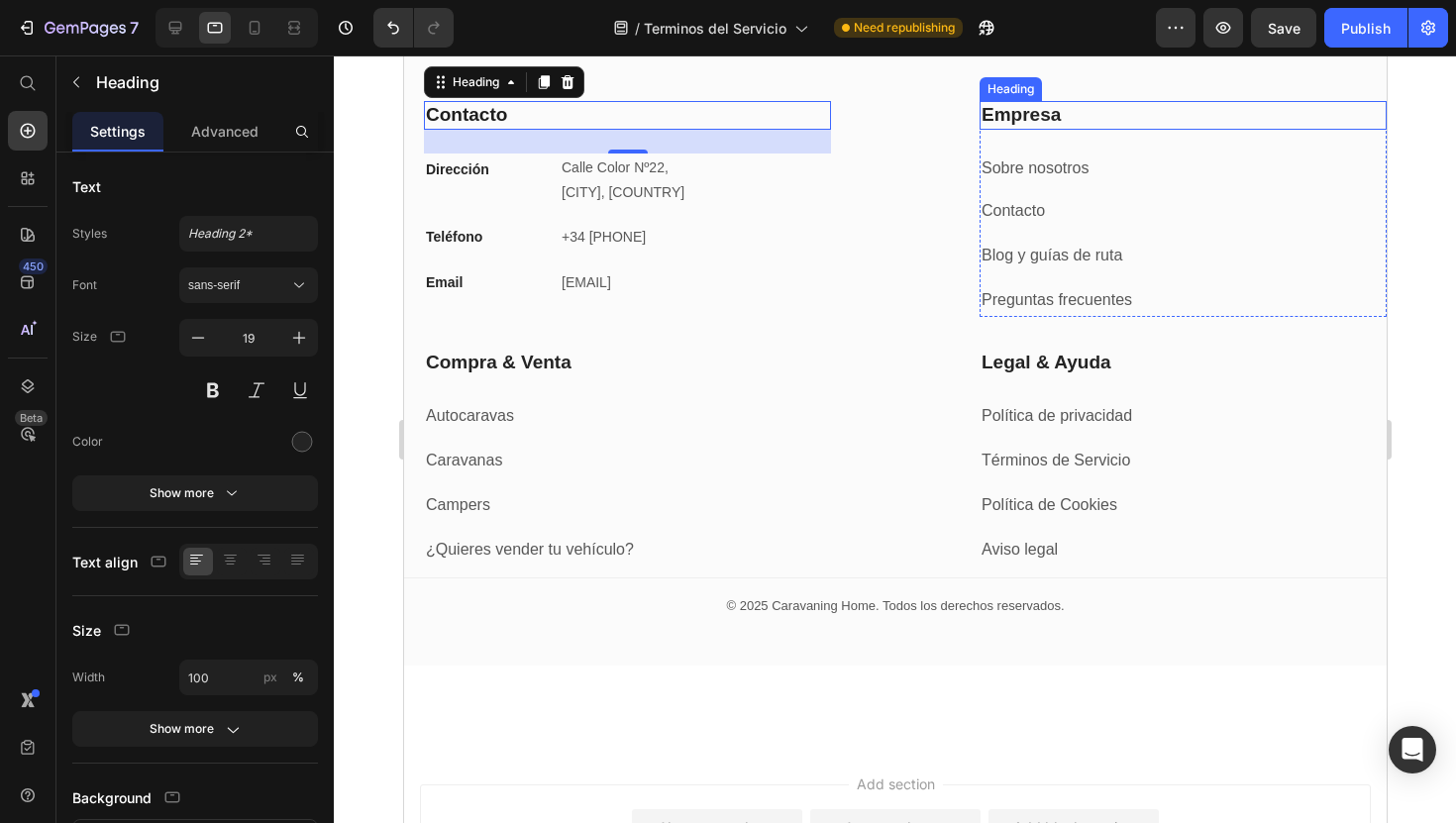 click on "Empresa" at bounding box center (1182, 115) 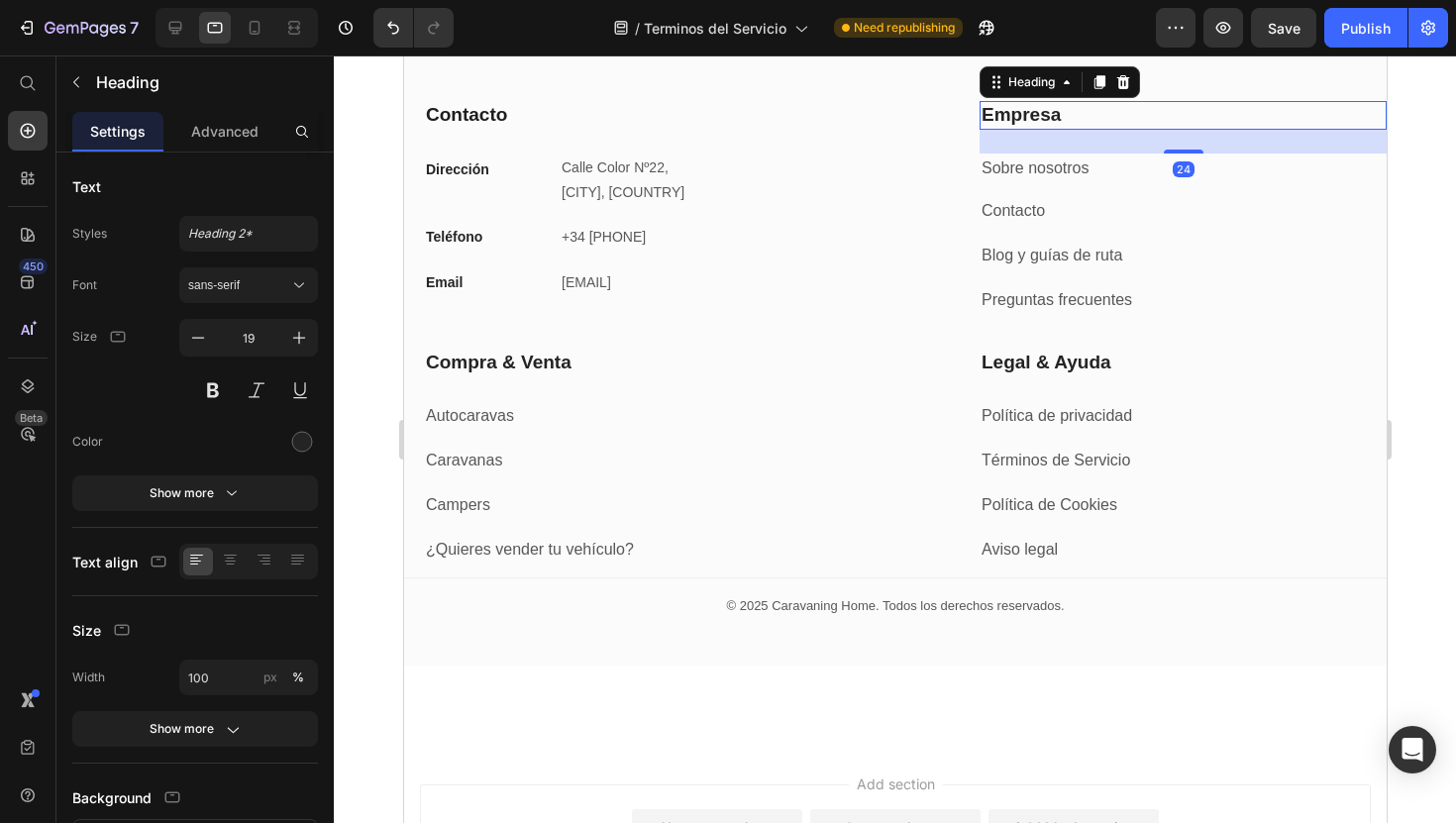 click on "Empresa" at bounding box center [1182, 115] 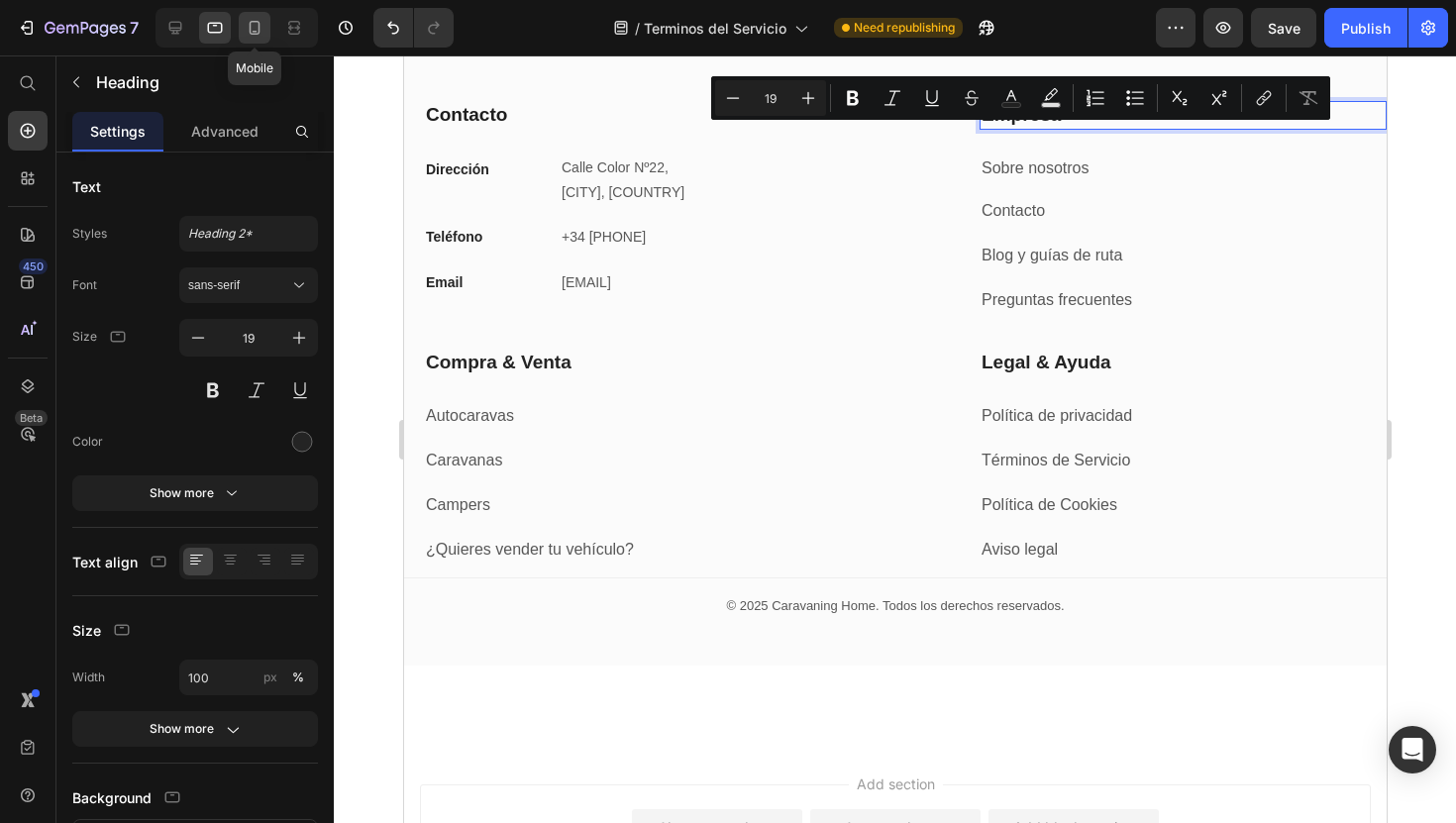 click 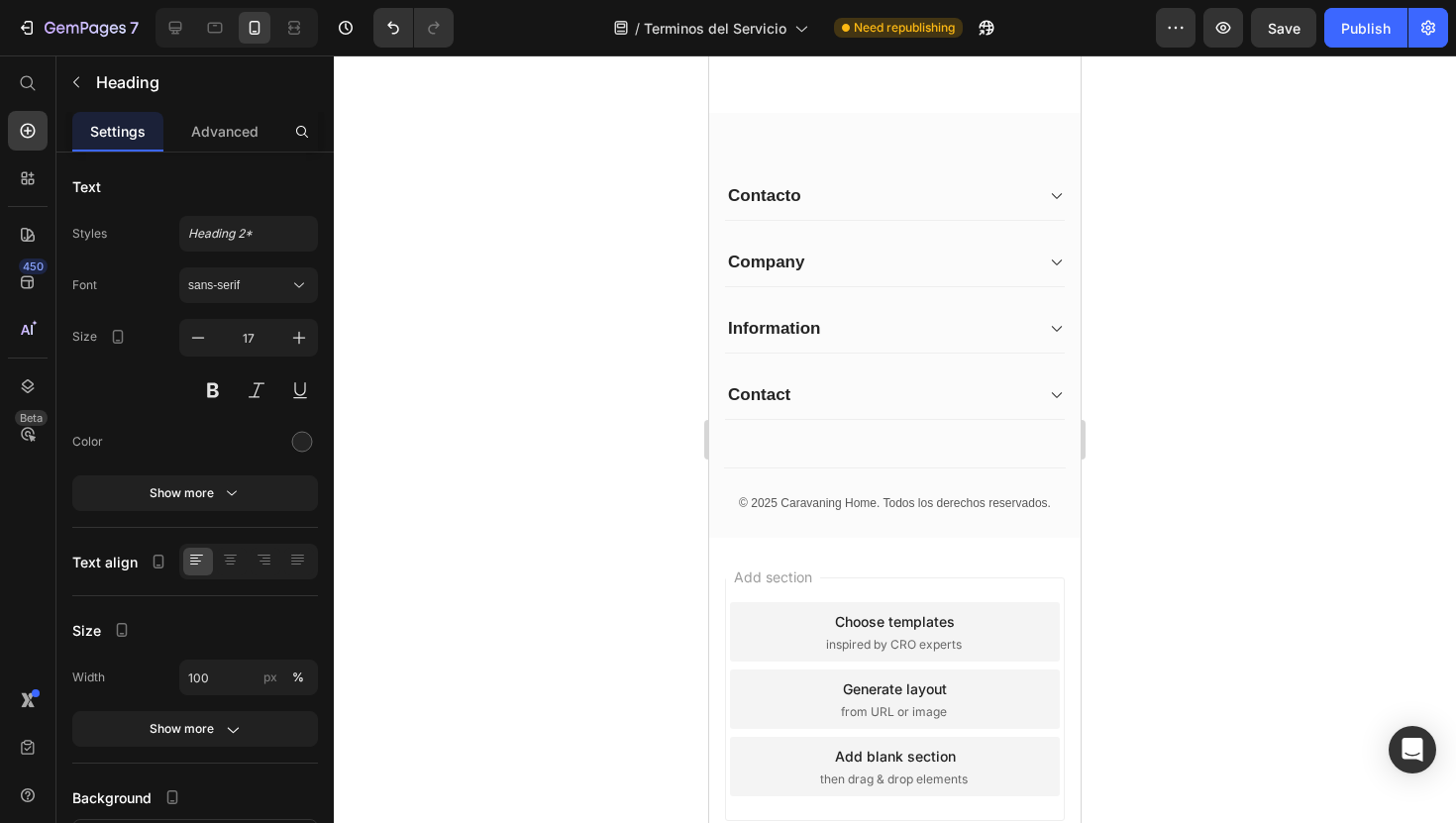 scroll, scrollTop: 6950, scrollLeft: 0, axis: vertical 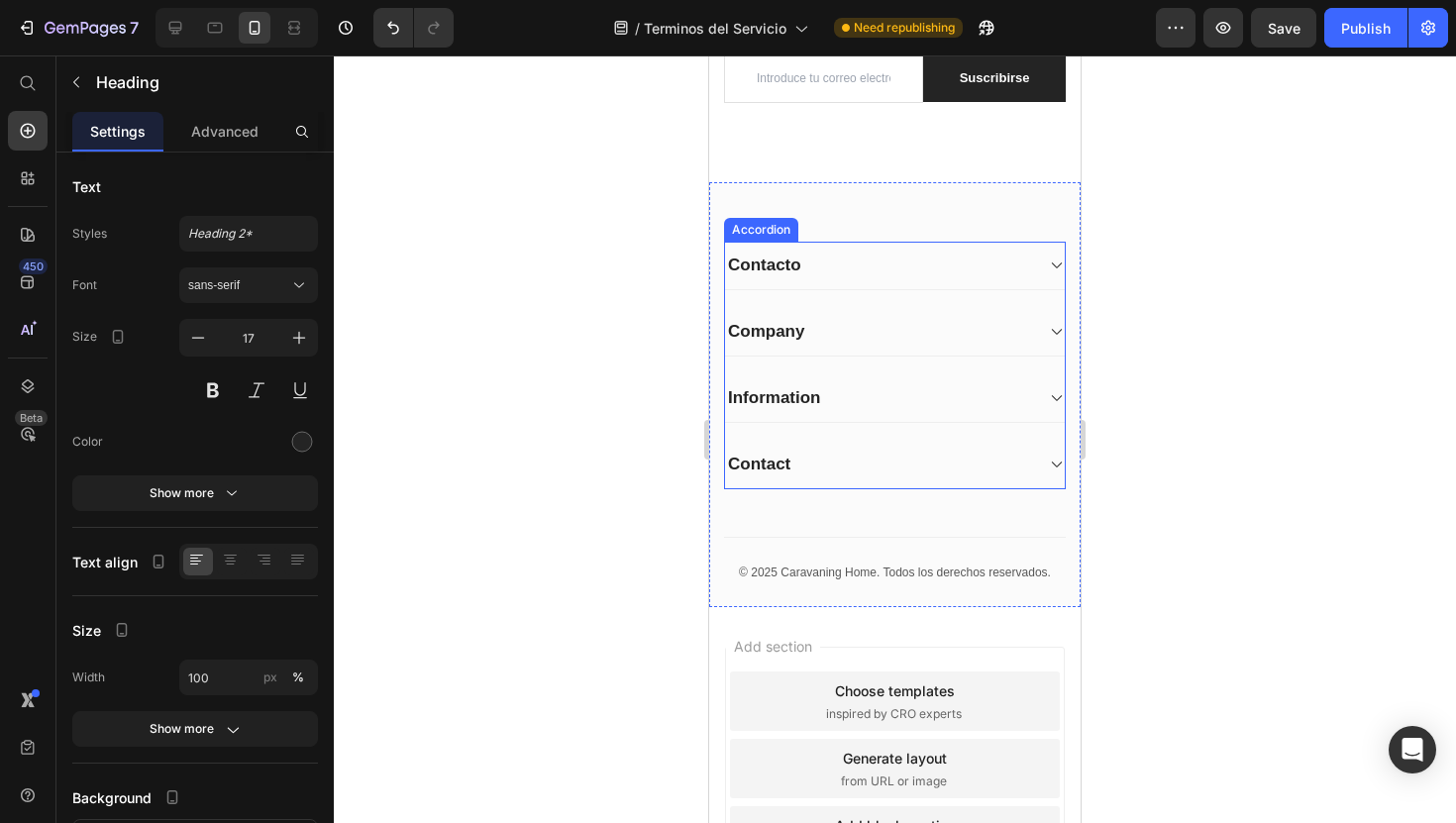 click on "Company" at bounding box center (766, 332) 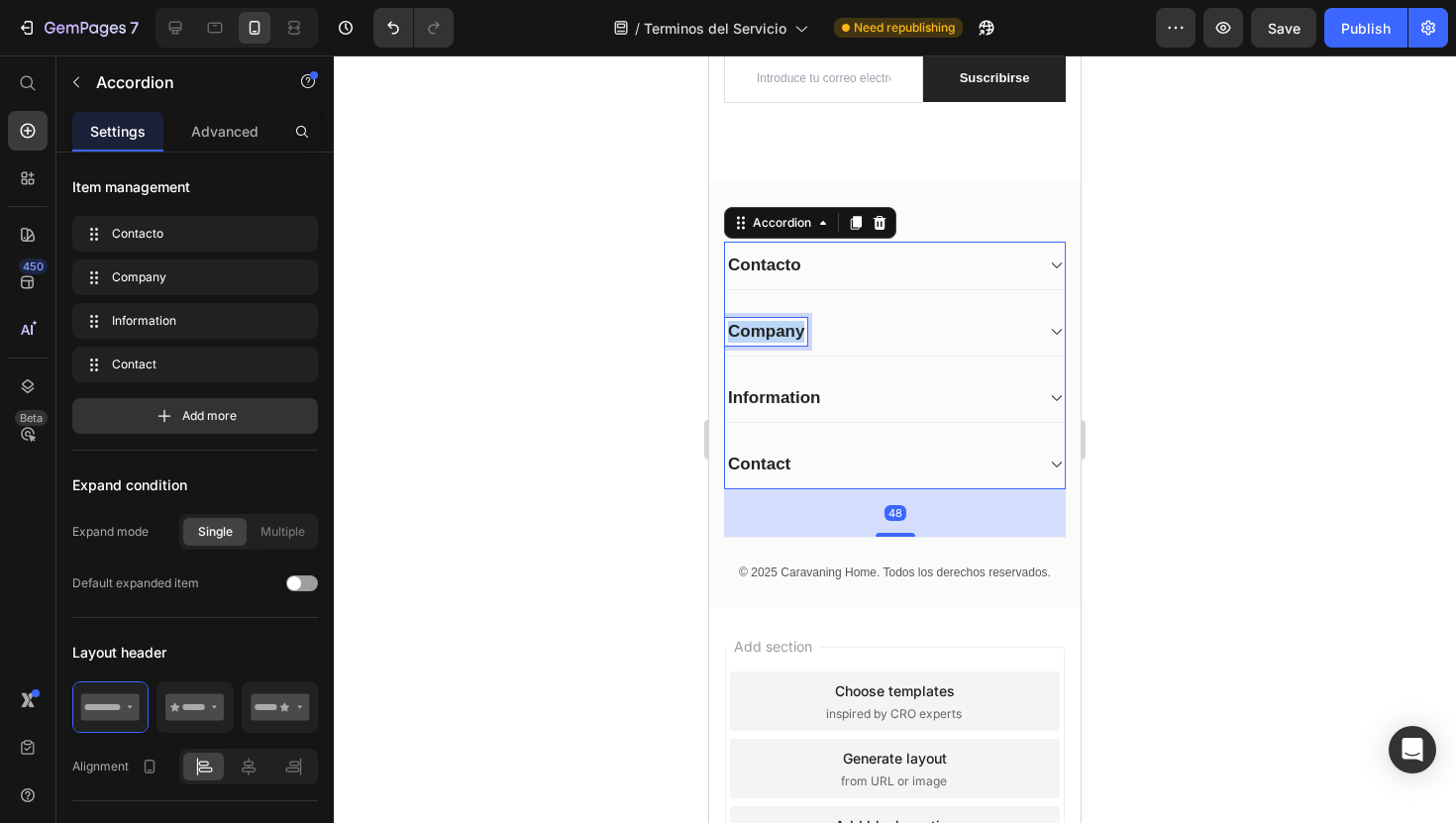 click on "Company" at bounding box center (766, 332) 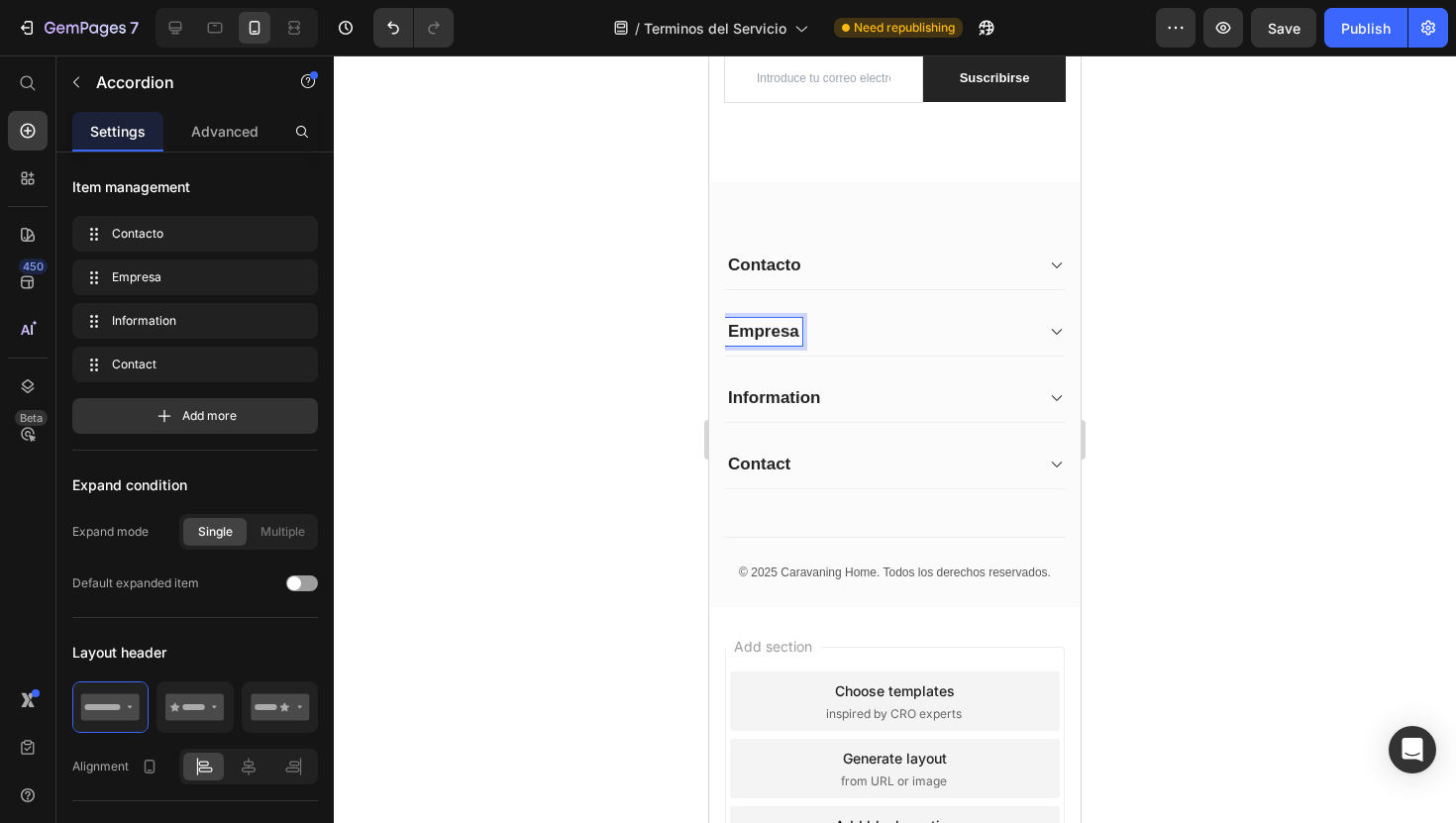 click on "7 Version history / Terminos del Servicio Need republishing Preview Save Publish" 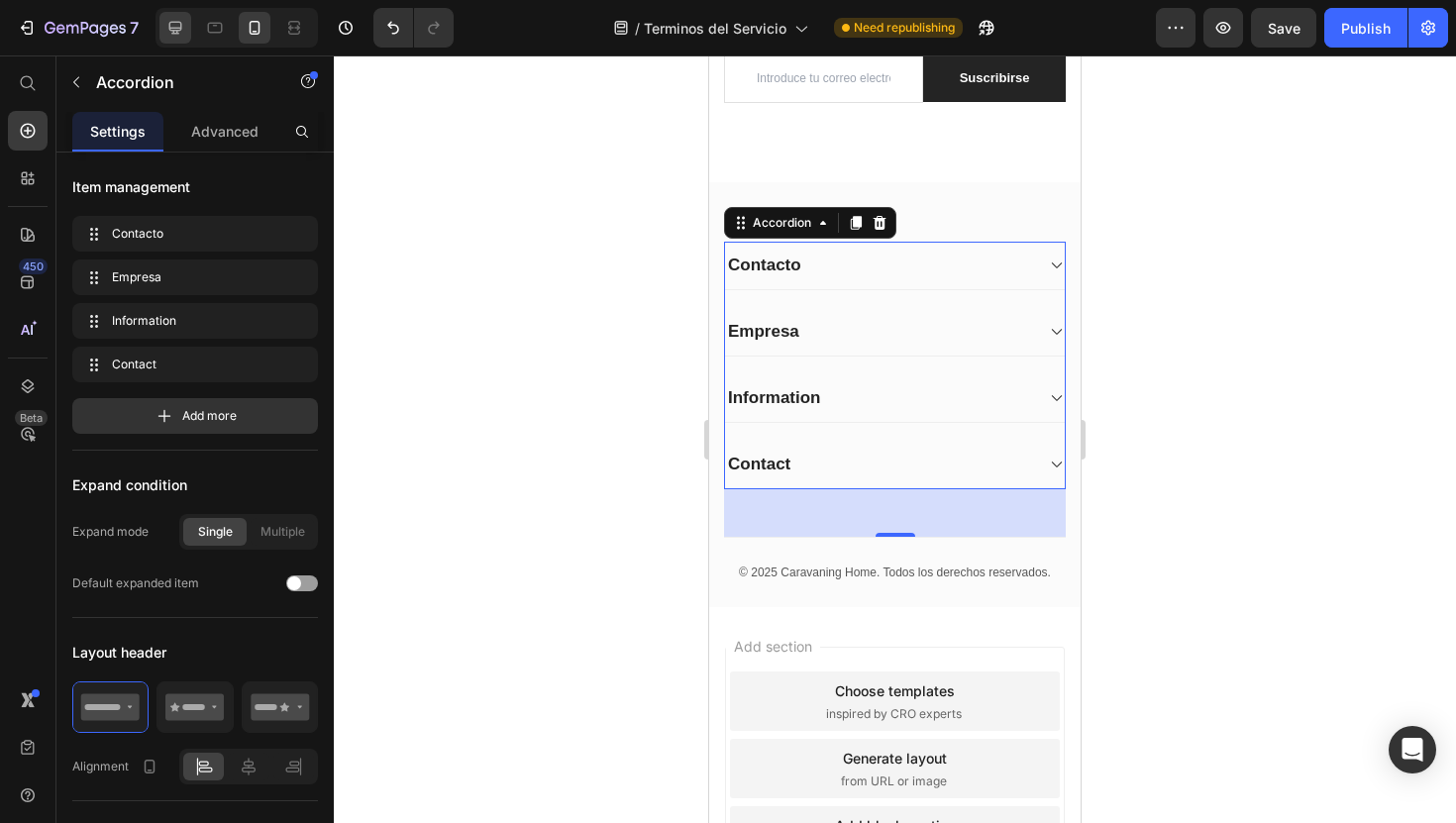 click 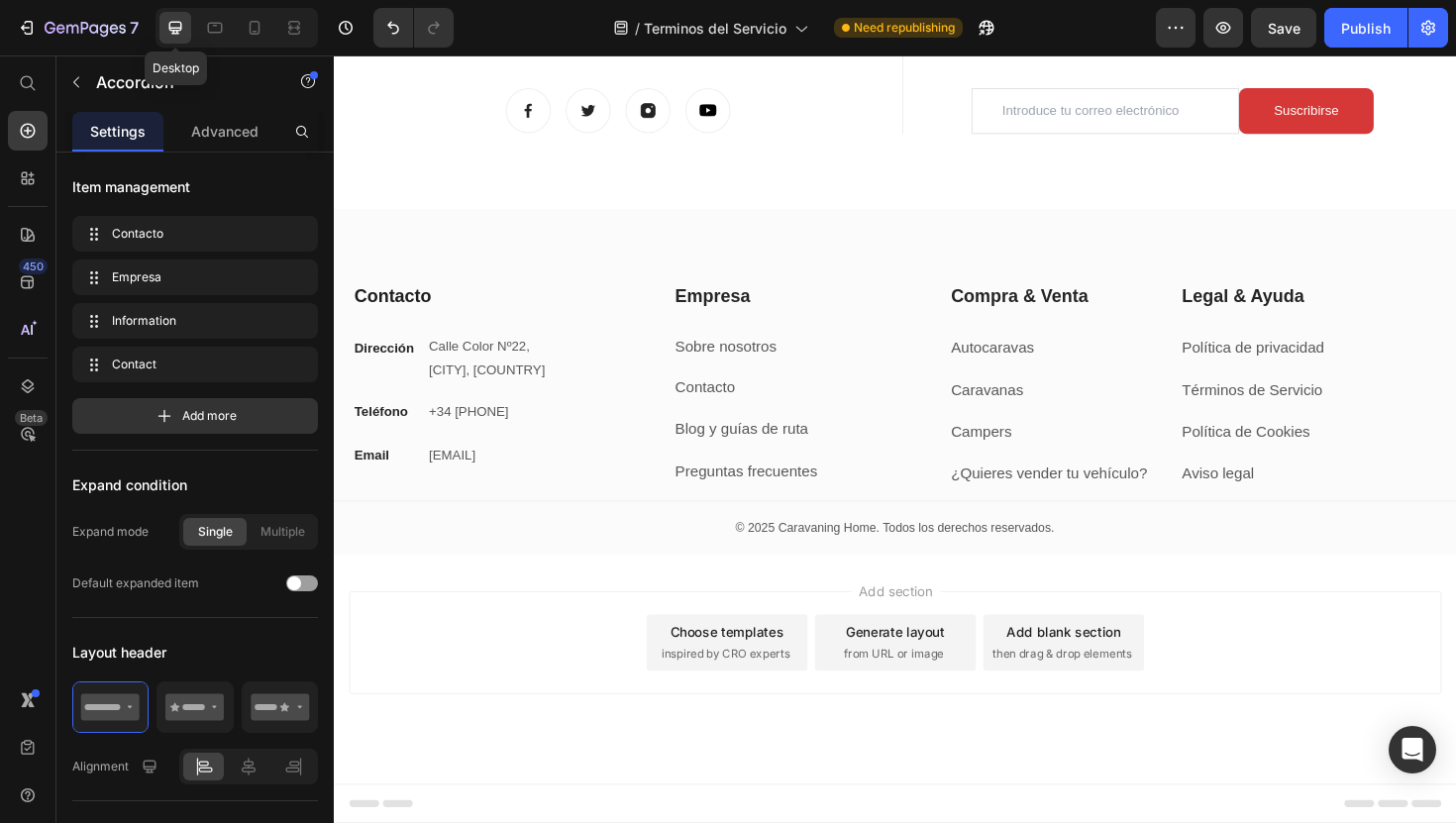 type on "19" 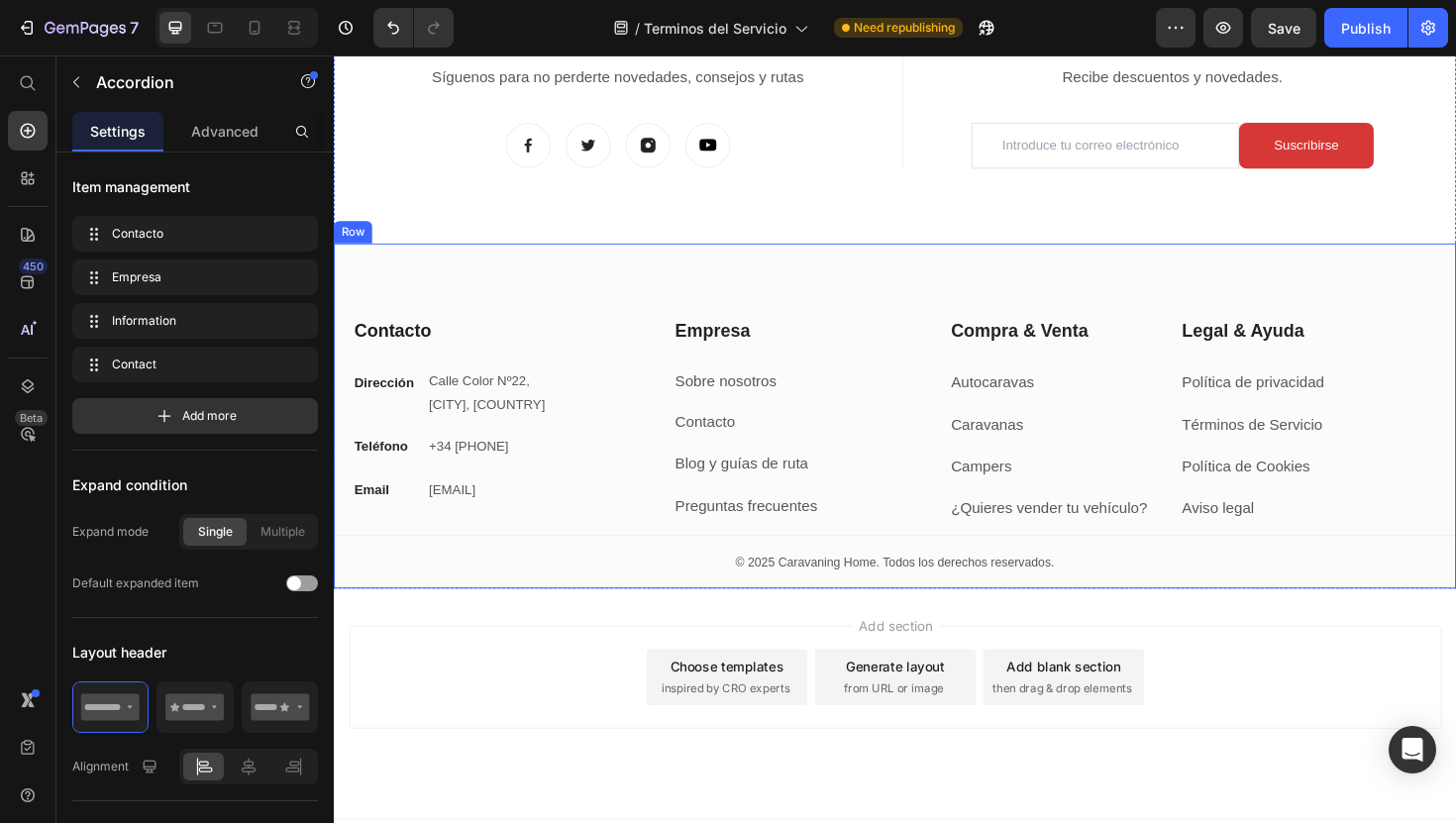 scroll, scrollTop: 5197, scrollLeft: 0, axis: vertical 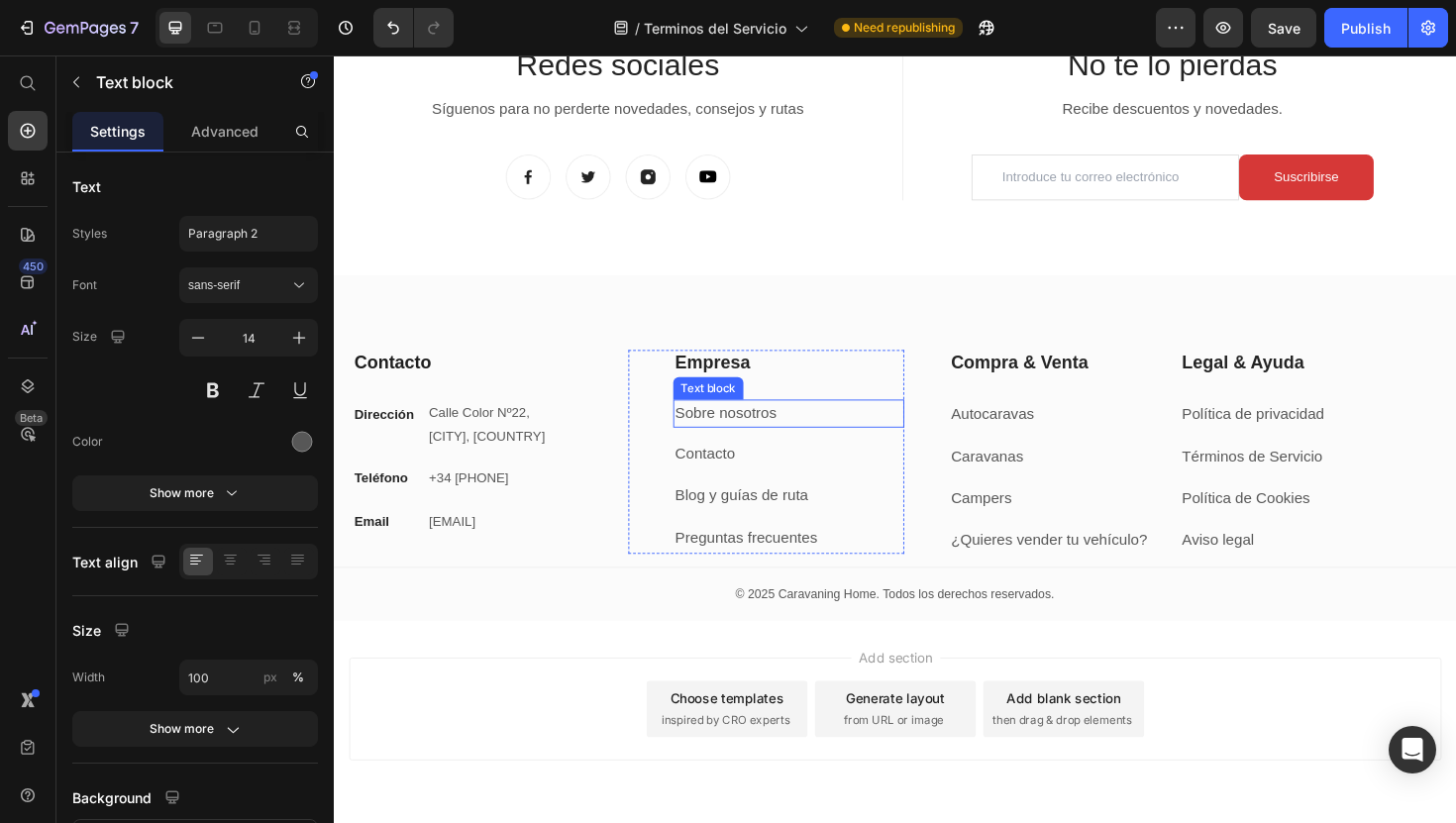 click on "Sobre nosotros" at bounding box center [749, 434] 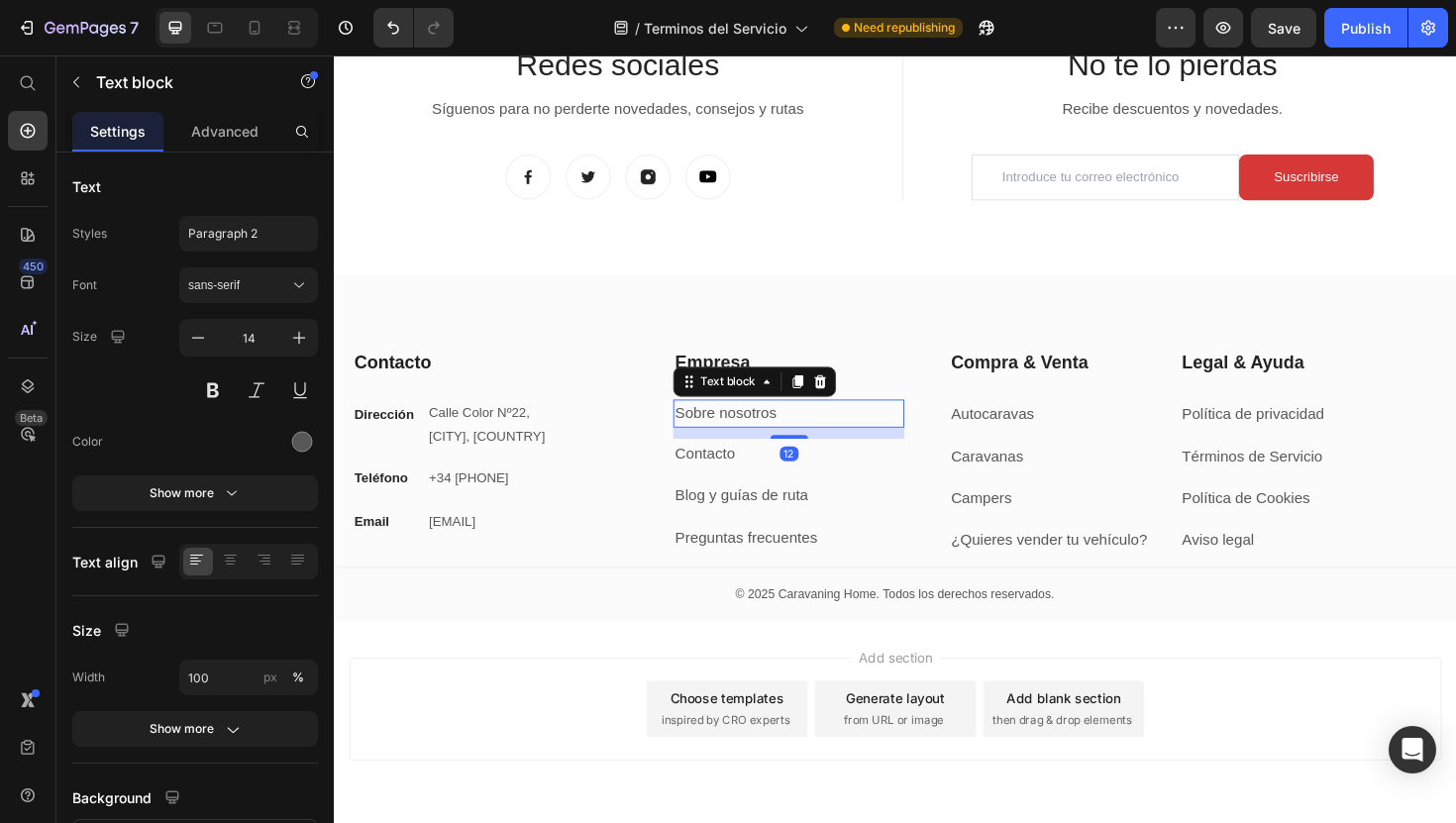 click on "Sobre nosotros" at bounding box center [749, 434] 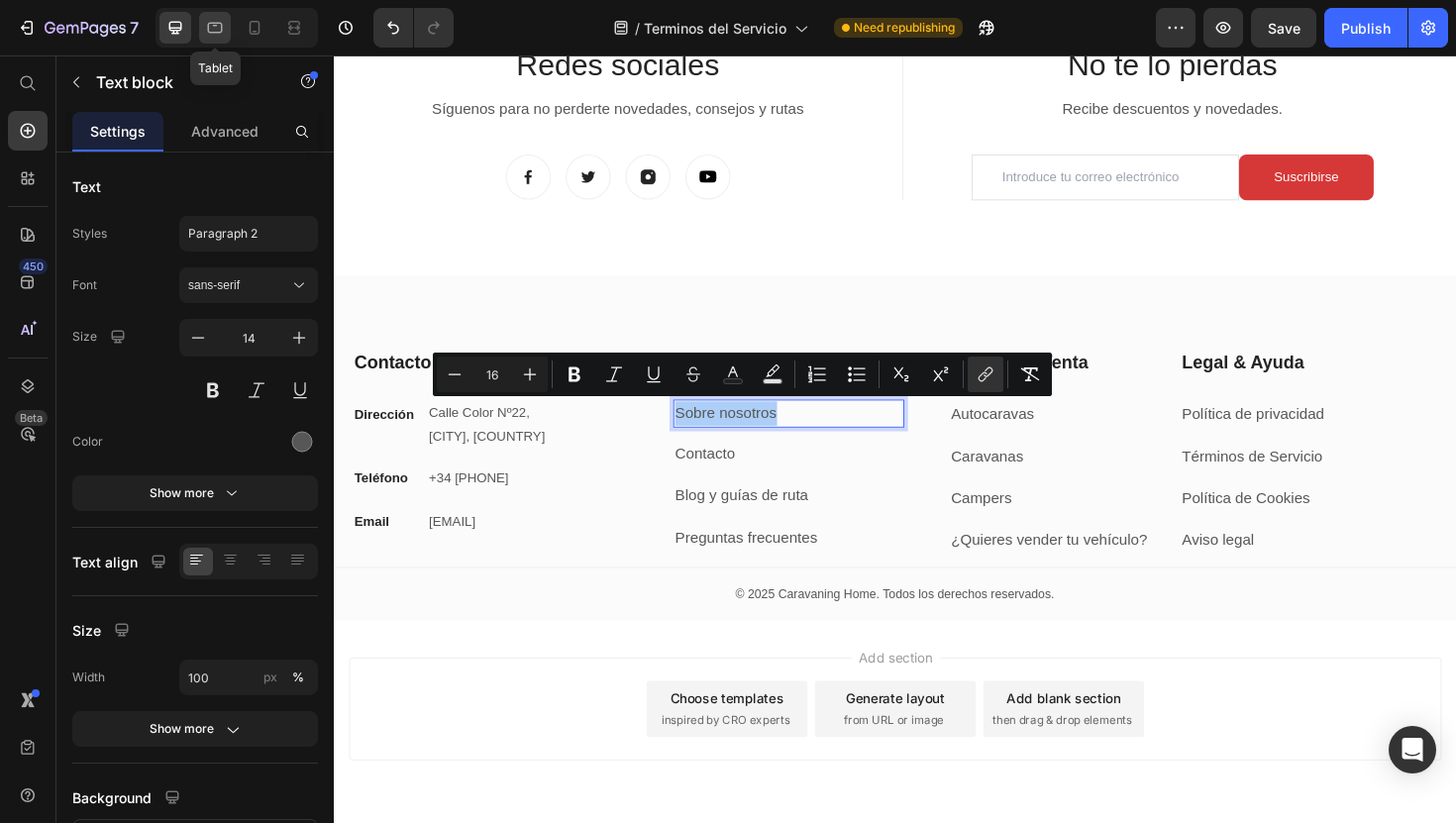 click 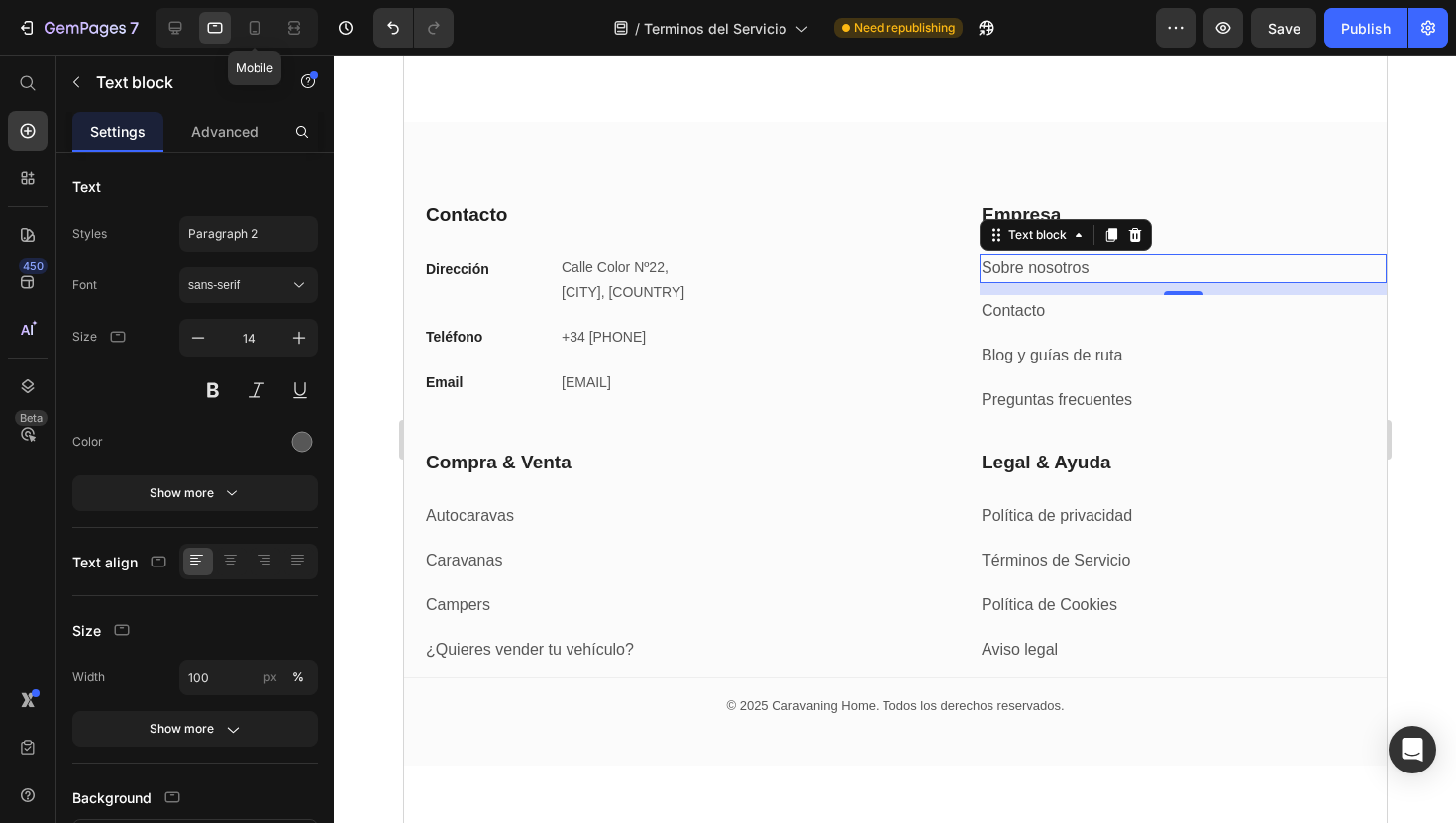 scroll, scrollTop: 5588, scrollLeft: 0, axis: vertical 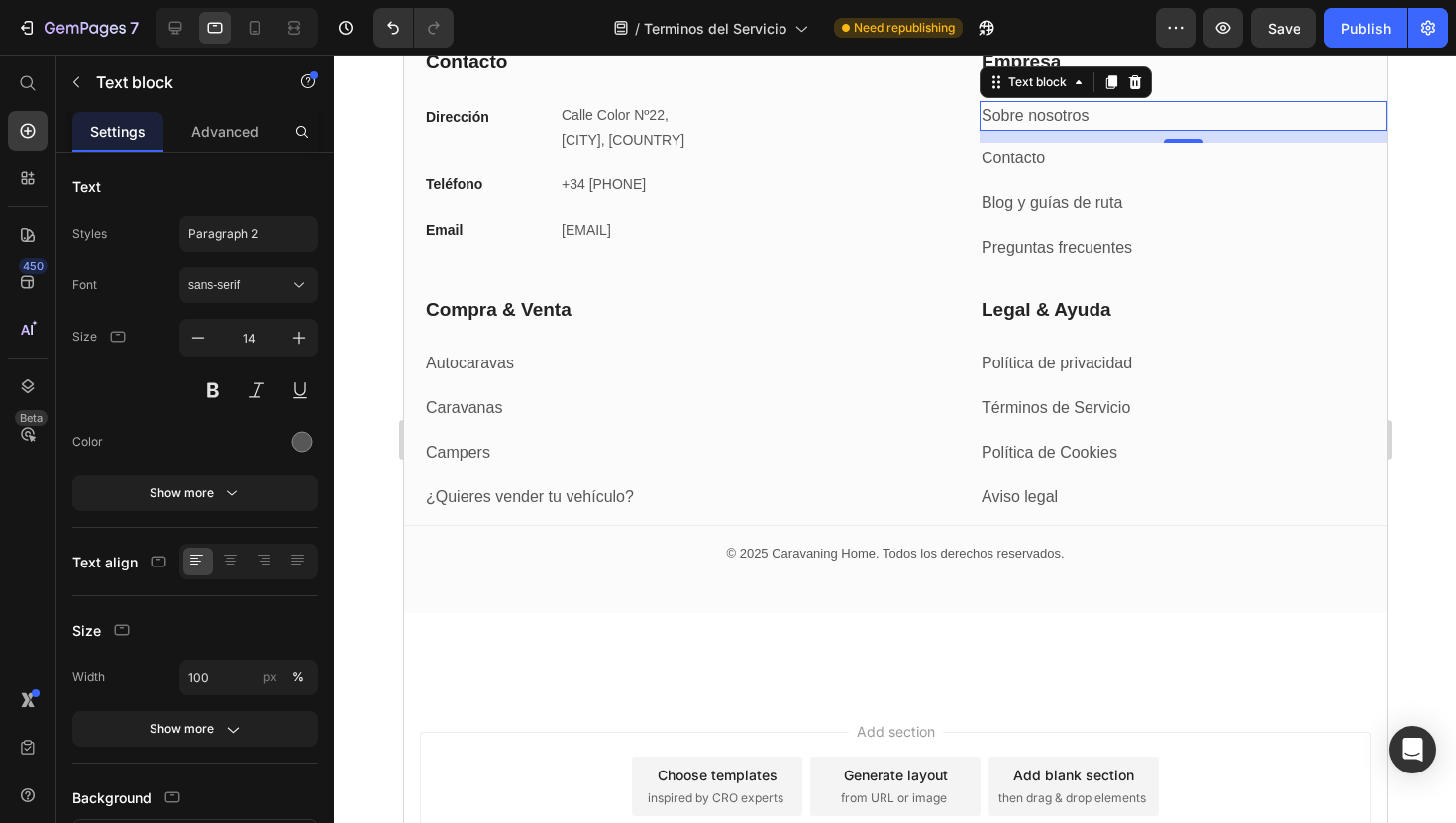click at bounding box center (237, 28) 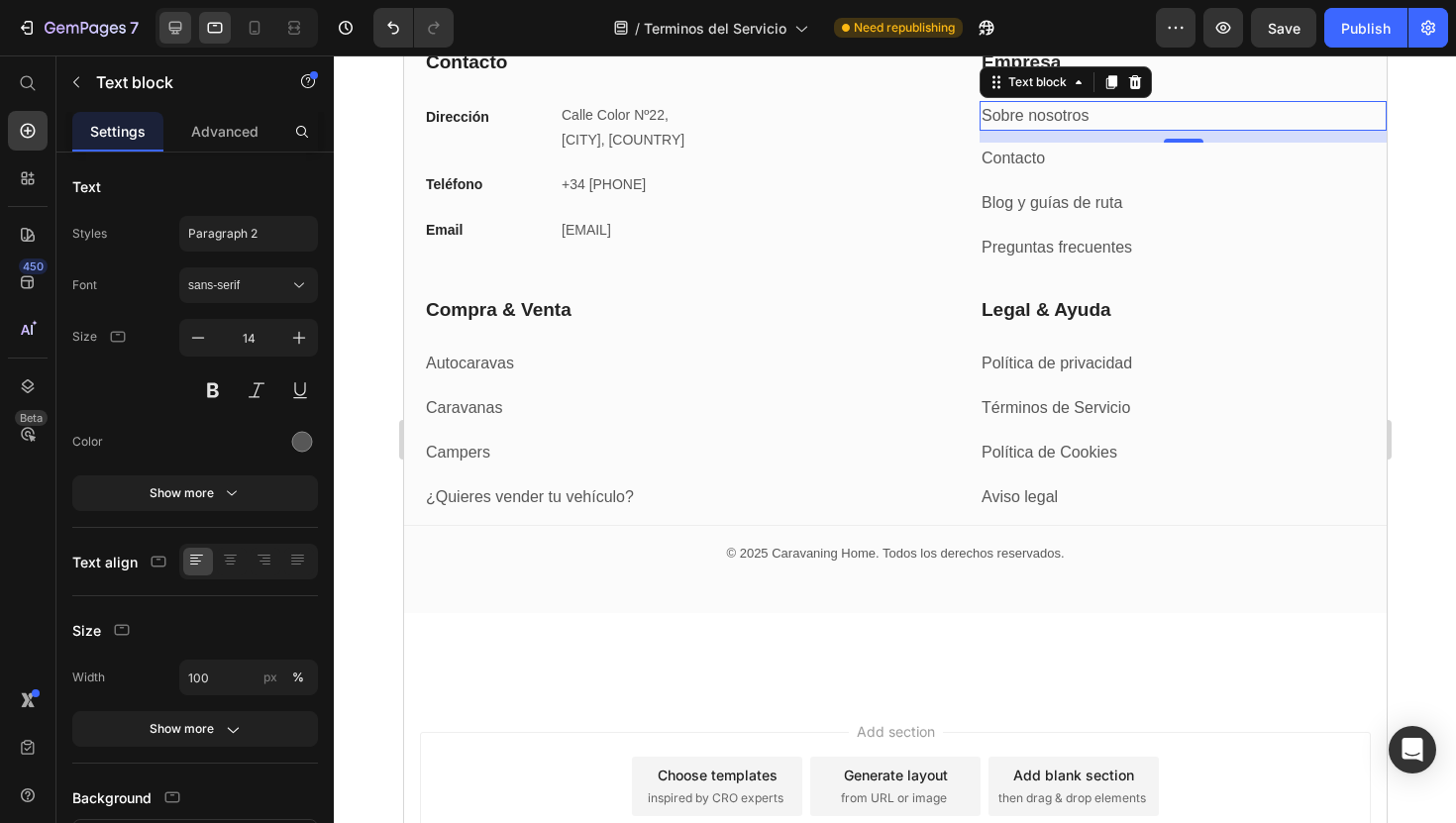 click 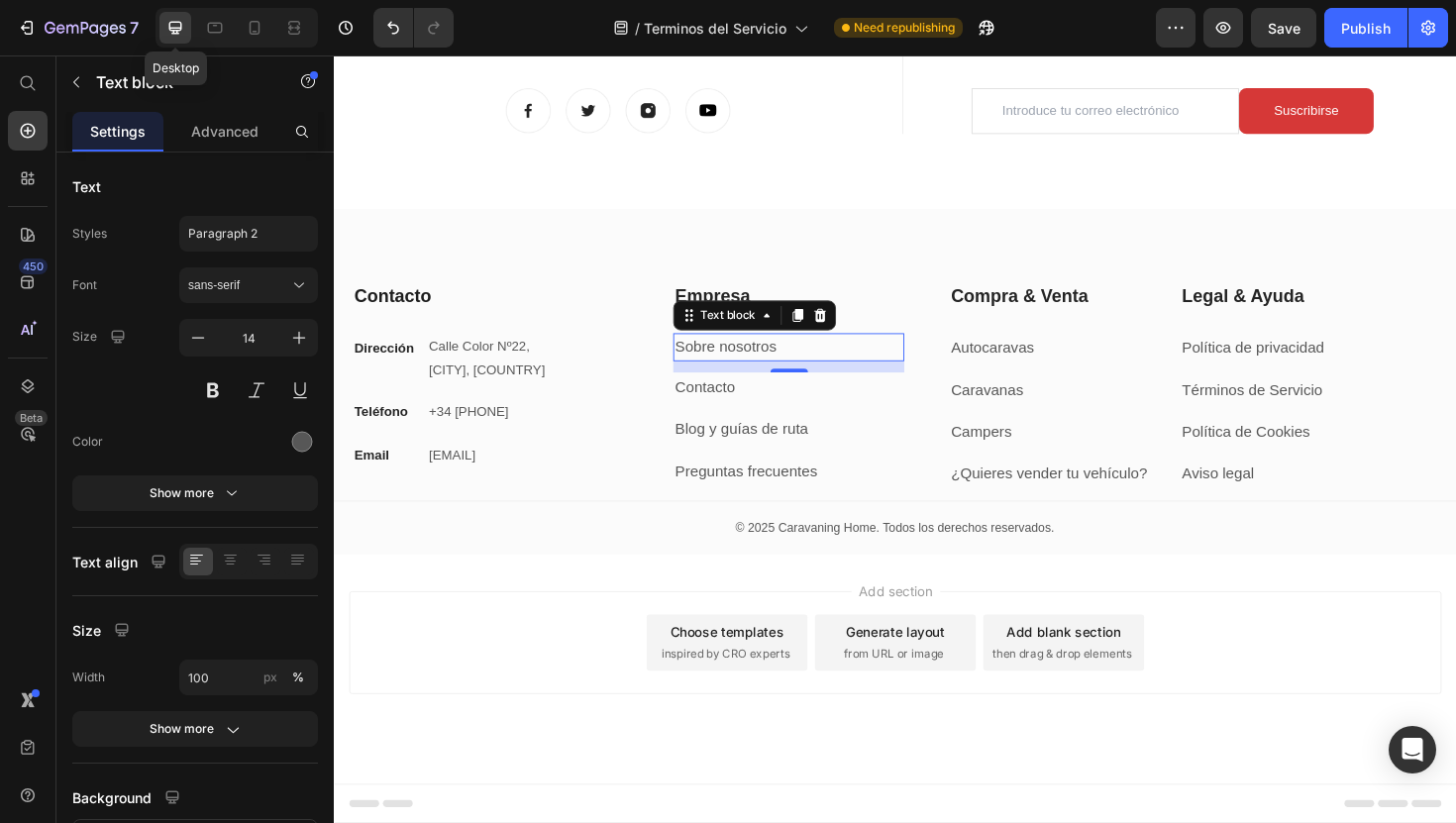 scroll, scrollTop: 5267, scrollLeft: 0, axis: vertical 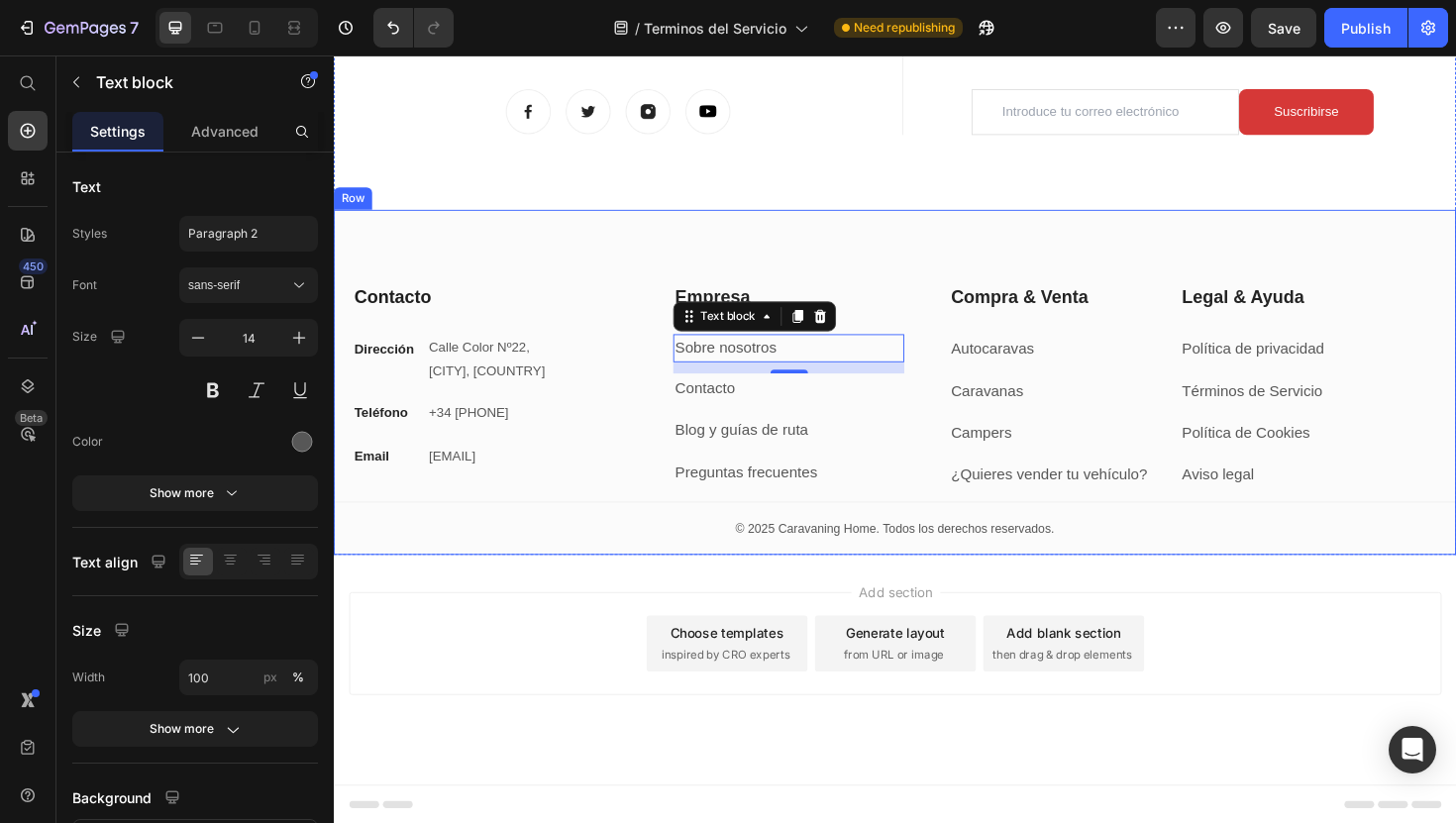 click on "Contacto Heading Dirección Text block Calle Color Nº22, [CITY] Centro, [COUNTRY] Text block Row Teléfono Text block +34 [PHONE] Text block Row Email Text block [EMAIL] Text block Row Empresa Heading Sobre nosotros Text block 12 Contacto Text block Blog y guías de ruta Text block Preguntas frecuentes Text block Row Compra & Venta Heading Autocaravas Text block Caravanas Text block Campers Text block ¿Quieres vender tu vehículo? Text block Row Legal & Ayuda Heading Política de privacidad Text block Términos de Servicio Text block Política de Cookies Text block Aviso legal Text block Row Row
Contacto
Empresa
Information
Contact Accordion Title © 2025 Caravaning Home. Todos los derechos reservados. Text block Row Row" at bounding box center (928, 401) 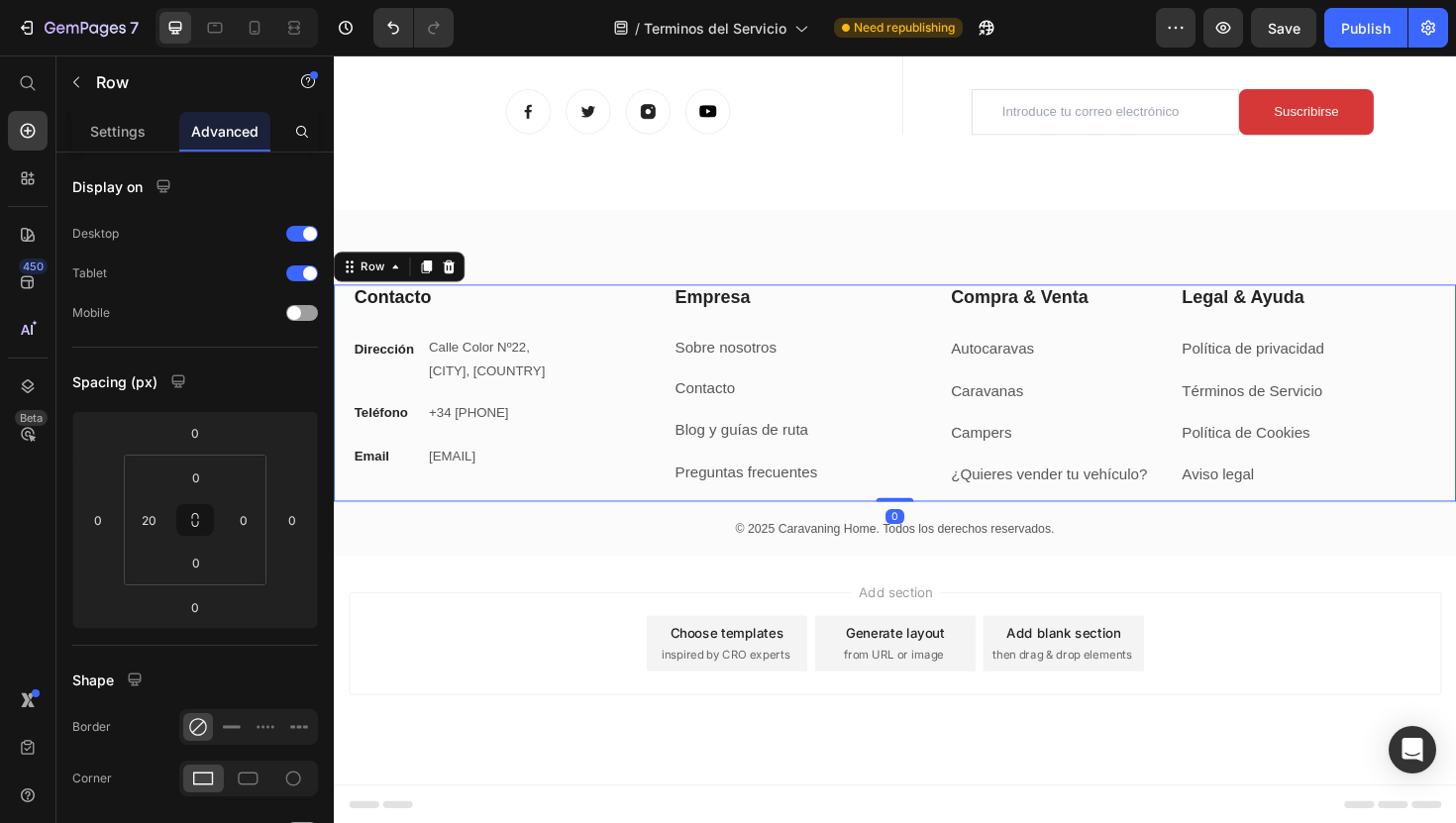 click on "Empresa Heading Sobre nosotros Text block Contacto Text block Blog y guías de ruta Text block Preguntas frecuentes Text block Row" at bounding box center (791, 413) 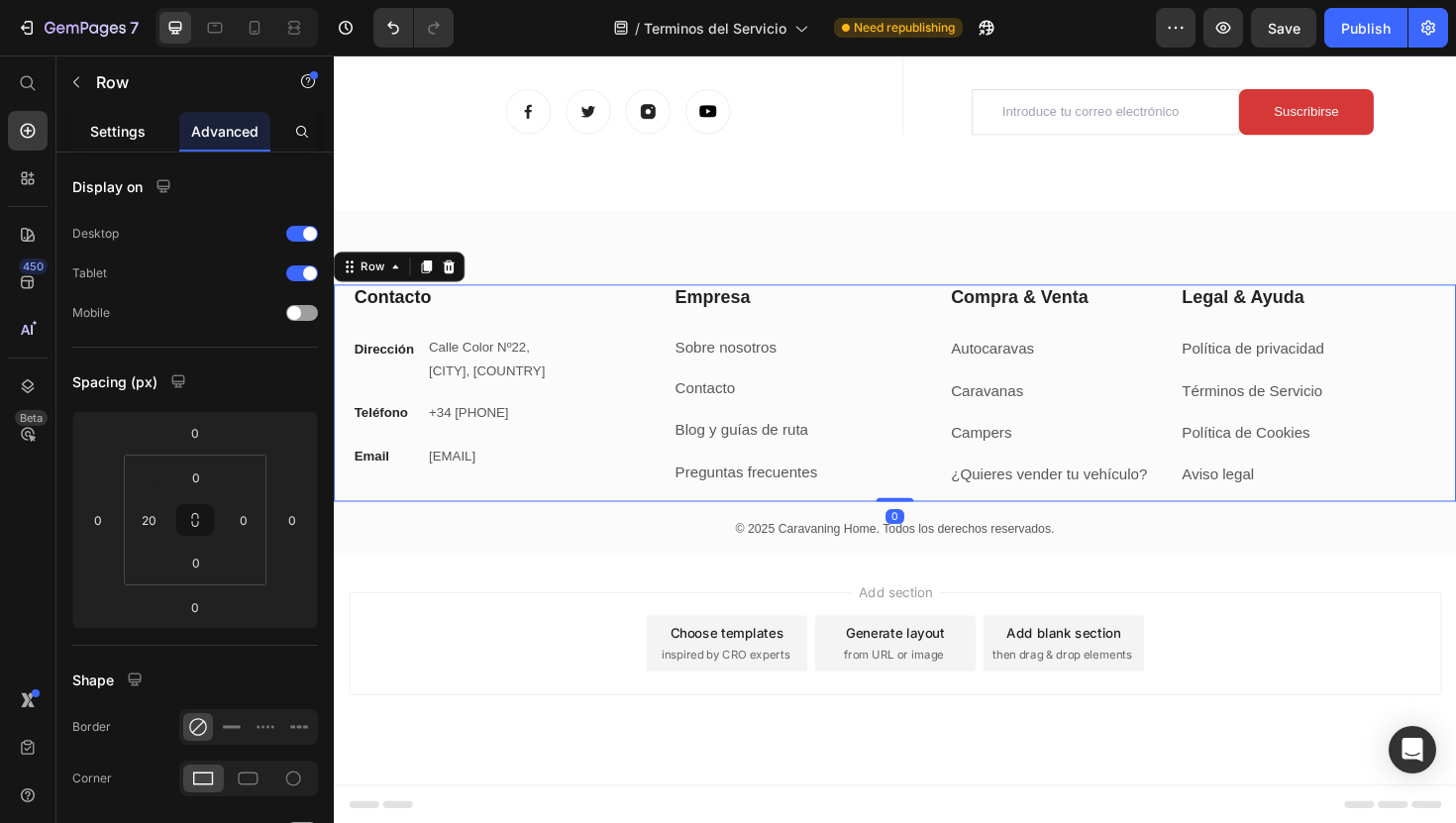 click on "Settings" at bounding box center (118, 131) 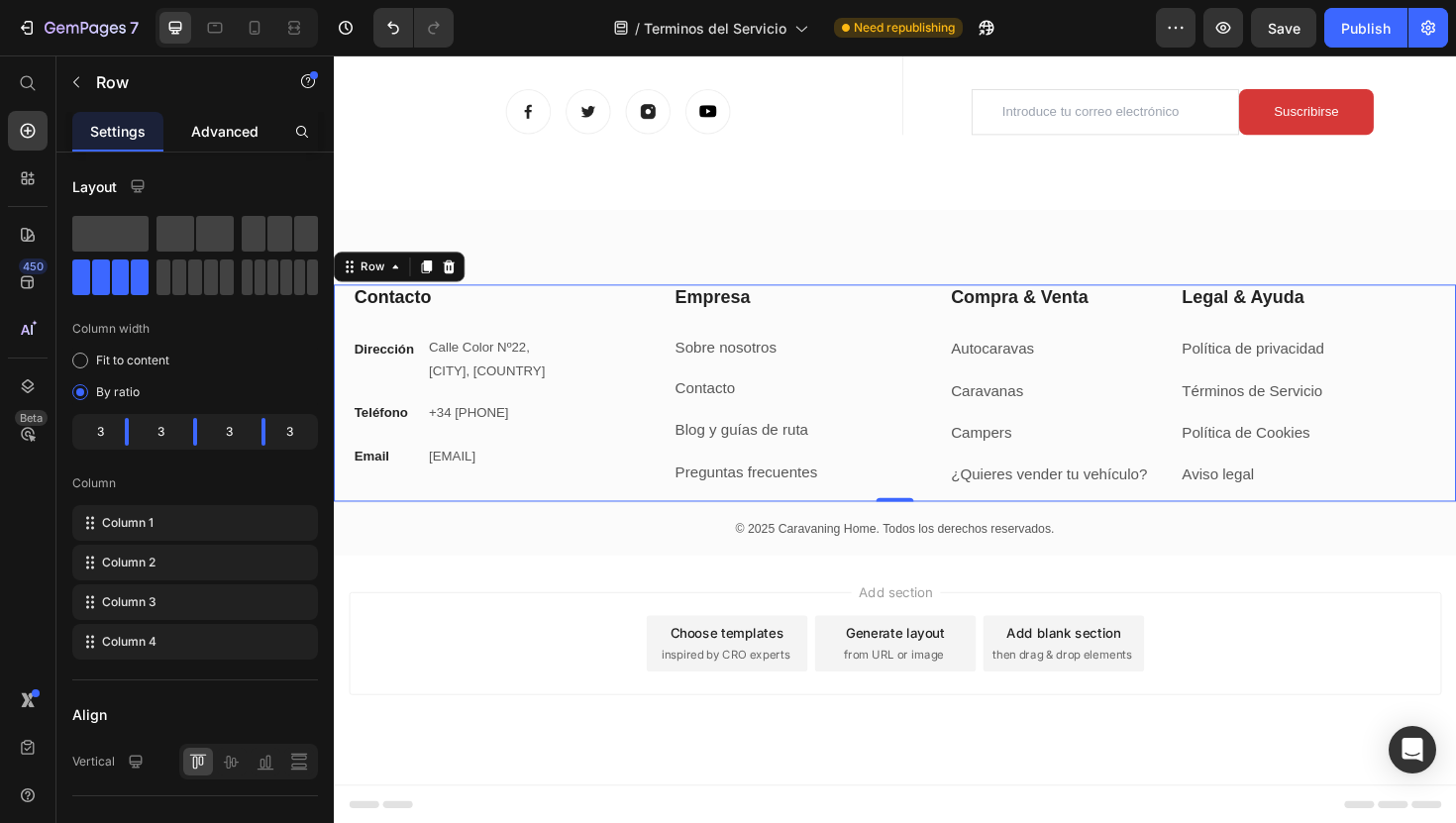 click on "Advanced" 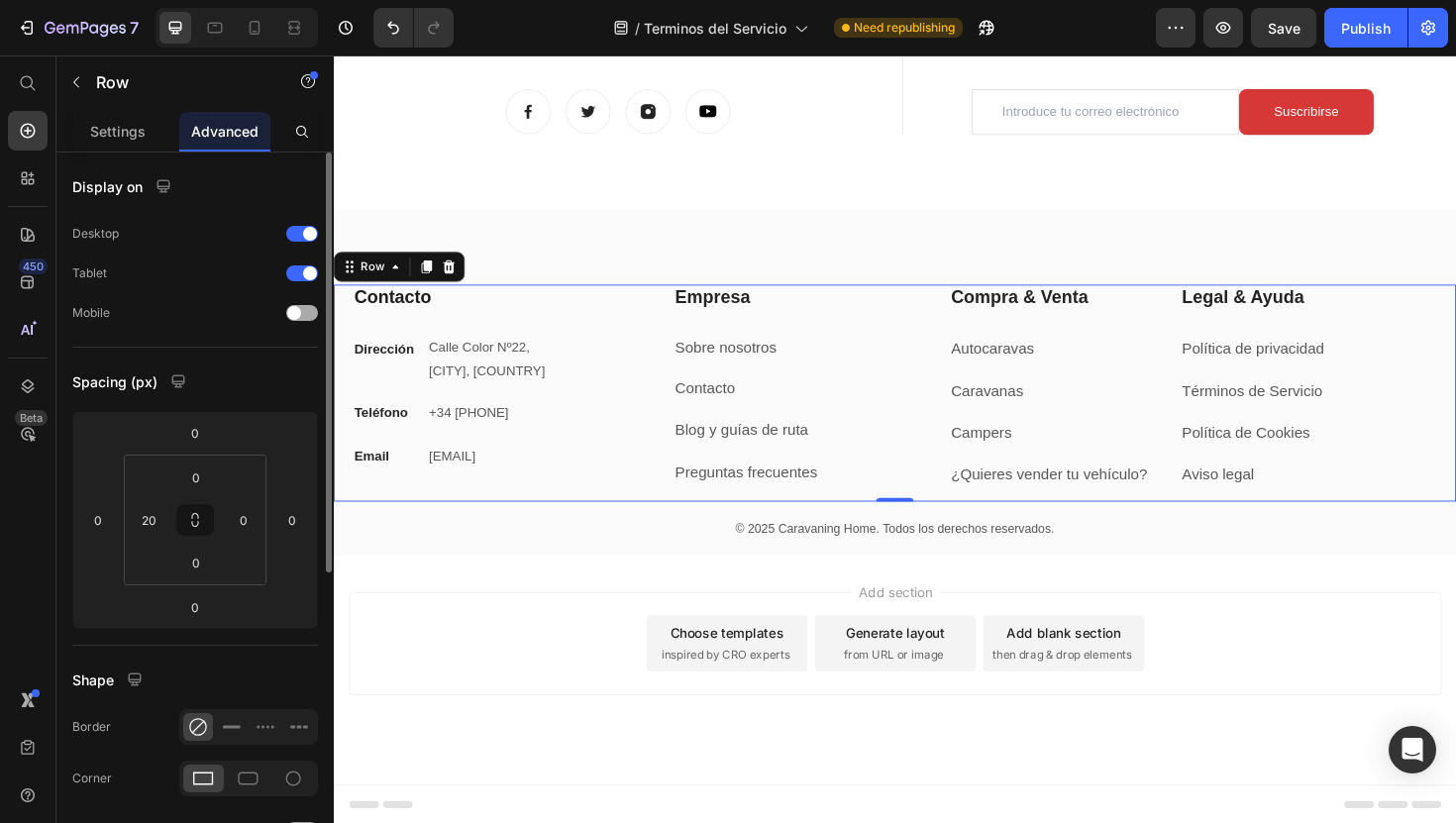 click at bounding box center [294, 313] 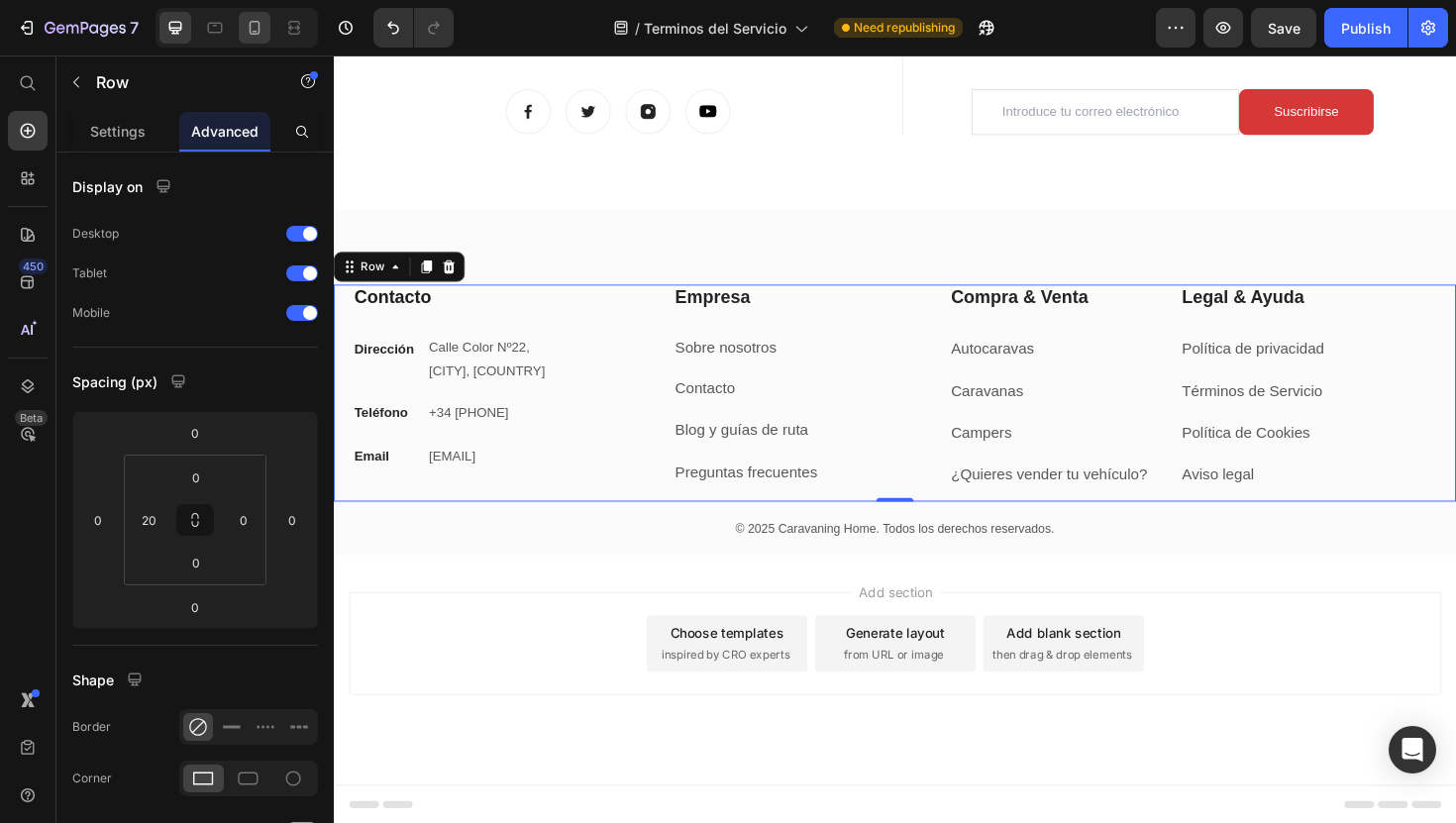 click 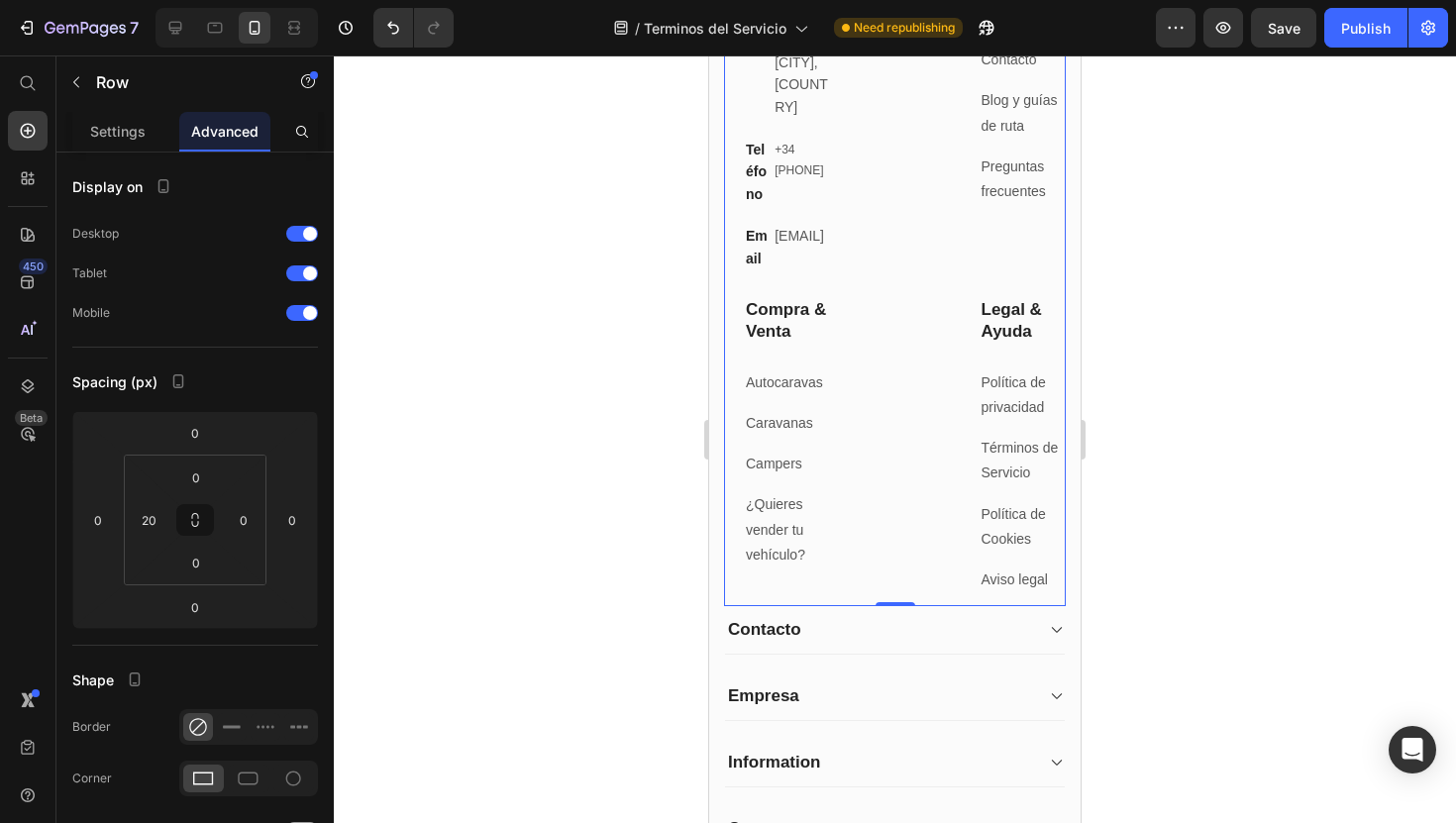 scroll, scrollTop: 7153, scrollLeft: 0, axis: vertical 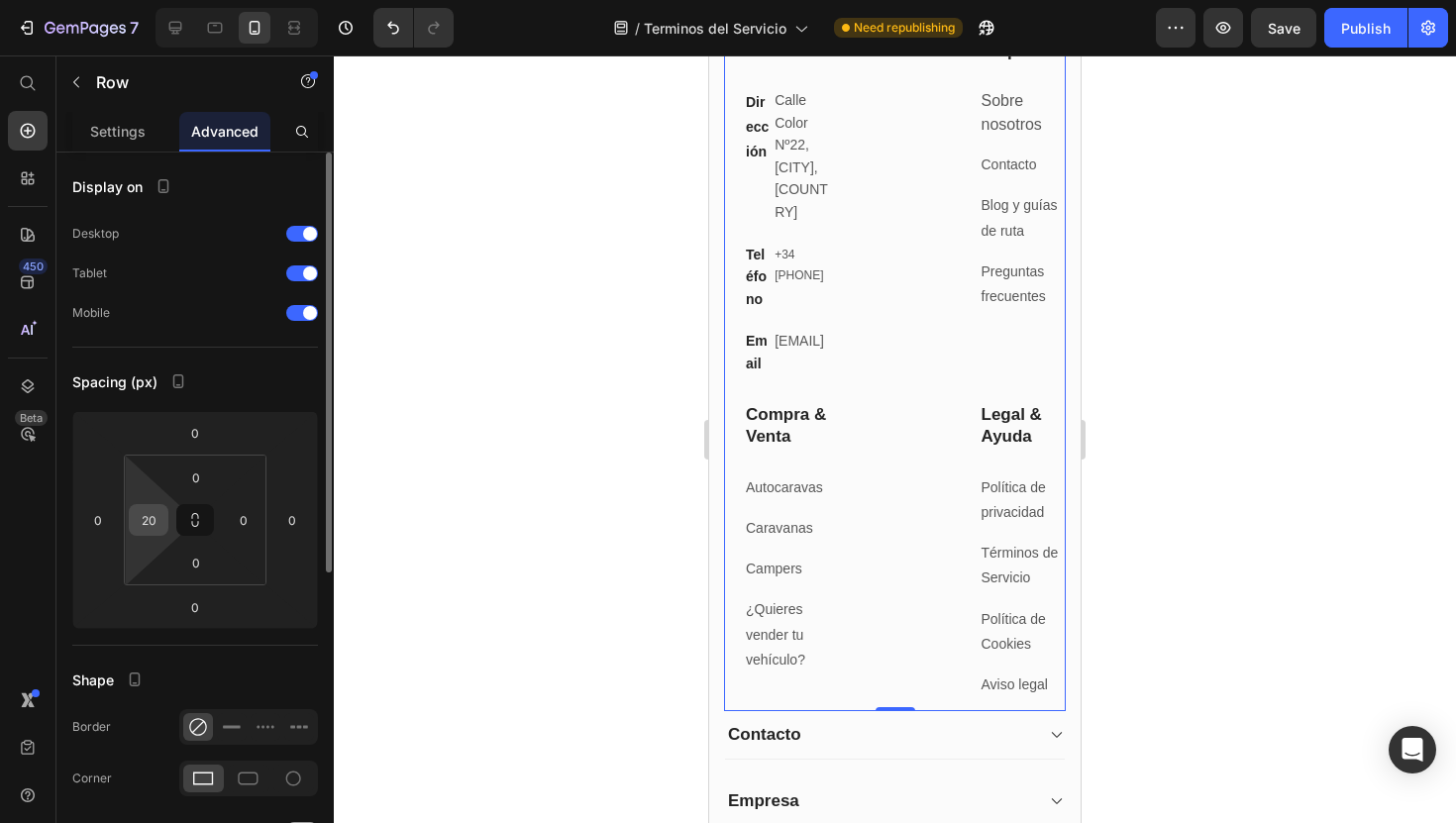 click on "20" at bounding box center [149, 520] 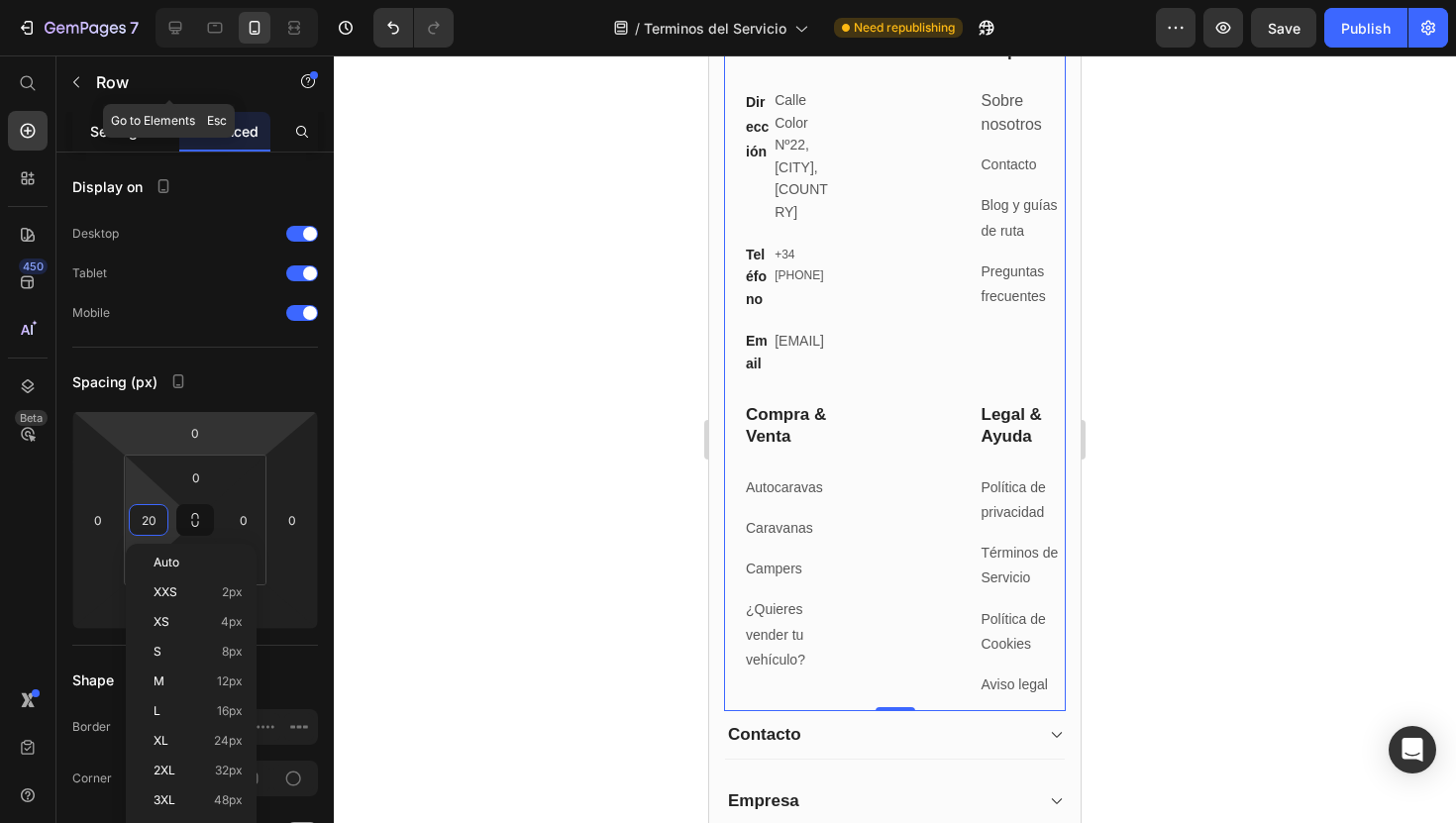 click on "Settings" at bounding box center (118, 131) 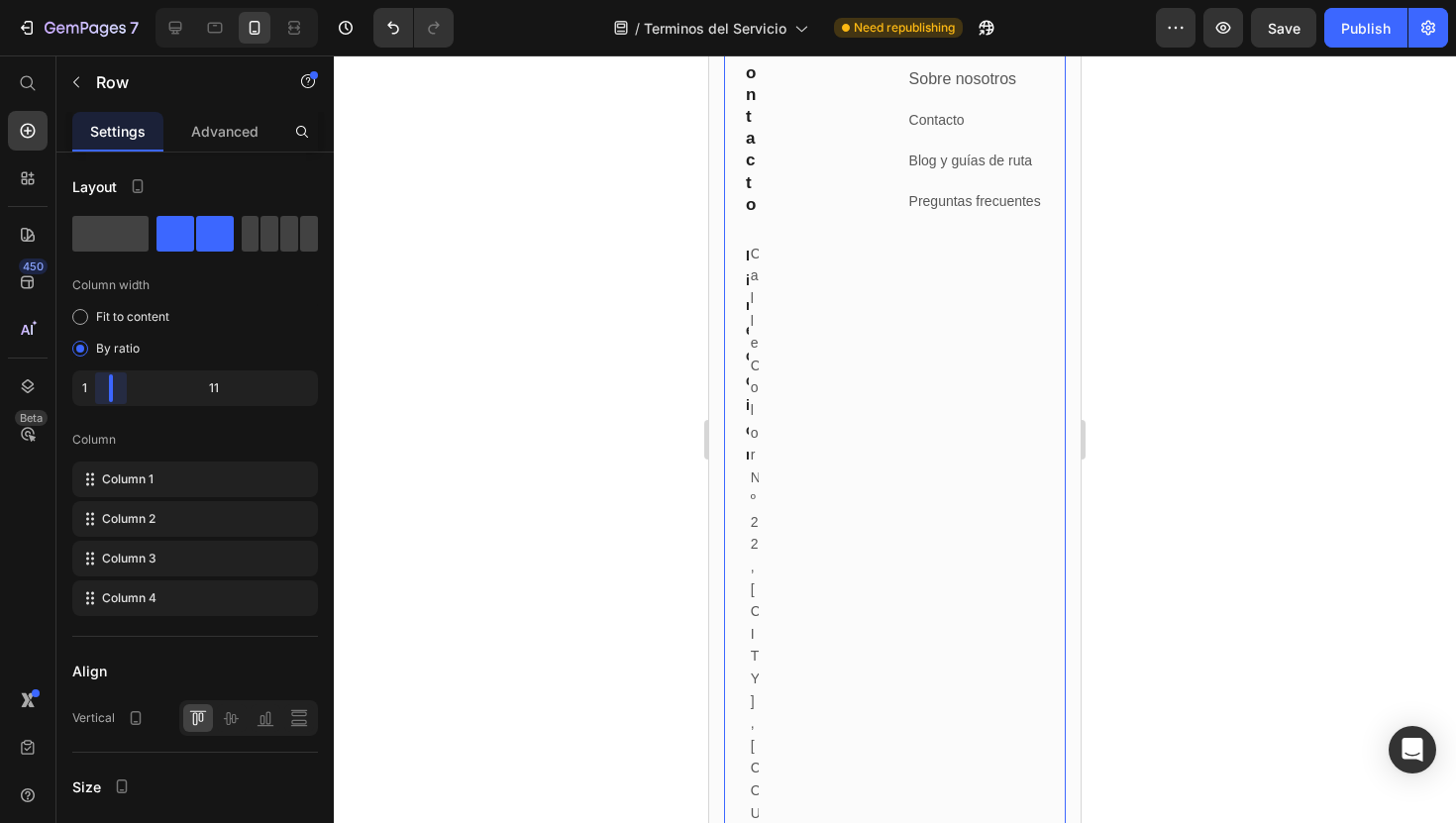 scroll, scrollTop: 7153, scrollLeft: 0, axis: vertical 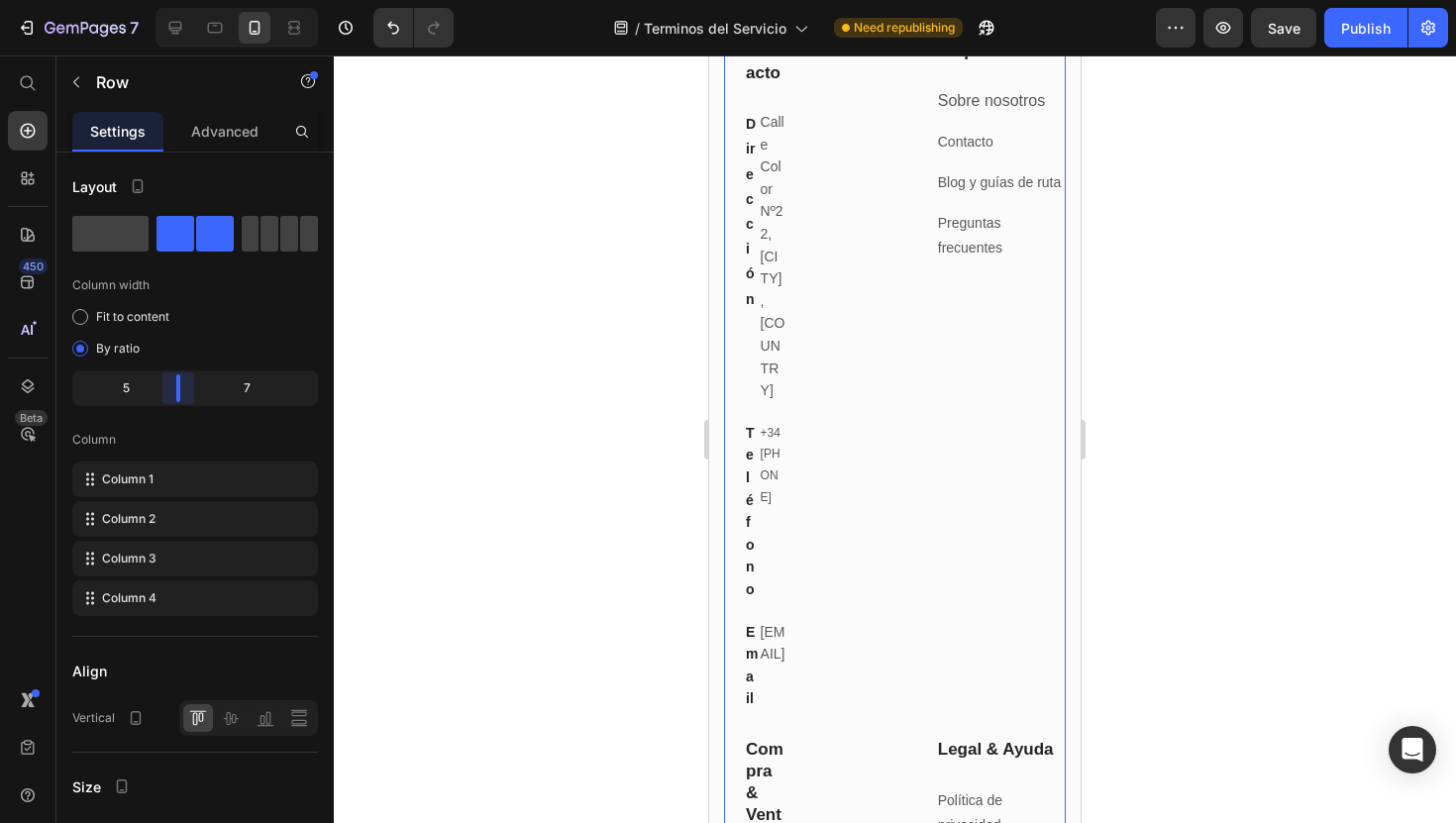 drag, startPoint x: 194, startPoint y: 389, endPoint x: 171, endPoint y: 388, distance: 23.021729 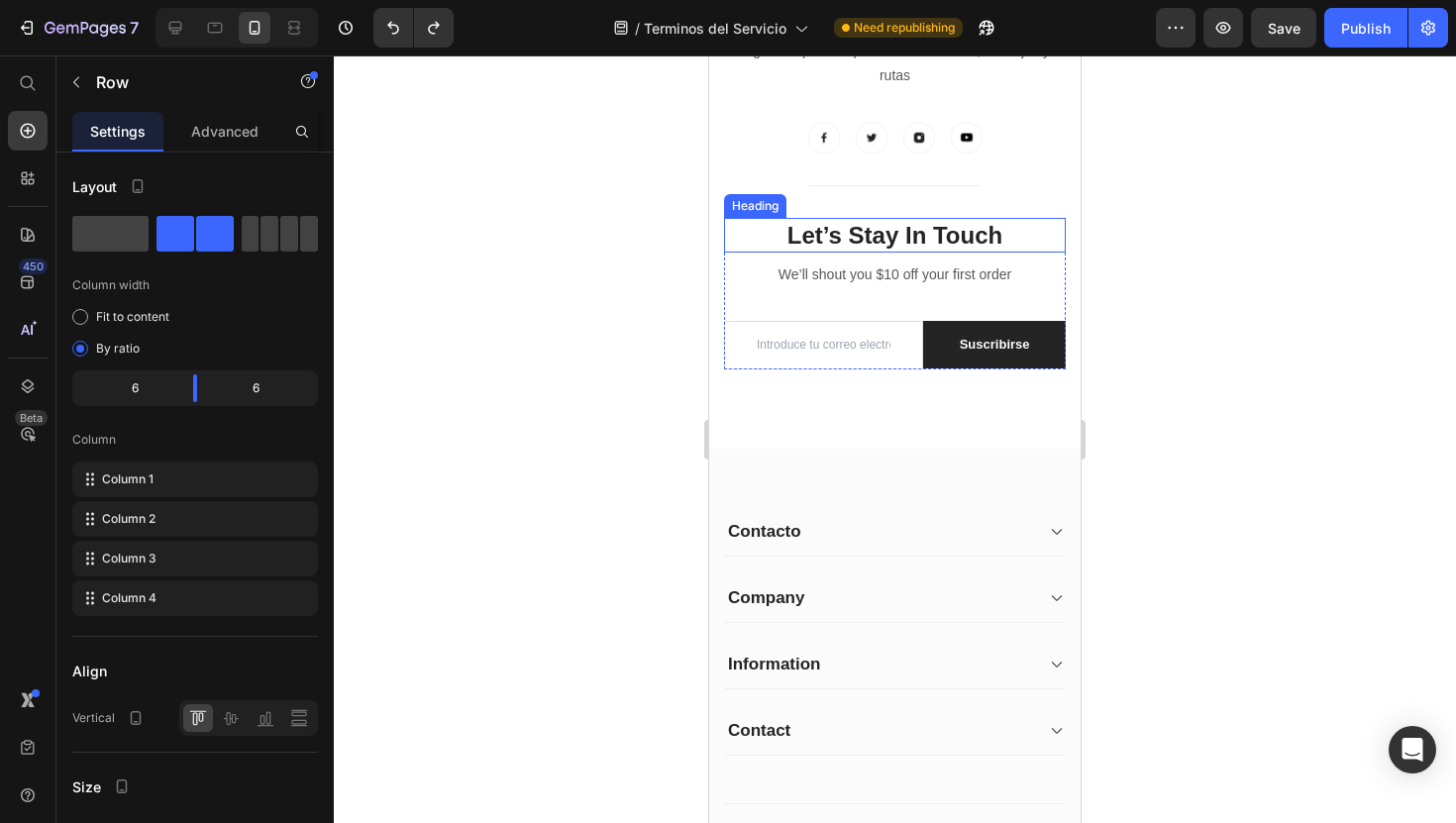 scroll, scrollTop: 6689, scrollLeft: 0, axis: vertical 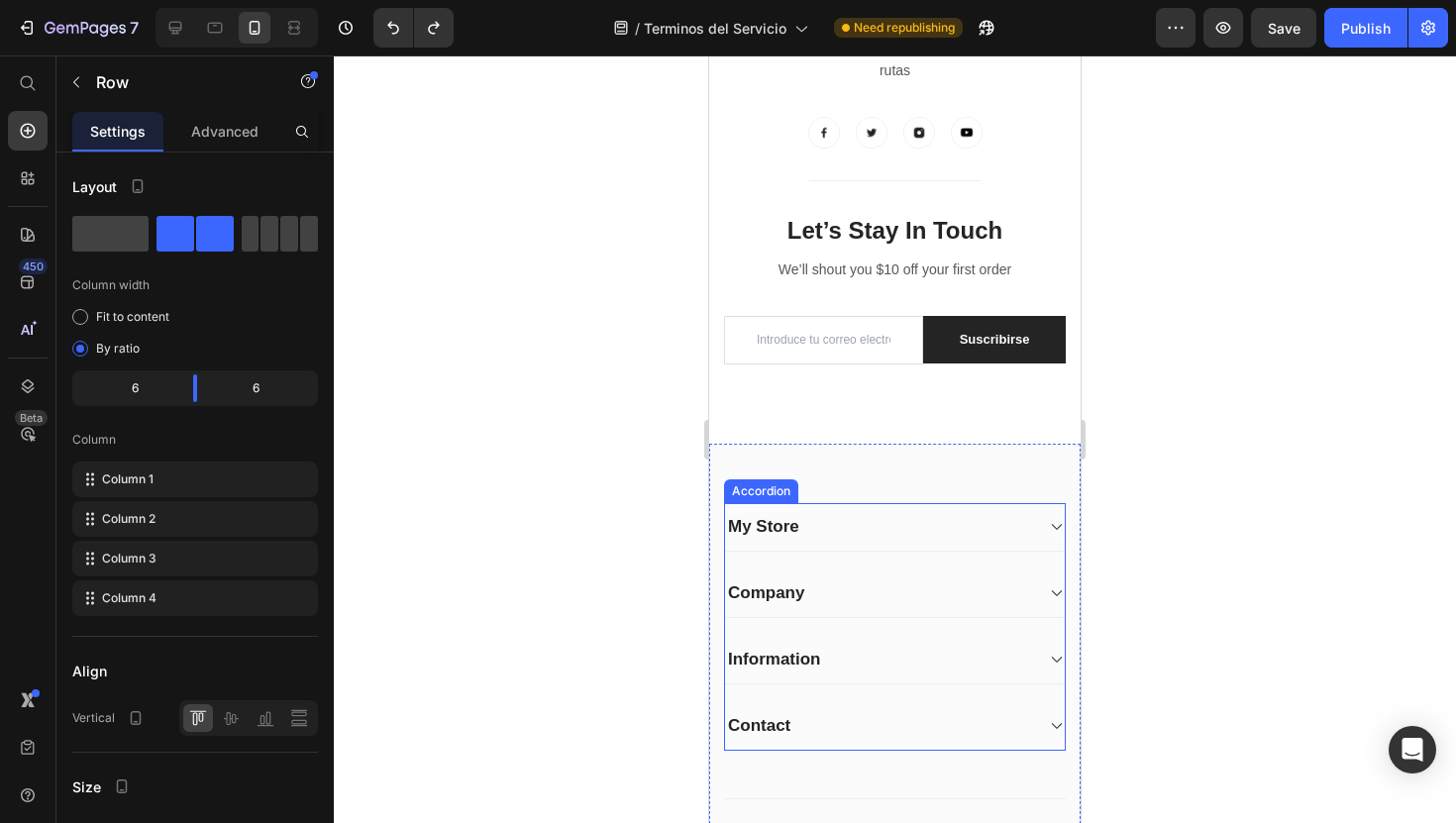 click on "My Store" at bounding box center (879, 527) 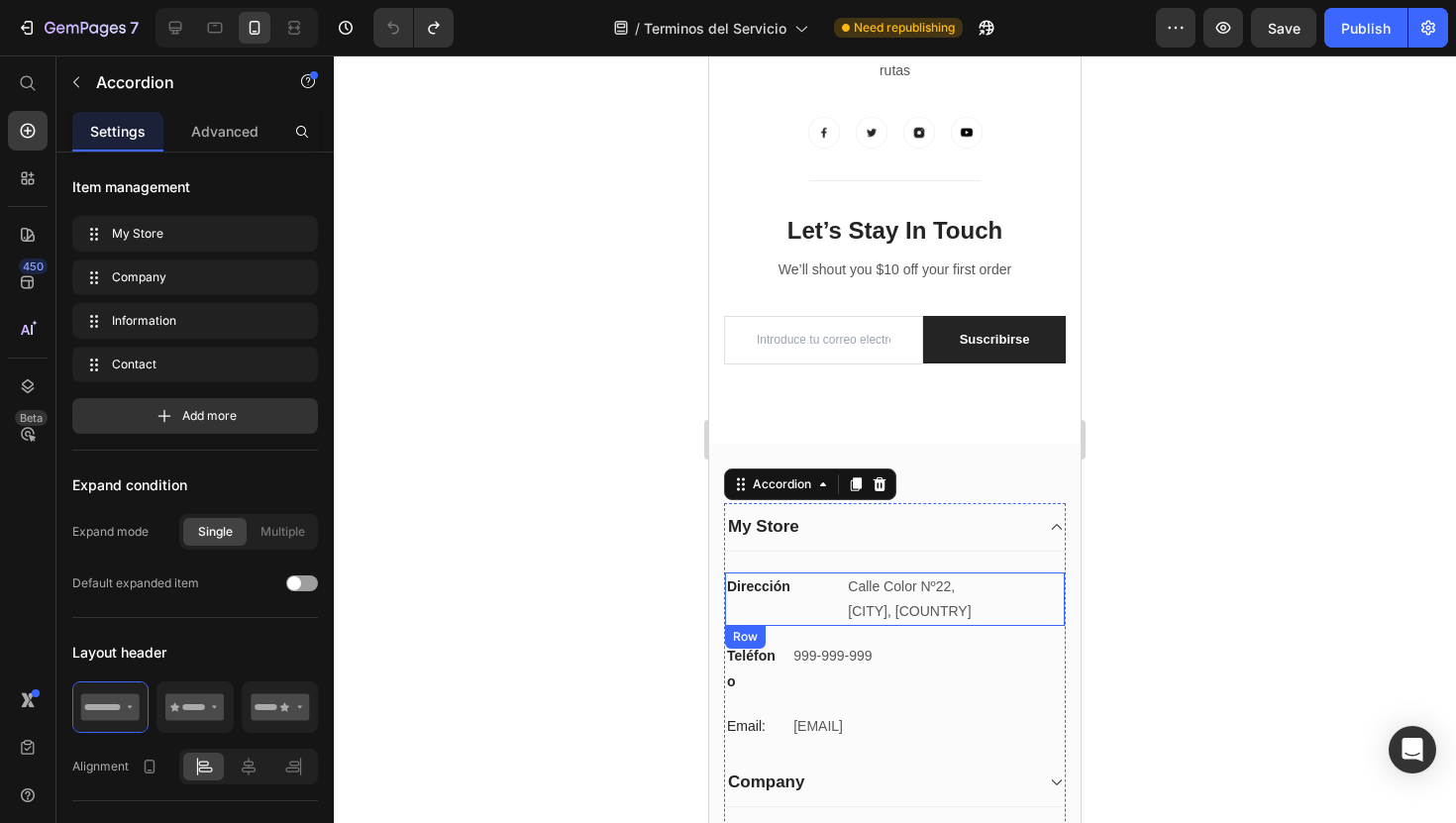 click on "Dirección Text block" at bounding box center [780, 599] 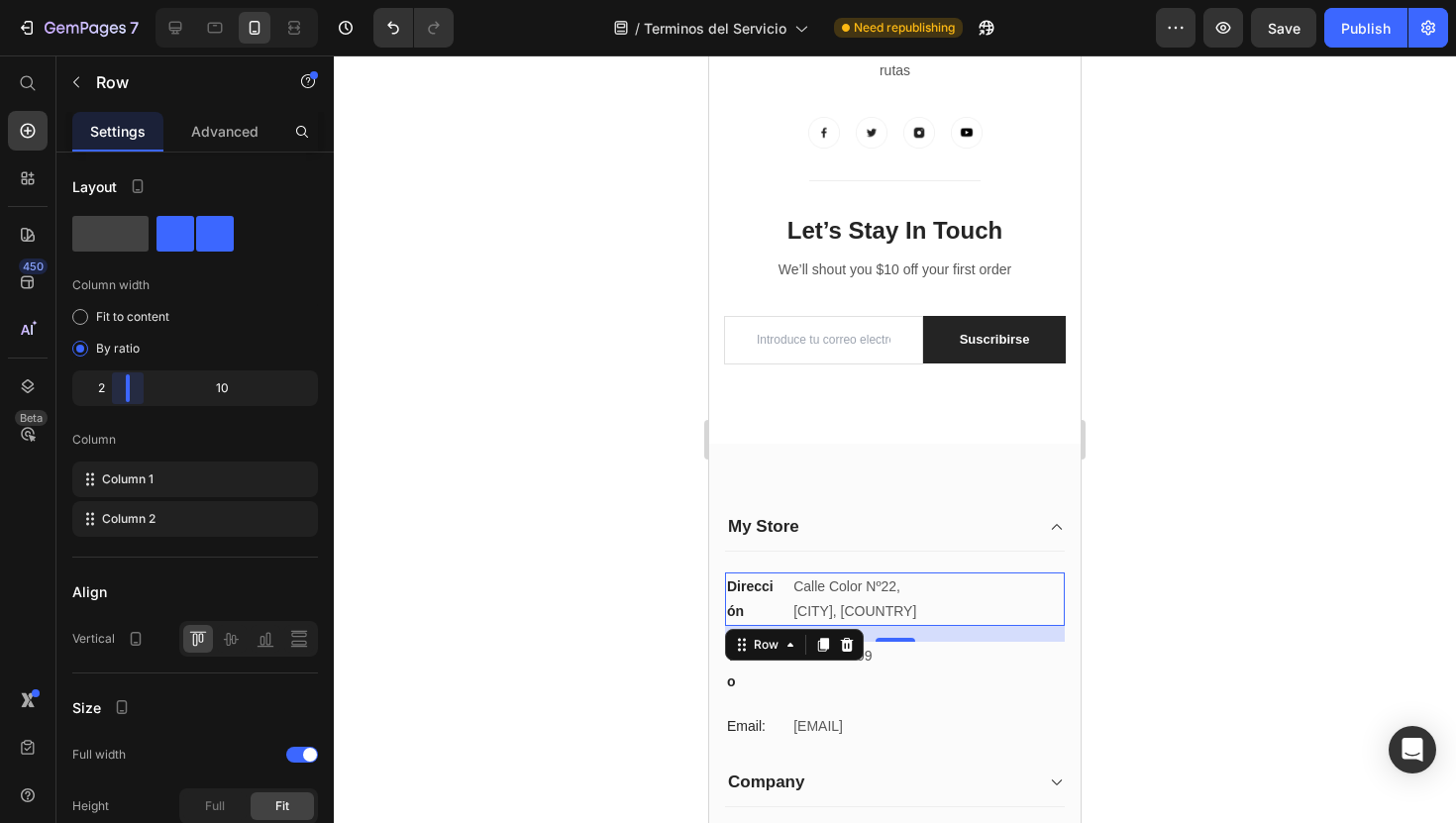 drag, startPoint x: 166, startPoint y: 391, endPoint x: 119, endPoint y: 398, distance: 47.518417 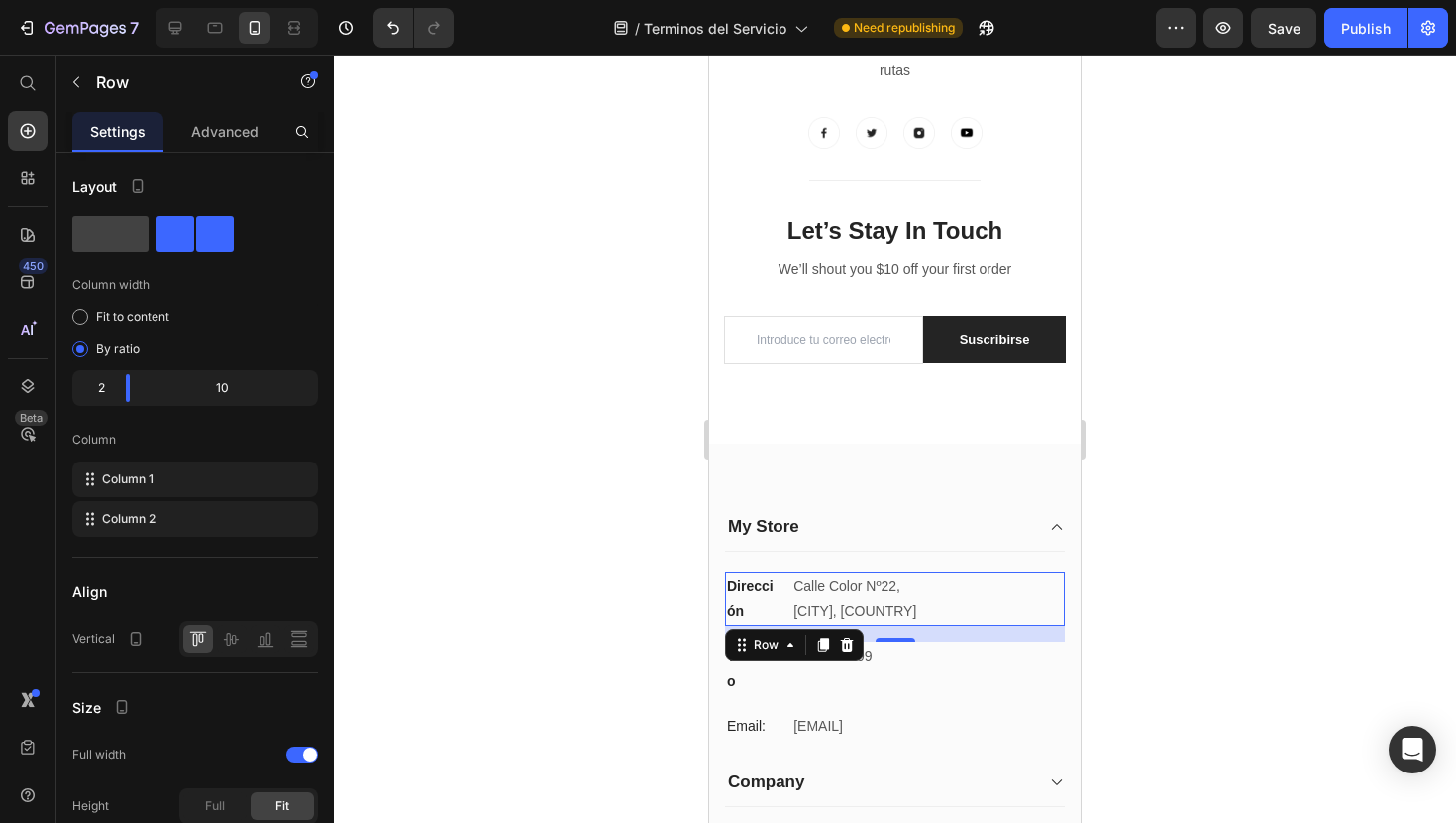 click 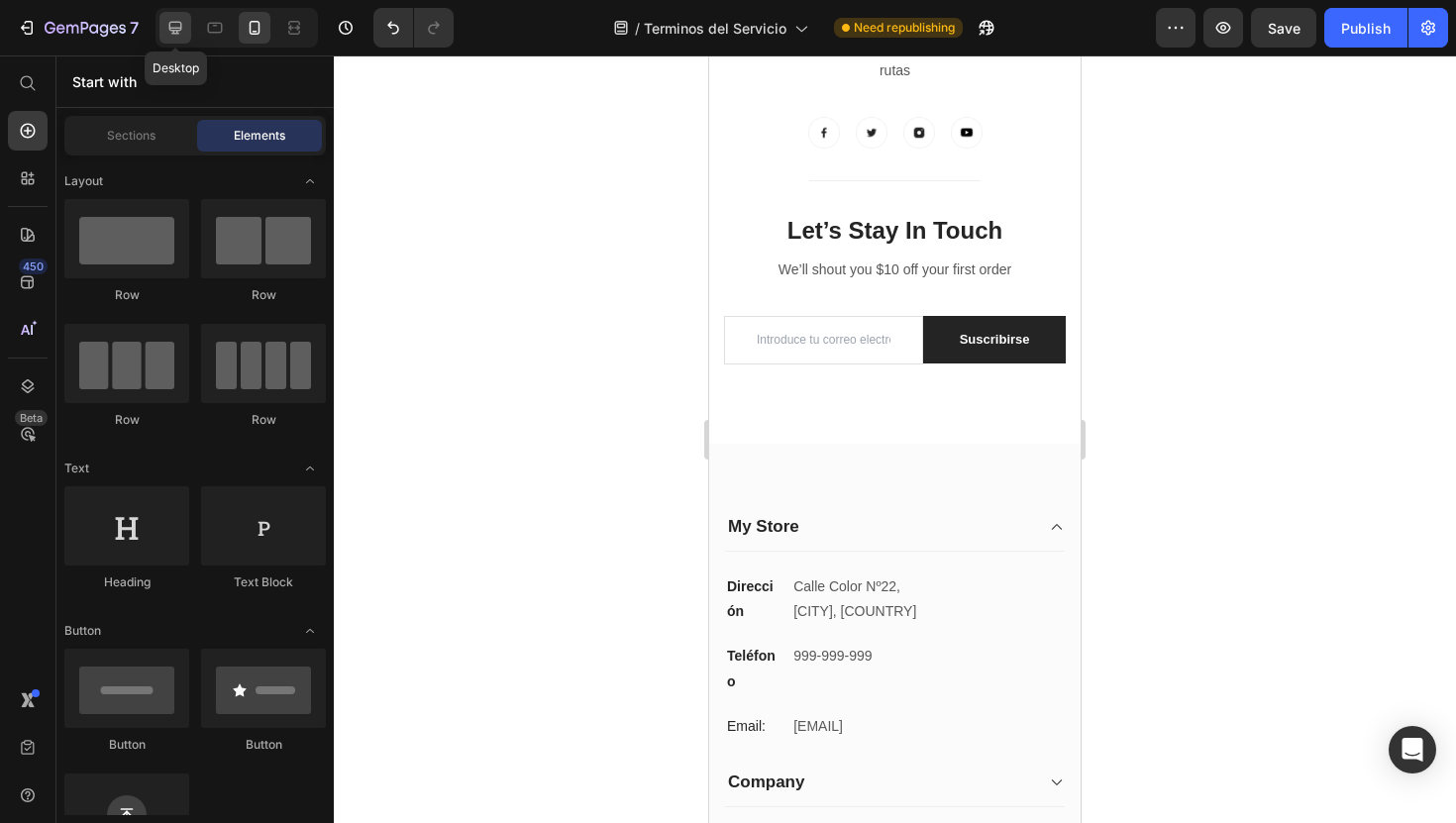 click 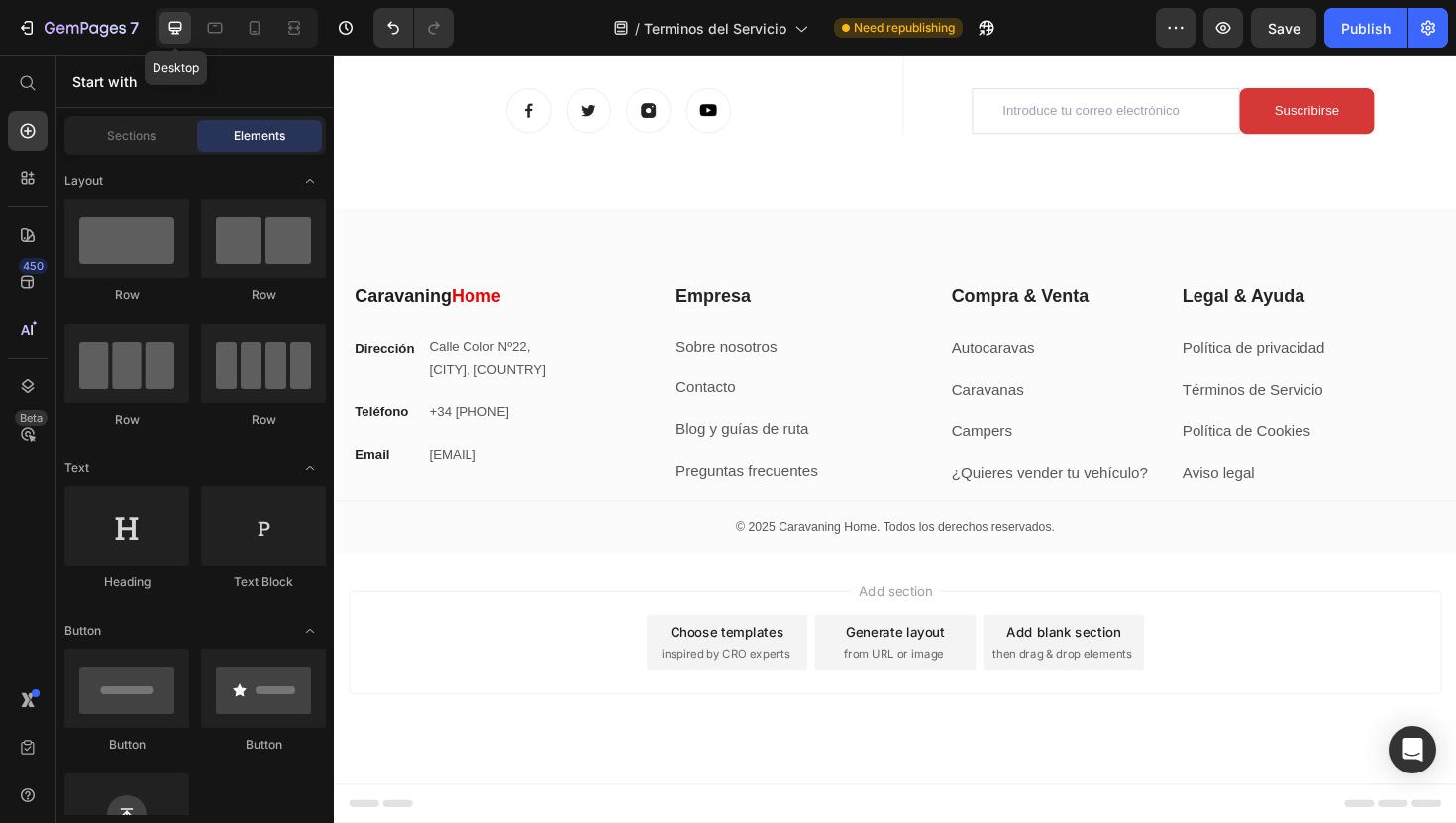 scroll, scrollTop: 5267, scrollLeft: 0, axis: vertical 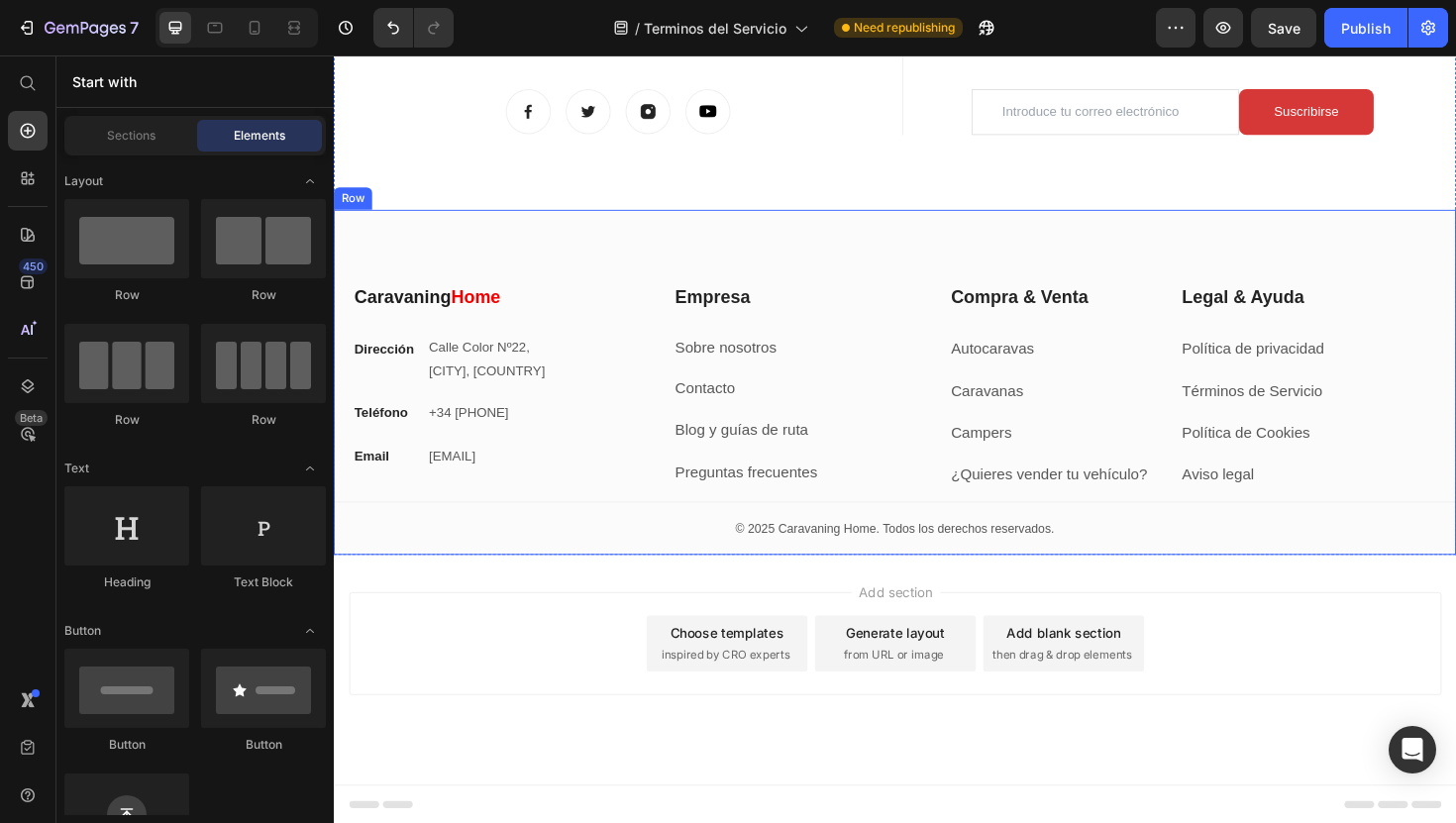 click on "Caravaning Home Heading Dirección Text block Calle Color Nº22, [CITY] Centro, [COUNTRY] Text block Row Teléfono Text block +34 [PHONE] Text block Row Email Text block [EMAIL] Text block Row Empresa Heading Sobre nosotros Text block Contacto Text block Blog y guías de ruta Text block Preguntas frecuentes Text block Row Compra & Venta Heading Autocaravas Text block Caravanas Text block Campers Text block ¿Quieres vender tu vehículo? Text block Row Legal & Ayuda Heading Política de privacidad Text block Términos de Servicio Text block Política de Cookies Text block Aviso legal Text block Row Row
My Store Dirección Text block Calle Color Nº22, [CITY] Centro, [COUNTRY] Text block Row Teléfono Text block 999-999-999 Text block Row Email: Text block [EMAIL] Text block Row
Company
Information
Contact Accordion Title" at bounding box center (928, 401) 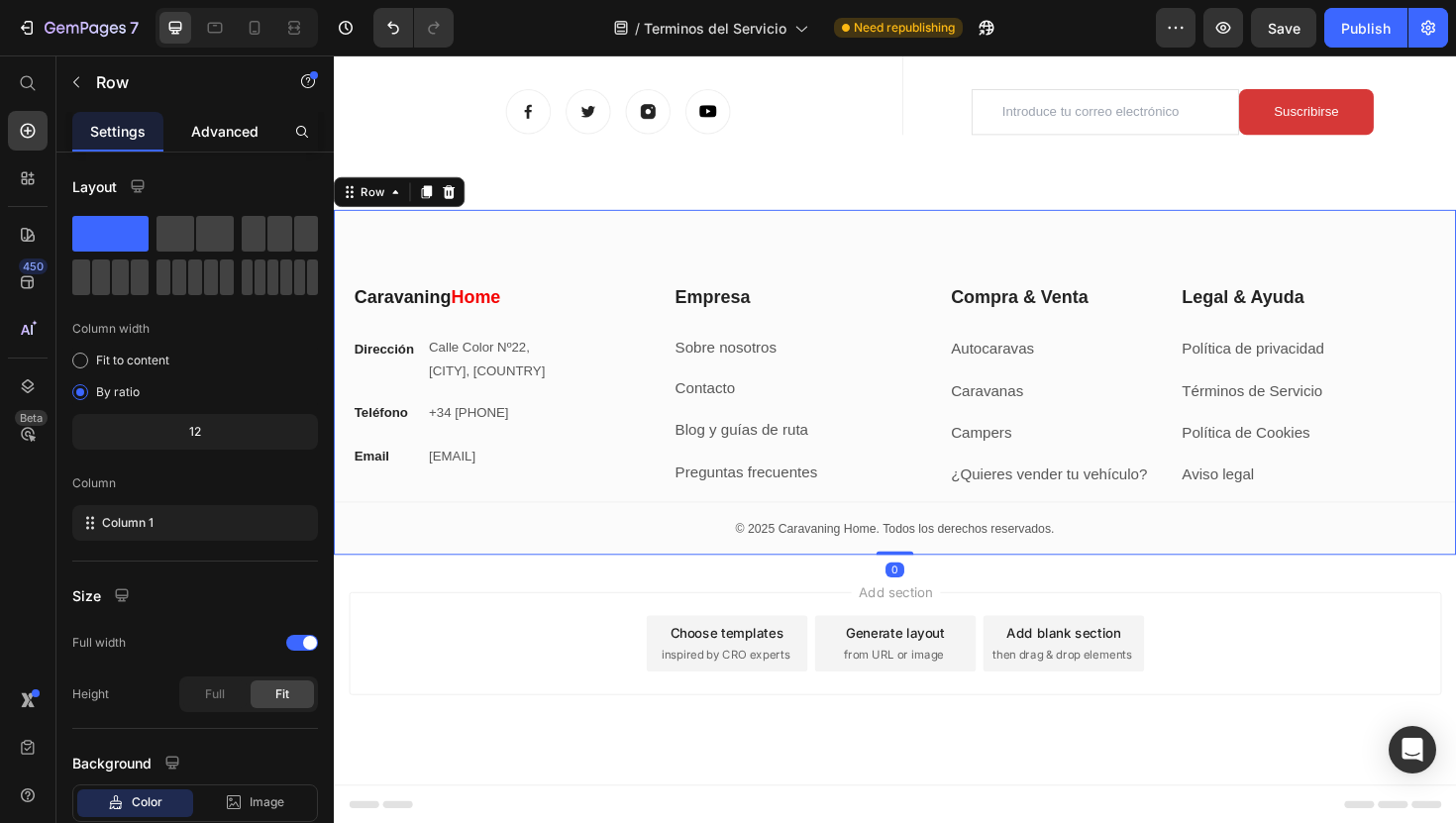 click on "Advanced" at bounding box center [225, 131] 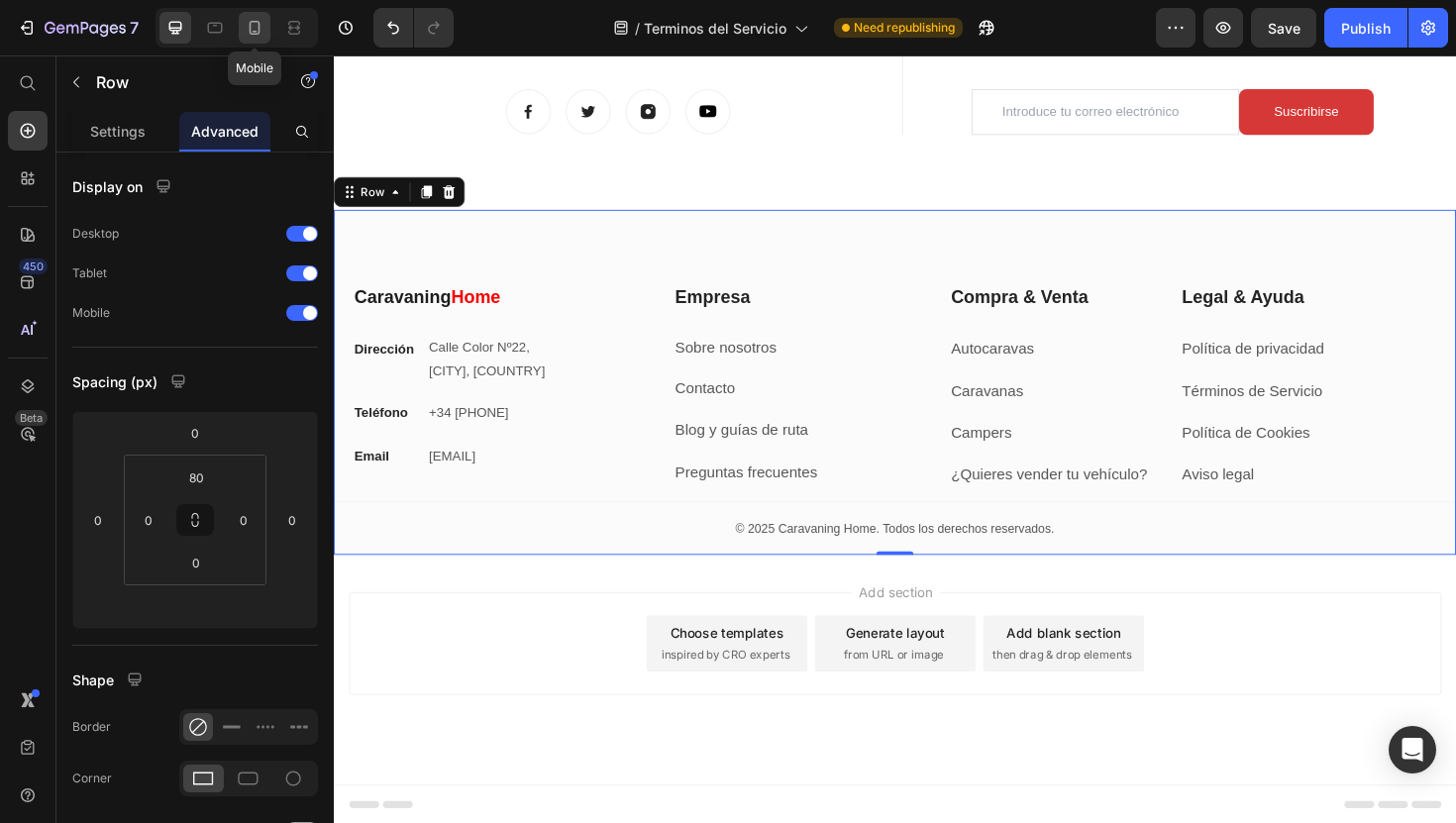 click 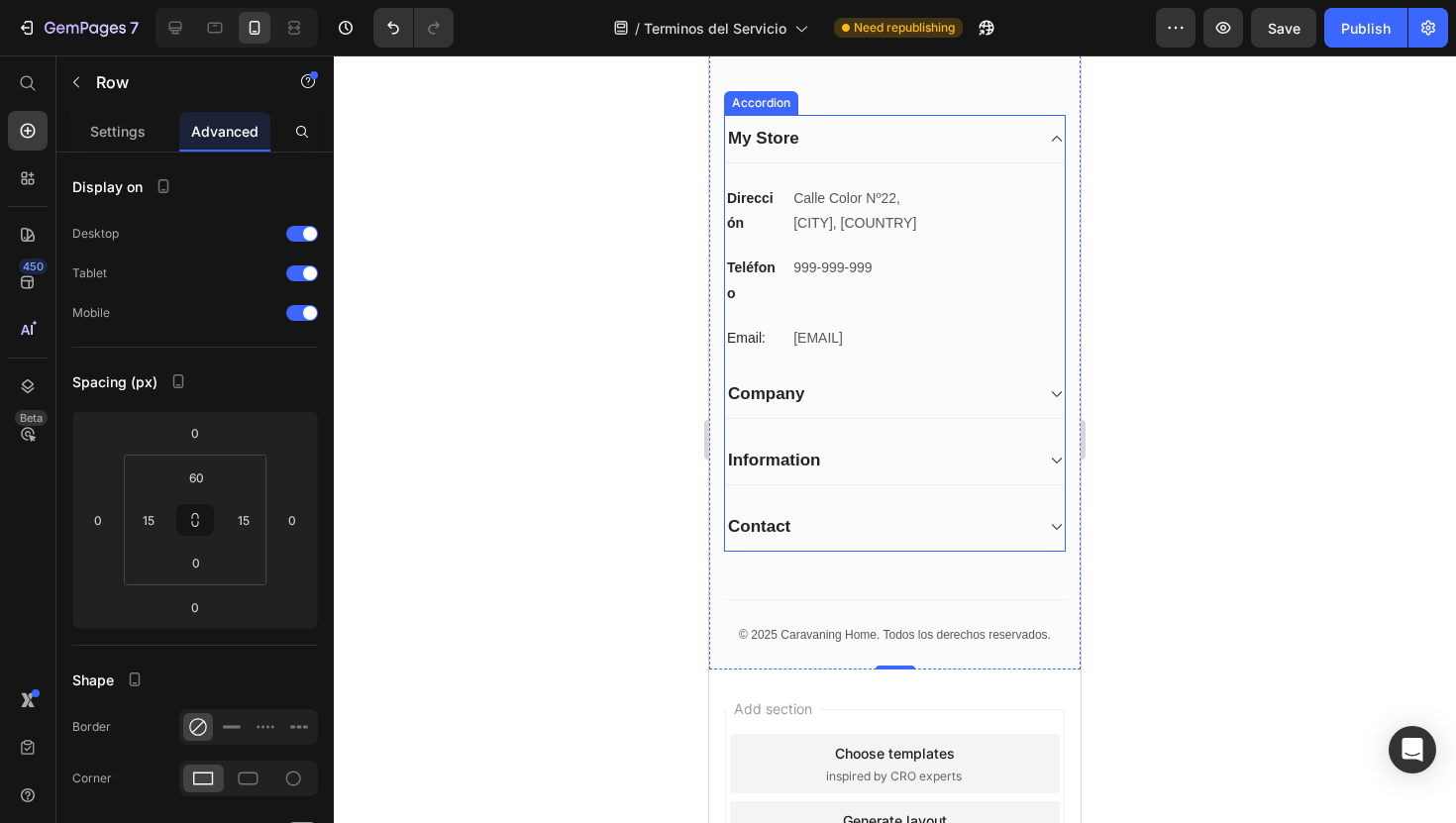 scroll, scrollTop: 7081, scrollLeft: 0, axis: vertical 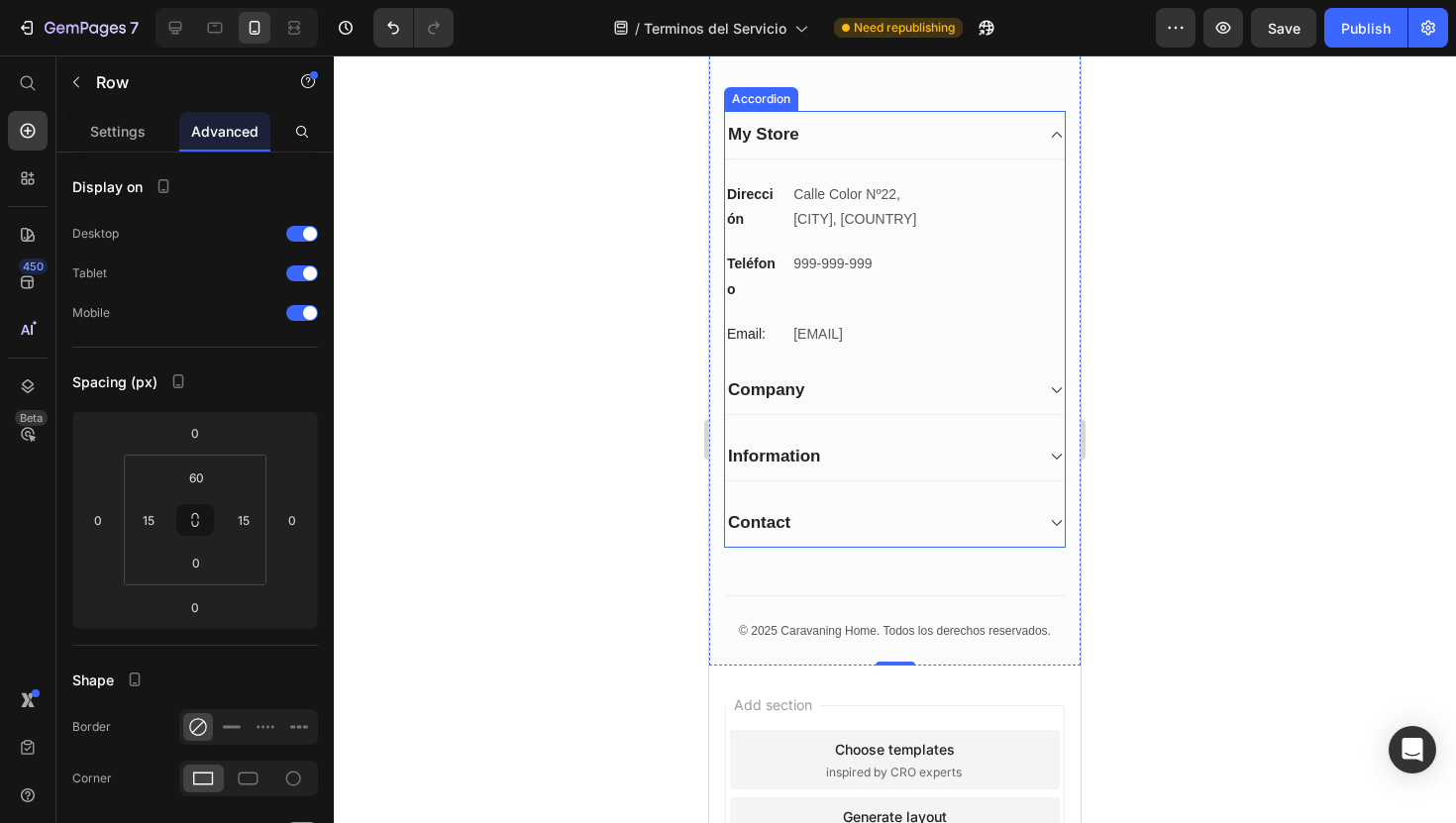 click on "Company" at bounding box center [879, 390] 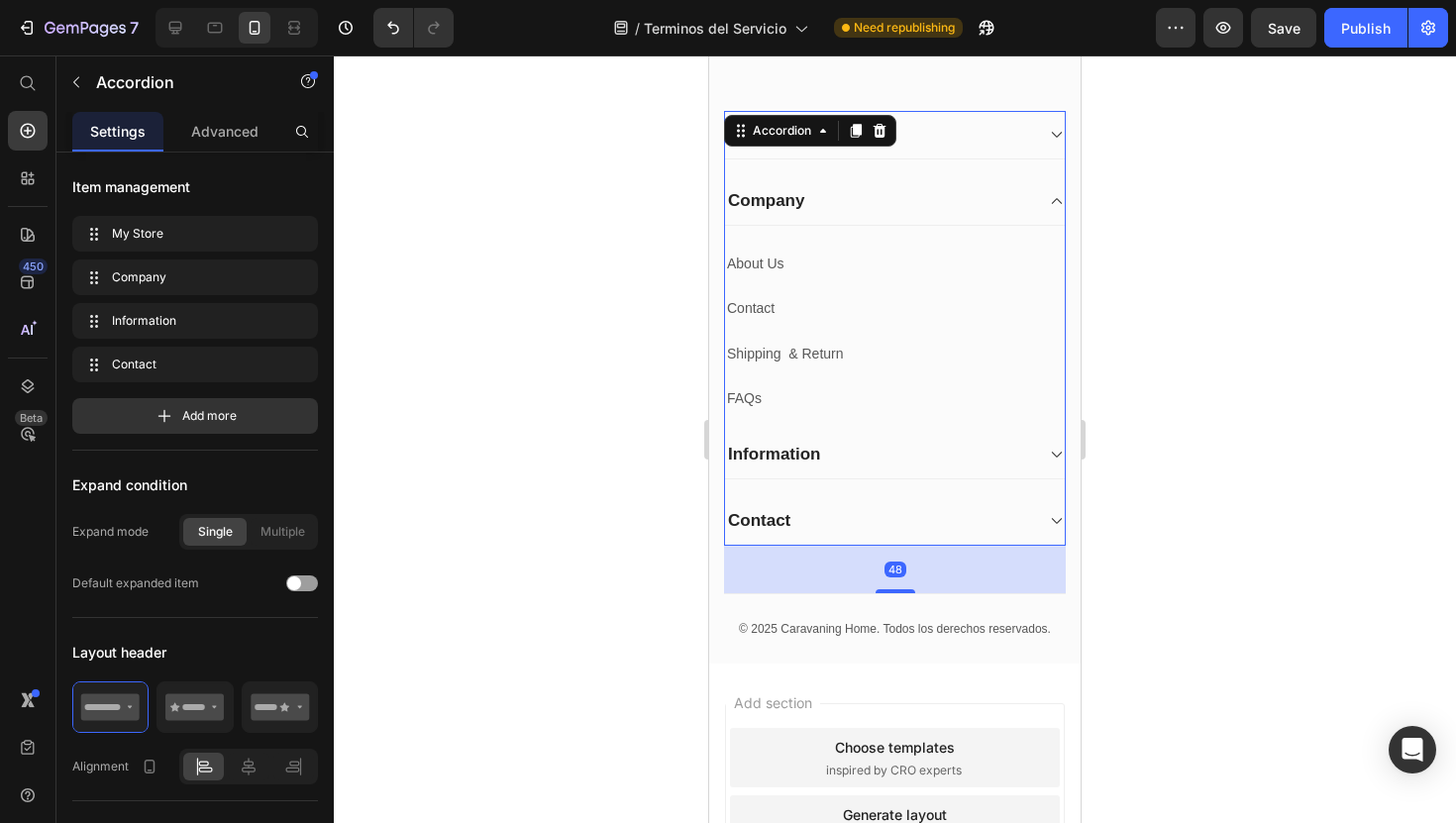 click on "Company" at bounding box center [879, 201] 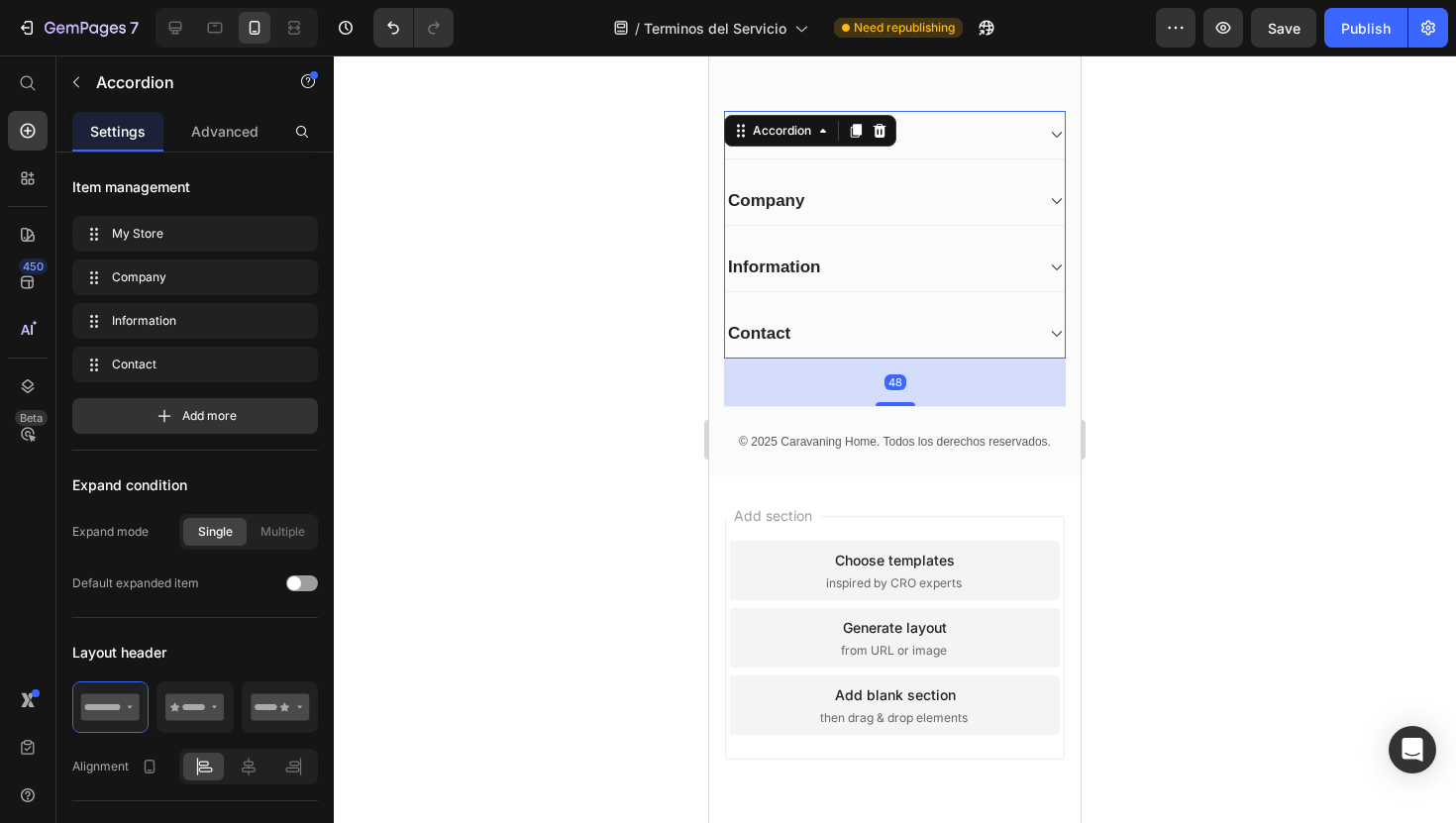 click on "My Store
Company
Information
Contact" at bounding box center [894, 235] 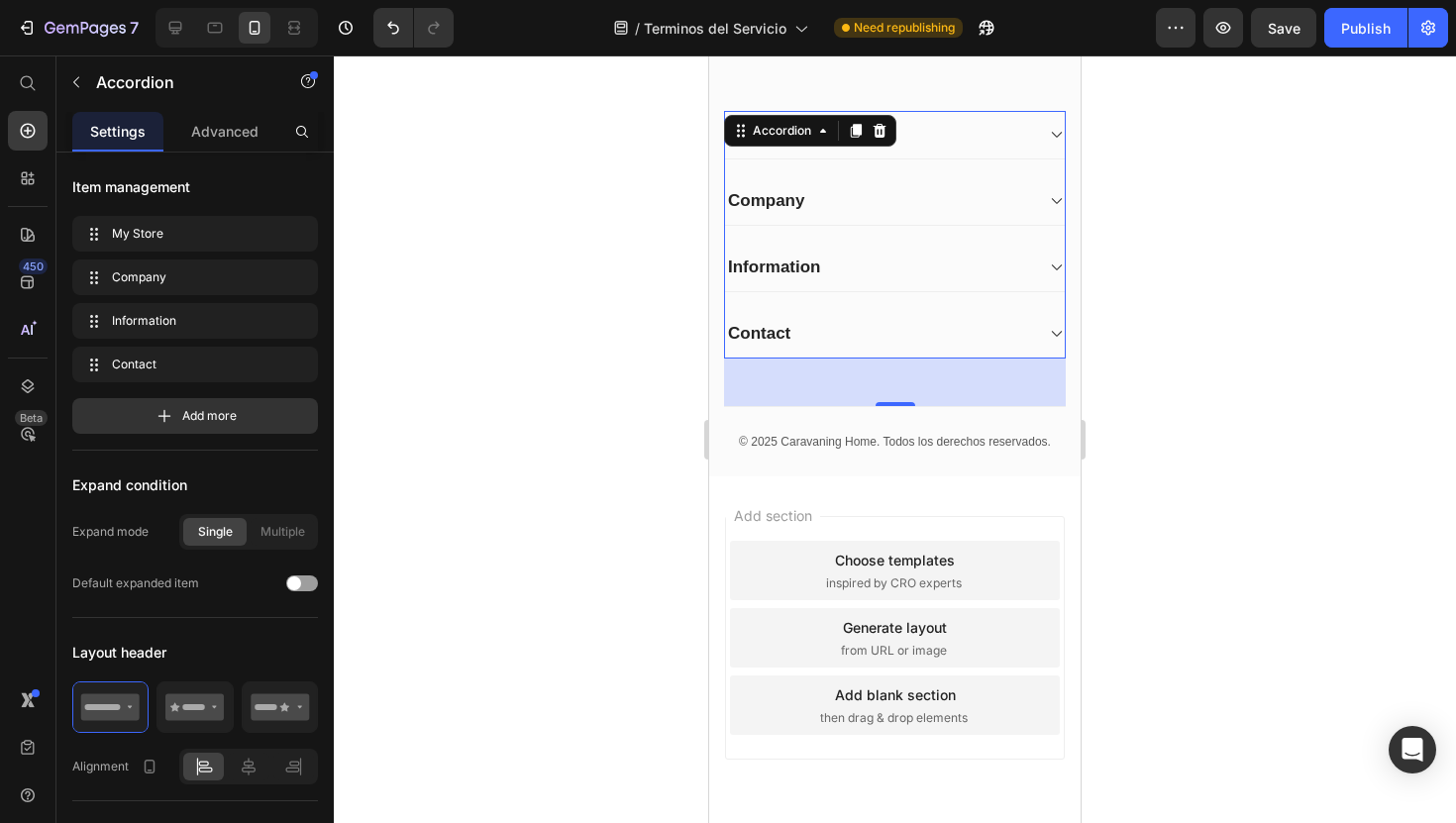 click on "Contact" at bounding box center [879, 334] 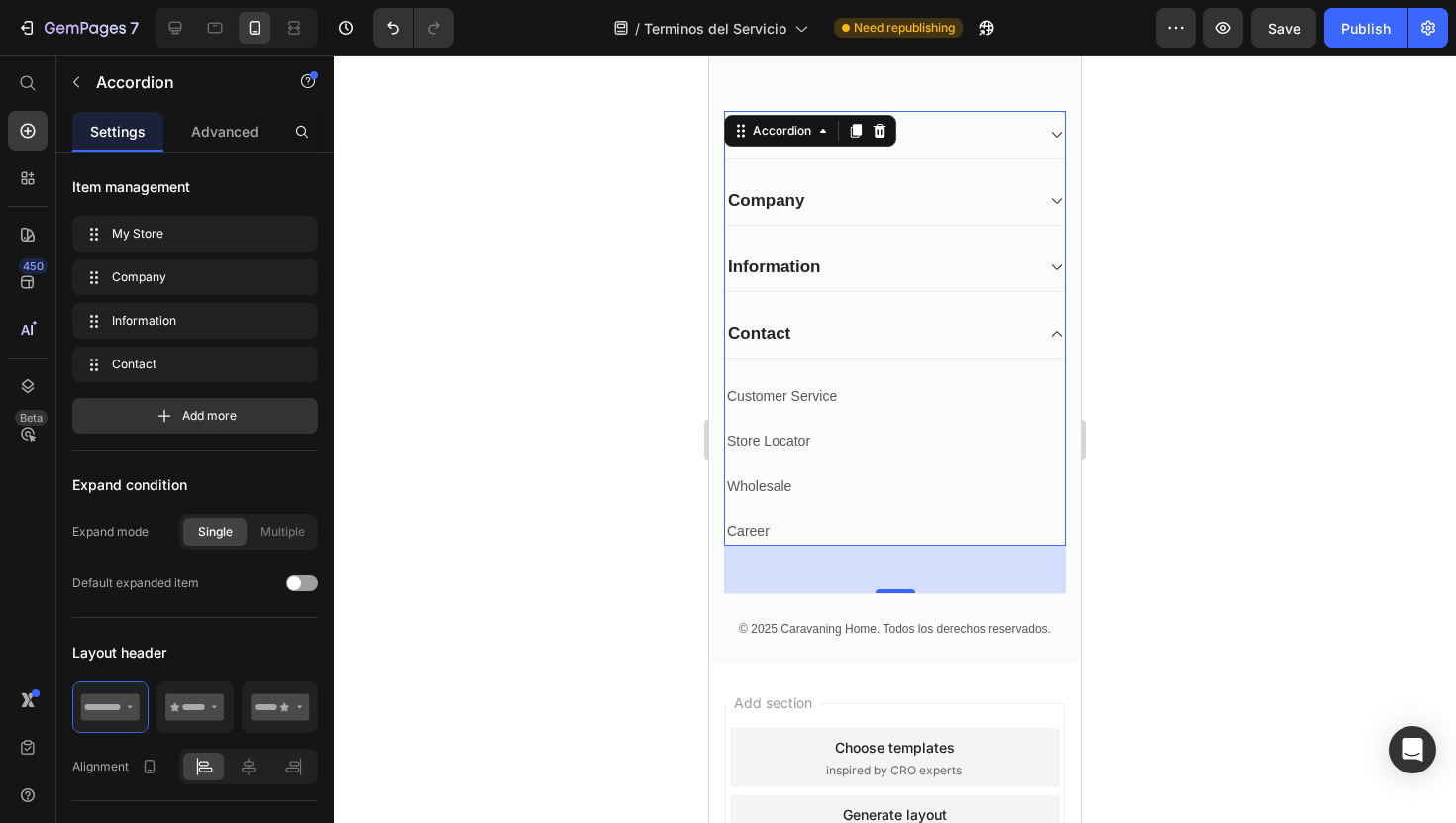 click on "Contact" at bounding box center [879, 334] 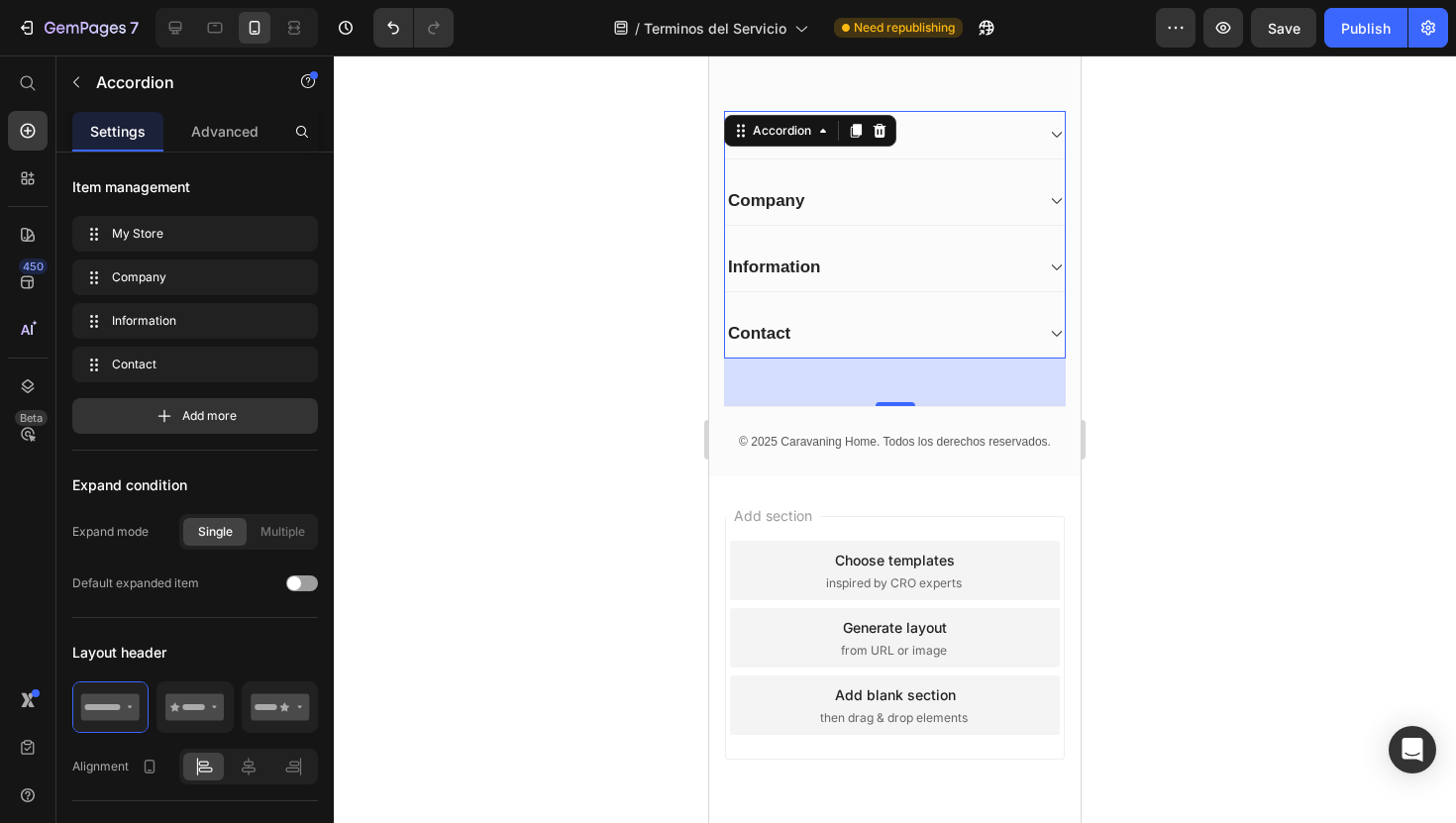 click on "Information" at bounding box center (894, 267) 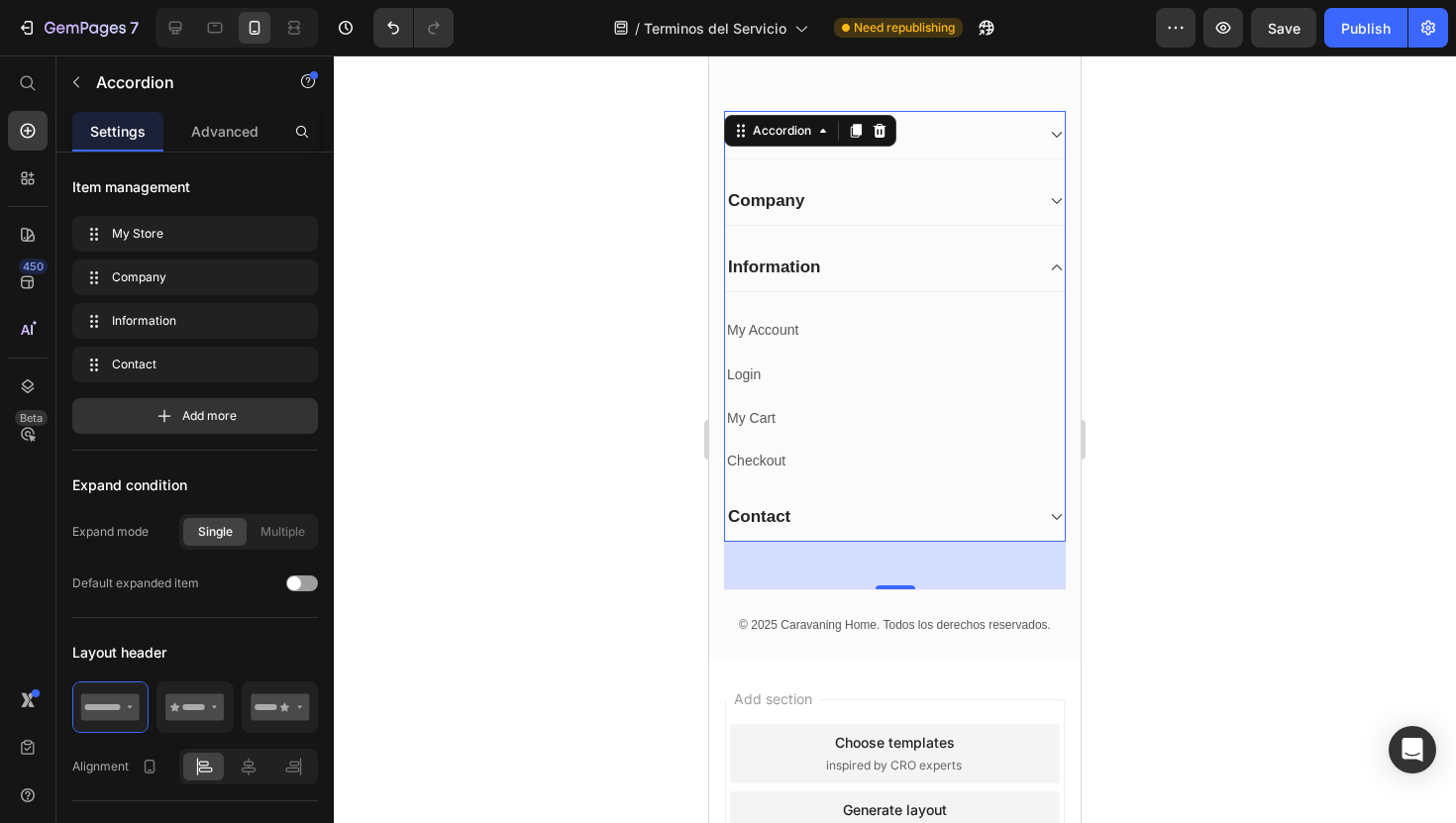 click on "Information" at bounding box center [879, 267] 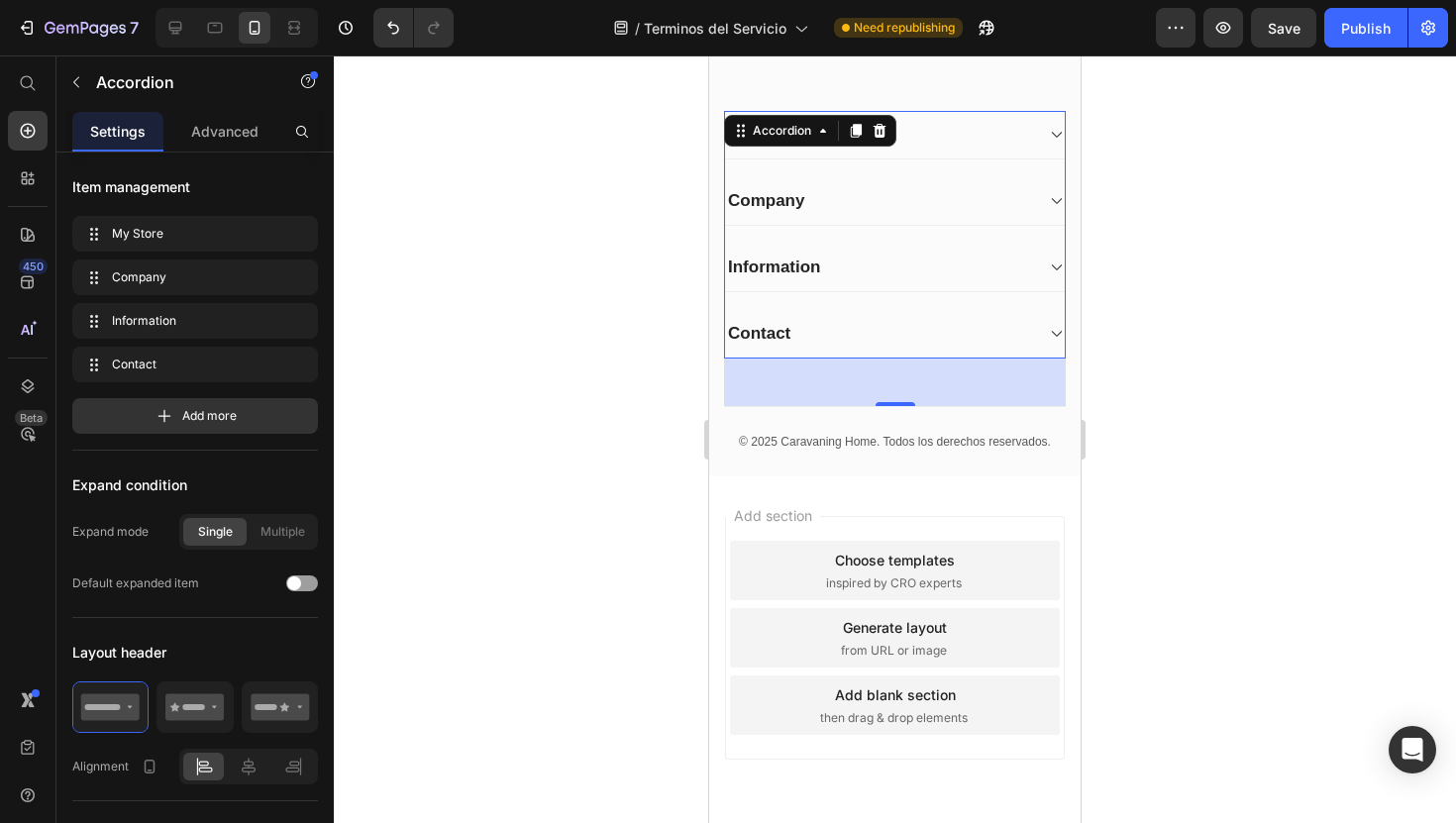 click on "Information" at bounding box center [879, 267] 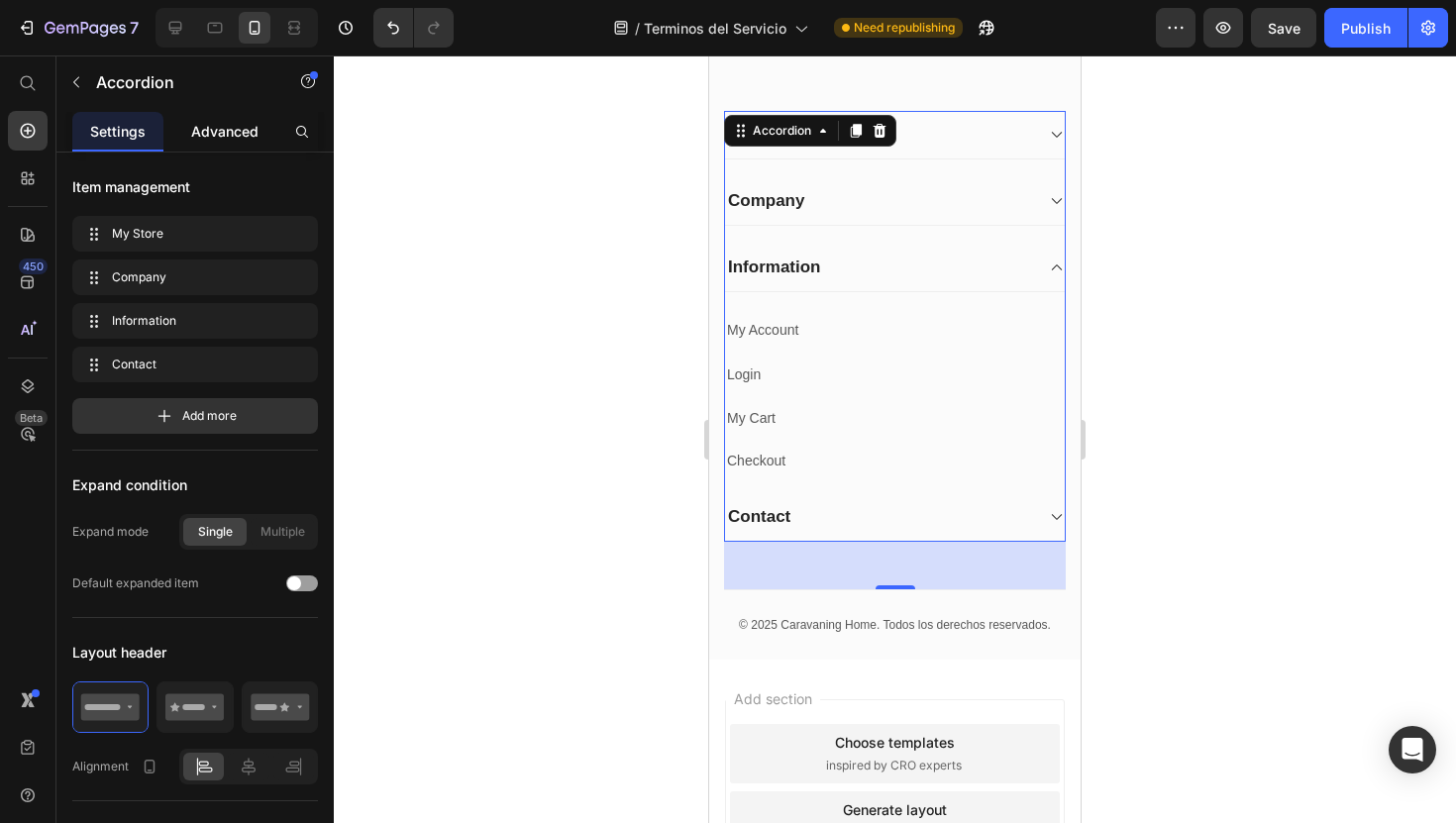 click on "Advanced" 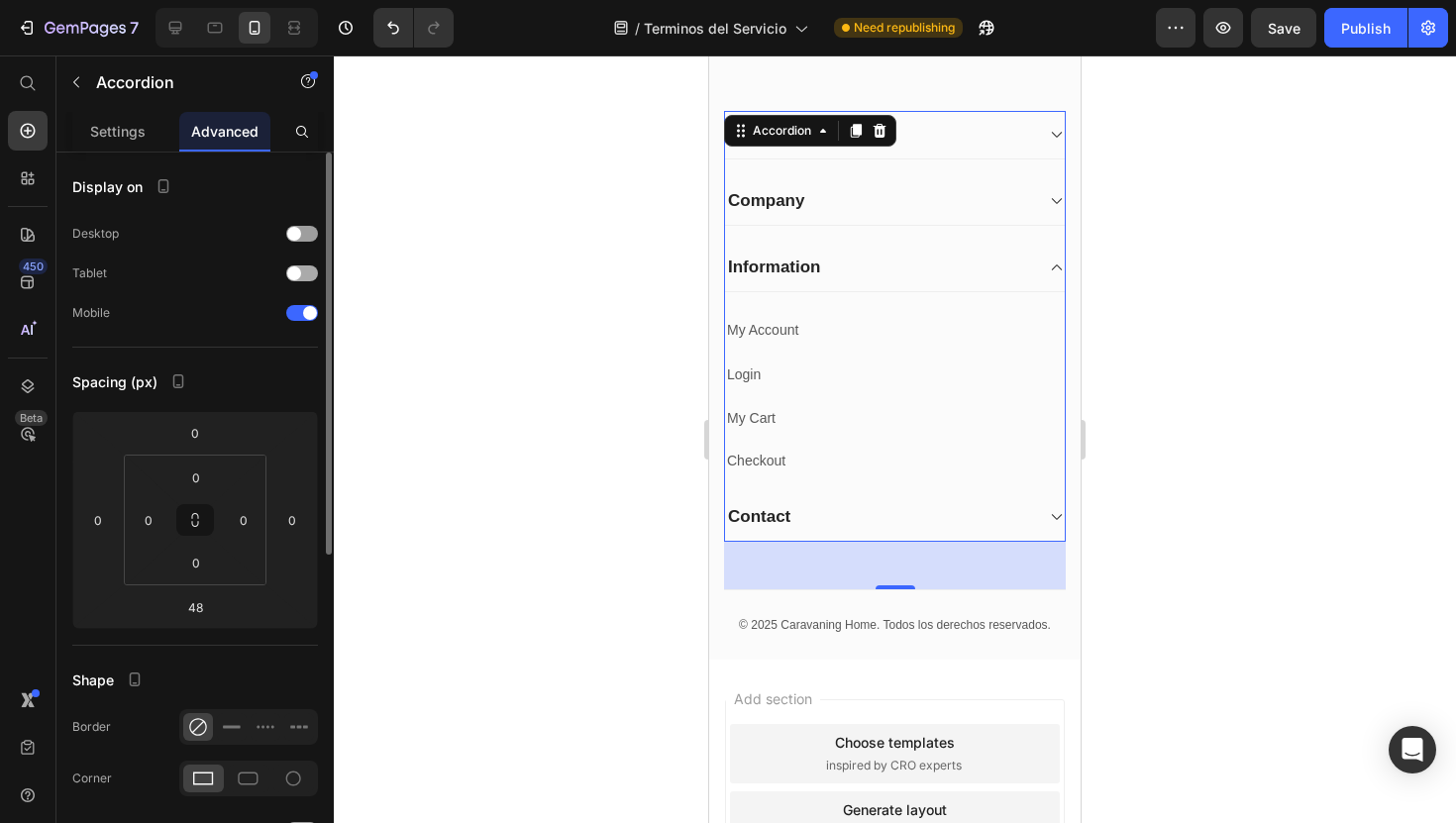 click at bounding box center [294, 273] 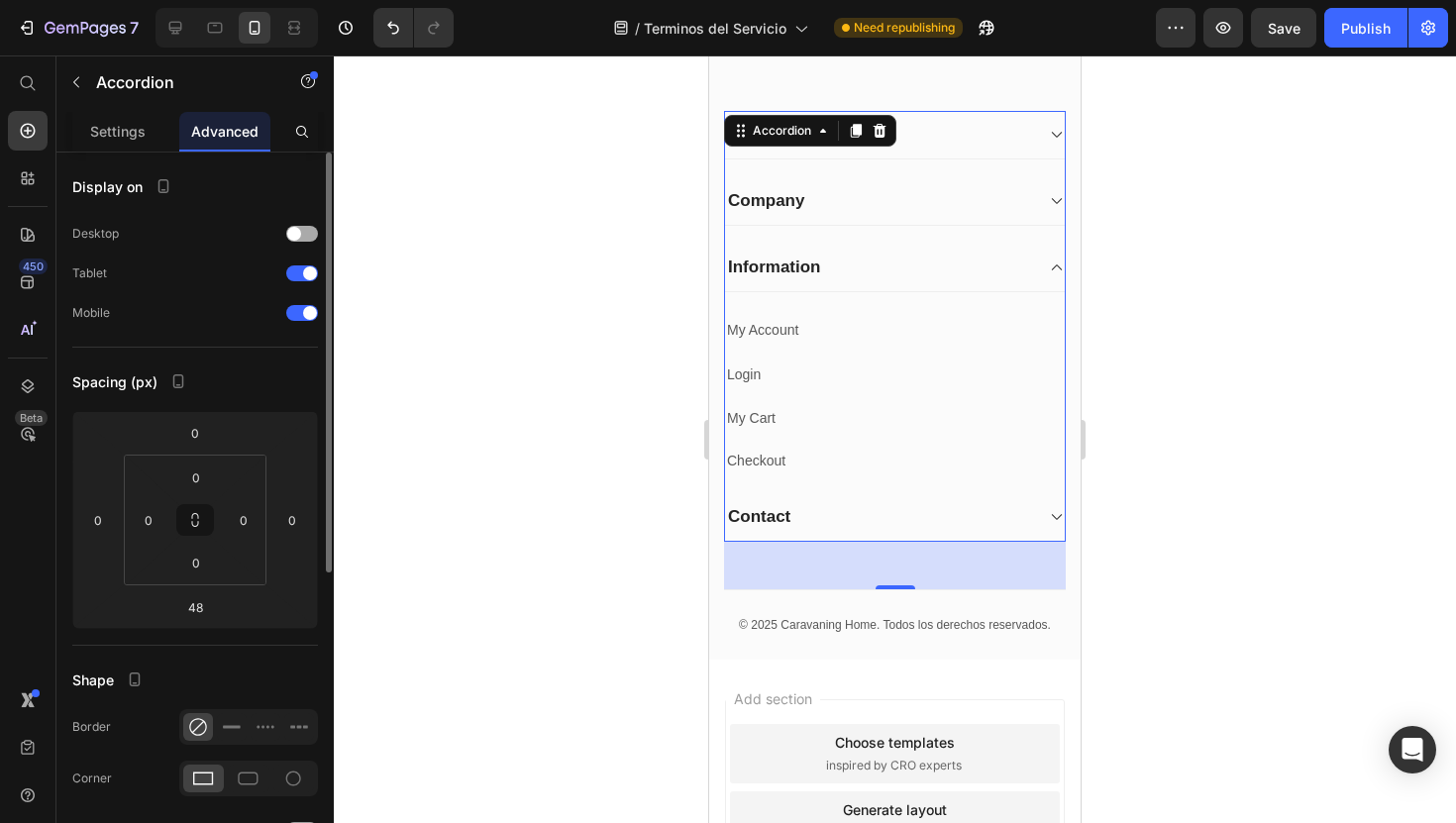click at bounding box center (294, 234) 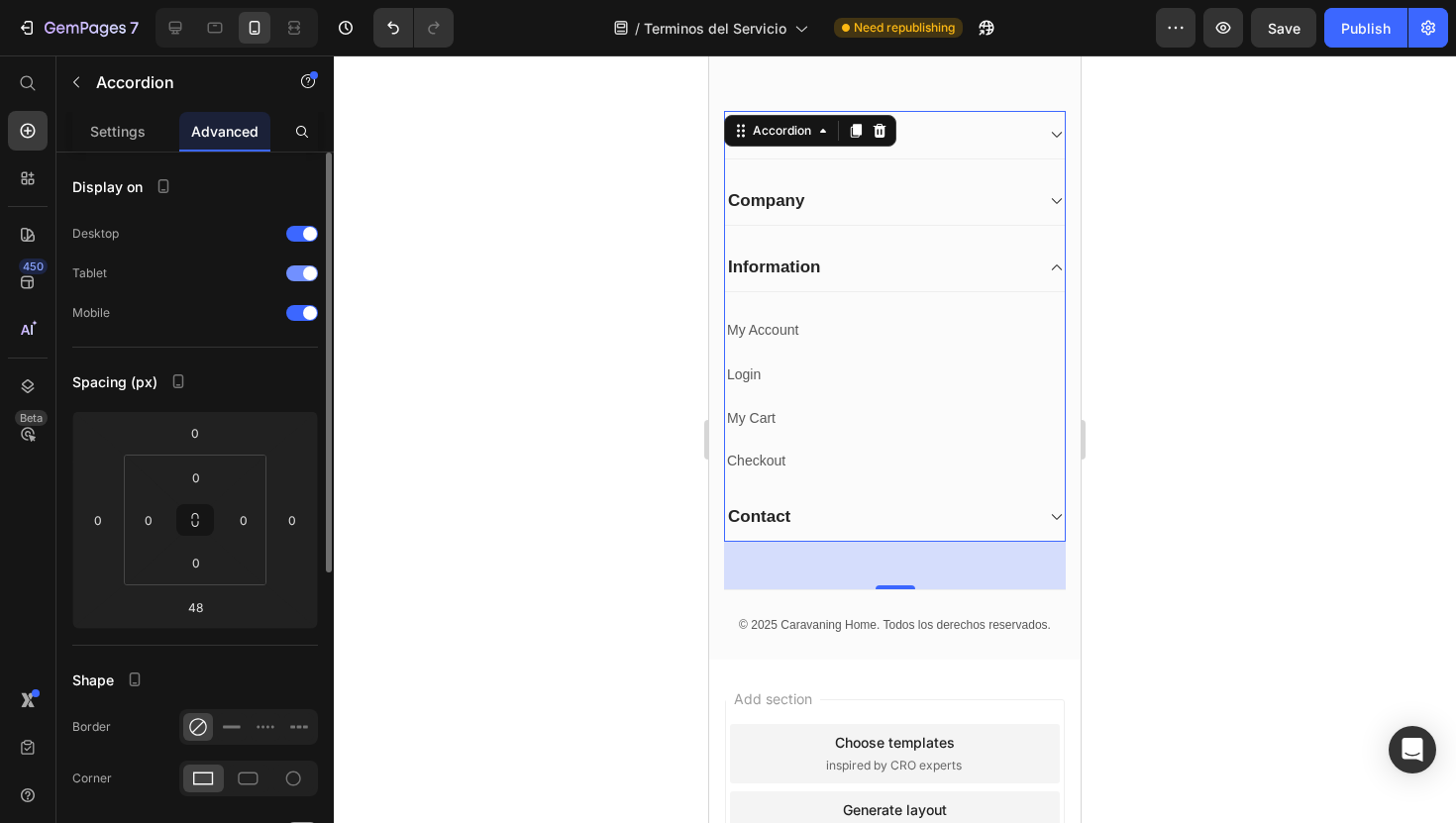click on "Tablet" at bounding box center (195, 273) 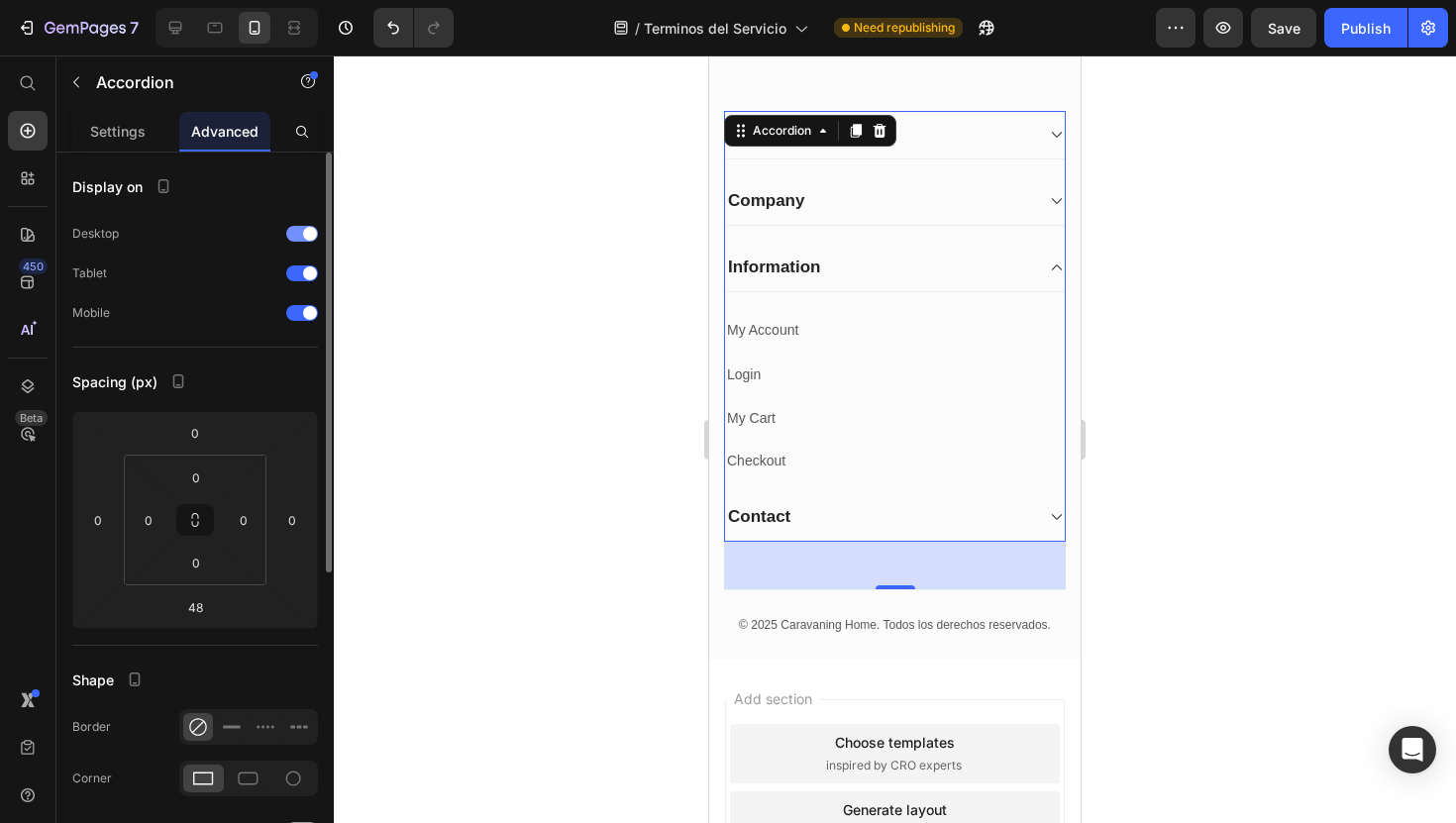 click on "Desktop" at bounding box center (195, 234) 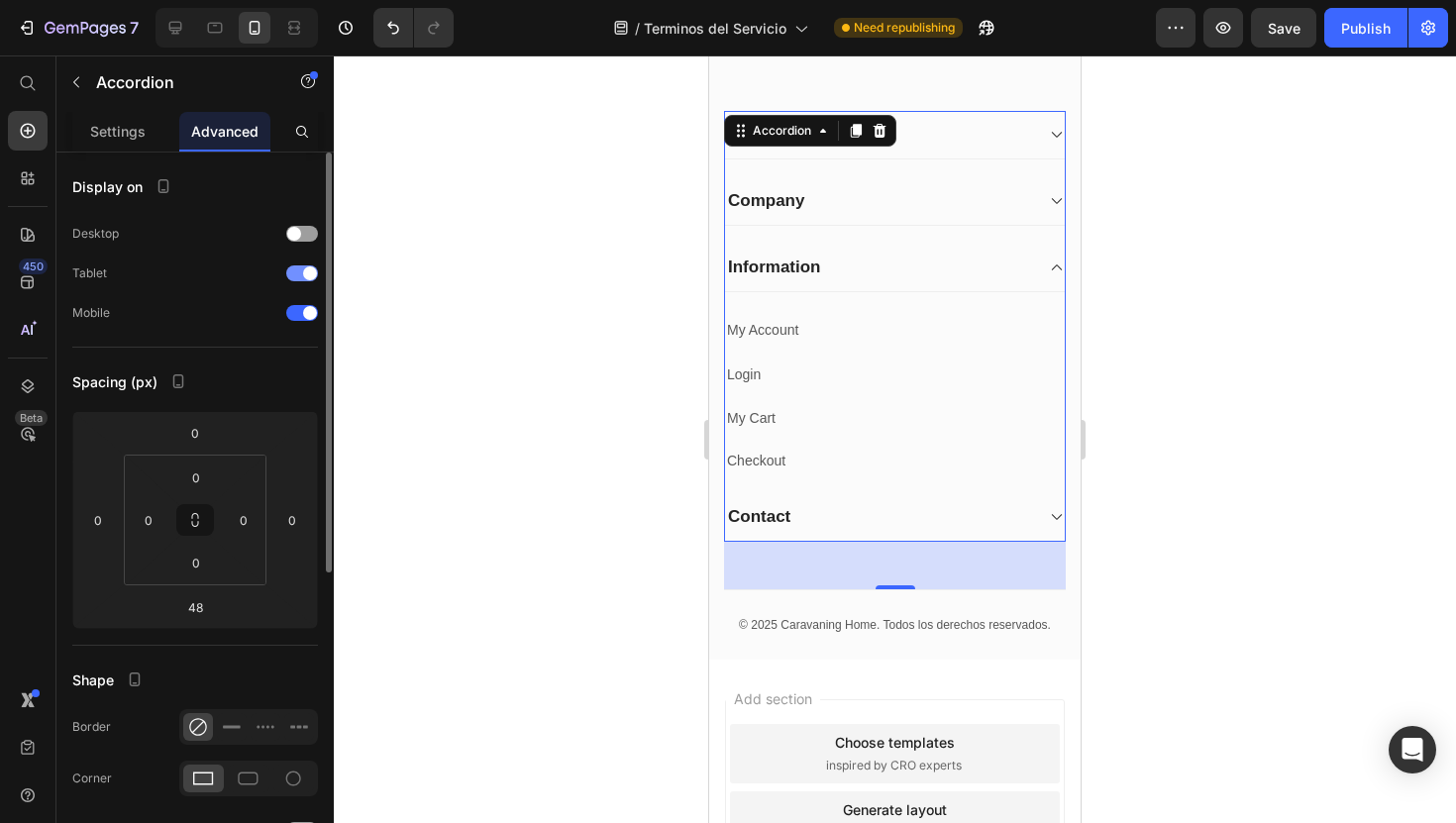 click at bounding box center (310, 273) 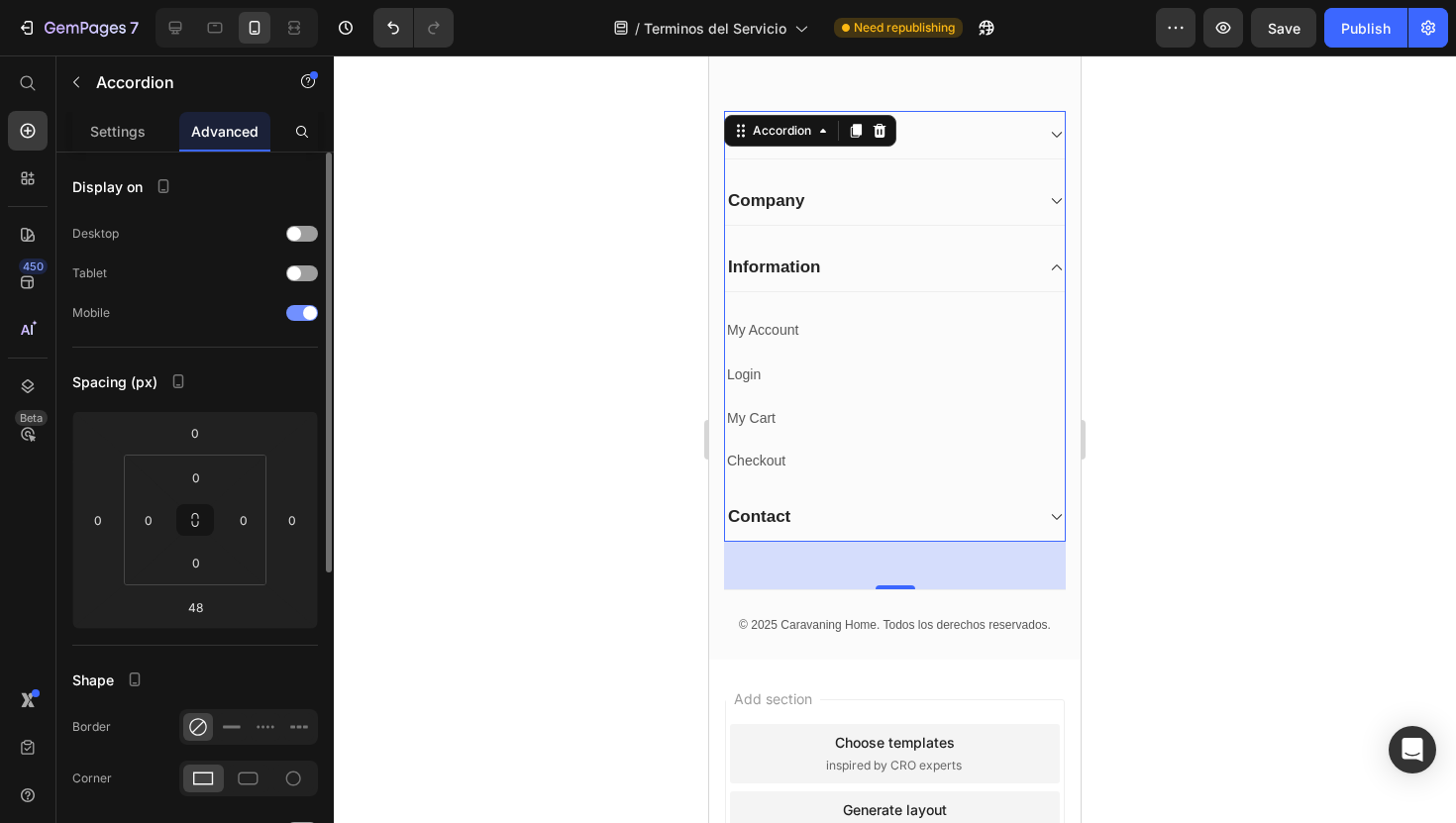click 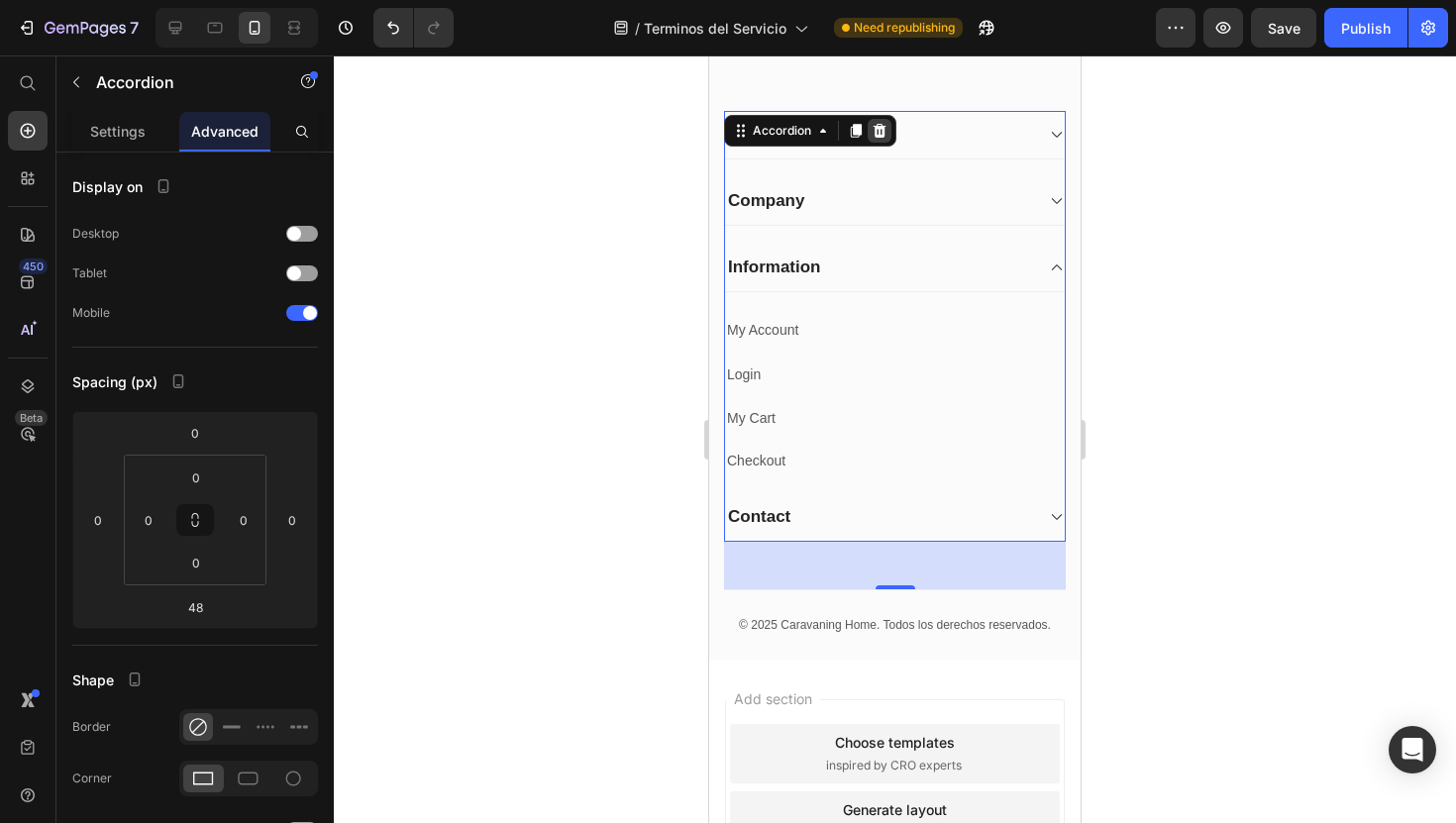 click 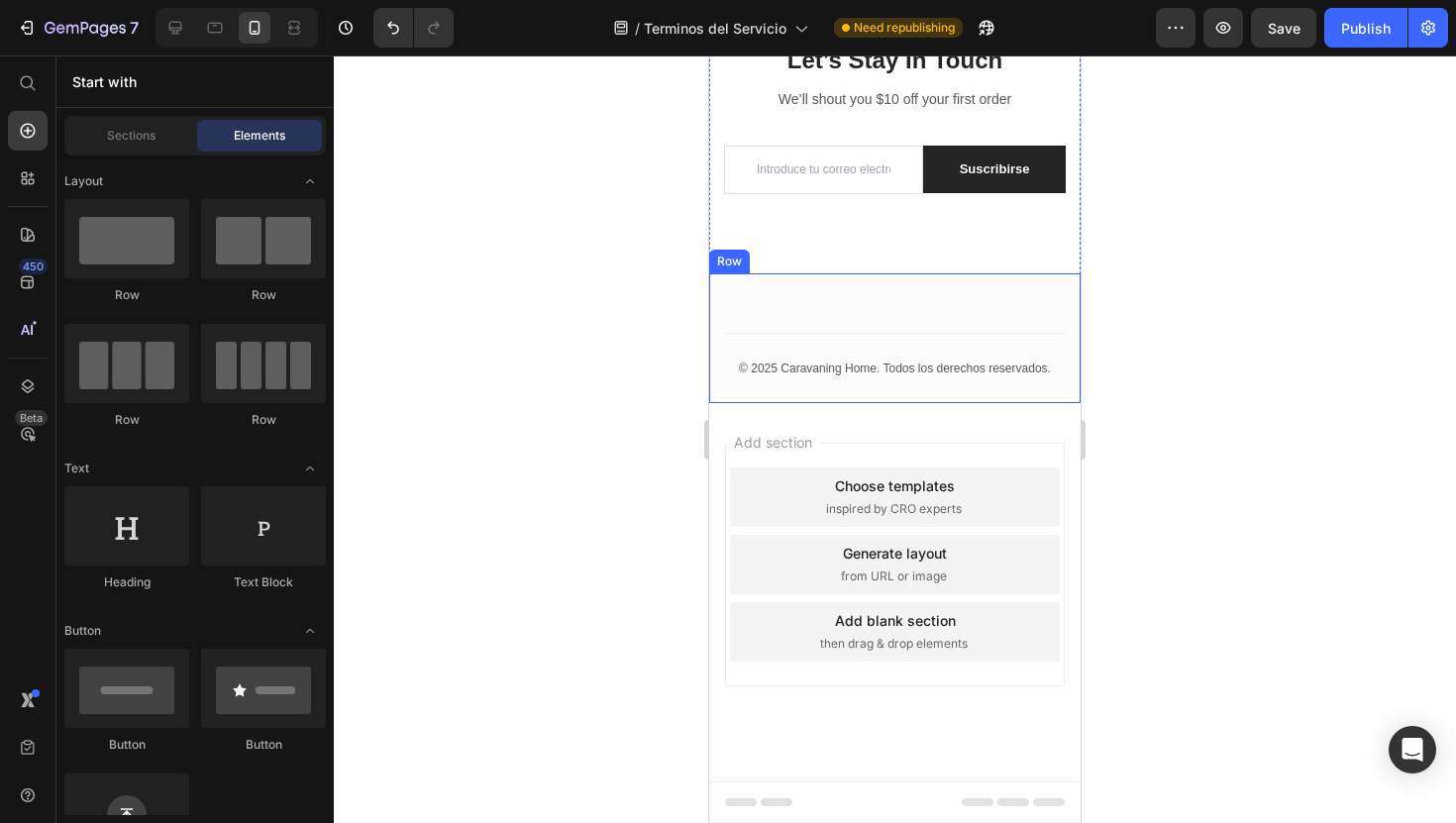 scroll, scrollTop: 6700, scrollLeft: 0, axis: vertical 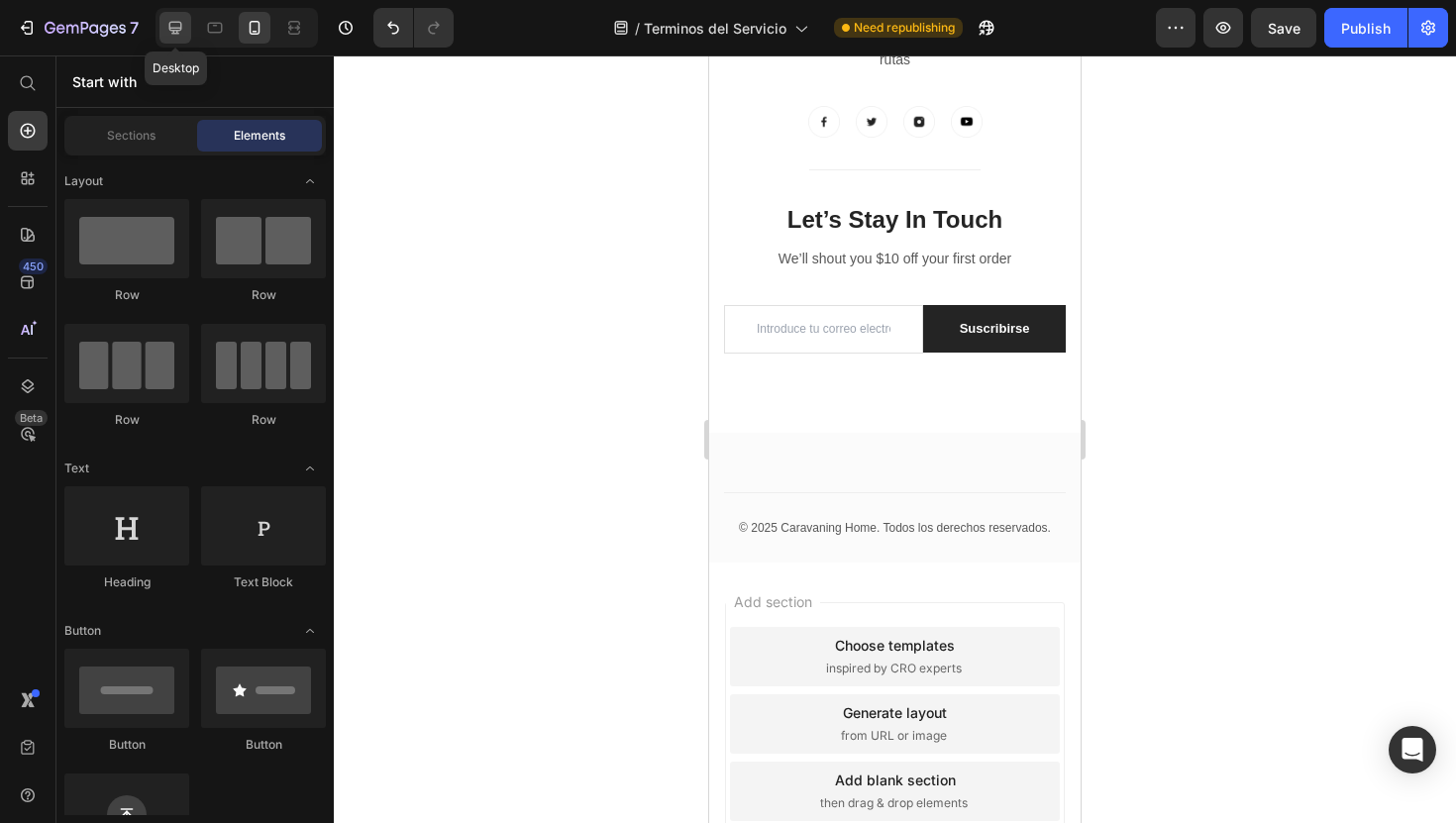 click 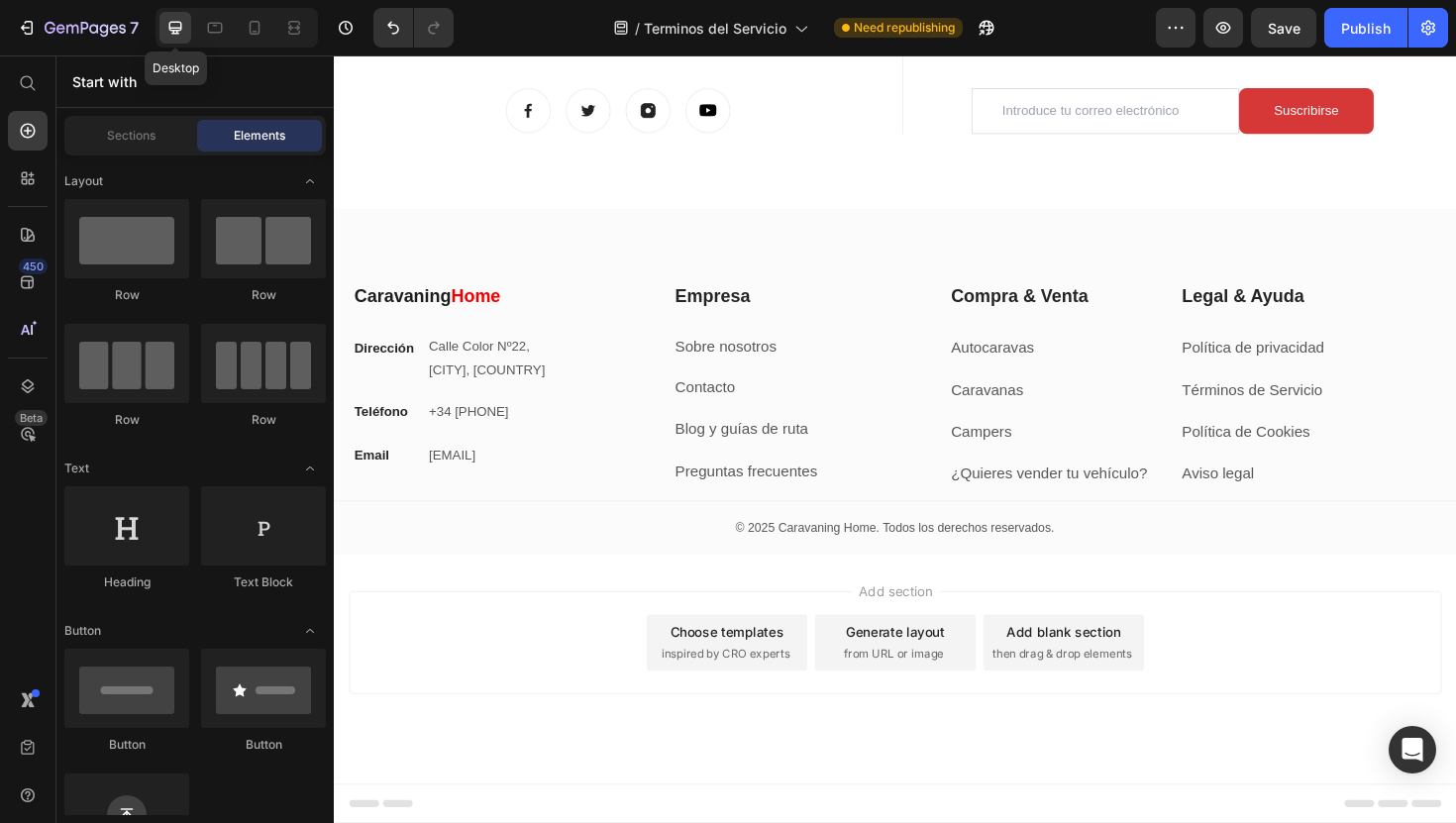 scroll, scrollTop: 5267, scrollLeft: 0, axis: vertical 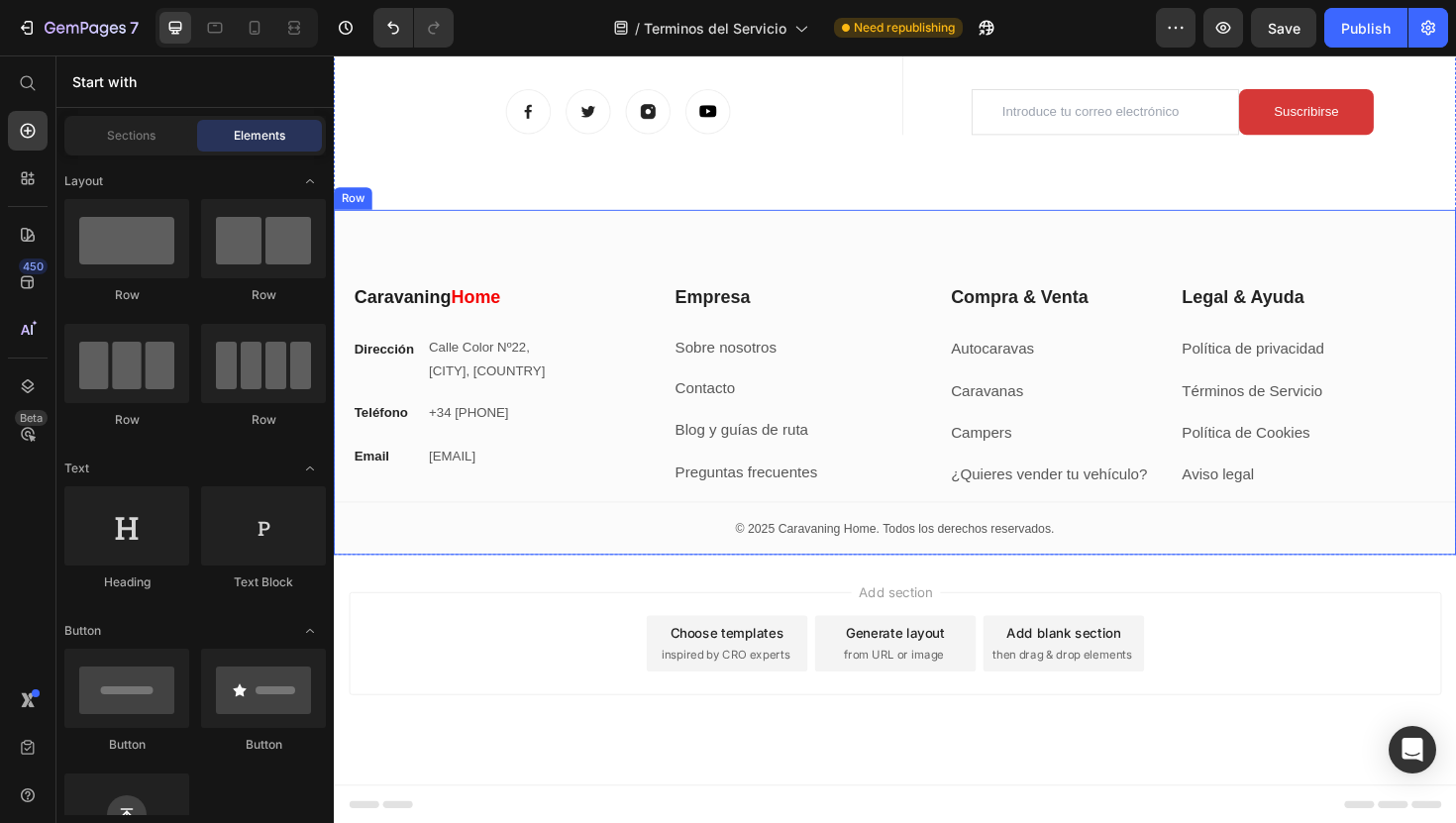 click on "Caravaning Home Heading Dirección Text block Calle Color Nº22, [CITY], [COUNTRY] Text block Row Teléfono Text block +34 [PHONE] Text block Row Email Text block info@caravaninghome.com Text block Row Empresa Heading Sobre nosotros Text block Contacto Text block Blog y guías de ruta Text block Preguntas frecuentes Text block Row Compra & Venta Heading Autocaravas Text block Caravanas Text block Campers Text block ¿Quieres vender tu vehículo? Text block Row Legal & Ayuda Heading Política de privacidad Text block Términos de Servicio Text block Política de Cookies Text block Aviso legal Text block Row Row                Title Line Row © 2025 Caravaning Home. Todos los derechos reservados. Text block Row Row" at bounding box center [928, 401] 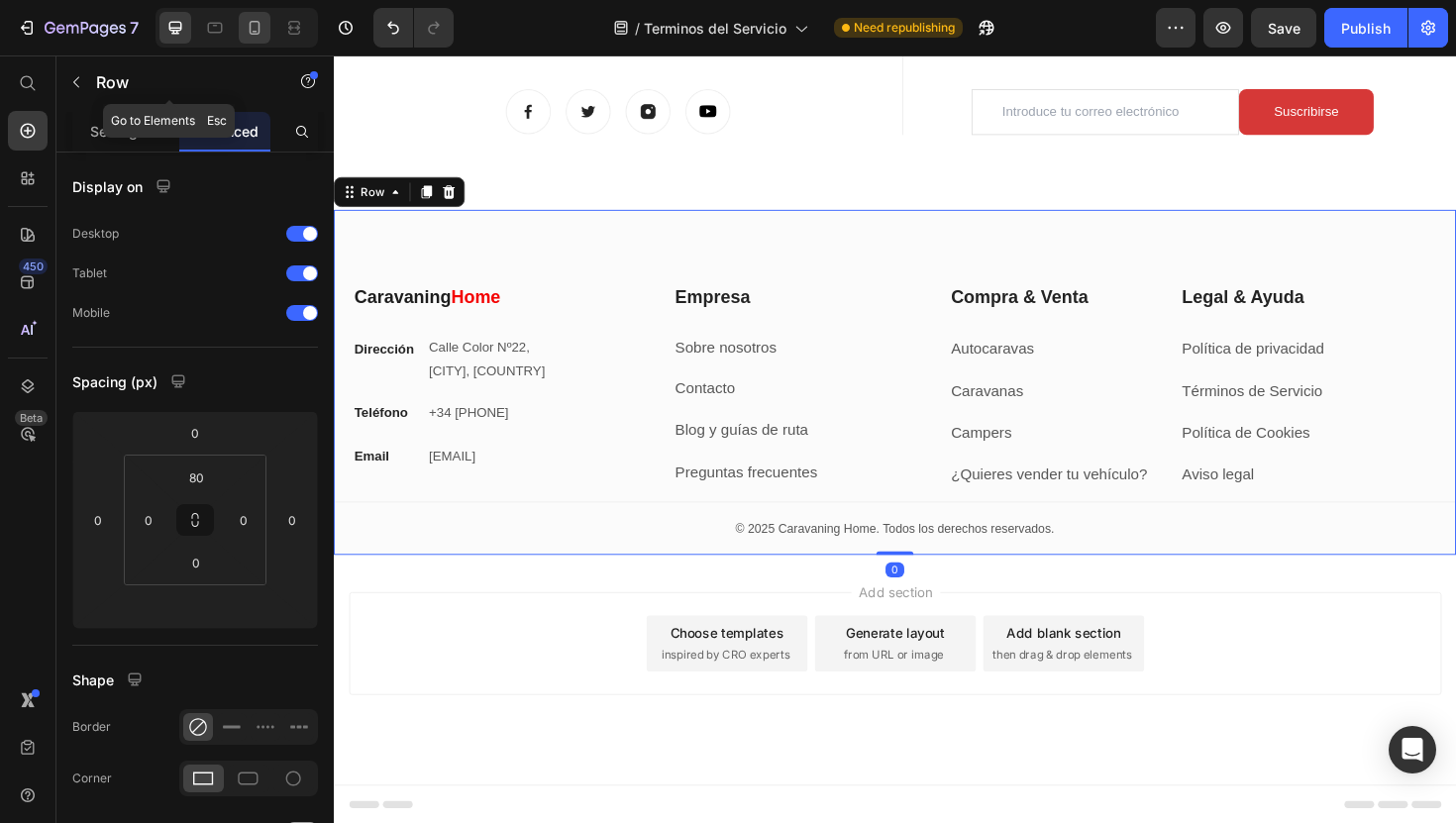click 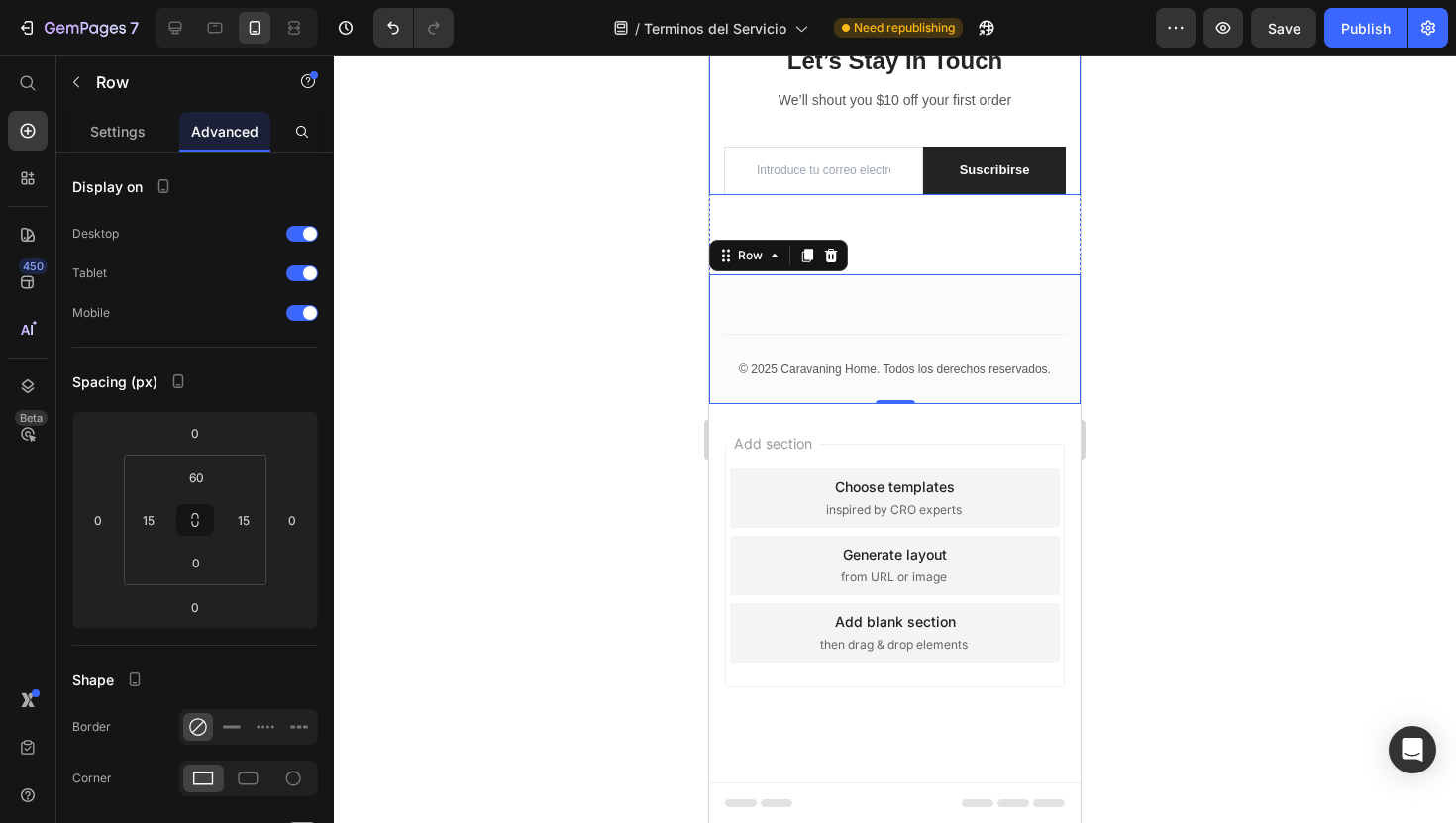 scroll, scrollTop: 6859, scrollLeft: 0, axis: vertical 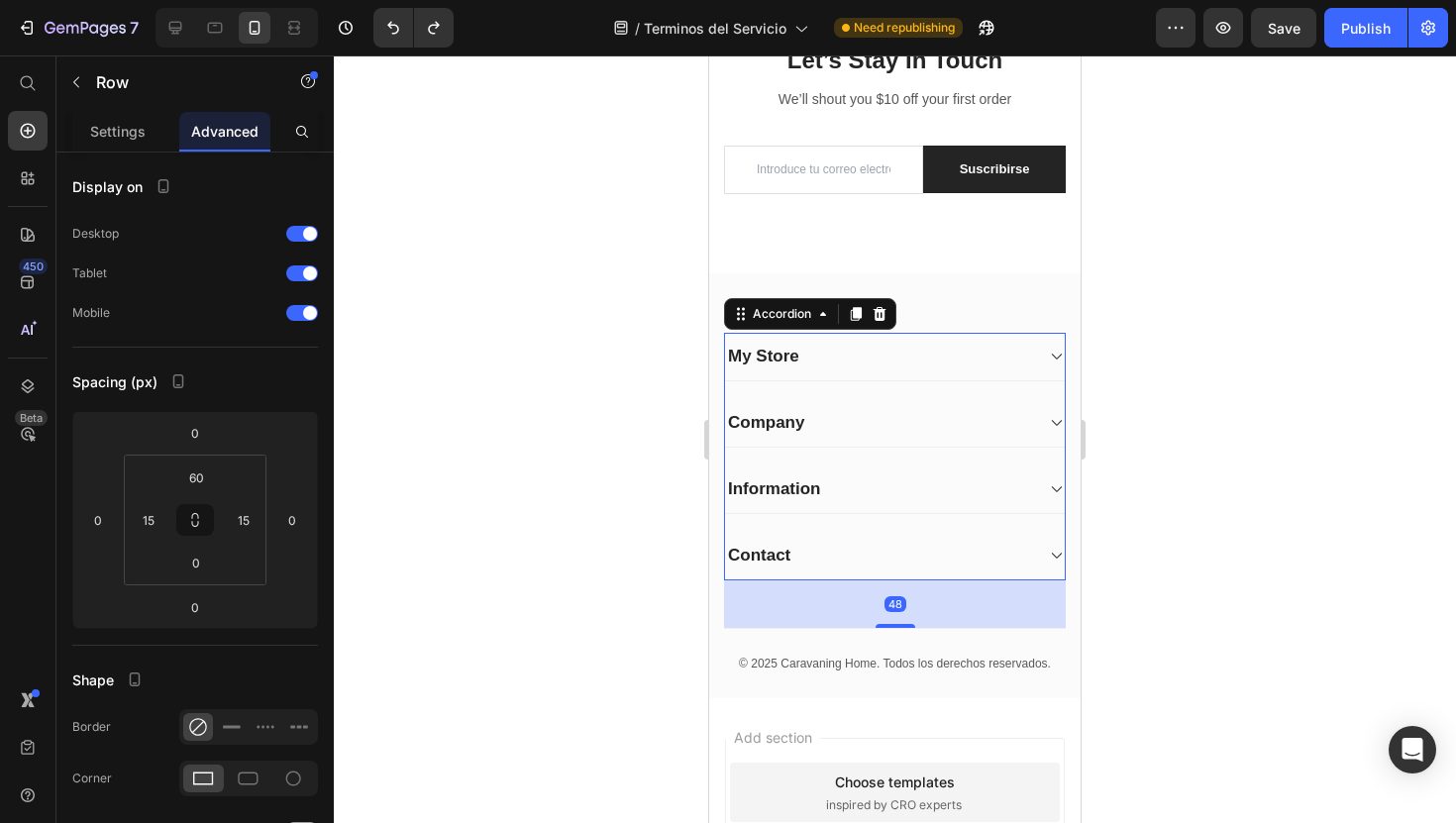 click on "My Store" at bounding box center [879, 357] 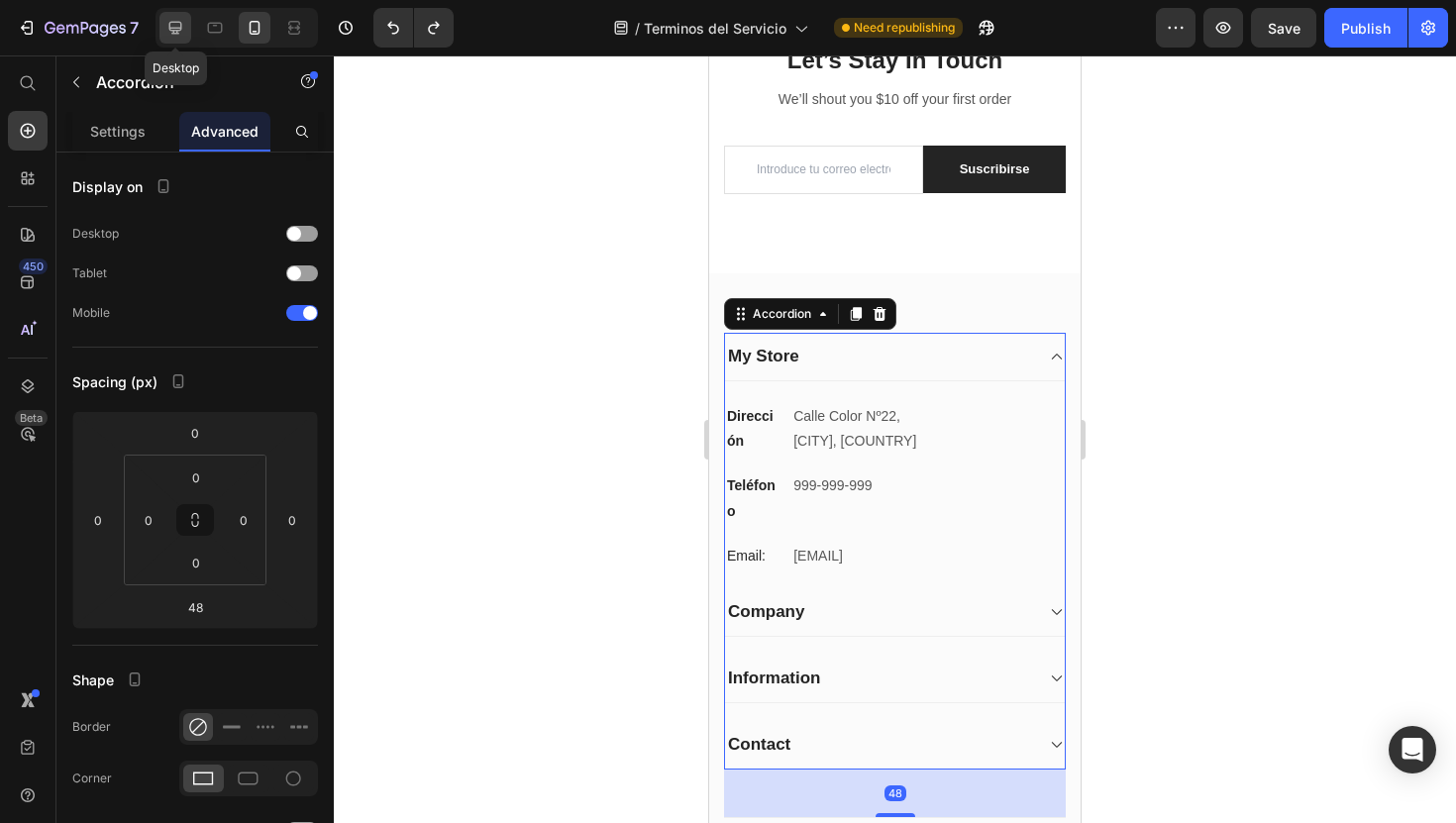 click 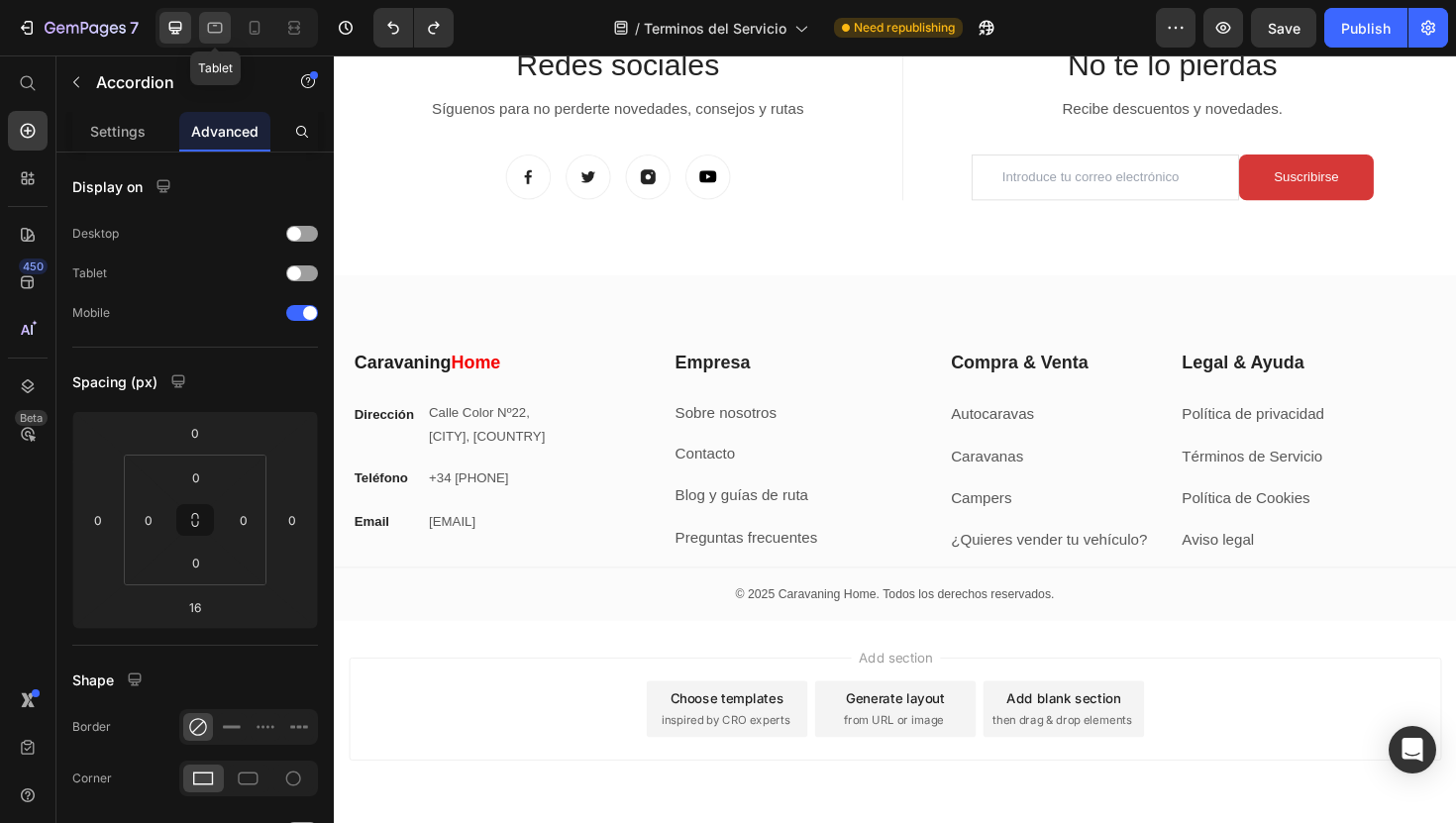 click 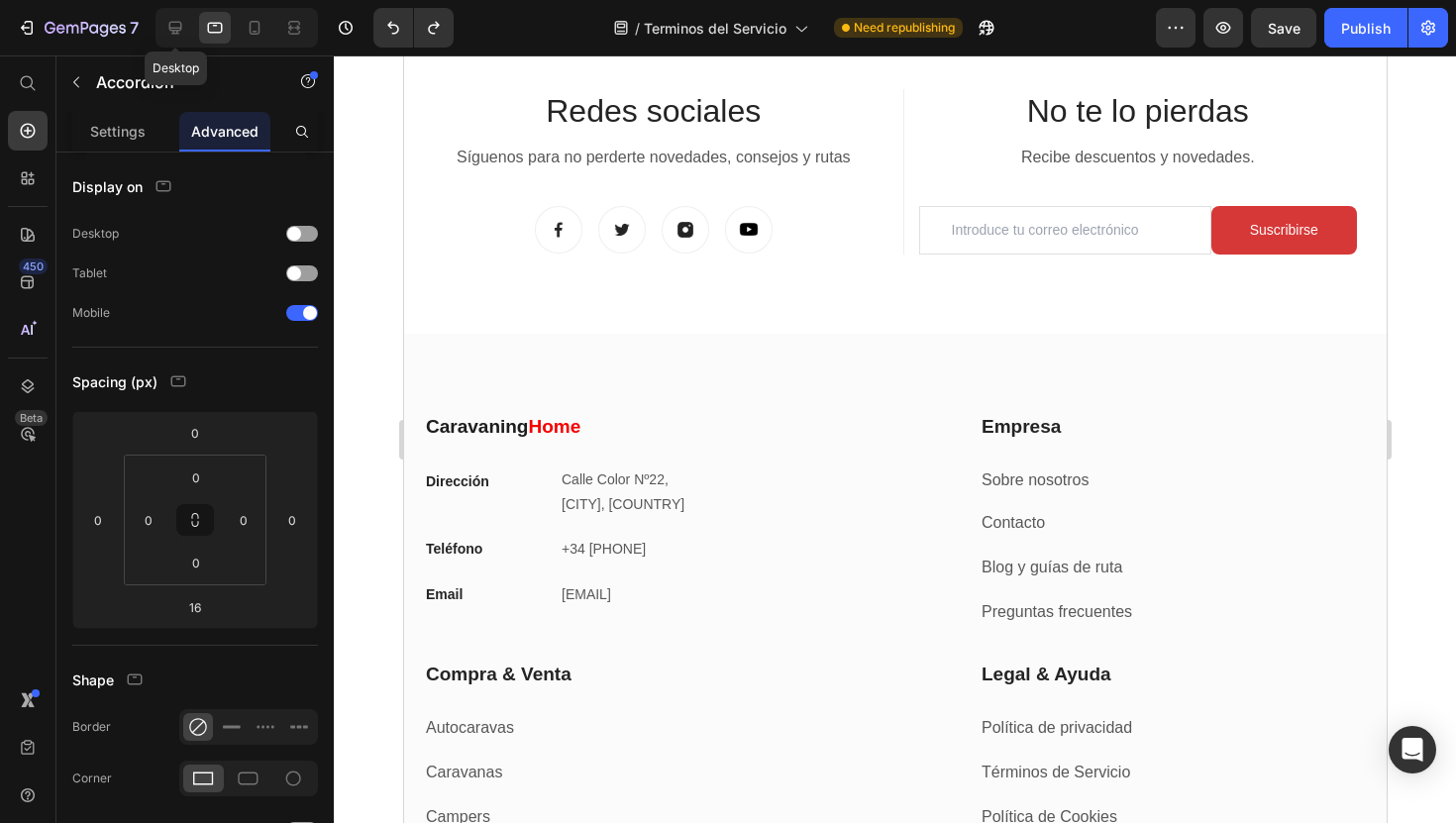 scroll, scrollTop: 5199, scrollLeft: 0, axis: vertical 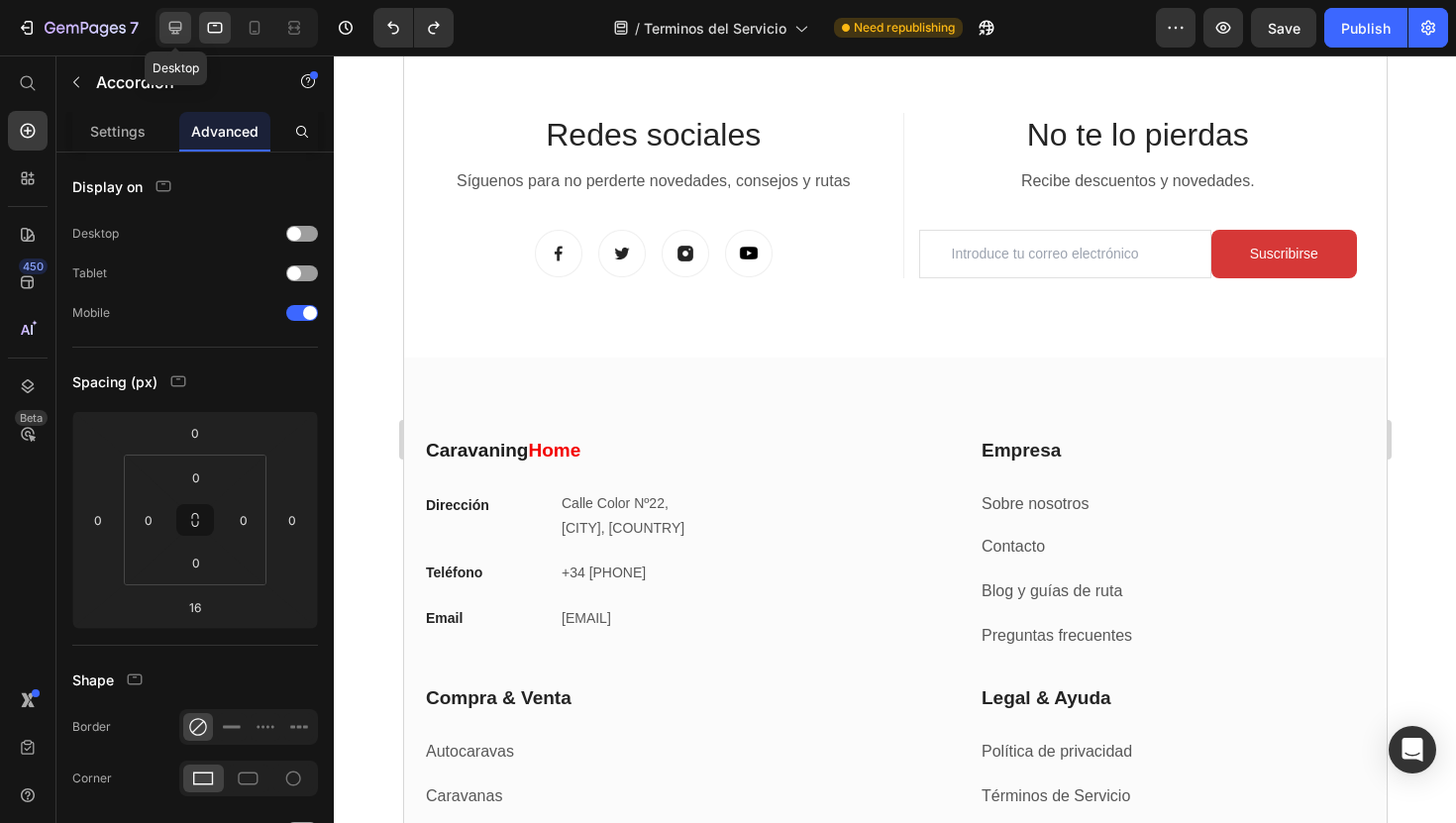 click 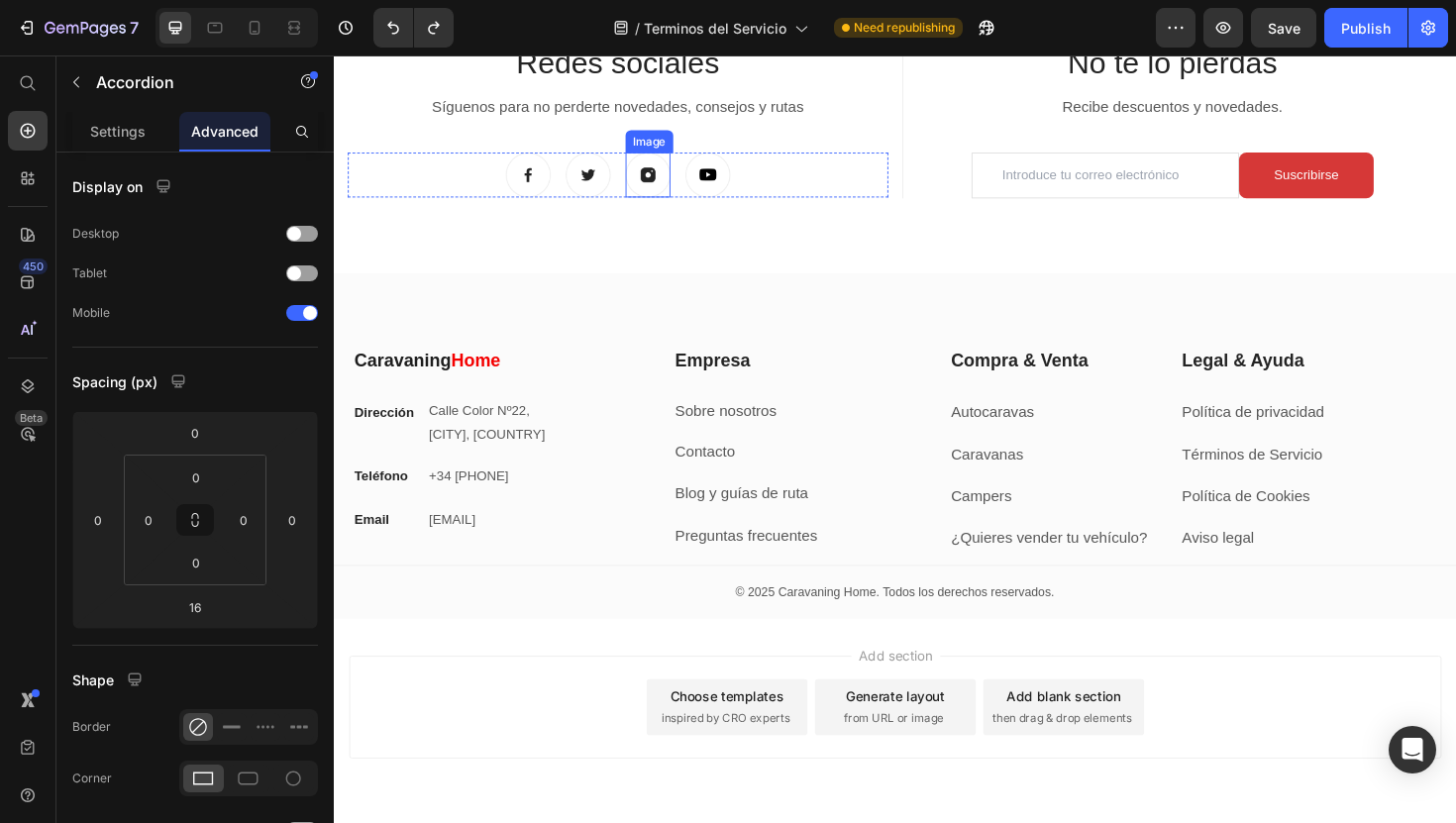 scroll, scrollTop: 5130, scrollLeft: 0, axis: vertical 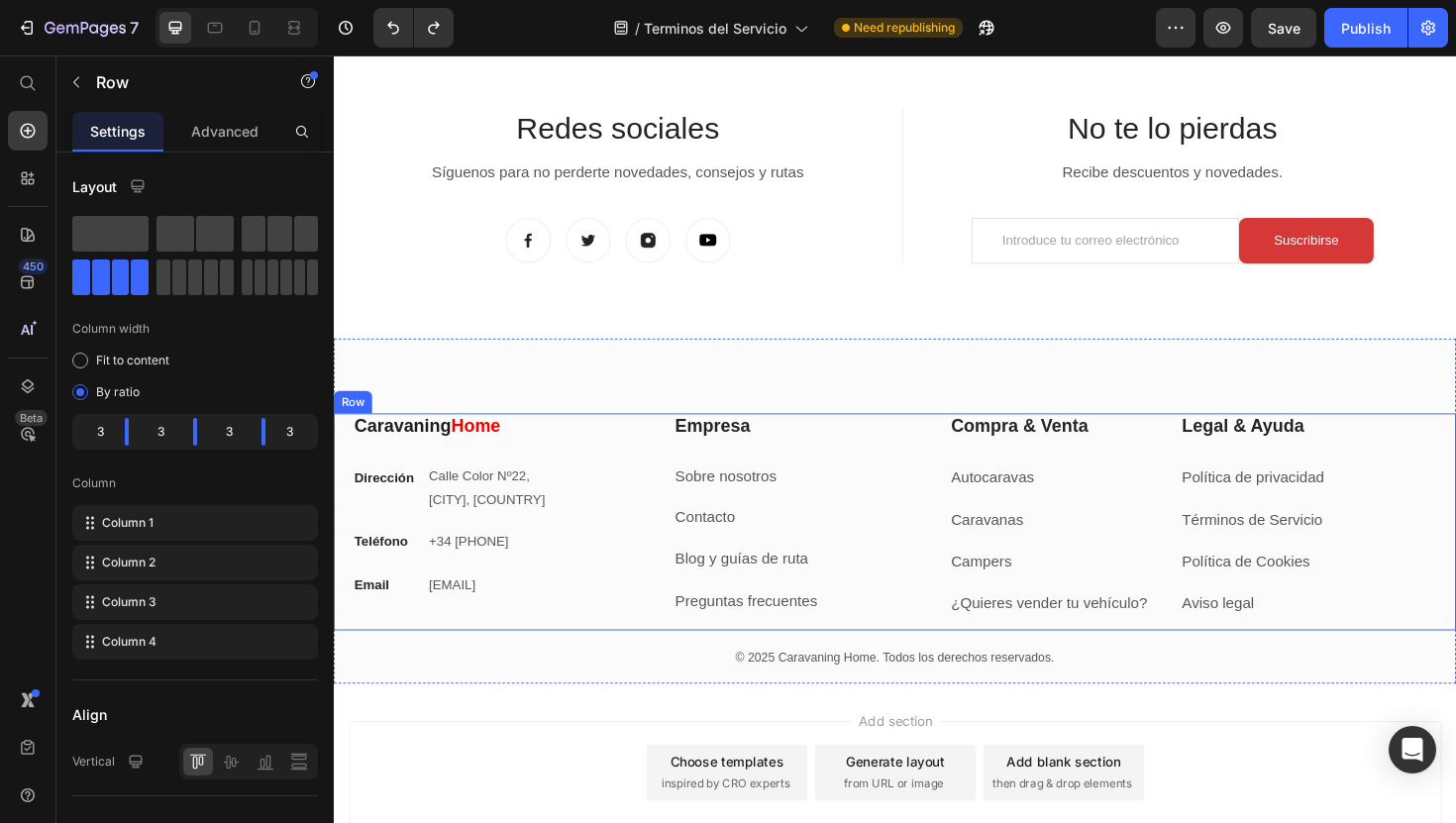click on "Caravaning Home Heading Dirección Text block Calle Color Nº22, [CITY], [COUNTRY] Text block Row Teléfono Text block +34 [PHONE] Text block Row Email Text block info@caravaninghome.com Text block Row" at bounding box center (499, 550) 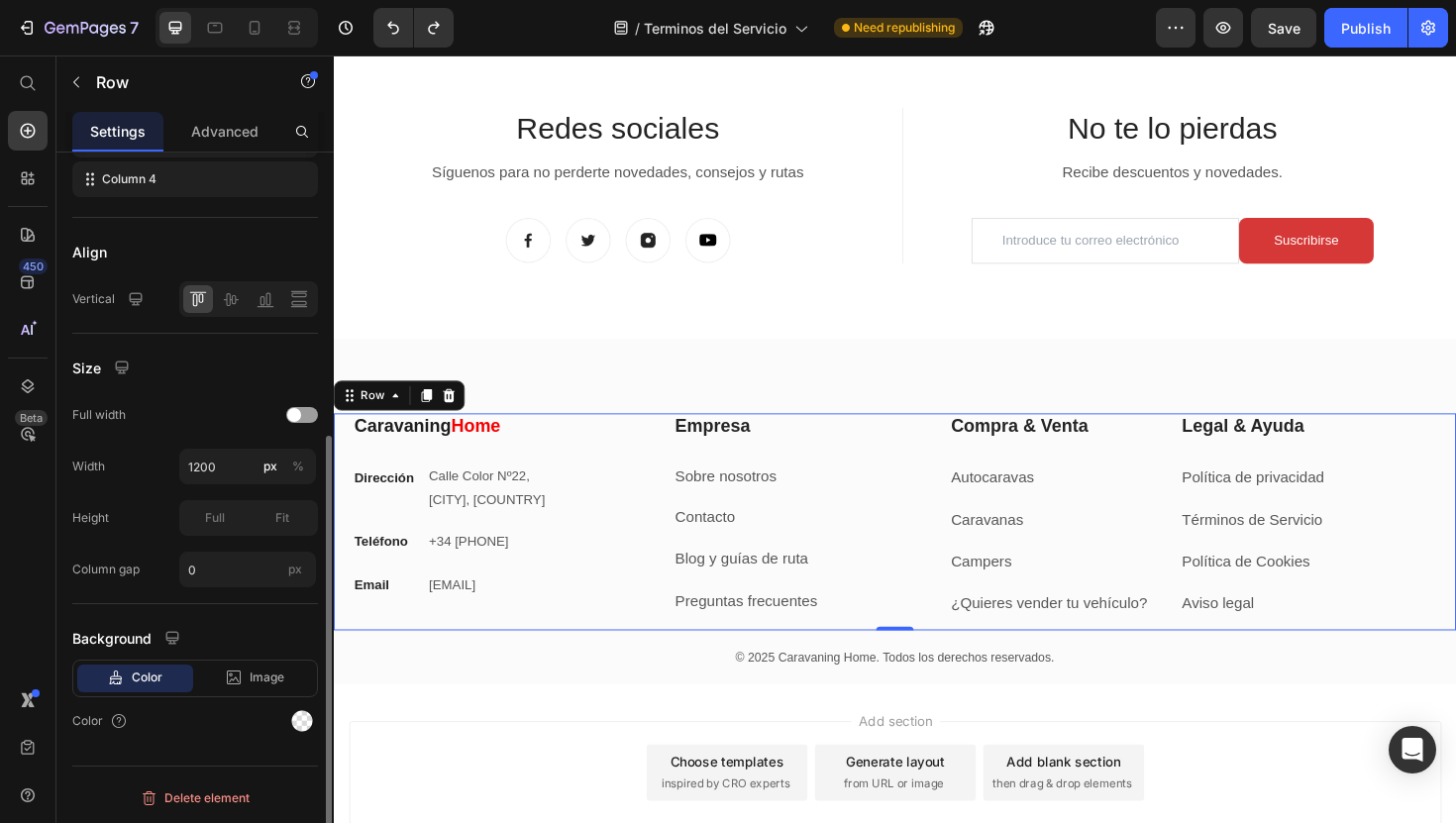scroll, scrollTop: 406, scrollLeft: 0, axis: vertical 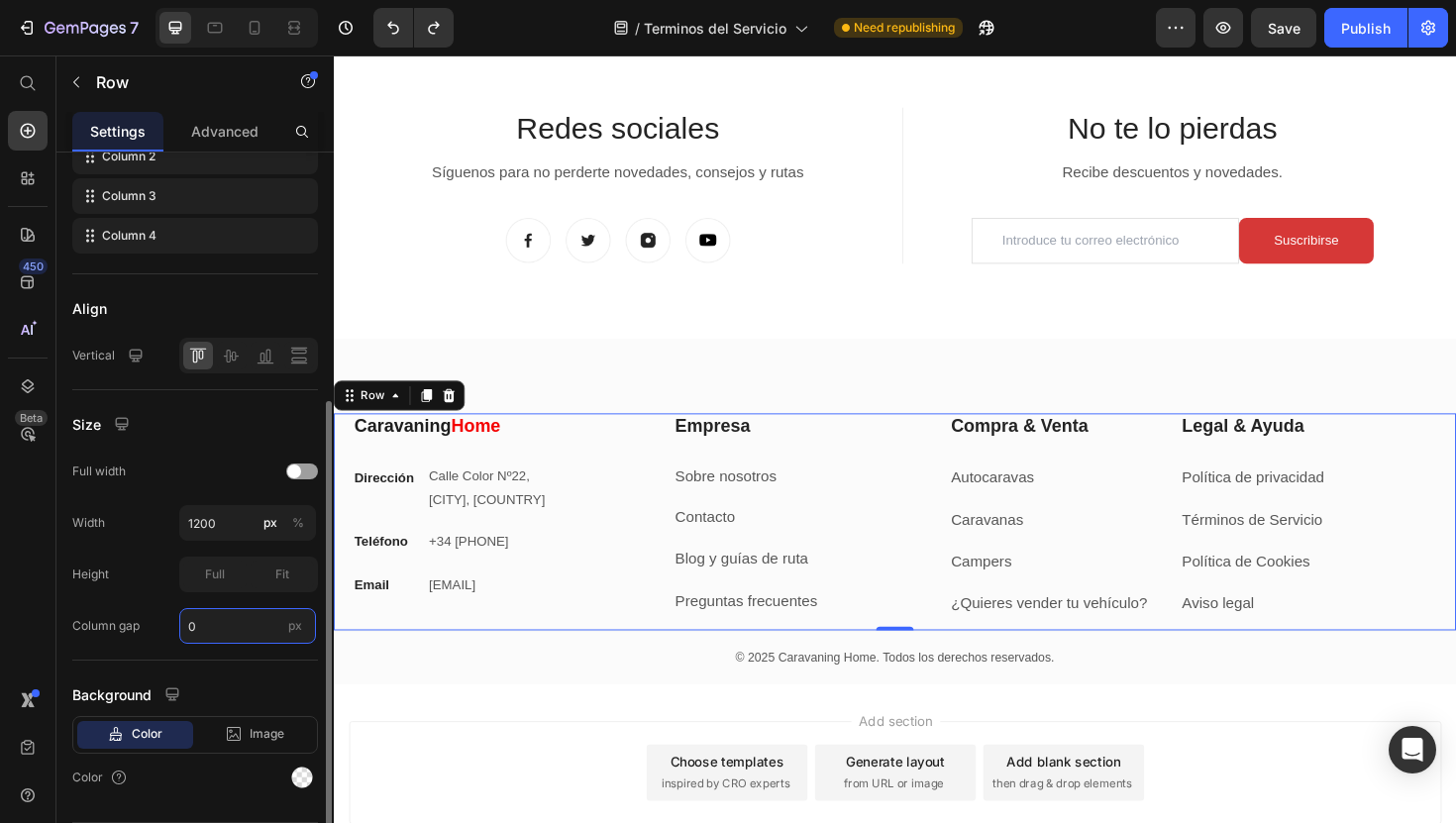 click on "0" at bounding box center [248, 626] 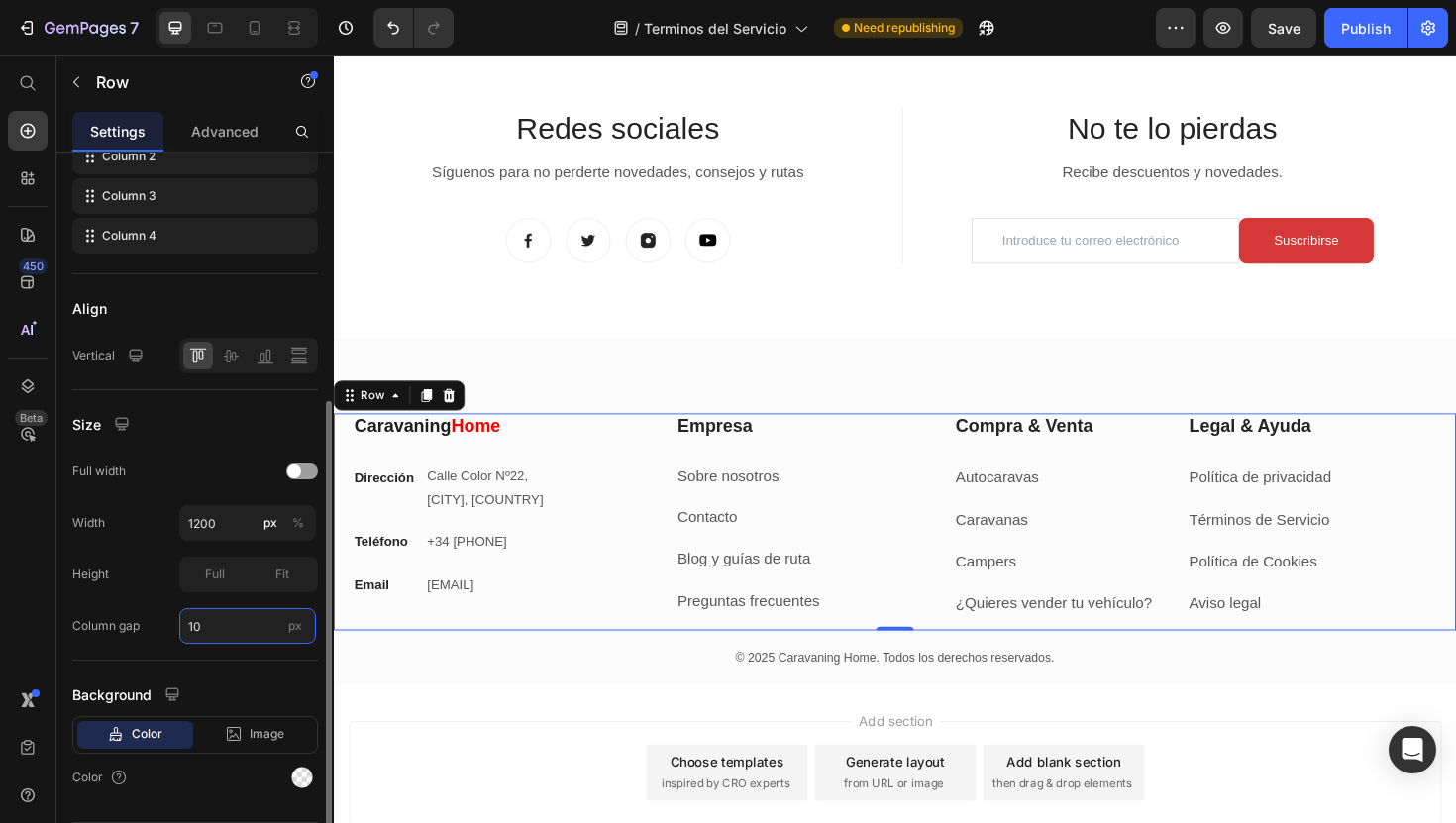 type on "100" 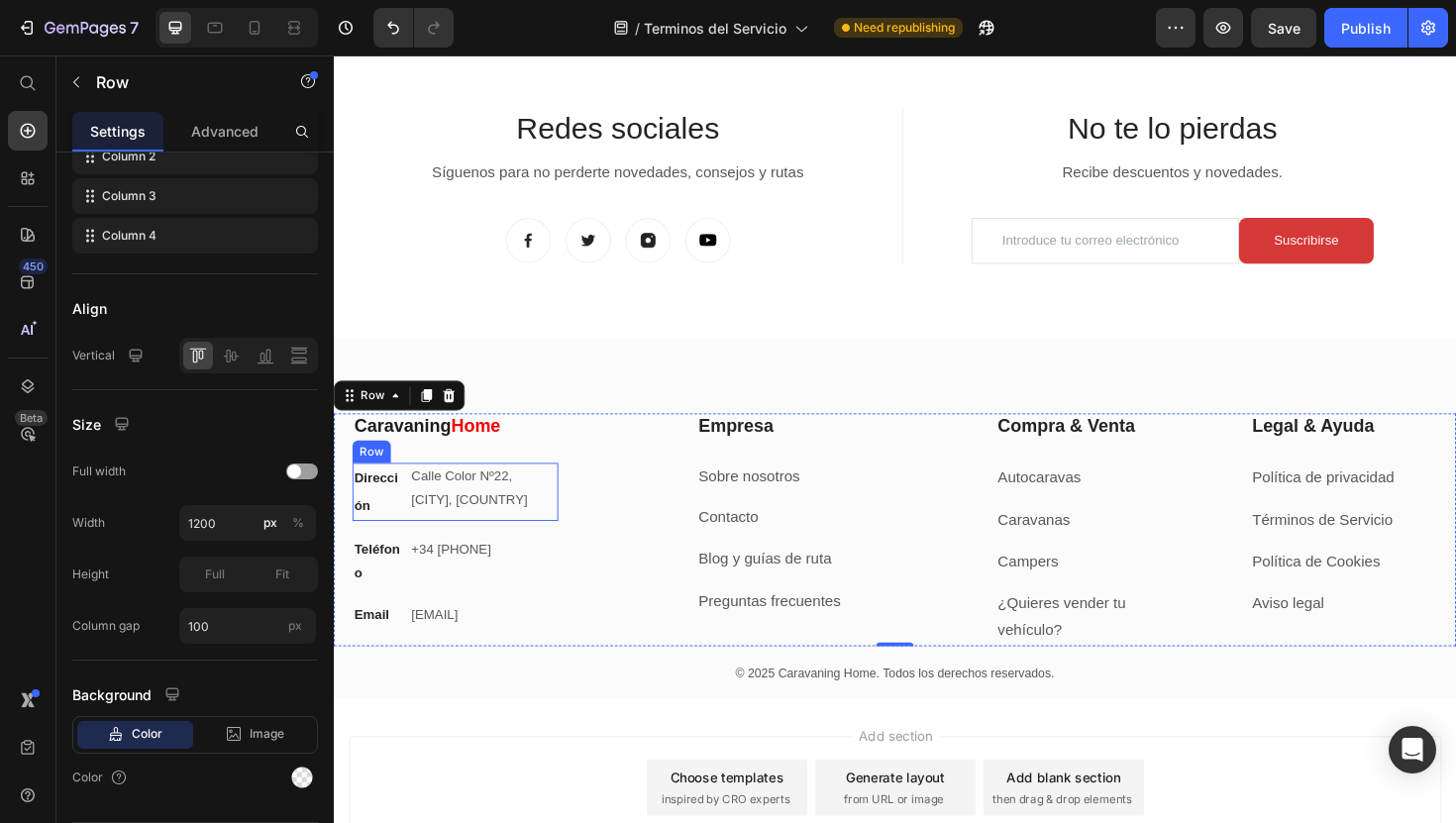 click on "Dirección Text block Calle Color Nº22, [CITY] Centro, [COUNTRY] Text block Row" at bounding box center (463, 518) 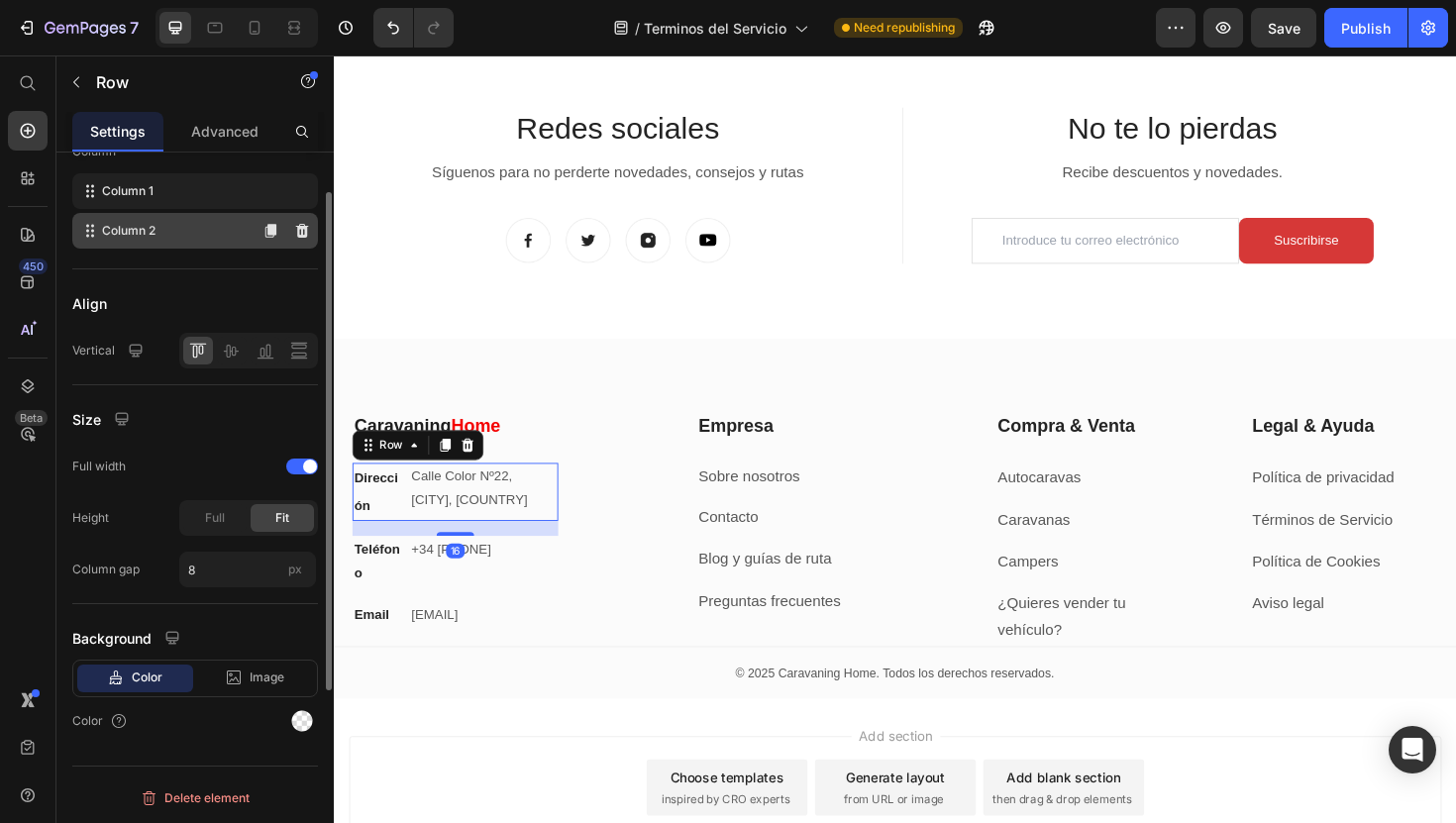 scroll, scrollTop: 0, scrollLeft: 0, axis: both 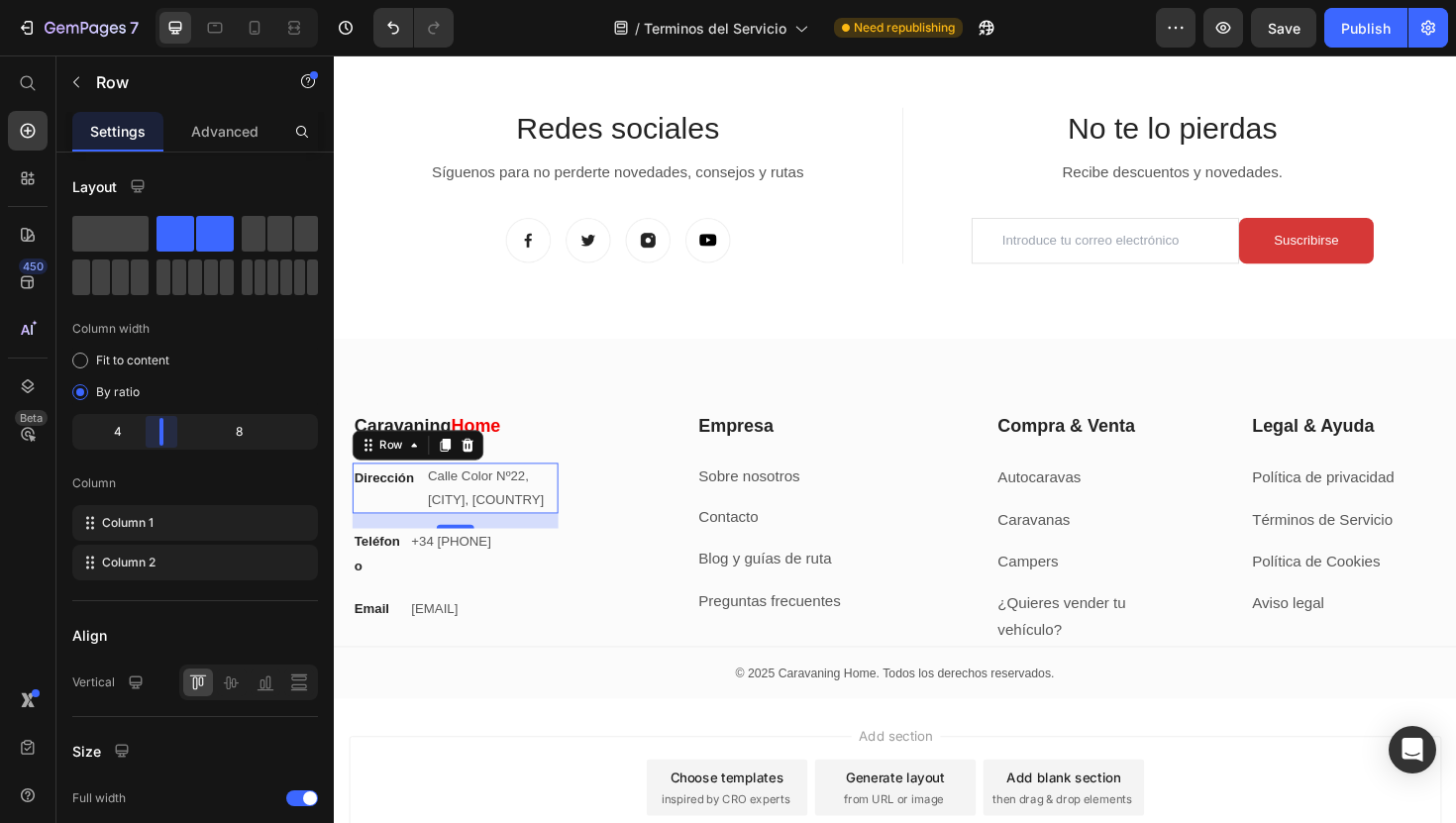 drag, startPoint x: 137, startPoint y: 431, endPoint x: 158, endPoint y: 433, distance: 21.095023 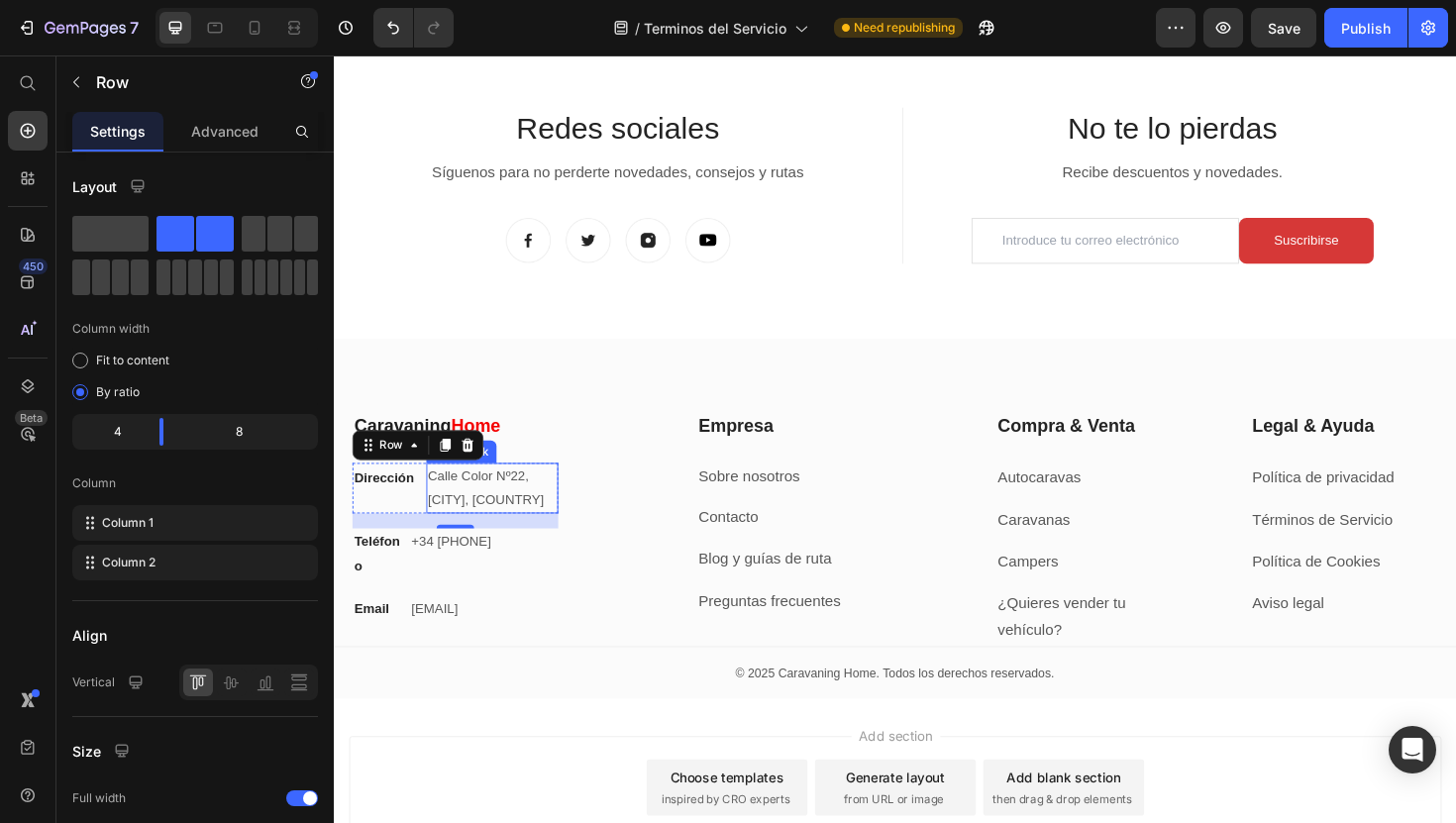 click on "[CITY], [COUNTRY]" at bounding box center (495, 526) 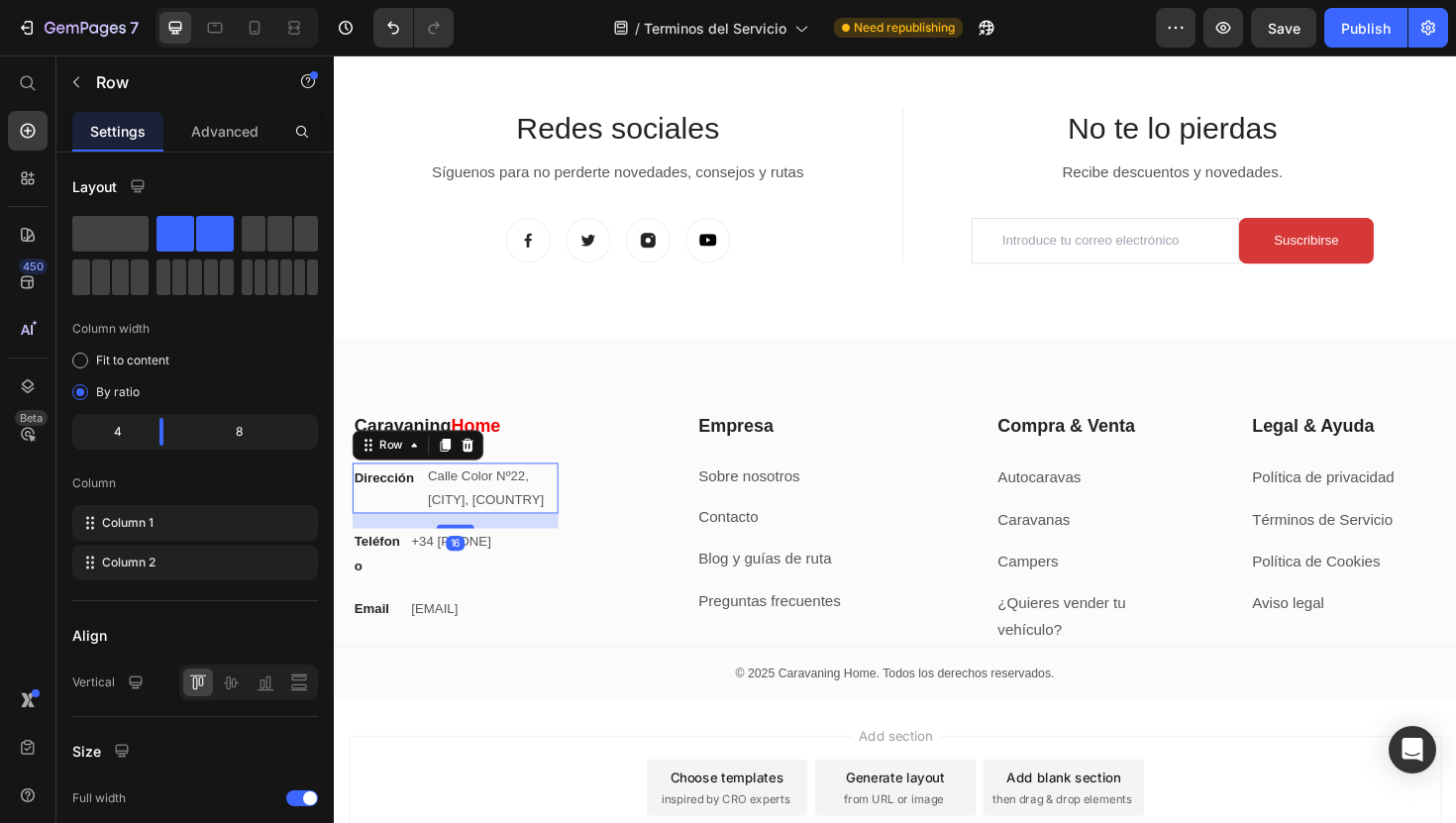click on "Dirección Text block Calle Color Nº22, [CITY], [COUNTRY] Text block Row   16" at bounding box center (463, 514) 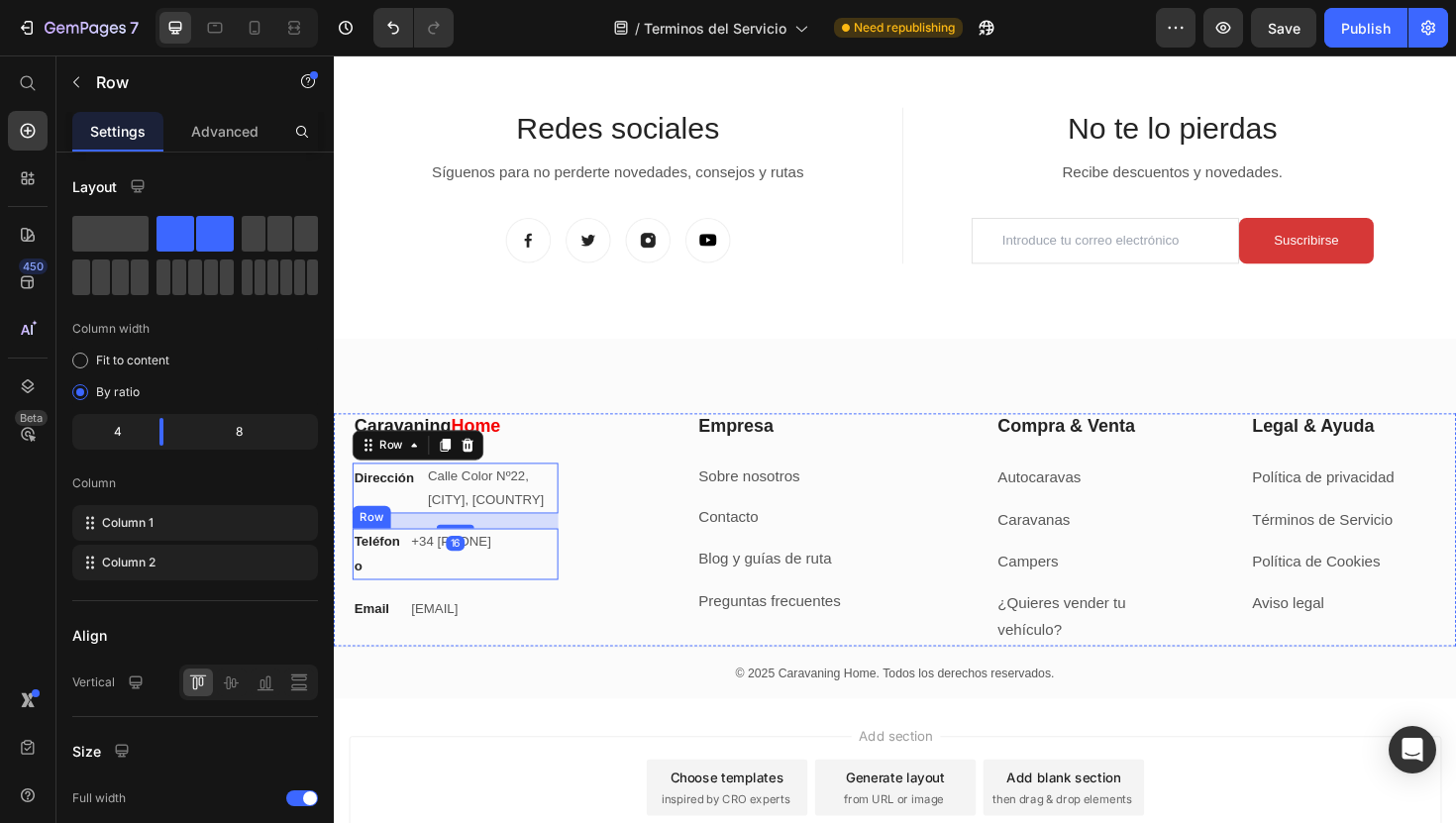 click on "+34 [PHONE] Text block" at bounding box center [492, 583] 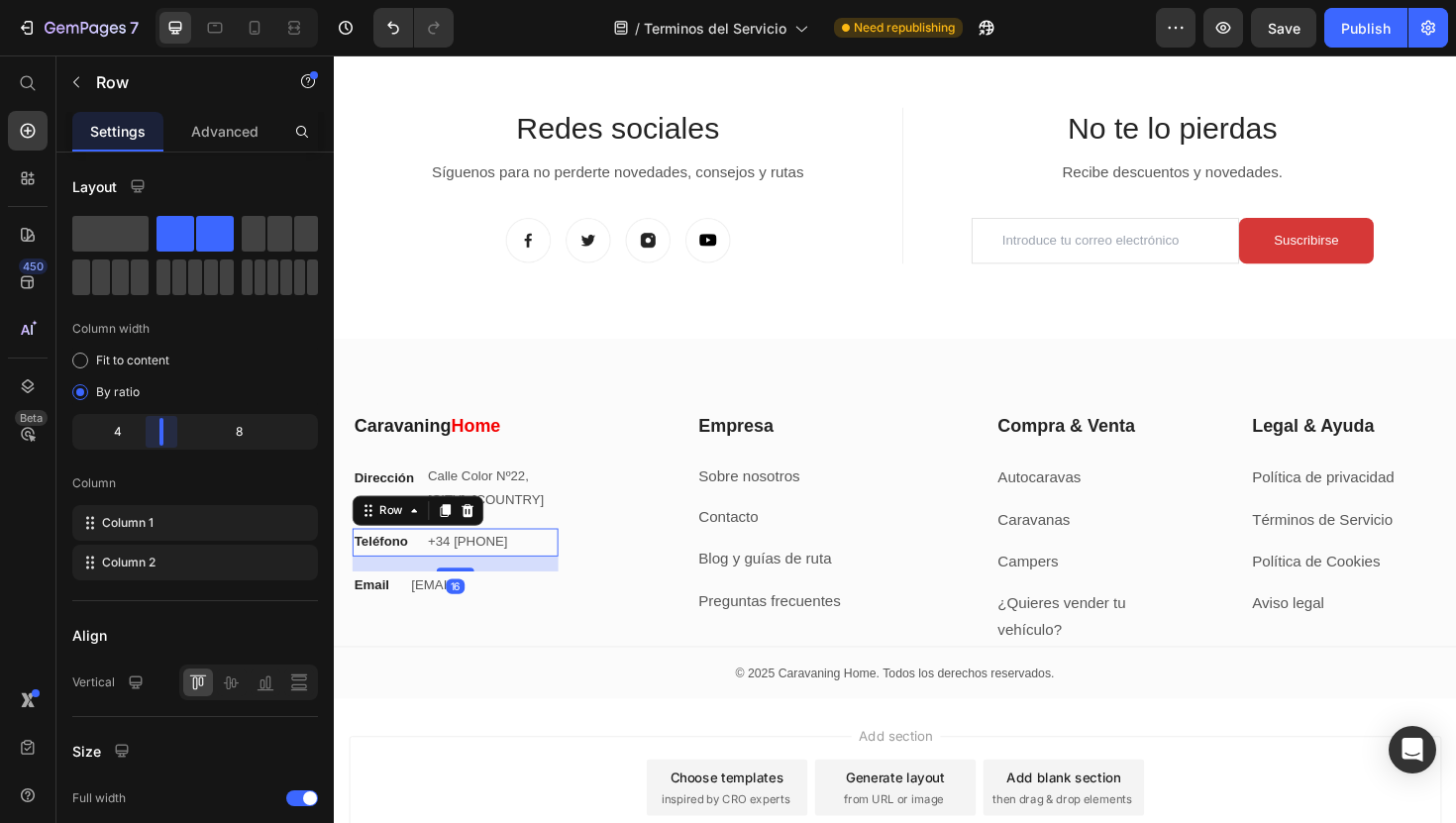 click on "7 Version history / Terminos del Servicio Need republishing Preview Save Publish 450 Beta Start with Sections Elements Hero Section Product Detail Brands Trusted Badges Guarantee Product Breakdown How to use Testimonials Compare Bundle FAQs Social Proof Brand Story Product List Collection Blog List Contact Sticky Add to Cart Custom Footer Browse Library 450 Layout
Row
Row
Row
Row Text
Heading
Text Block Button
Button
Button
Sticky Back to top Media
Image Image" at bounding box center (728, 0) 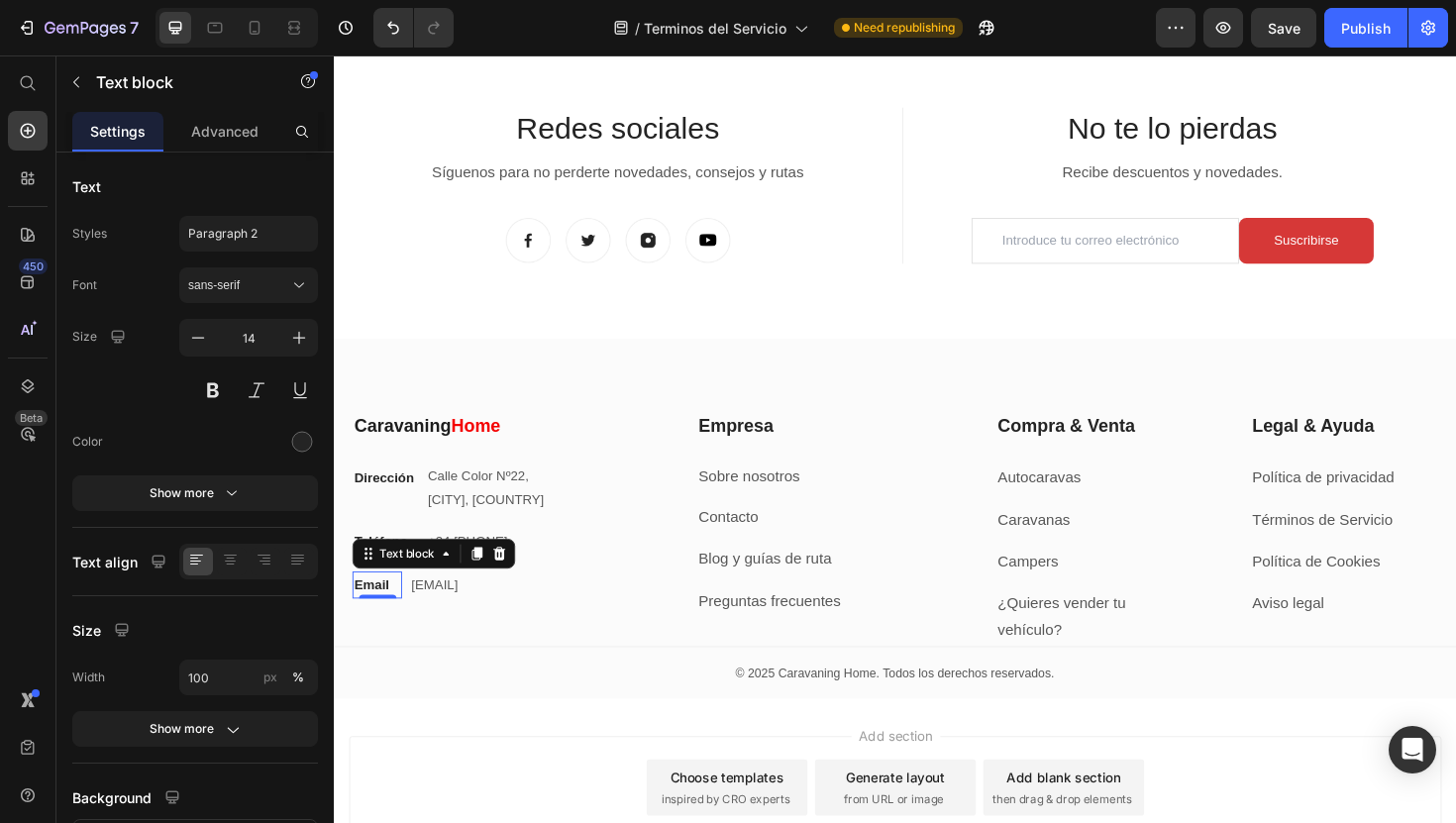 click on "Email" at bounding box center (379, 616) 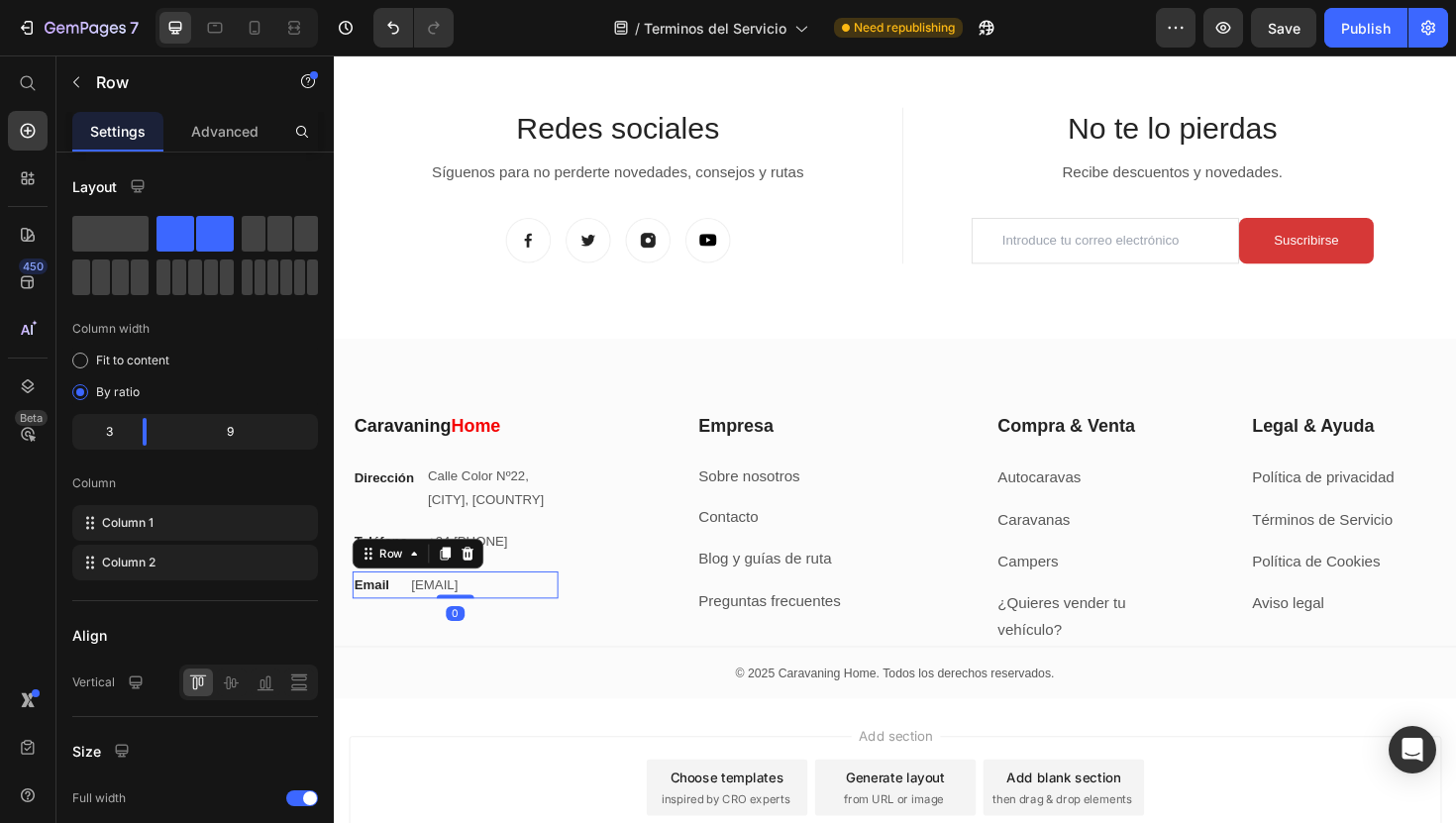 click on "Email Text block info@caravaninghome.com Text block Row   0" at bounding box center [463, 616] 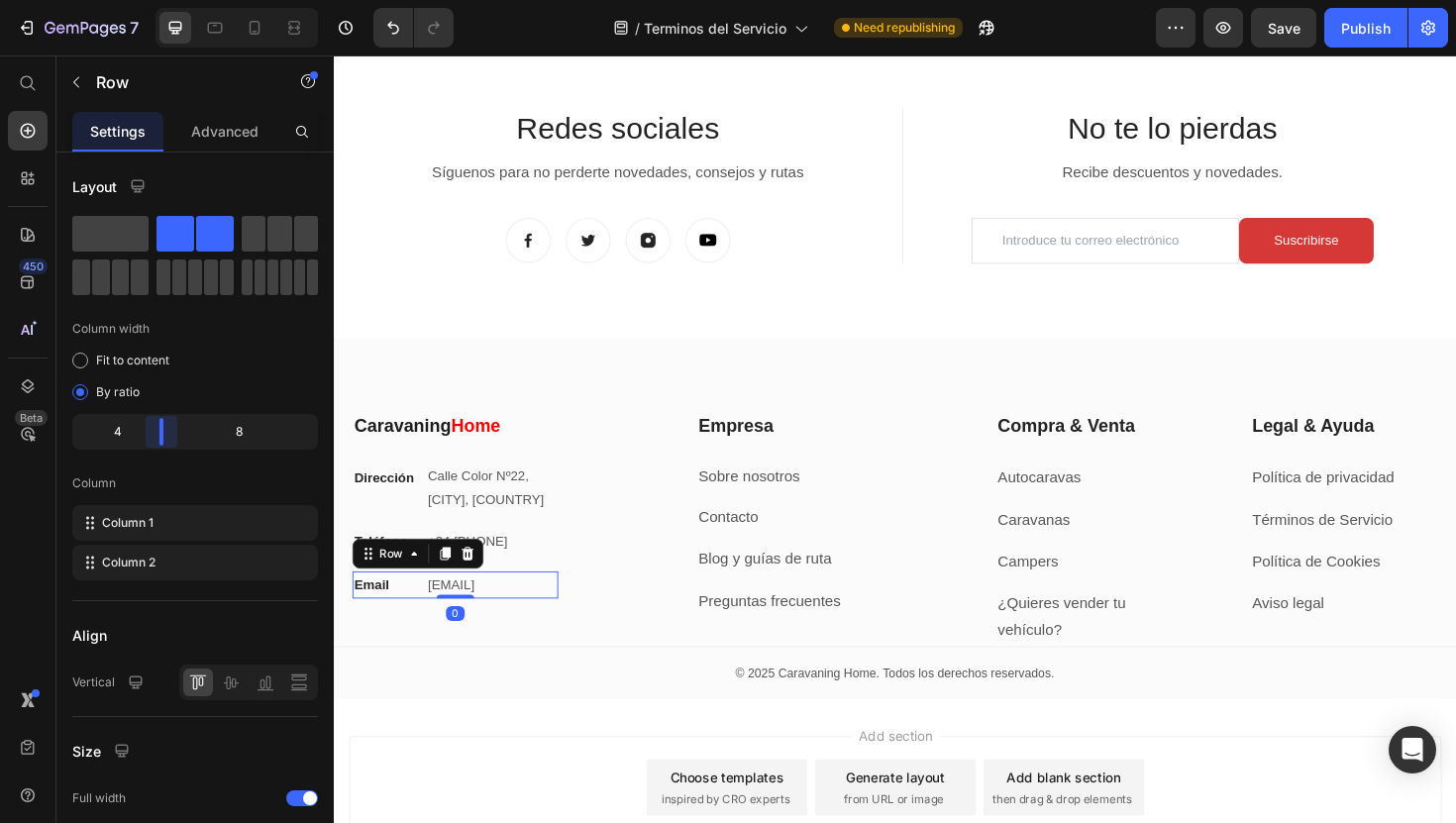 click on "7 Version history / Terminos del Servicio Need republishing Preview Save Publish 450 Beta Start with Sections Elements Hero Section Product Detail Brands Trusted Badges Guarantee Product Breakdown How to use Testimonials Compare Bundle FAQs Social Proof Brand Story Product List Collection Blog List Contact Sticky Add to Cart Custom Footer Browse Library 450 Layout
Row
Row
Row
Row Text
Heading
Text Block Button
Button
Button
Sticky Back to top Media
Image Image" at bounding box center [728, 0] 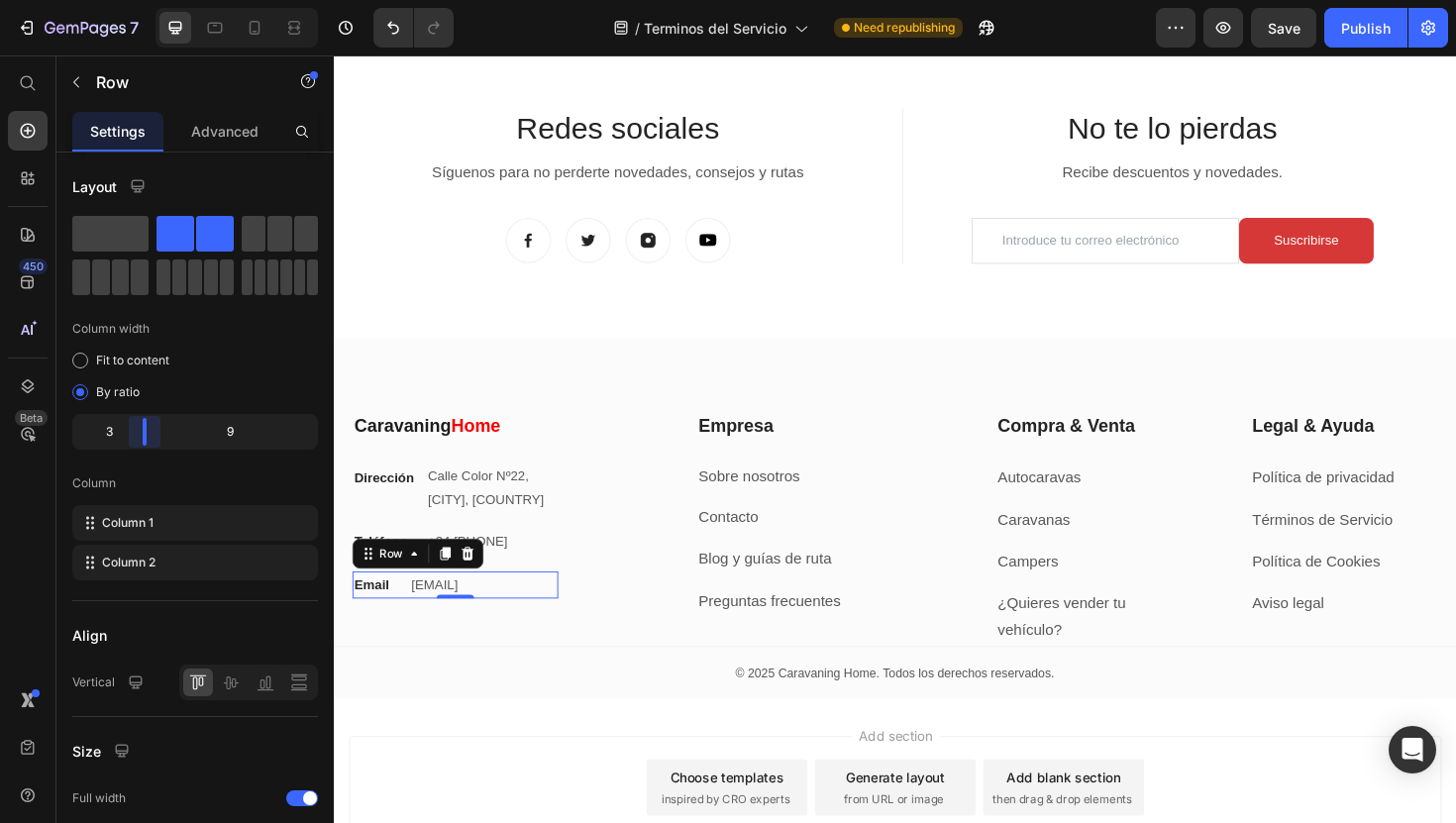 drag, startPoint x: 155, startPoint y: 427, endPoint x: 132, endPoint y: 427, distance: 23 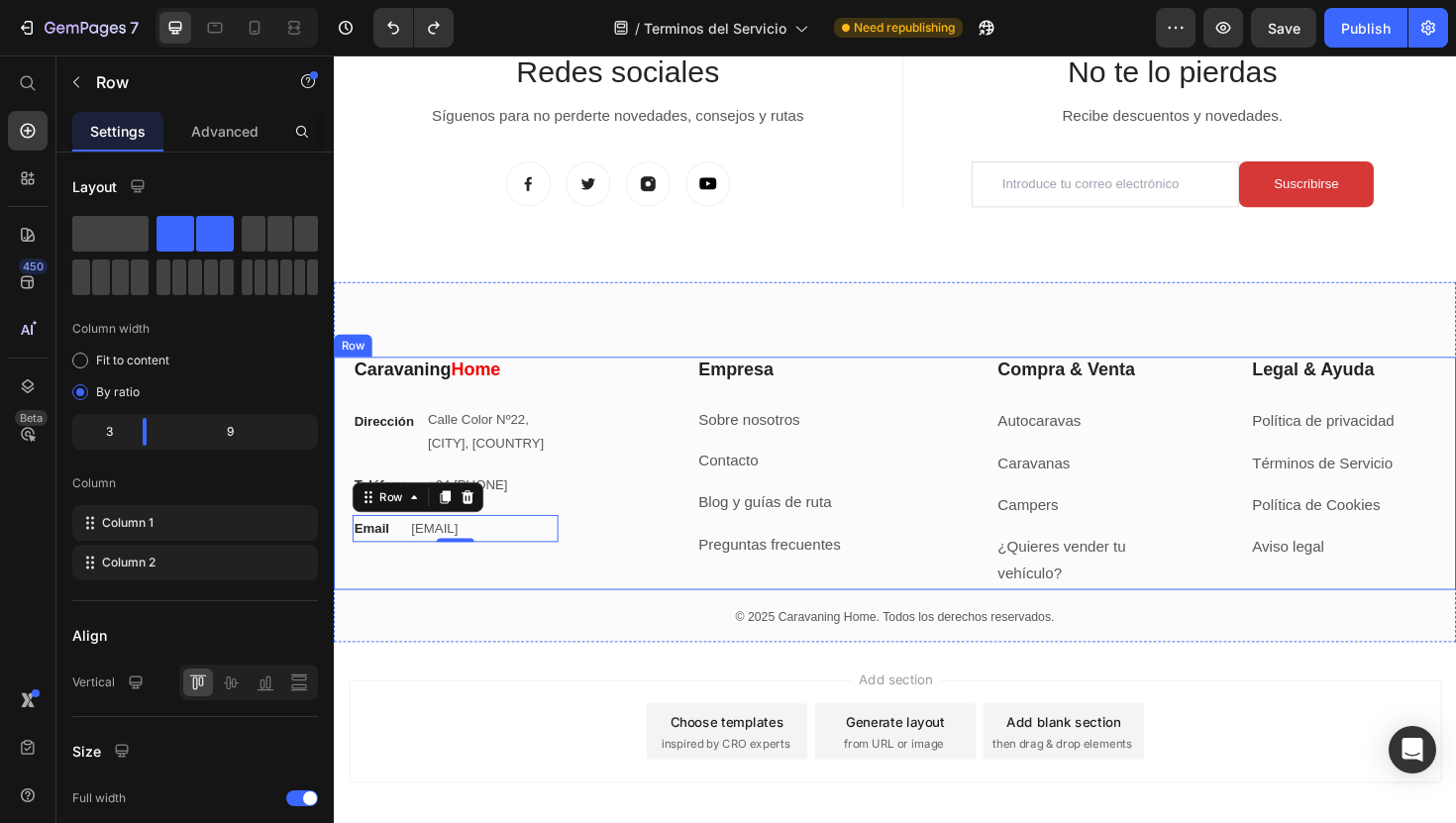 scroll, scrollTop: 5207, scrollLeft: 0, axis: vertical 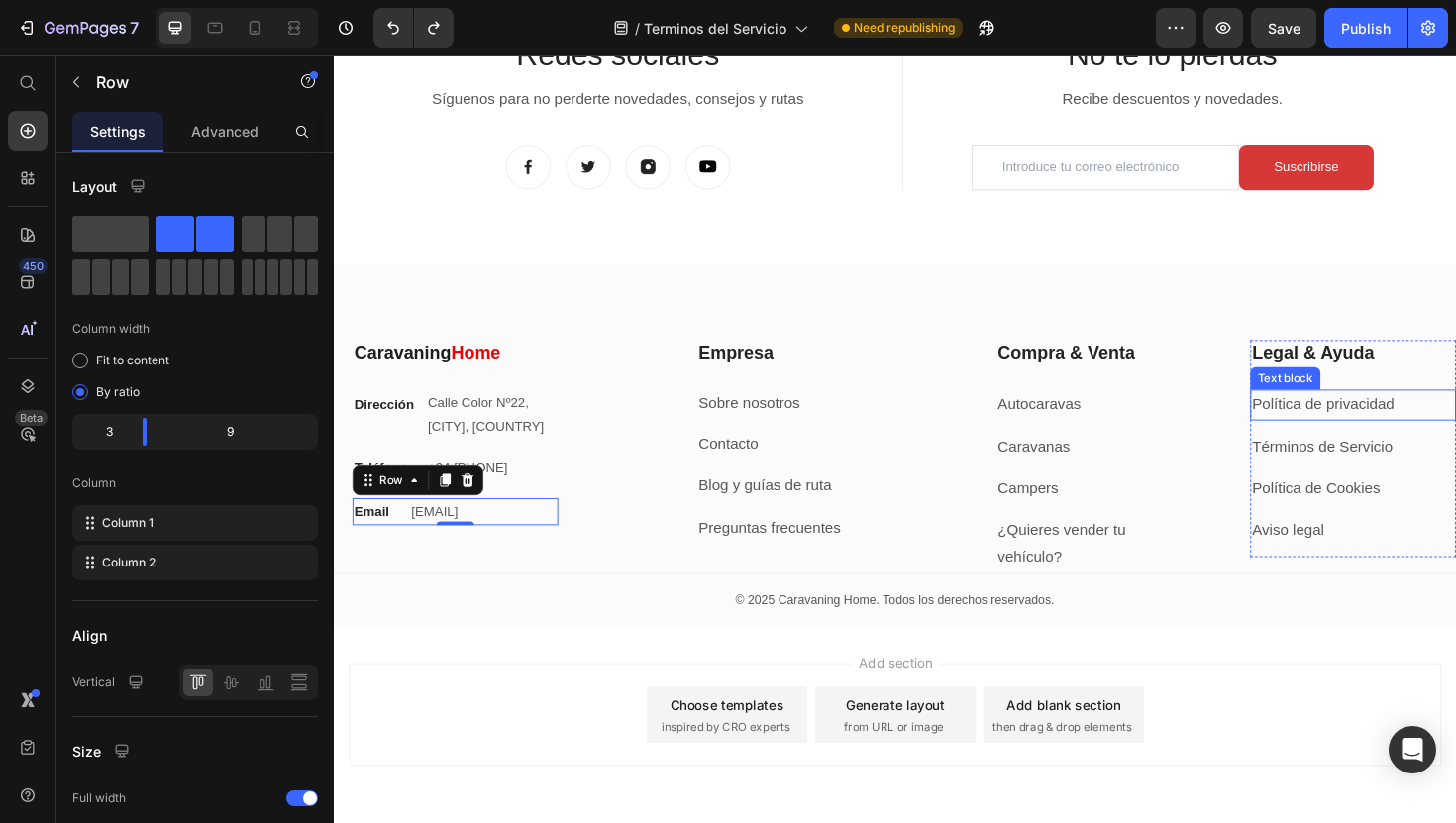 click on "Política de privacidad" at bounding box center (1413, 426) 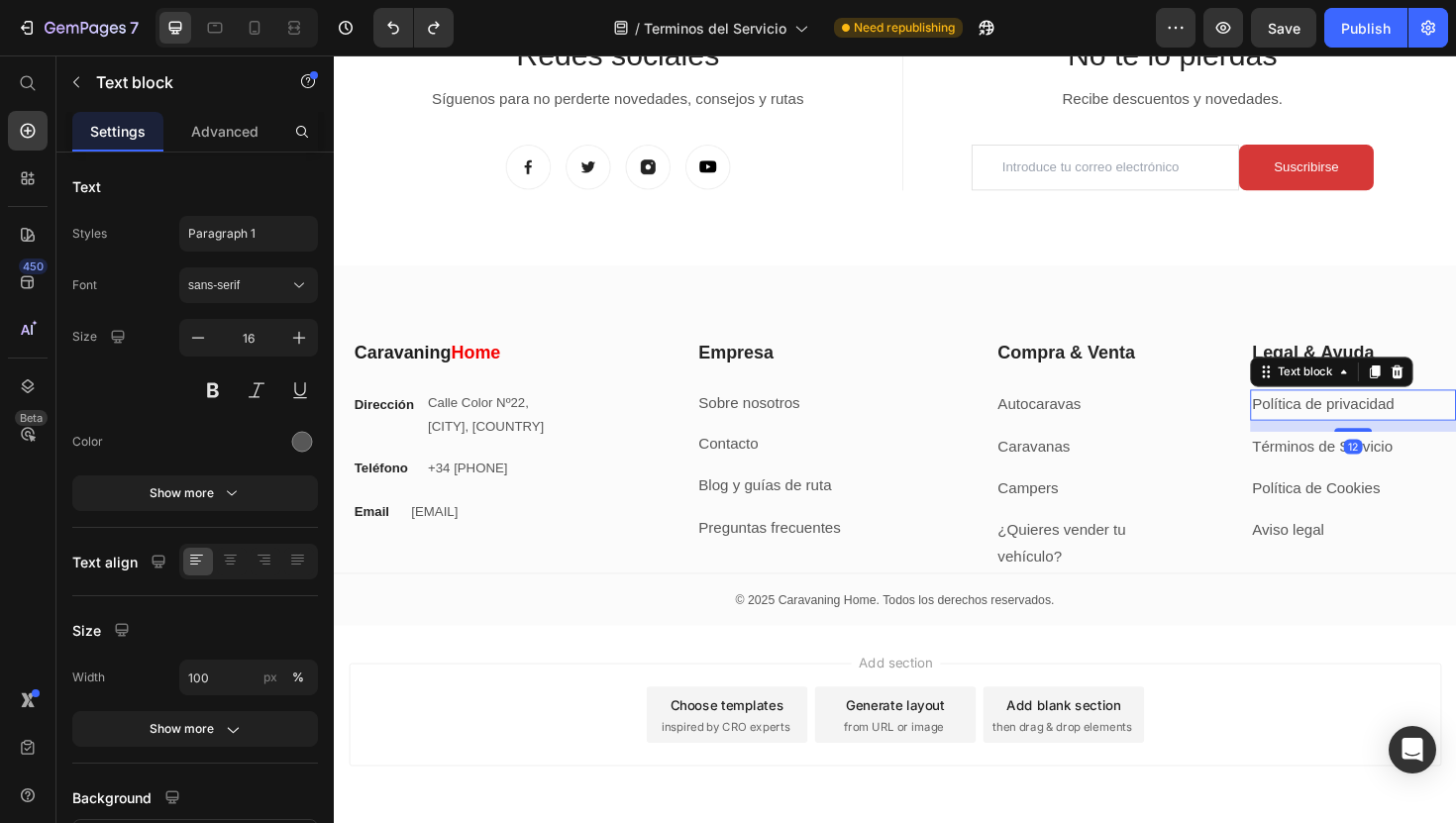 click on "Política de privacidad" at bounding box center (1382, 425) 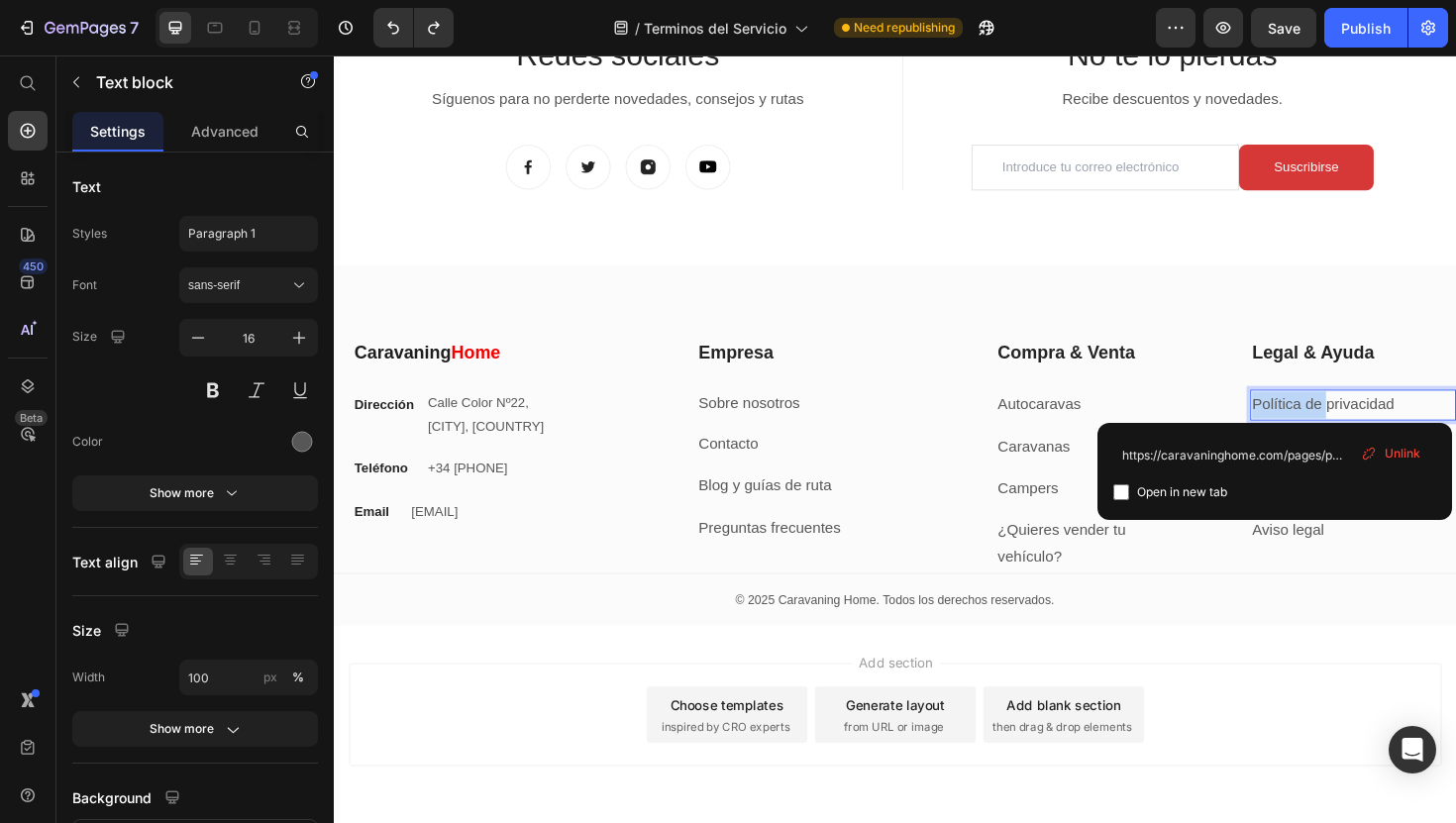 click on "Política de privacidad" at bounding box center (1382, 425) 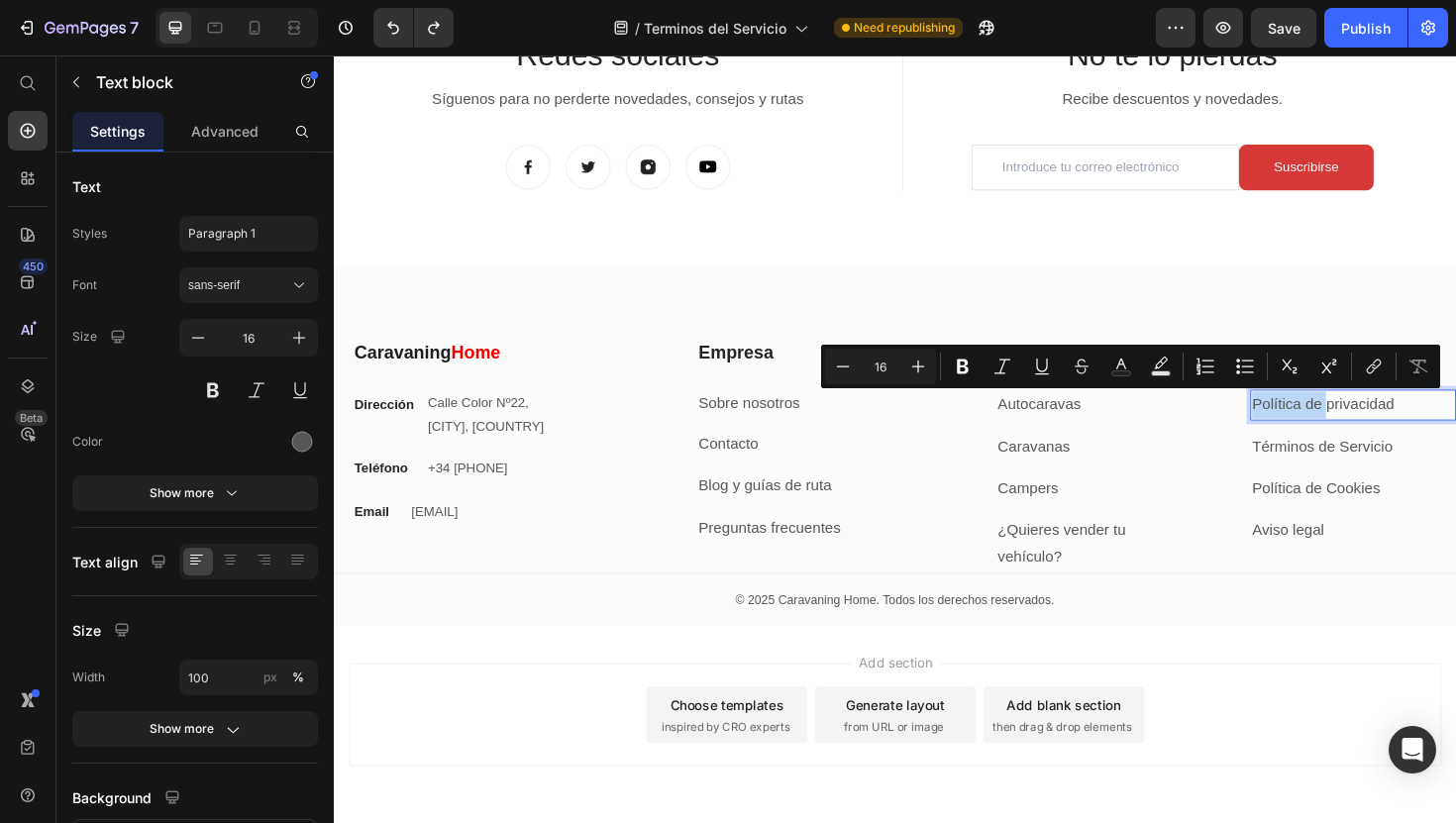 click on "Política de privacidad" at bounding box center (1382, 425) 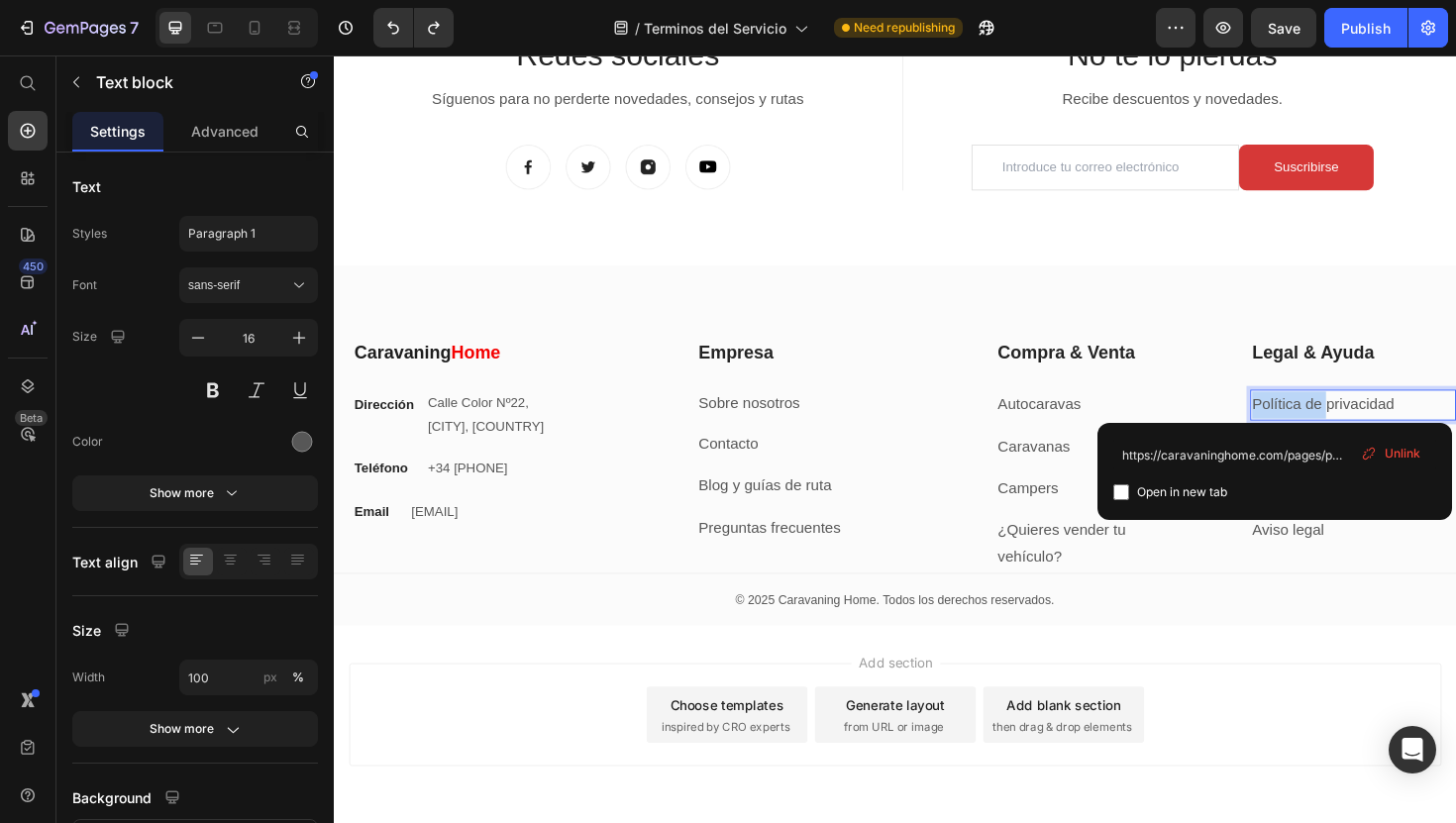 click on "Política de privacidad" at bounding box center (1382, 425) 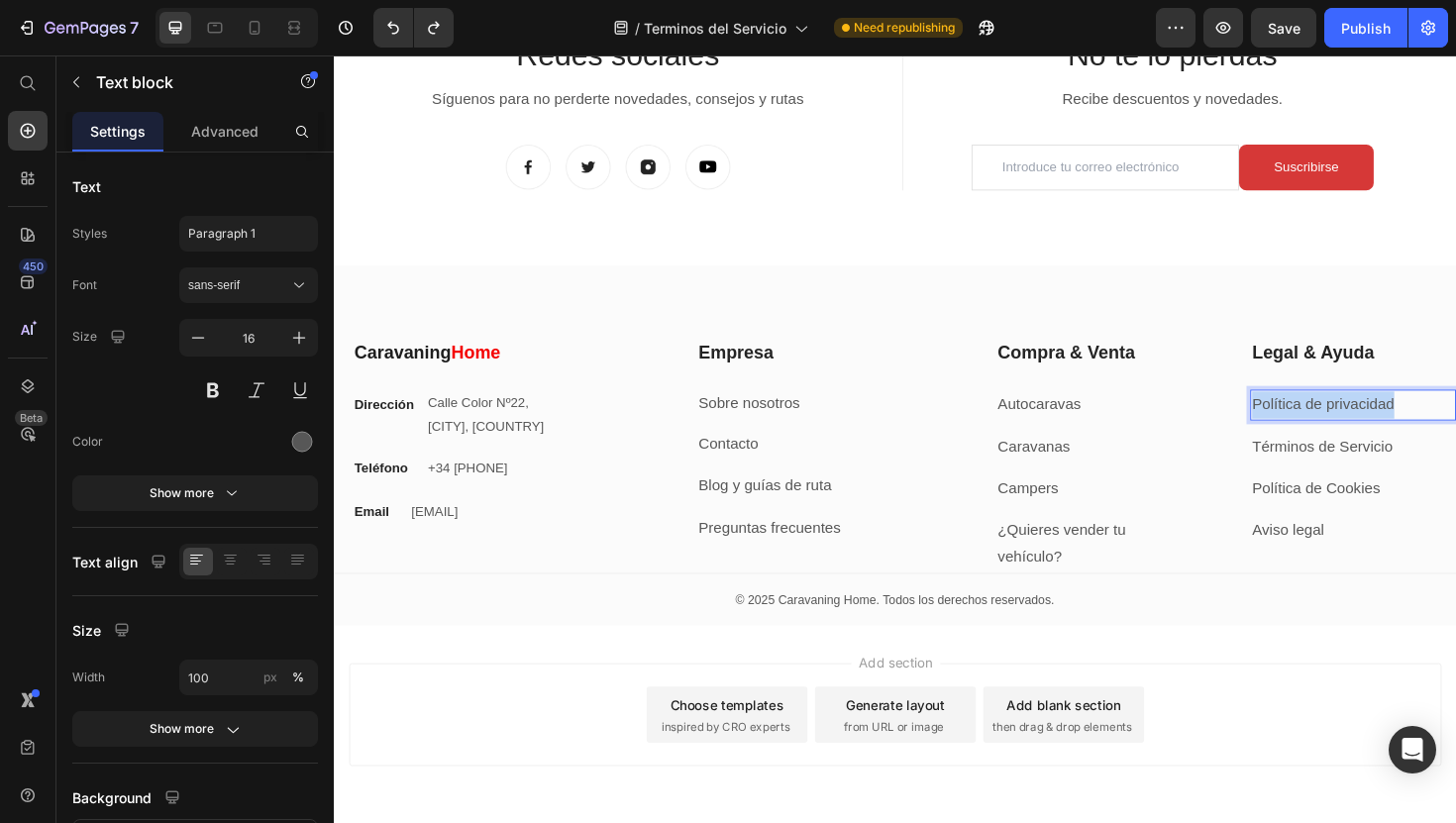 click on "Política de privacidad" at bounding box center (1382, 425) 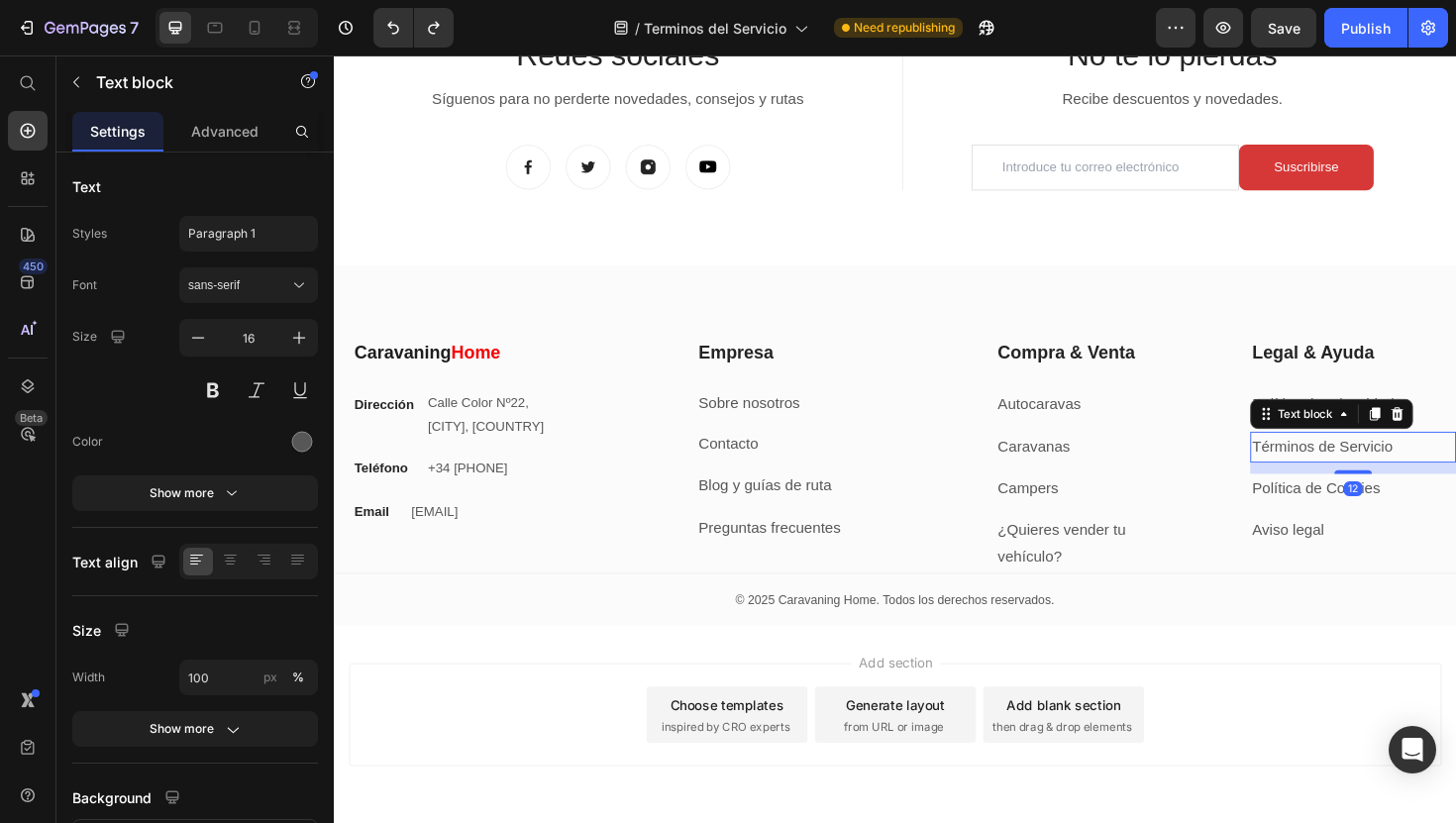 click on "Términos de Servicio" at bounding box center [1413, 470] 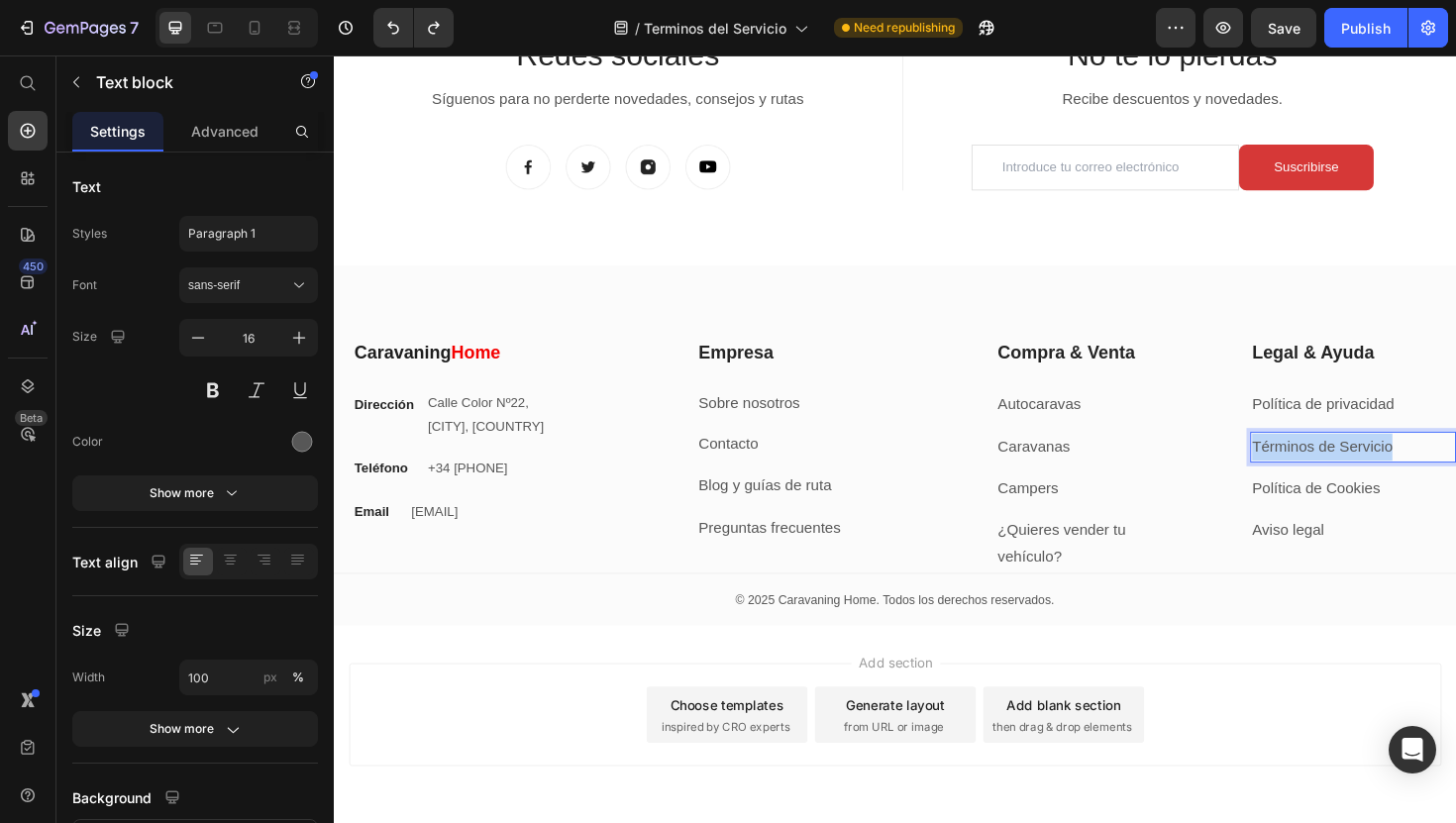 click on "Términos de Servicio" at bounding box center [1413, 470] 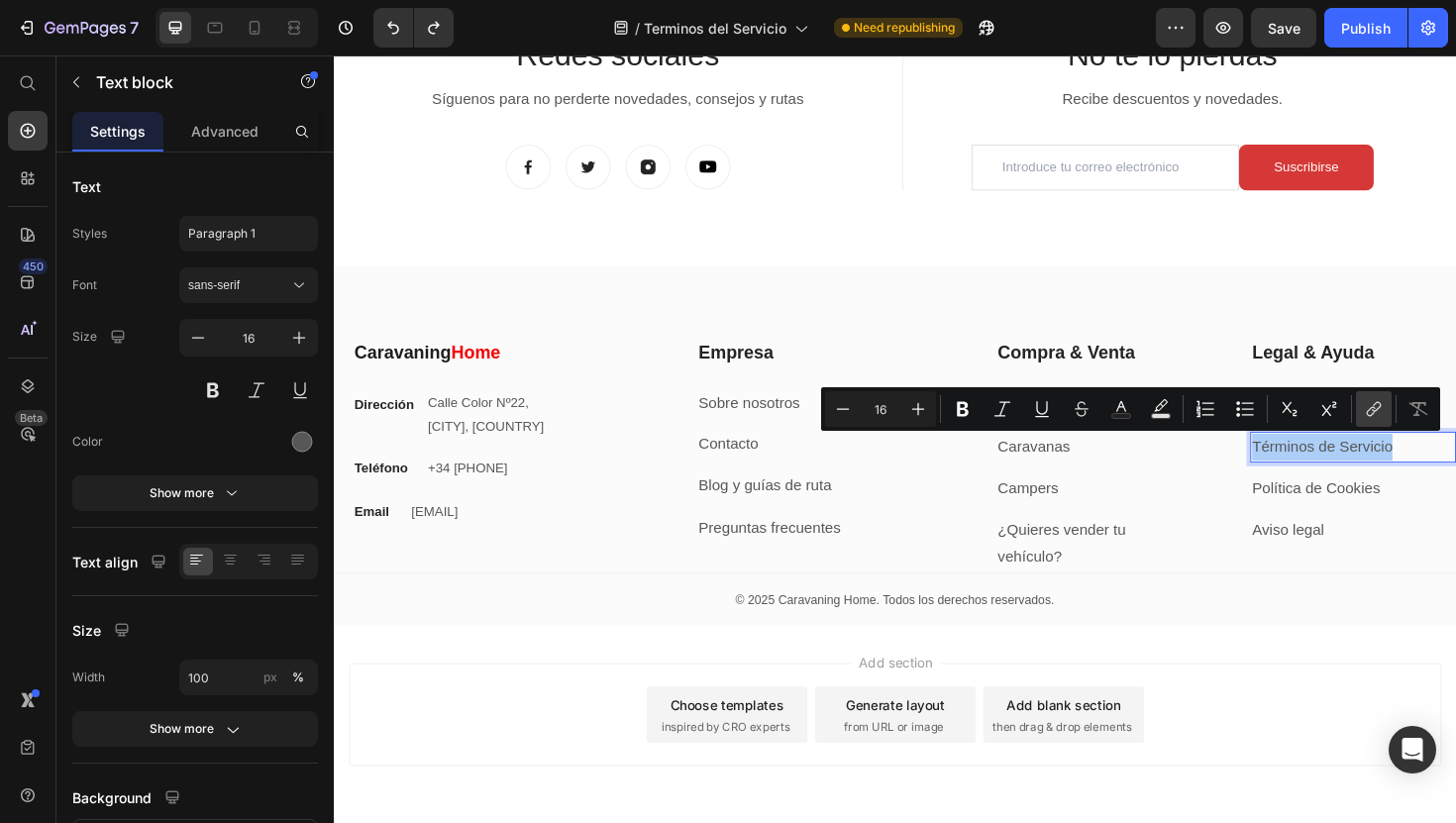 click 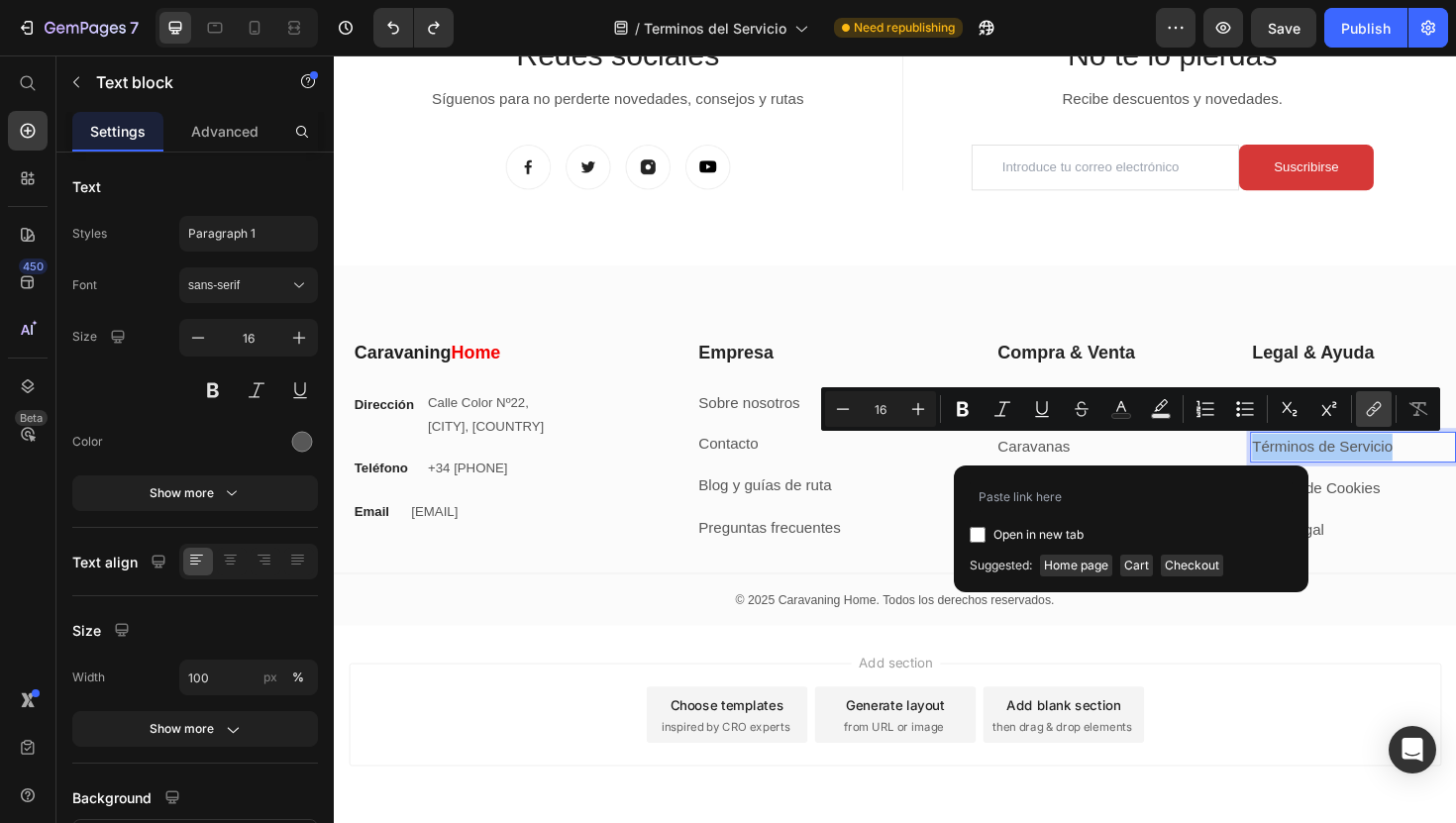 click on "link" at bounding box center (1374, 409) 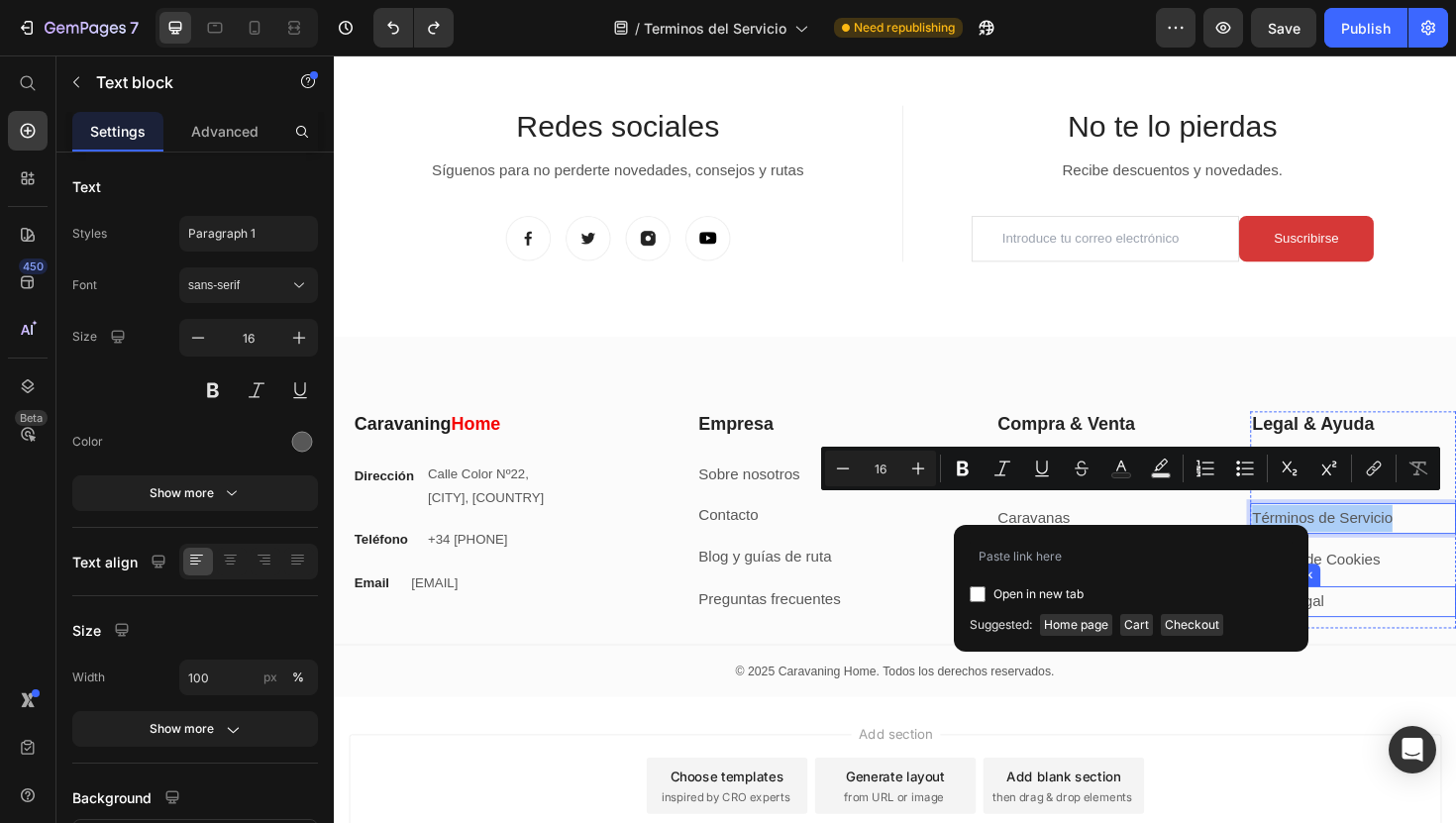 scroll, scrollTop: 5117, scrollLeft: 0, axis: vertical 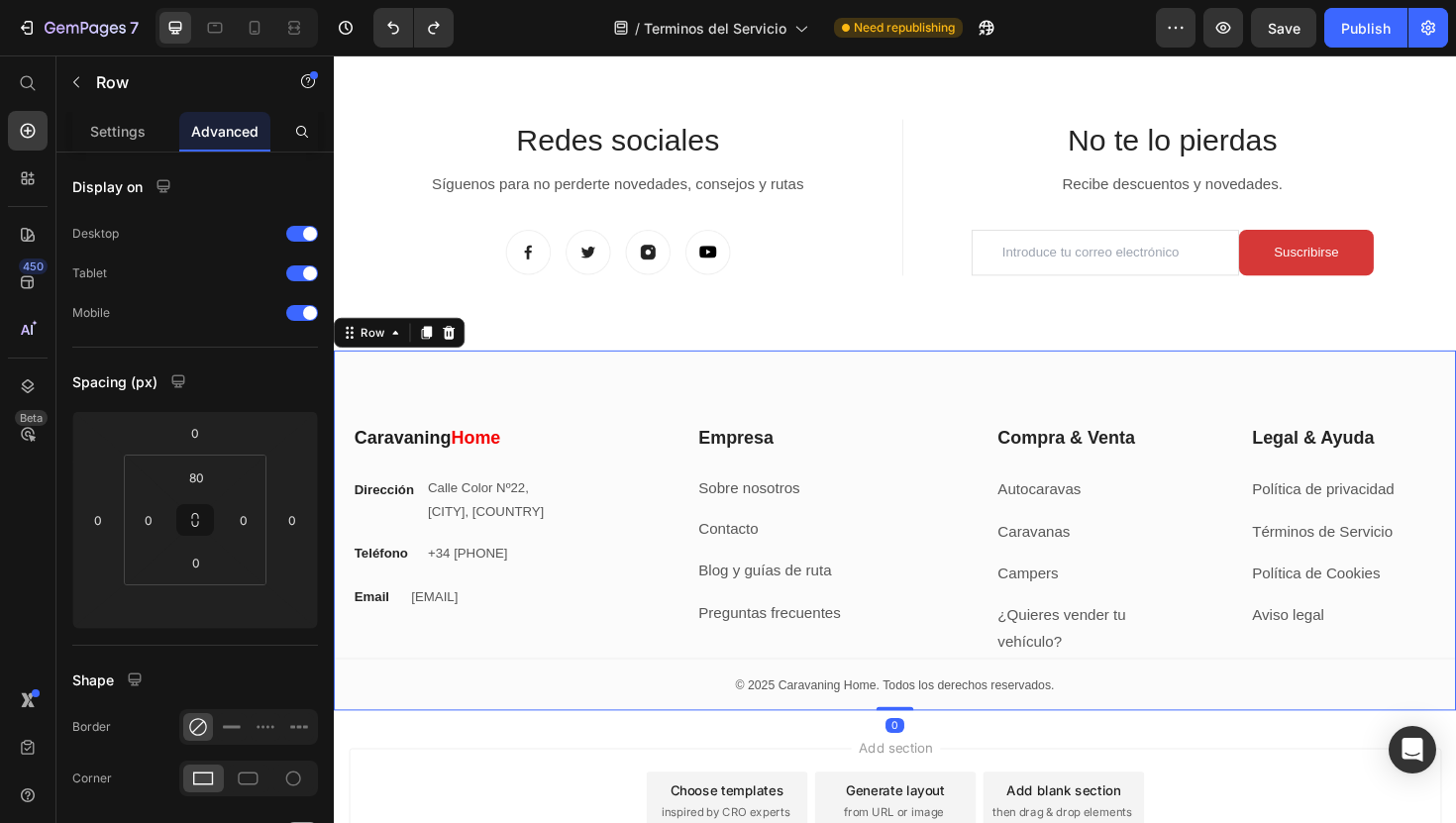click on "Caravaning Home Heading Dirección Text block Calle Color Nº22, [CITY] Centro, [COUNTRY] Text block Row Teléfono Text block +34 [PHONE] Text block Row Email Text block [EMAIL] Text block Row Empresa Heading Sobre nosotros Text block Contacto Text block Blog y guías de ruta Text block Preguntas frecuentes Text block Row Compra & Venta Heading Autocaravas Text block Caravanas Text block Campers Text block ¿Quieres vender tu vehículo? Text block Row Legal & Ayuda Heading Política de privacidad Text block Términos de Servicio Text block Política de Cookies Text block Aviso legal Text block Row Row
My Store Dirección Text block Calle Color Nº22, [CITY] Centro, [COUNTRY] Text block Row Teléfono Text block 999-999-999 Text block Row Email: Text block [EMAIL] Text block Row
Company
Information
Contact Accordion Title" at bounding box center (928, 559) 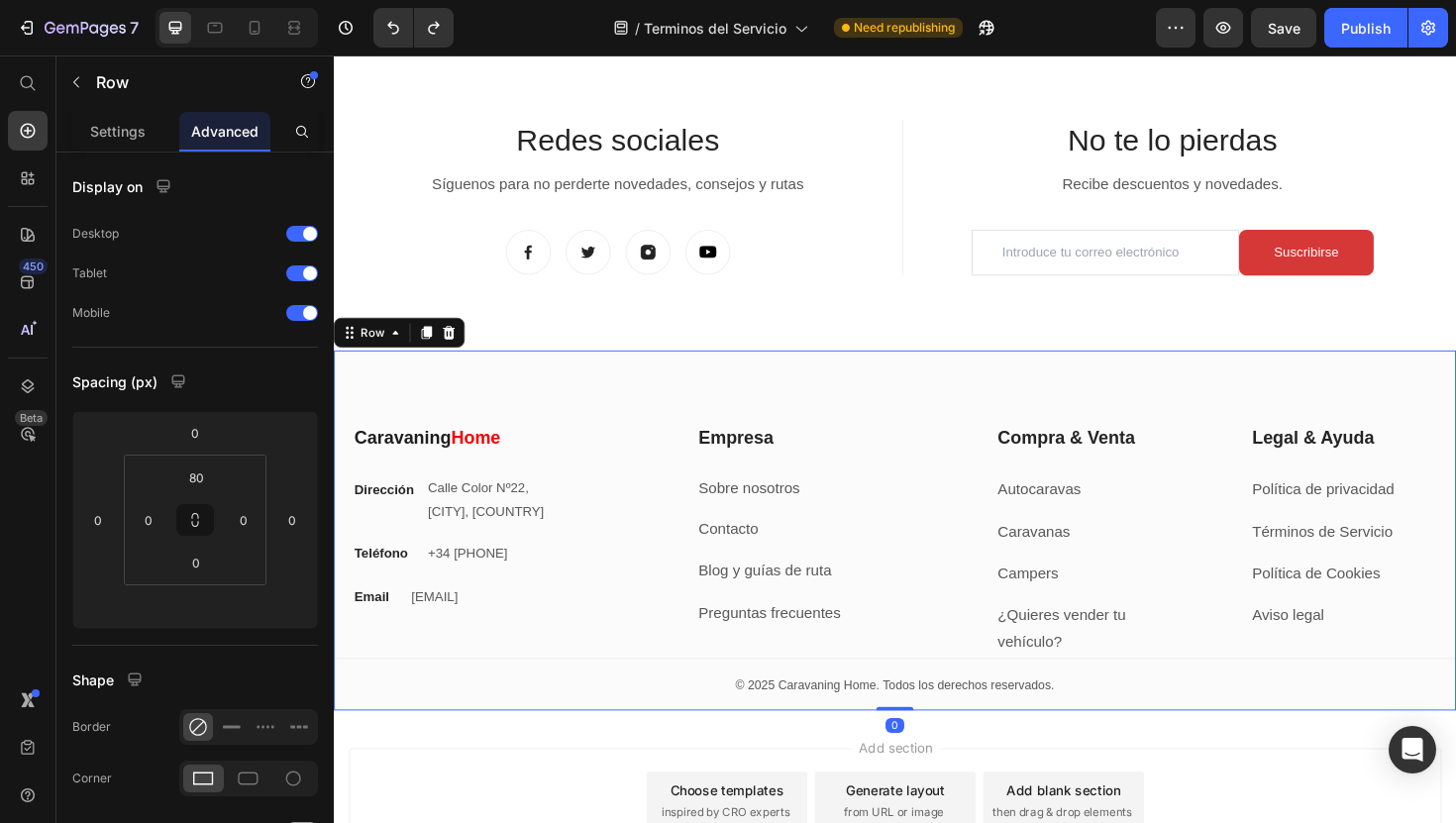 click on "7 Version history / Terminos del Servicio Need republishing Preview Save Publish" 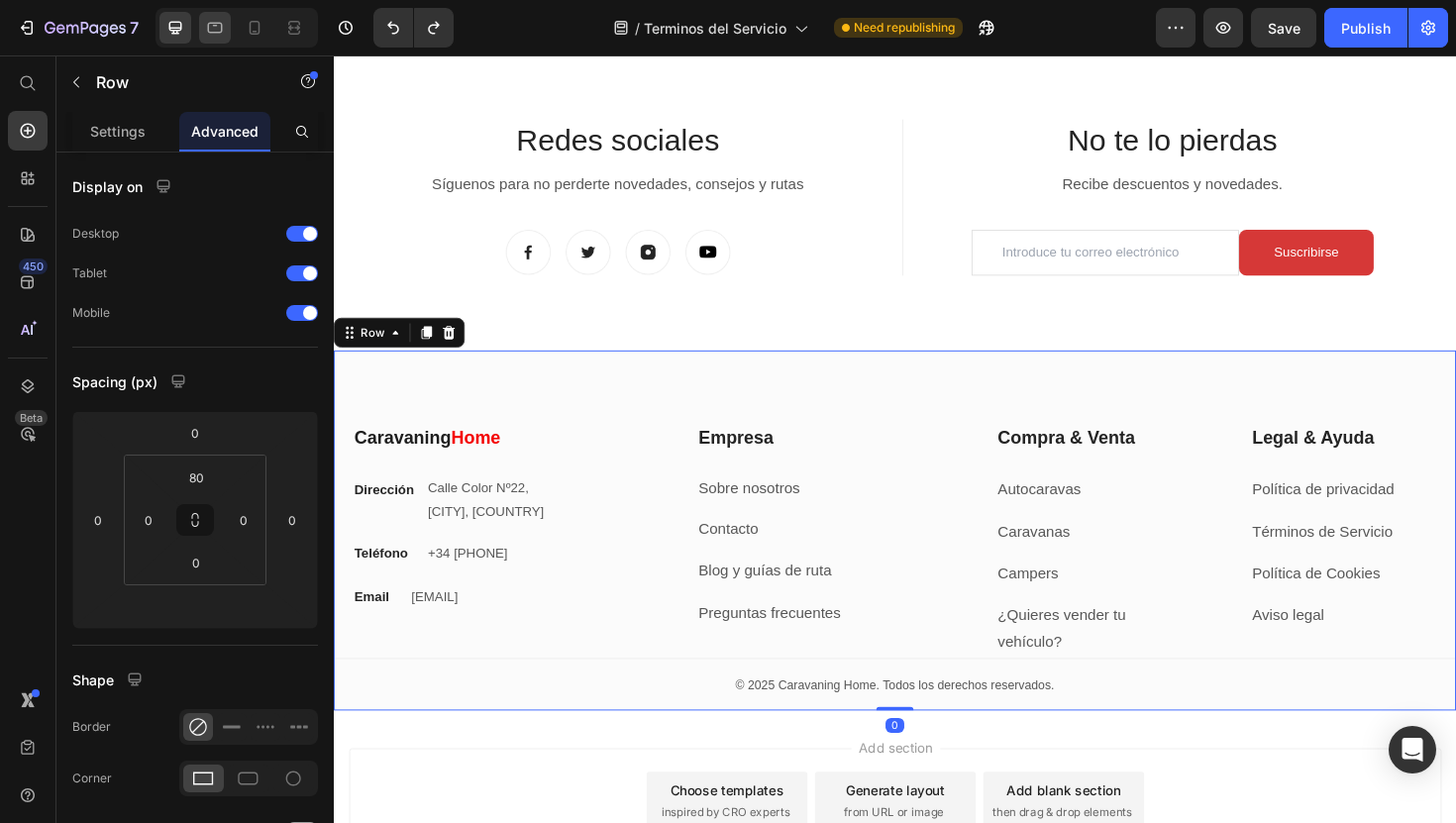 click 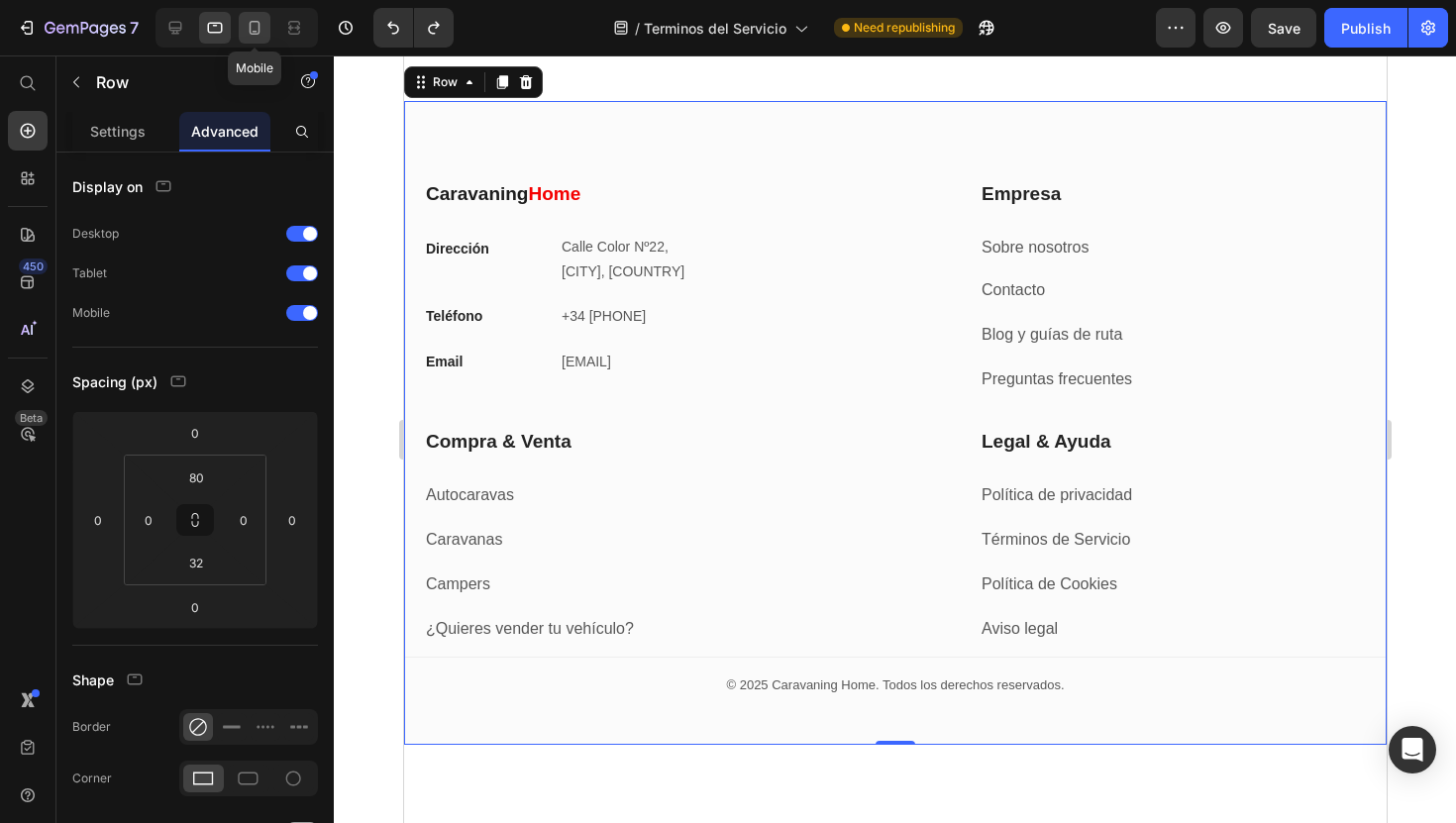 click 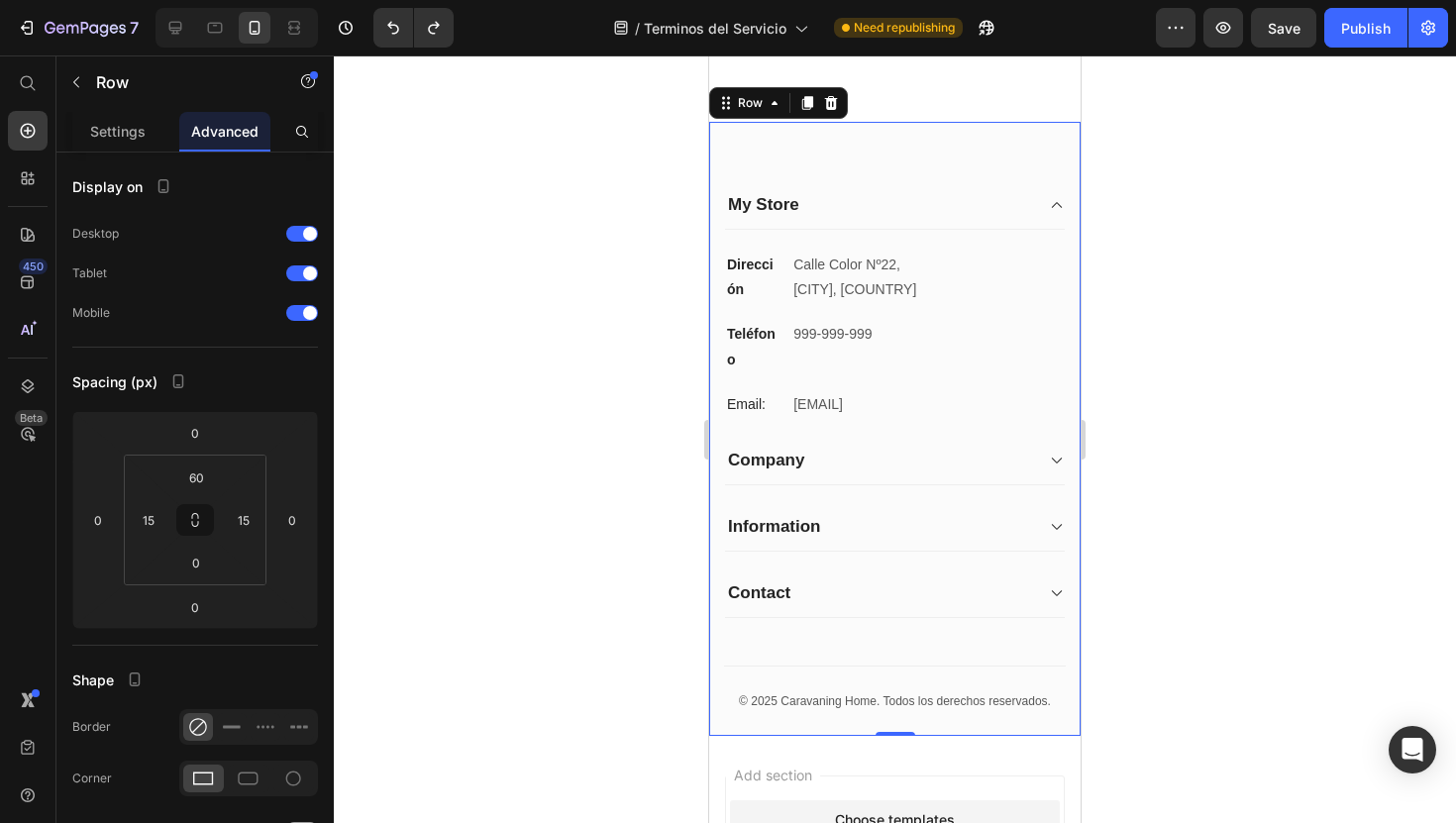 scroll, scrollTop: 6992, scrollLeft: 0, axis: vertical 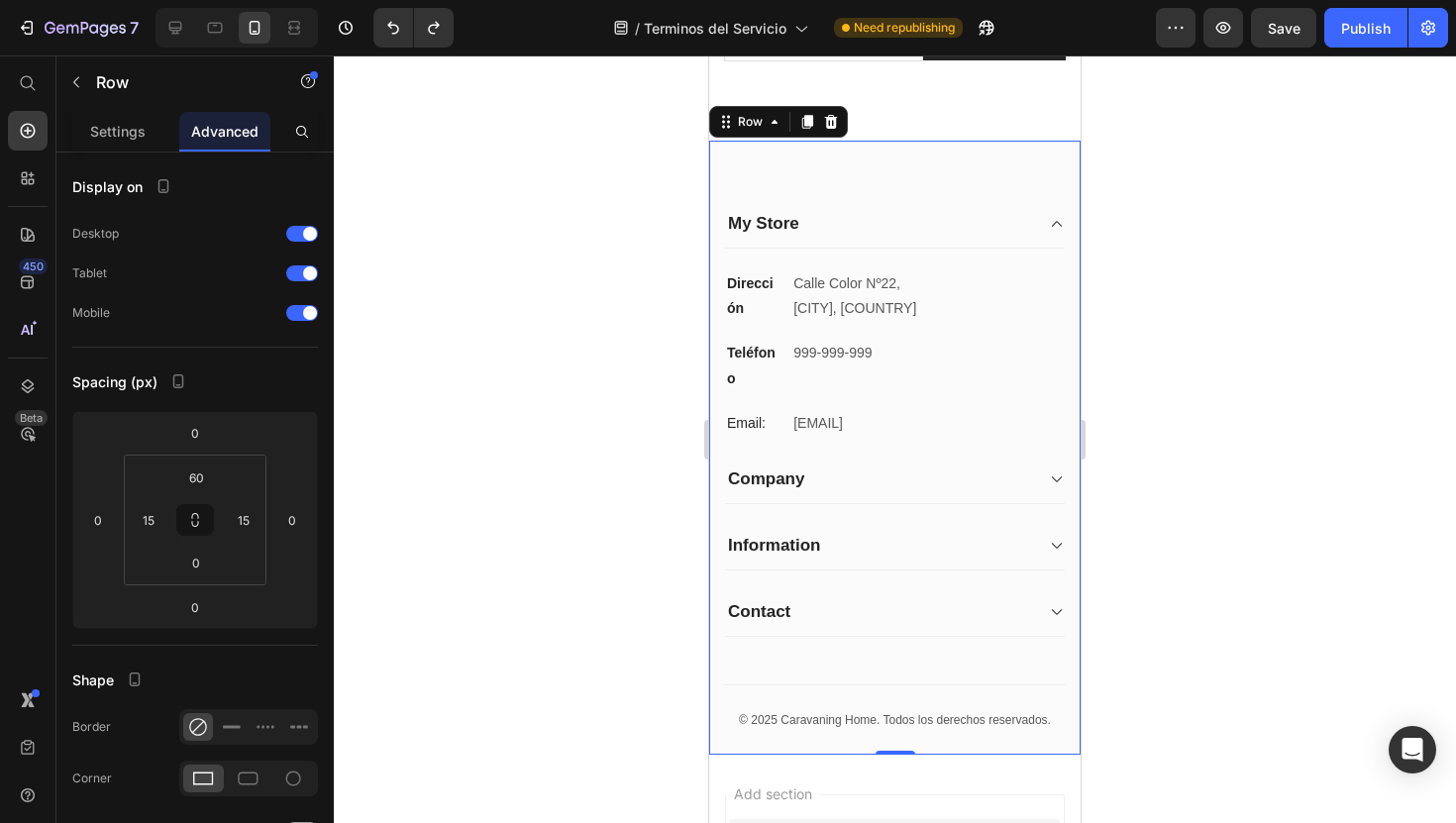 click on "Caravaning Home Heading Dirección Text block Calle Color Nº22, [CITY] Centro, [COUNTRY] Text block Row Teléfono Text block +34 [PHONE] Text block Row Email Text block [EMAIL] Text block Row Empresa Heading Sobre nosotros Text block Contacto Text block Blog y guías de ruta Text block Preguntas frecuentes Text block Row Compra & Venta Heading Autocaravas Text block Caravanas Text block Campers Text block ¿Quieres vender tu vehículo? Text block Row Legal & Ayuda Heading Política de privacidad Text block Términos de Servicio Text block Política de Cookies Text block Aviso legal Text block Row Row
My Store Dirección Text block Calle Color Nº22, [CITY] Centro, [COUNTRY] Text block Row Teléfono Text block 999-999-999 Text block Row Email: Text block [EMAIL] Text block Row
Company
Information
Contact Accordion Title" at bounding box center [894, 448] 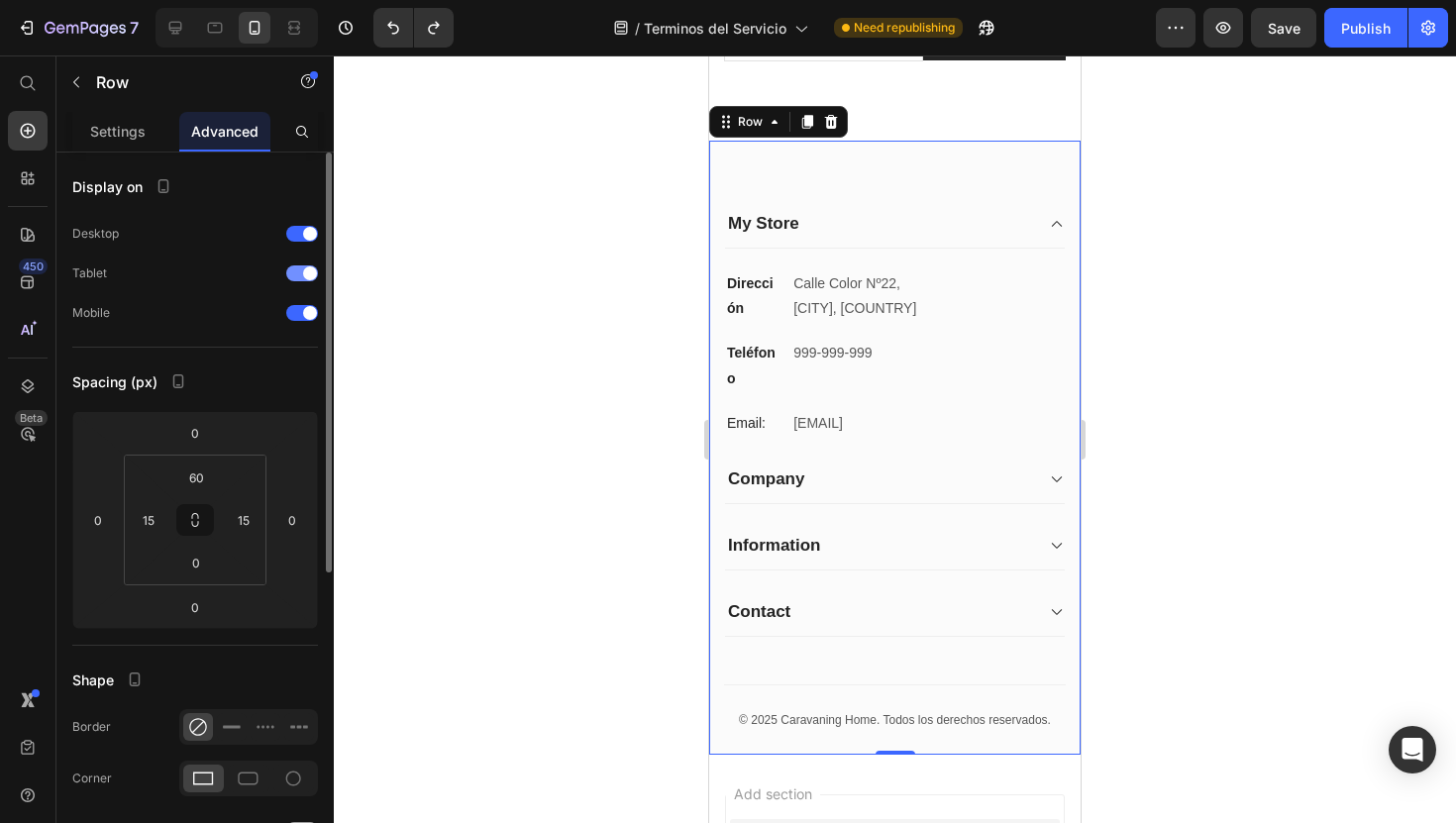 click at bounding box center [310, 273] 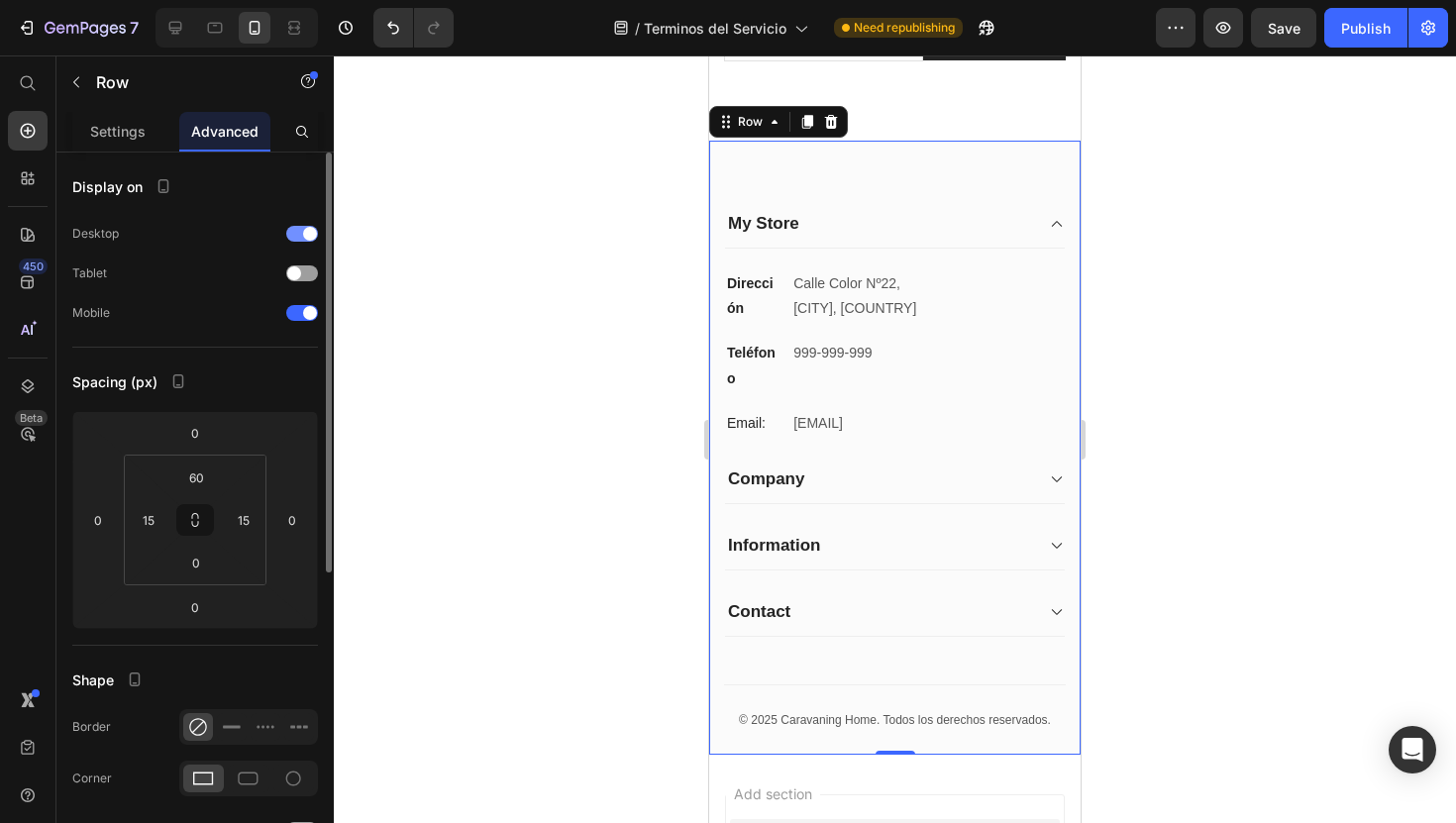 click at bounding box center (310, 234) 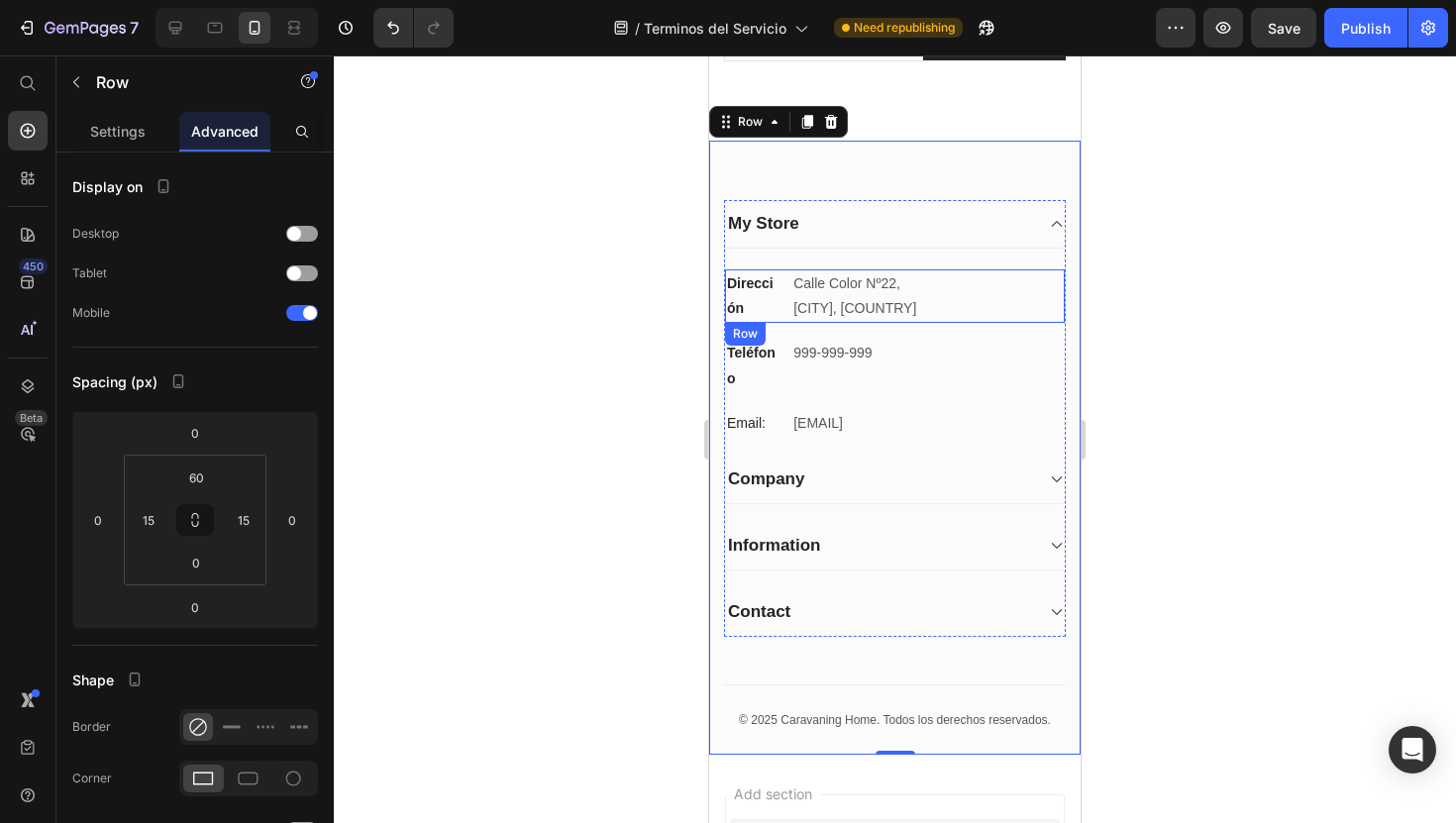 click on "Dirección Text block Calle Color Nº22, [CITY] Centro, [COUNTRY] Text block Row" at bounding box center [894, 296] 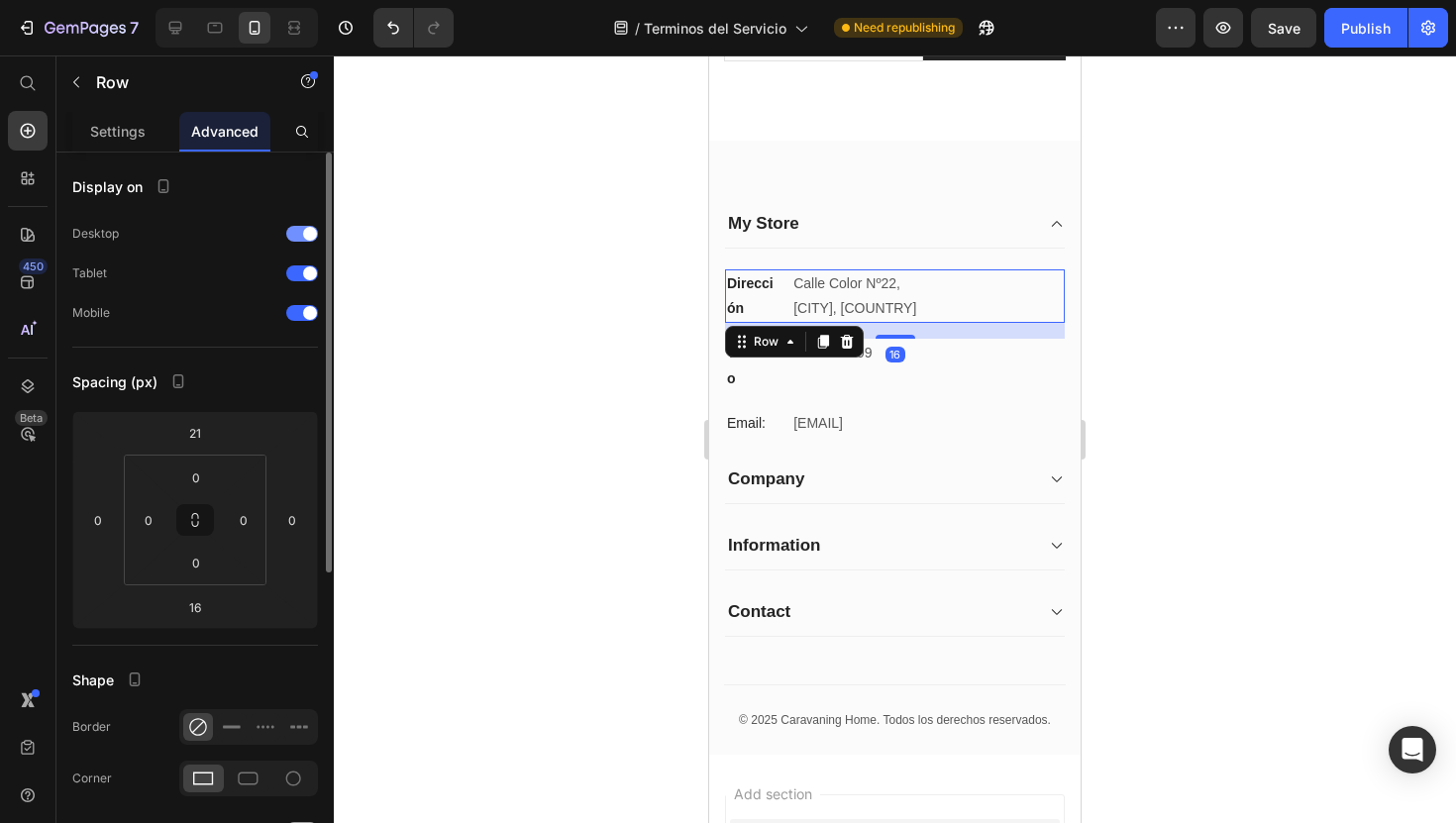 click at bounding box center (302, 234) 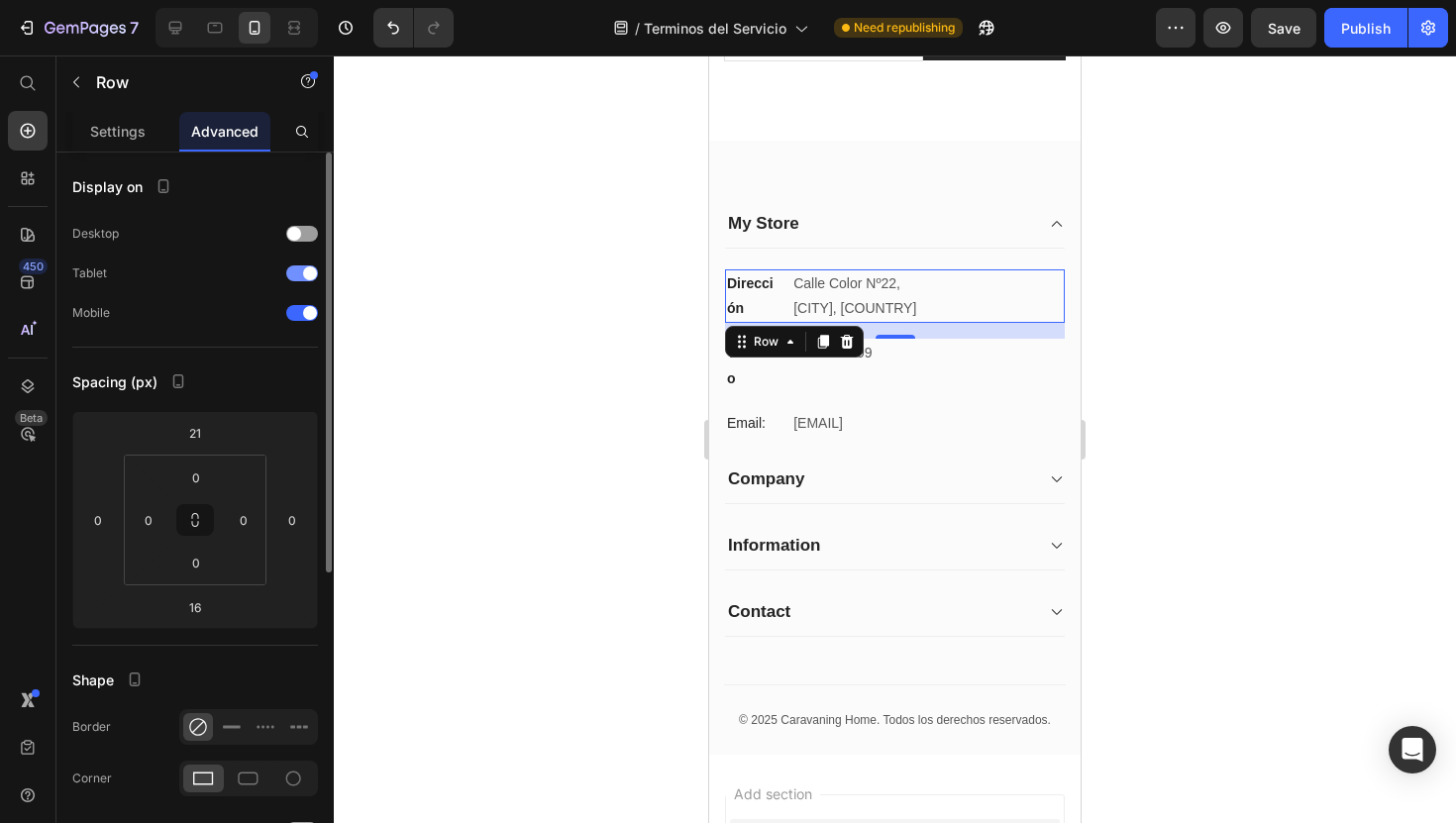click on "Tablet" at bounding box center [195, 273] 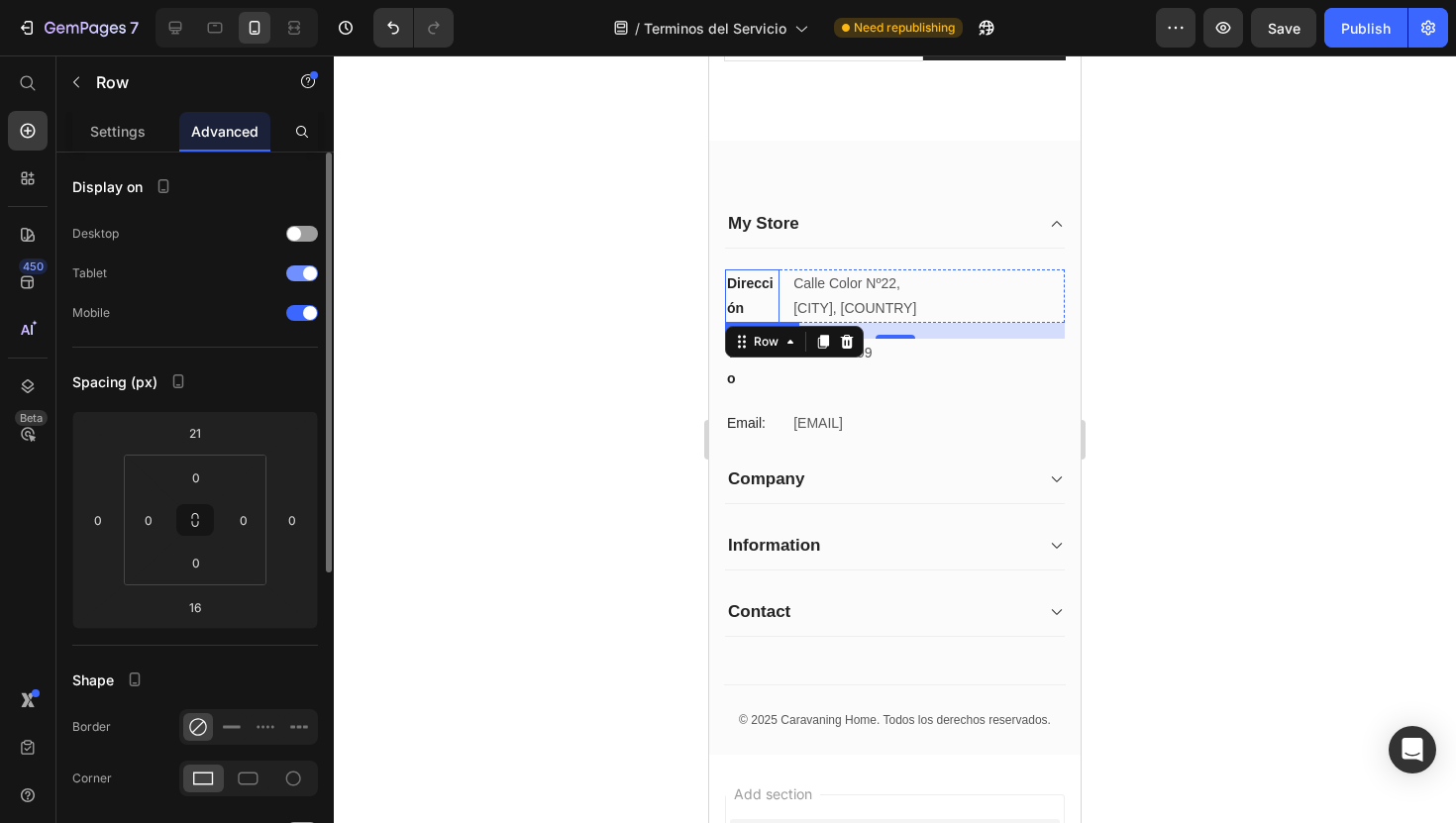 click on "Tablet" at bounding box center (195, 273) 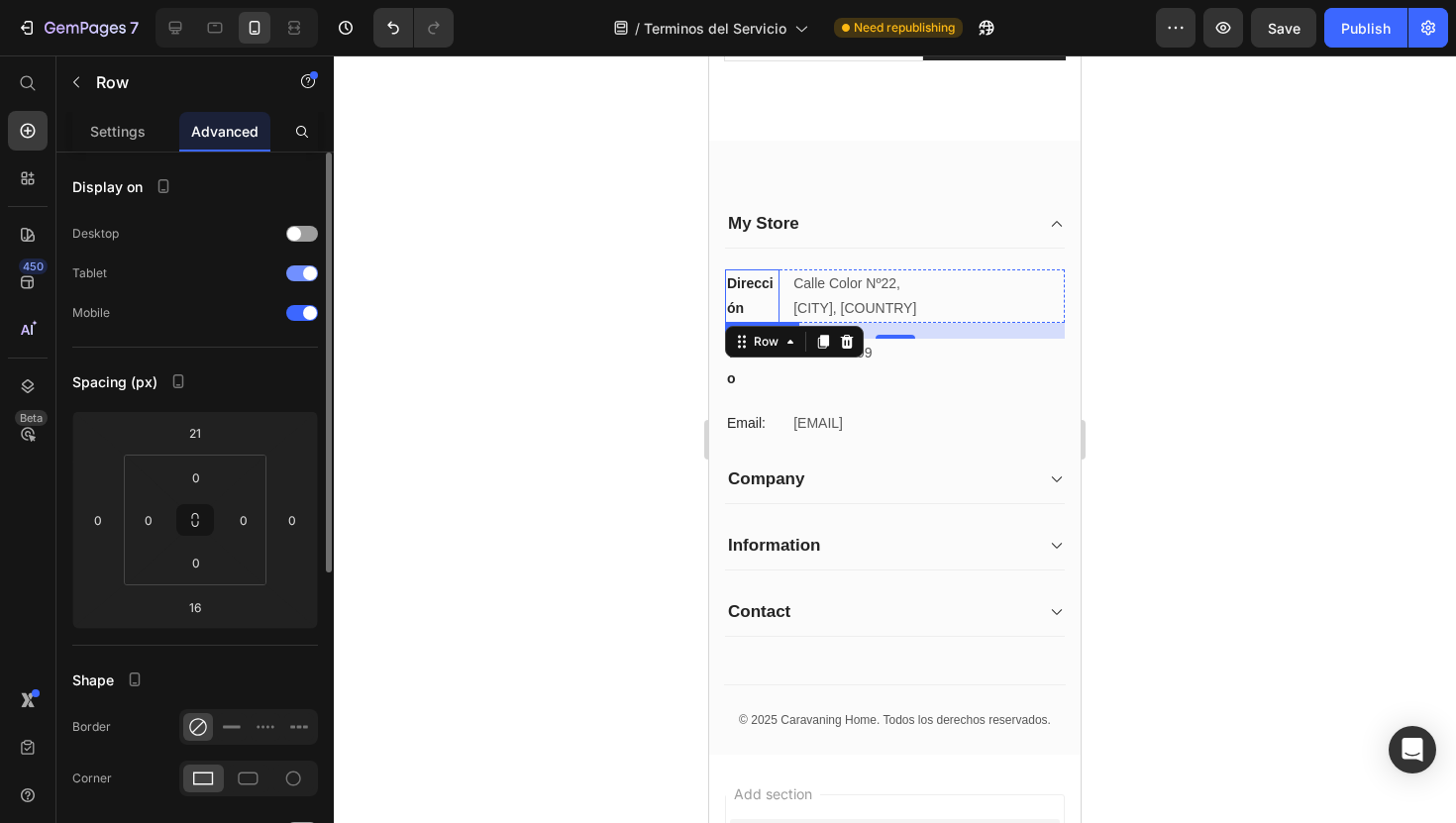 click on "Tablet" at bounding box center (195, 273) 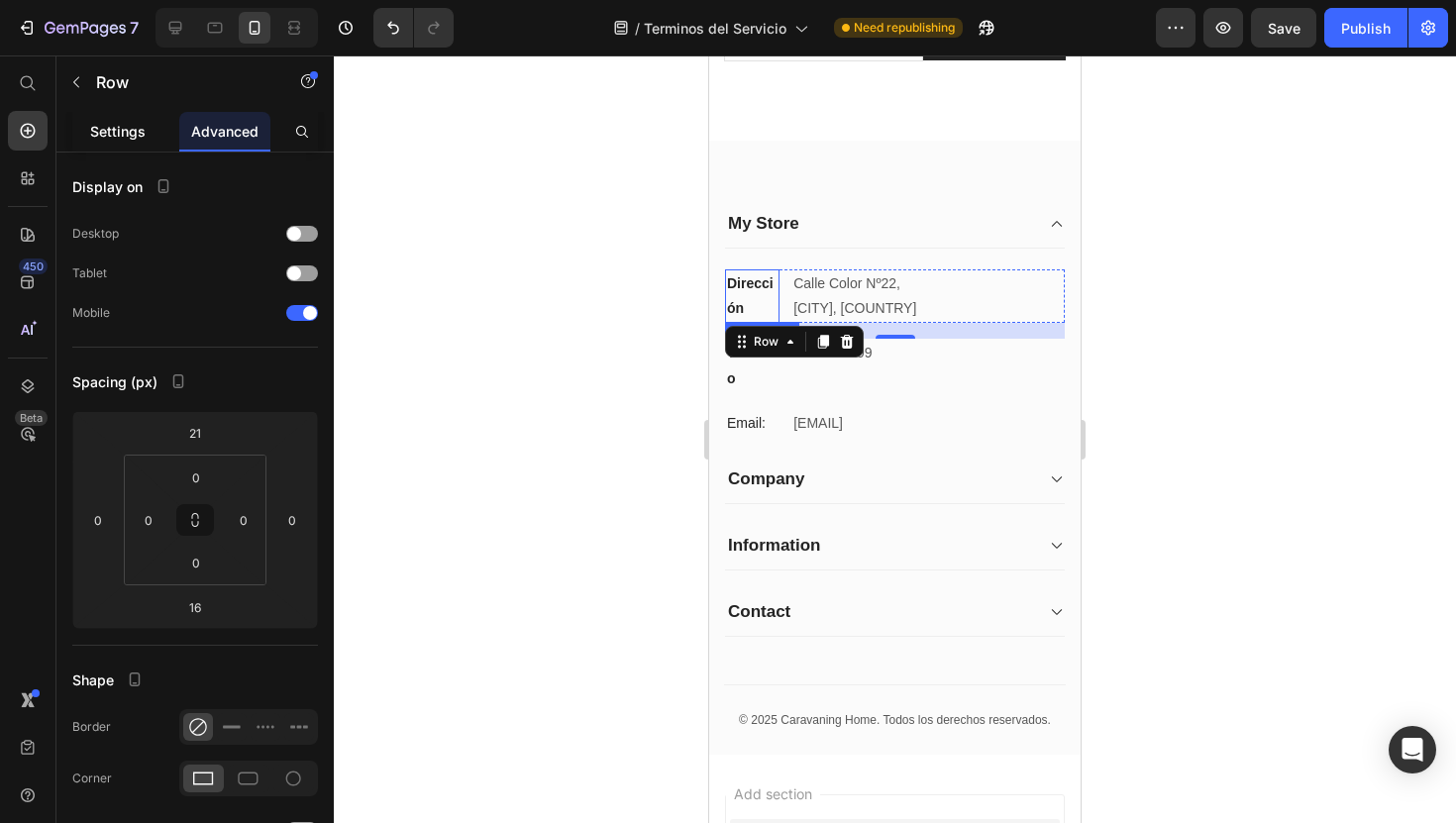 click on "Settings" at bounding box center [118, 131] 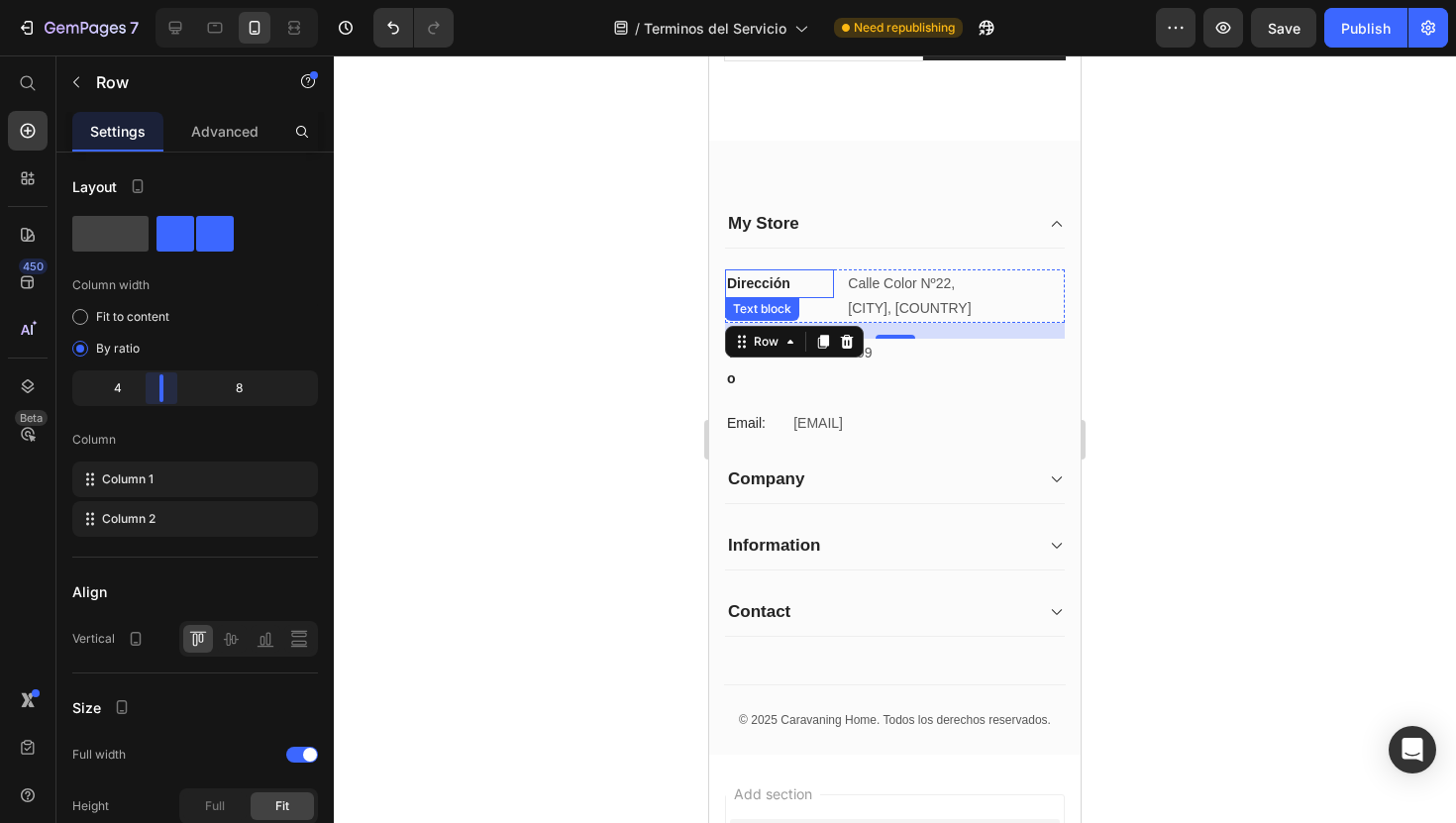 drag, startPoint x: 126, startPoint y: 381, endPoint x: 150, endPoint y: 386, distance: 24.5153 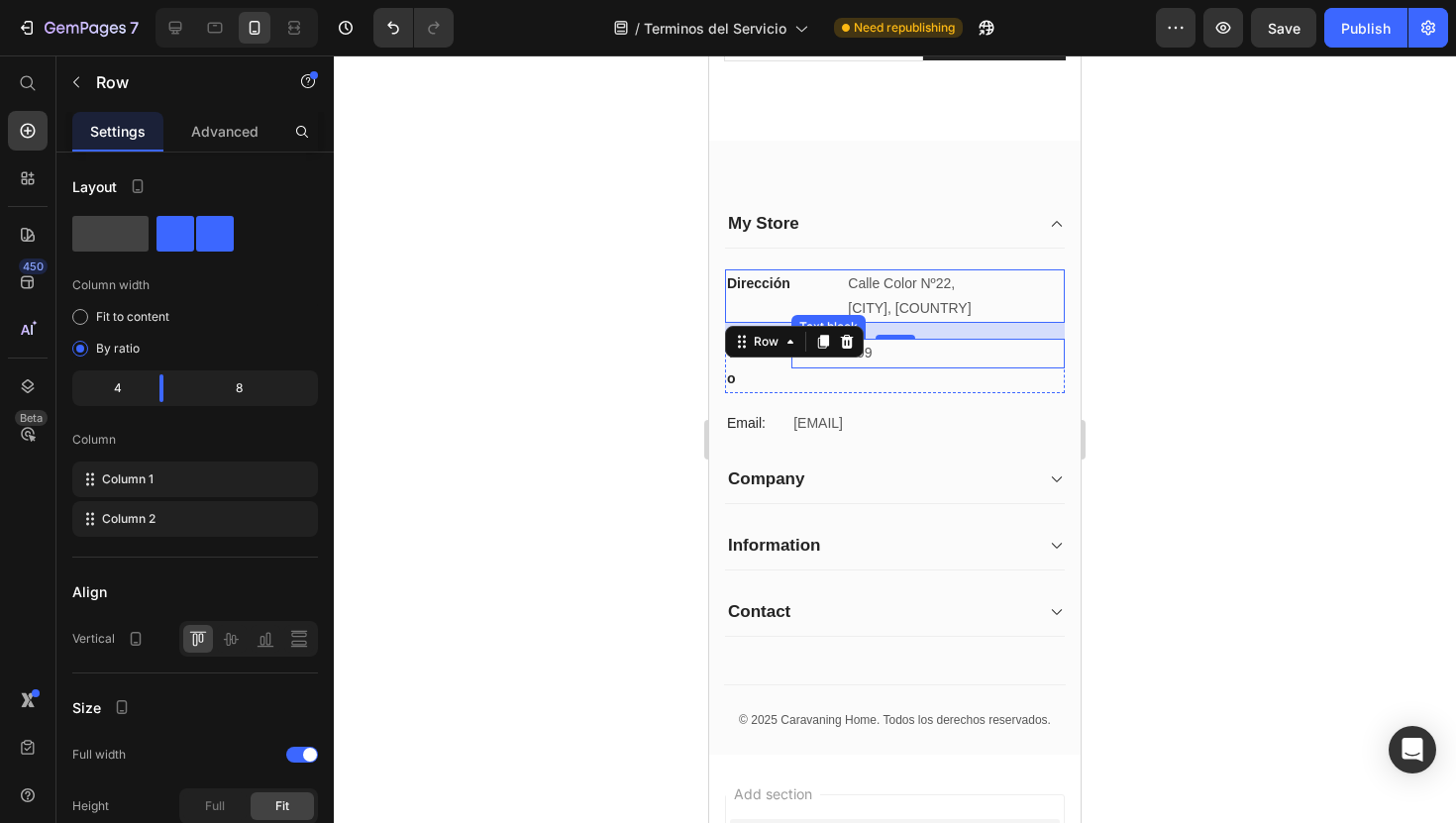 click on "999-999-999" at bounding box center [928, 353] 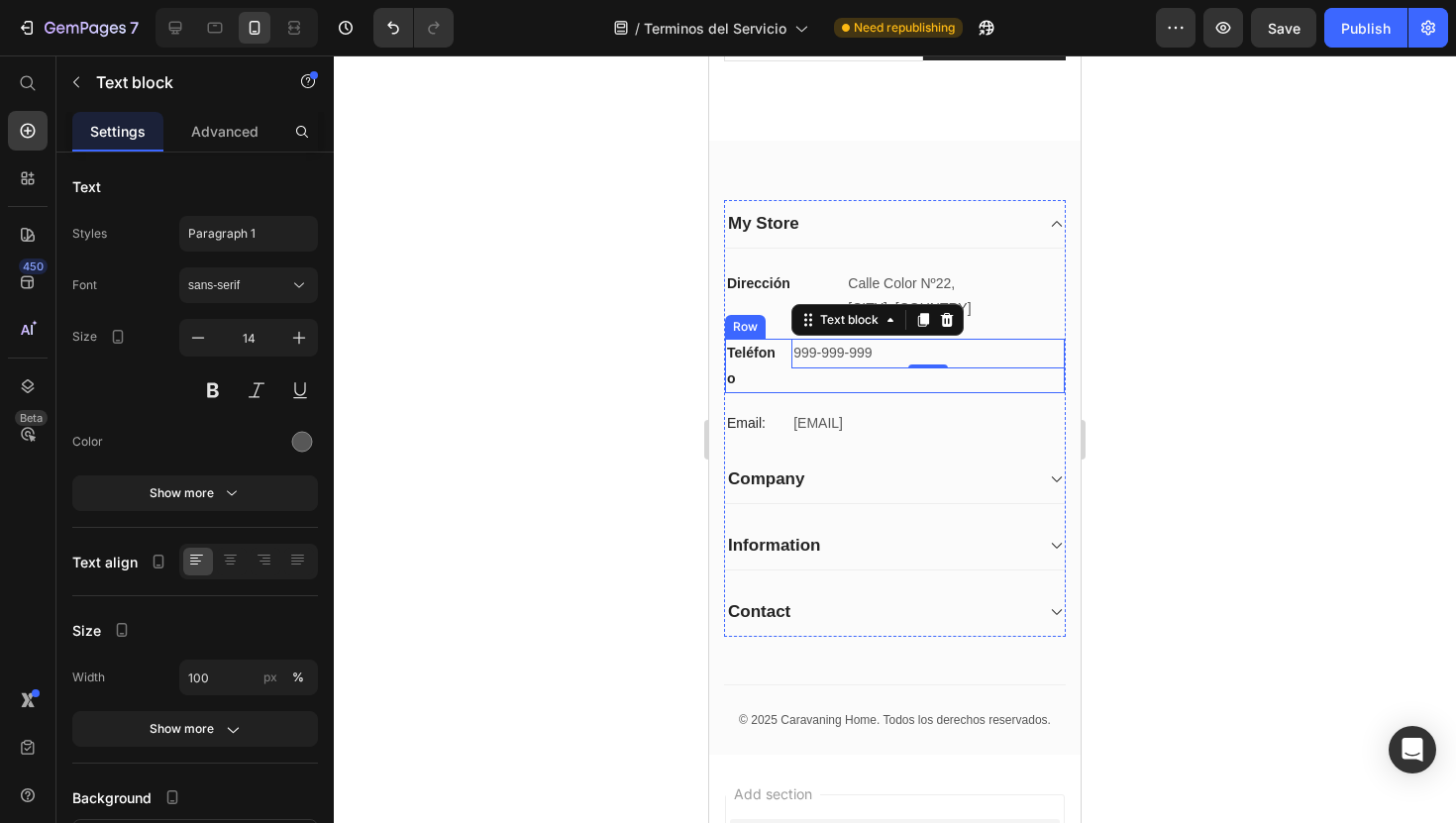 click on "[PHONE] Text block   0" at bounding box center (928, 365) 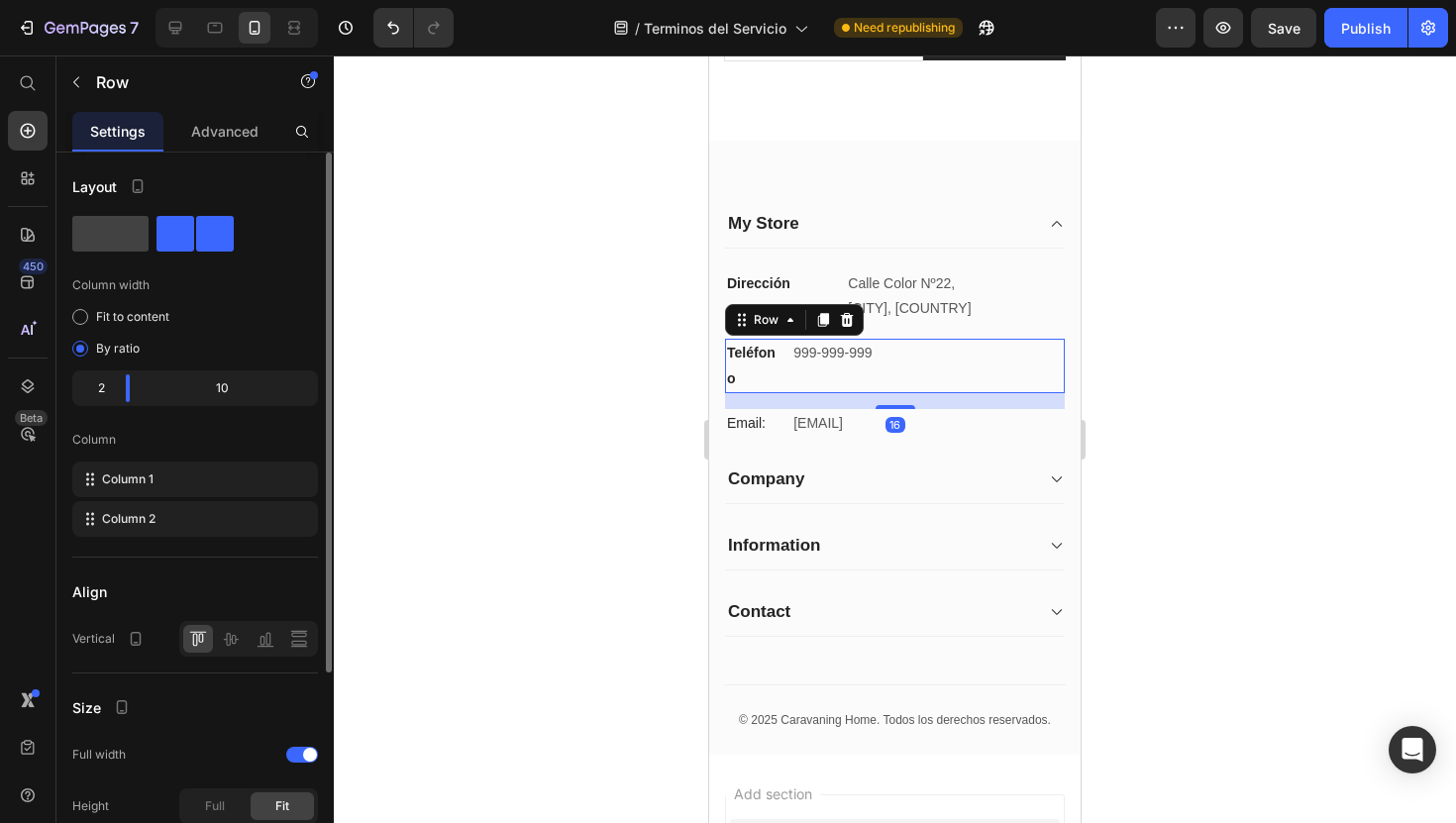 click on "2 10" at bounding box center (195, 388) 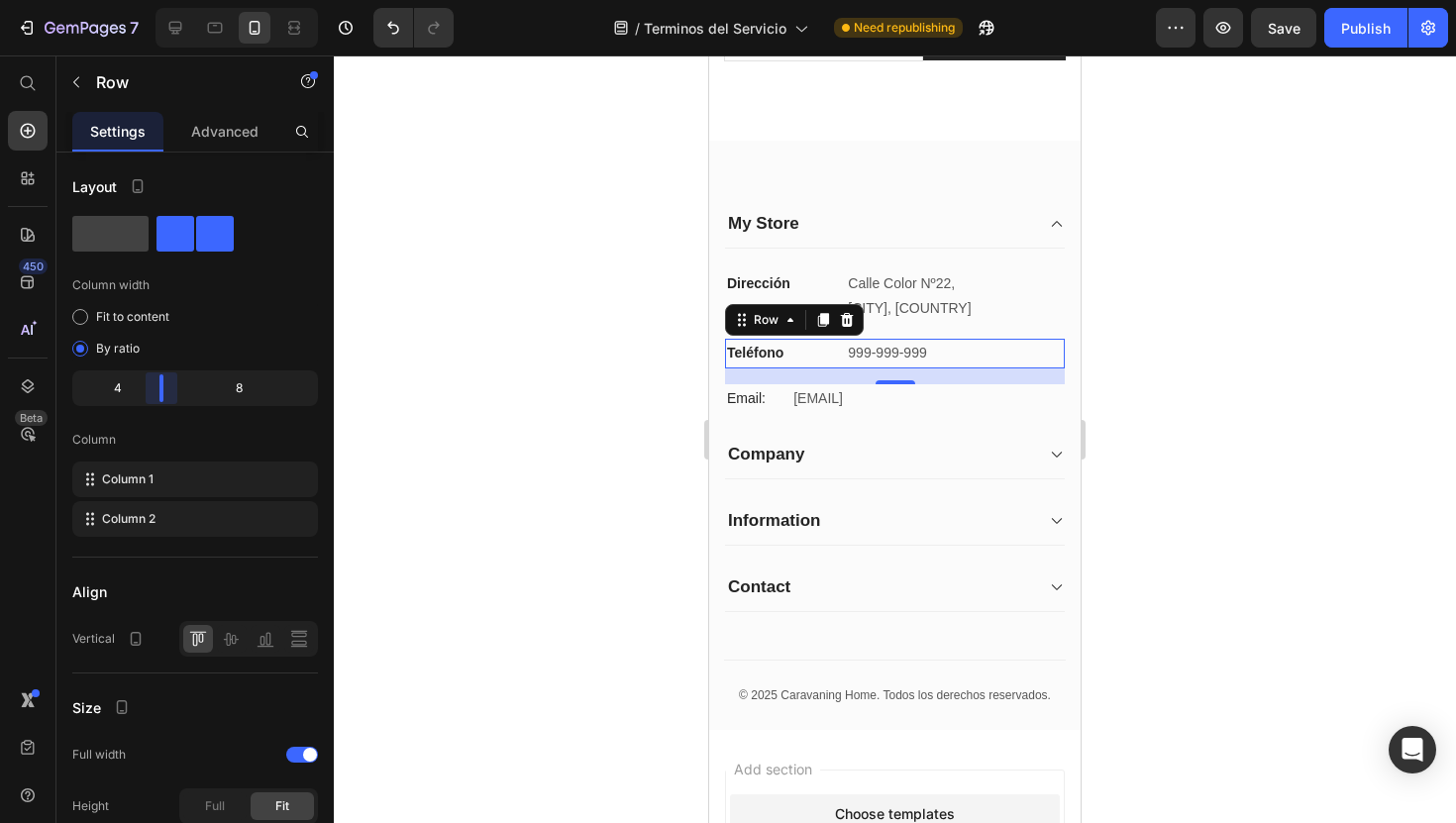 drag, startPoint x: 137, startPoint y: 396, endPoint x: 159, endPoint y: 397, distance: 22.022716 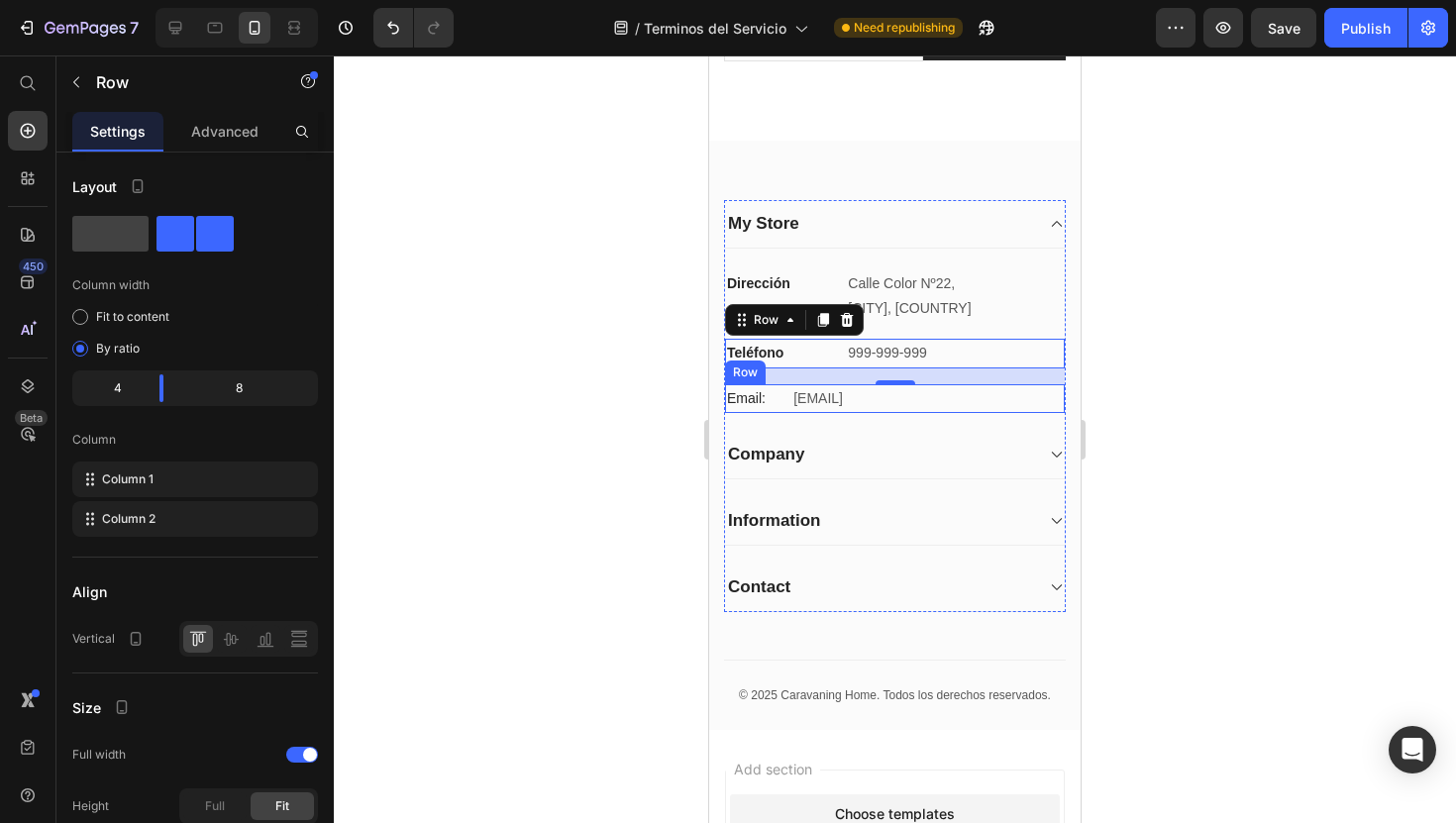click on "Email: Text block [EMAIL] Text block Row" at bounding box center [894, 398] 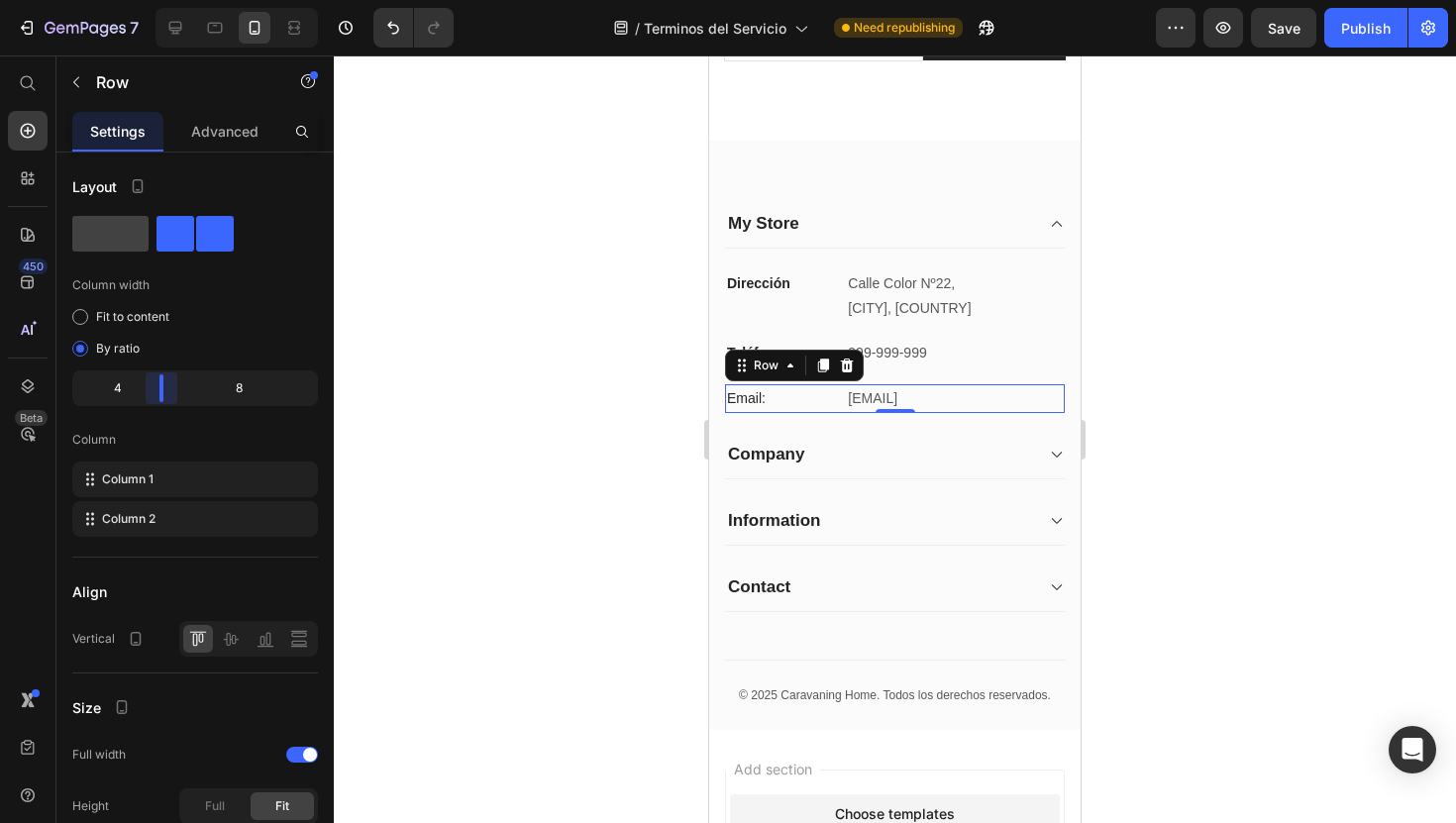 drag, startPoint x: 133, startPoint y: 393, endPoint x: 149, endPoint y: 393, distance: 16 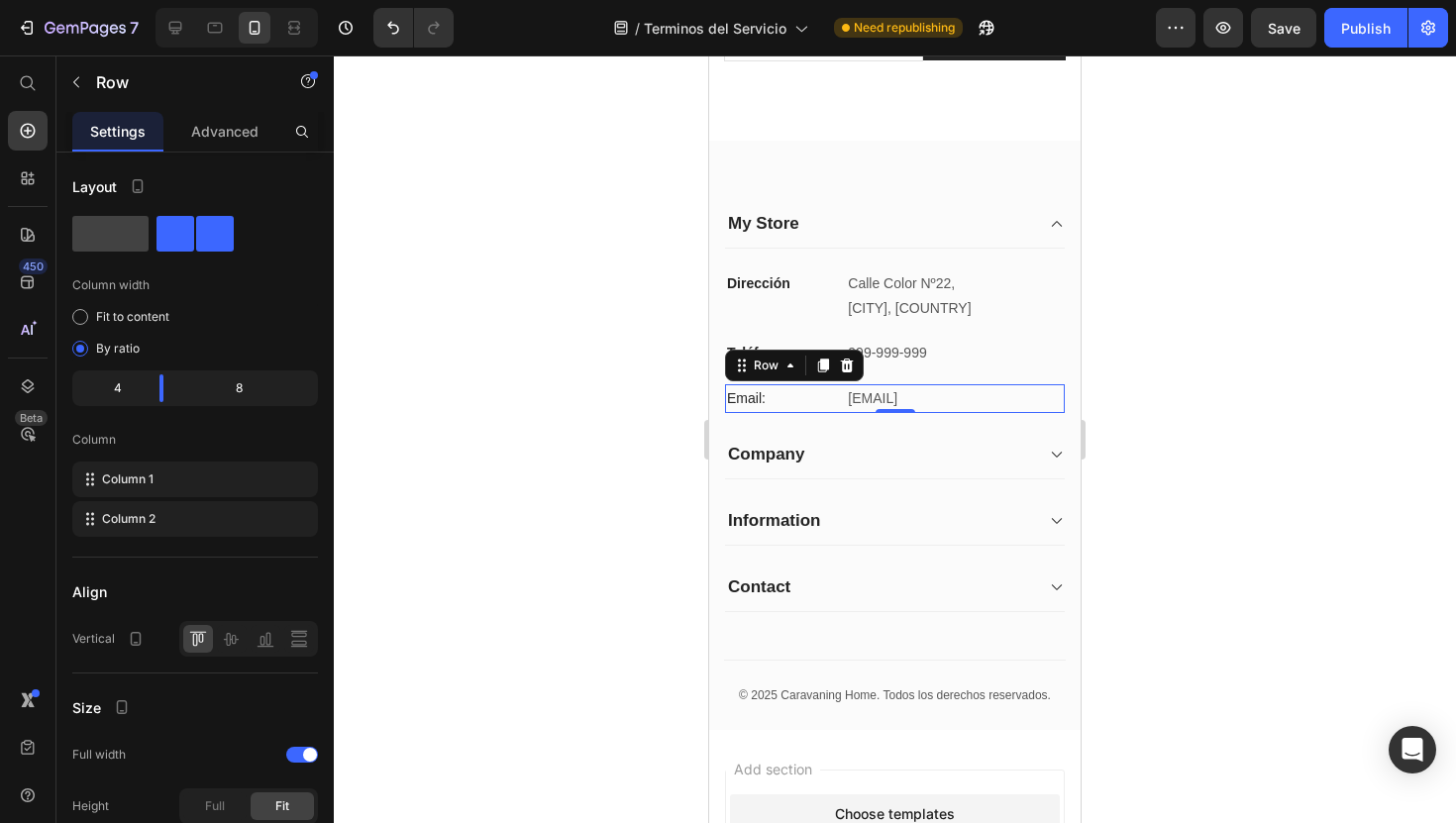 click 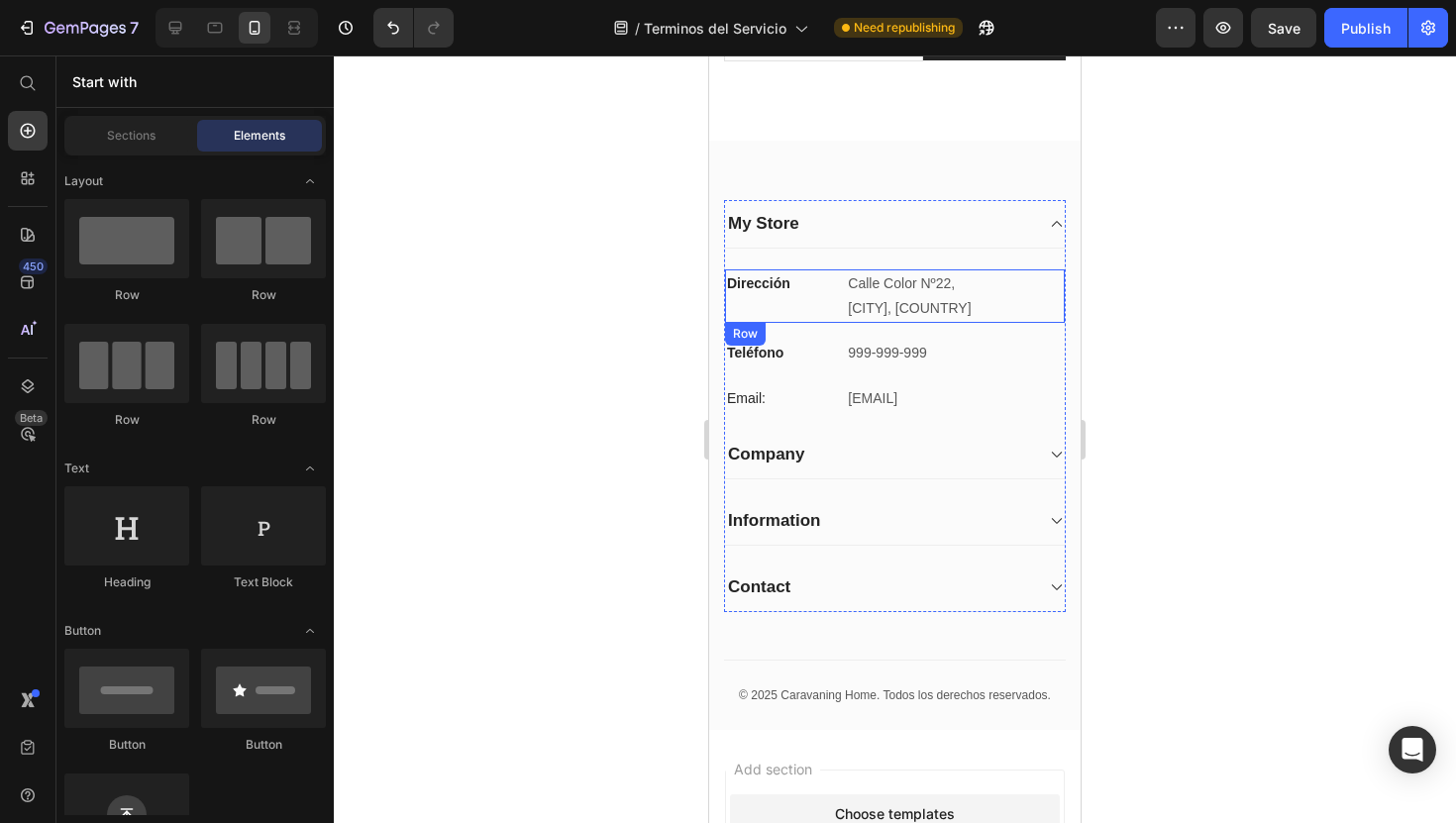 click on "Dirección Text block" at bounding box center (780, 296) 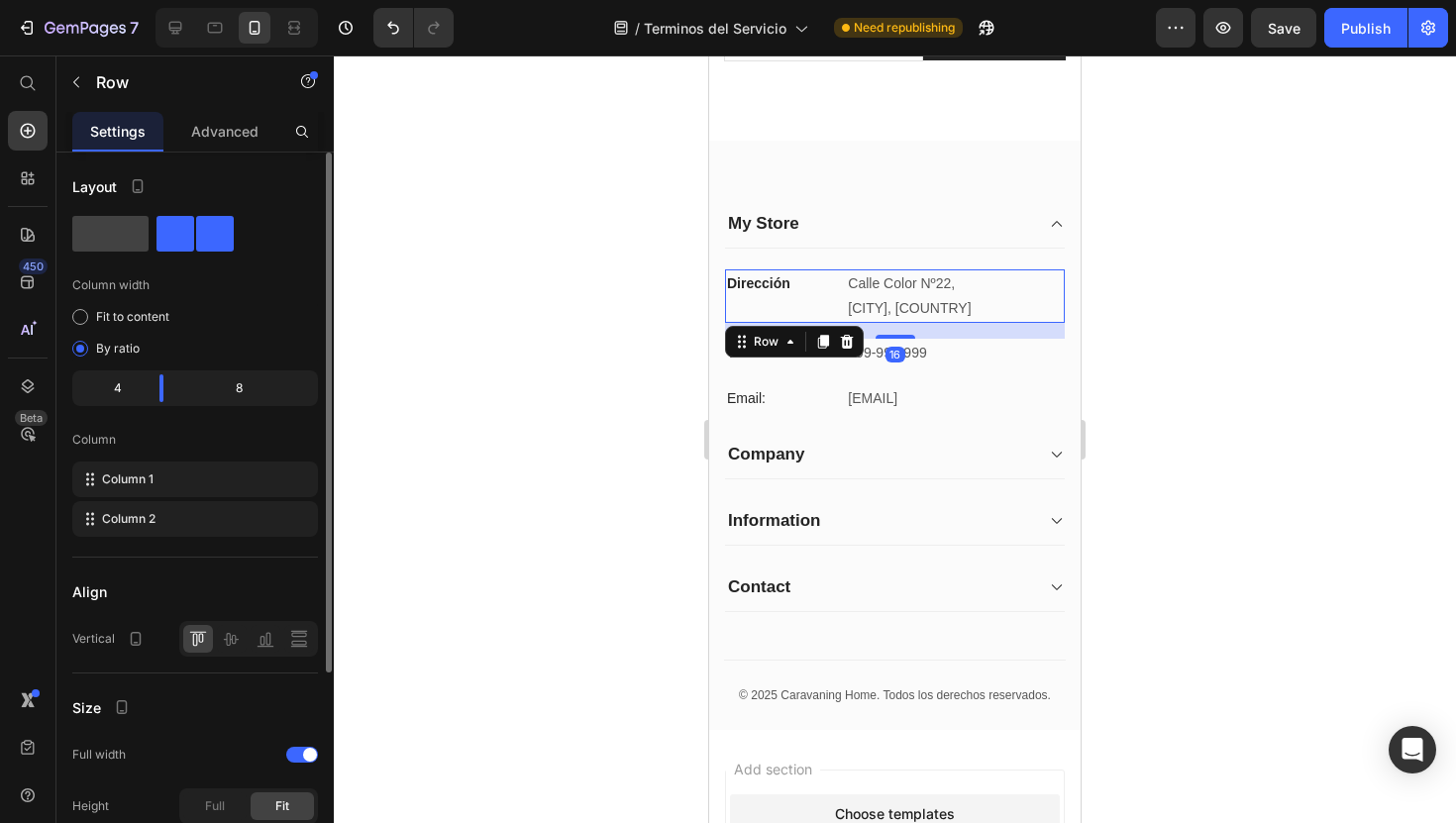 click 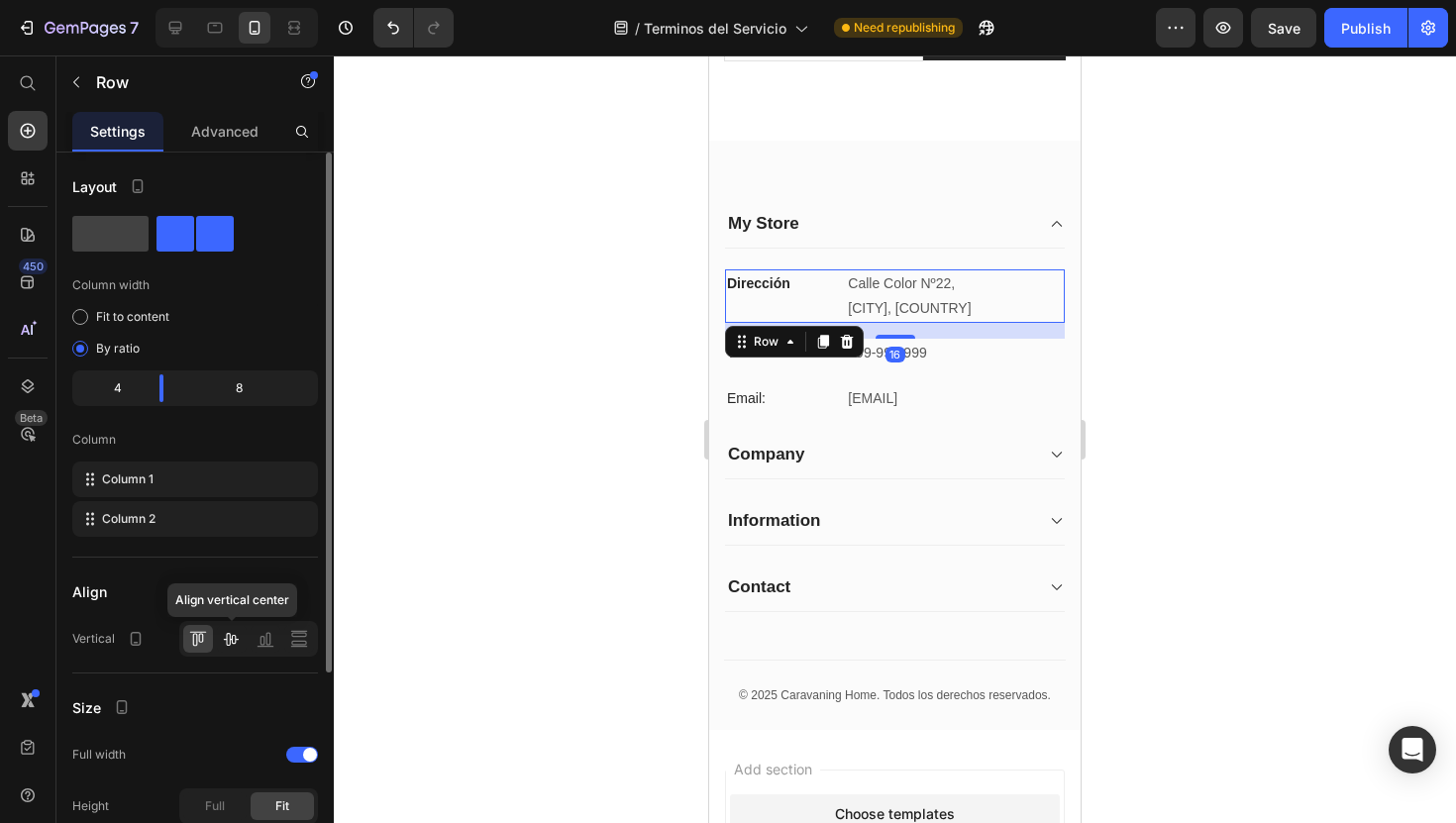 click 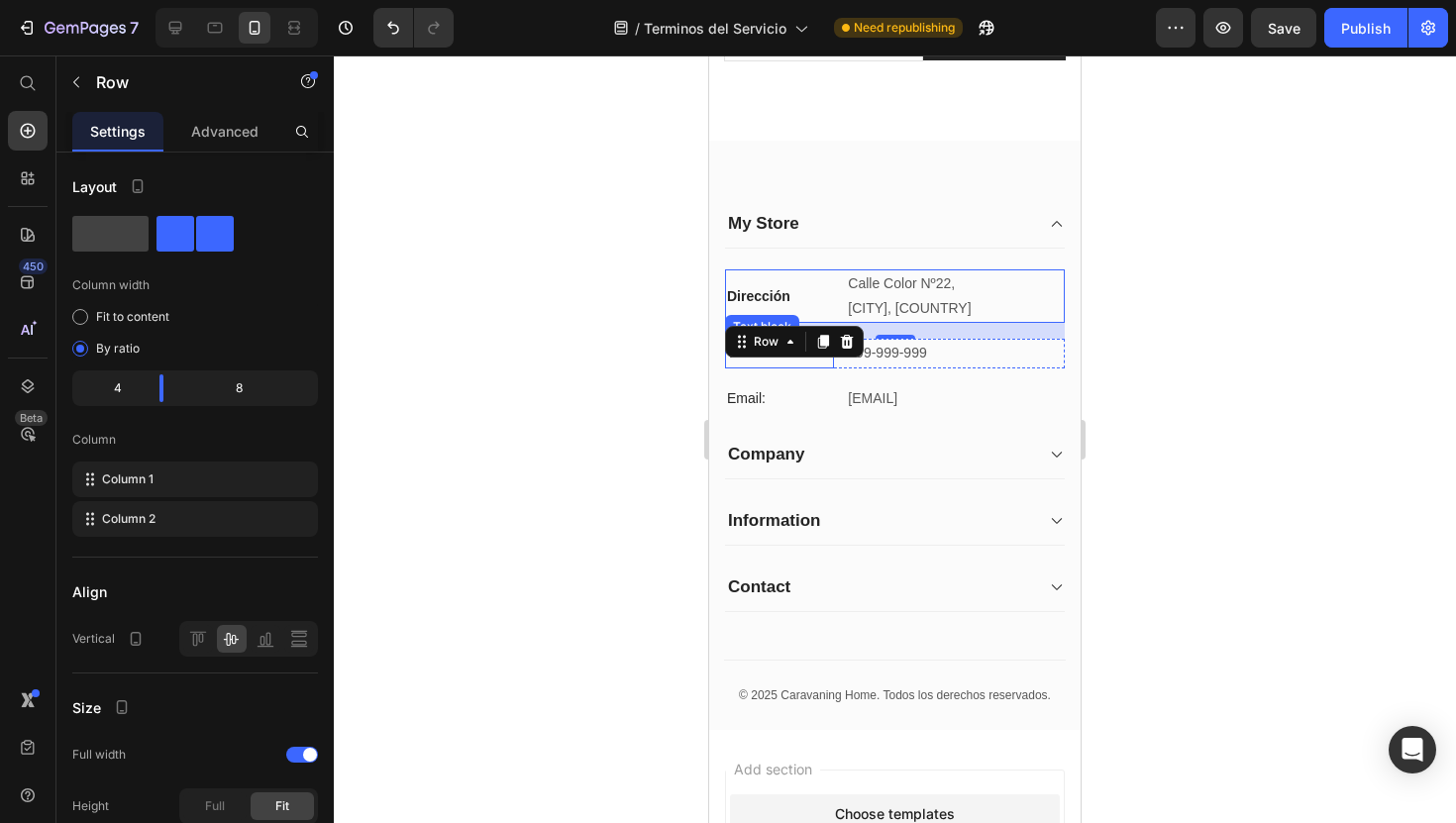 click on "Teléfono" at bounding box center [780, 353] 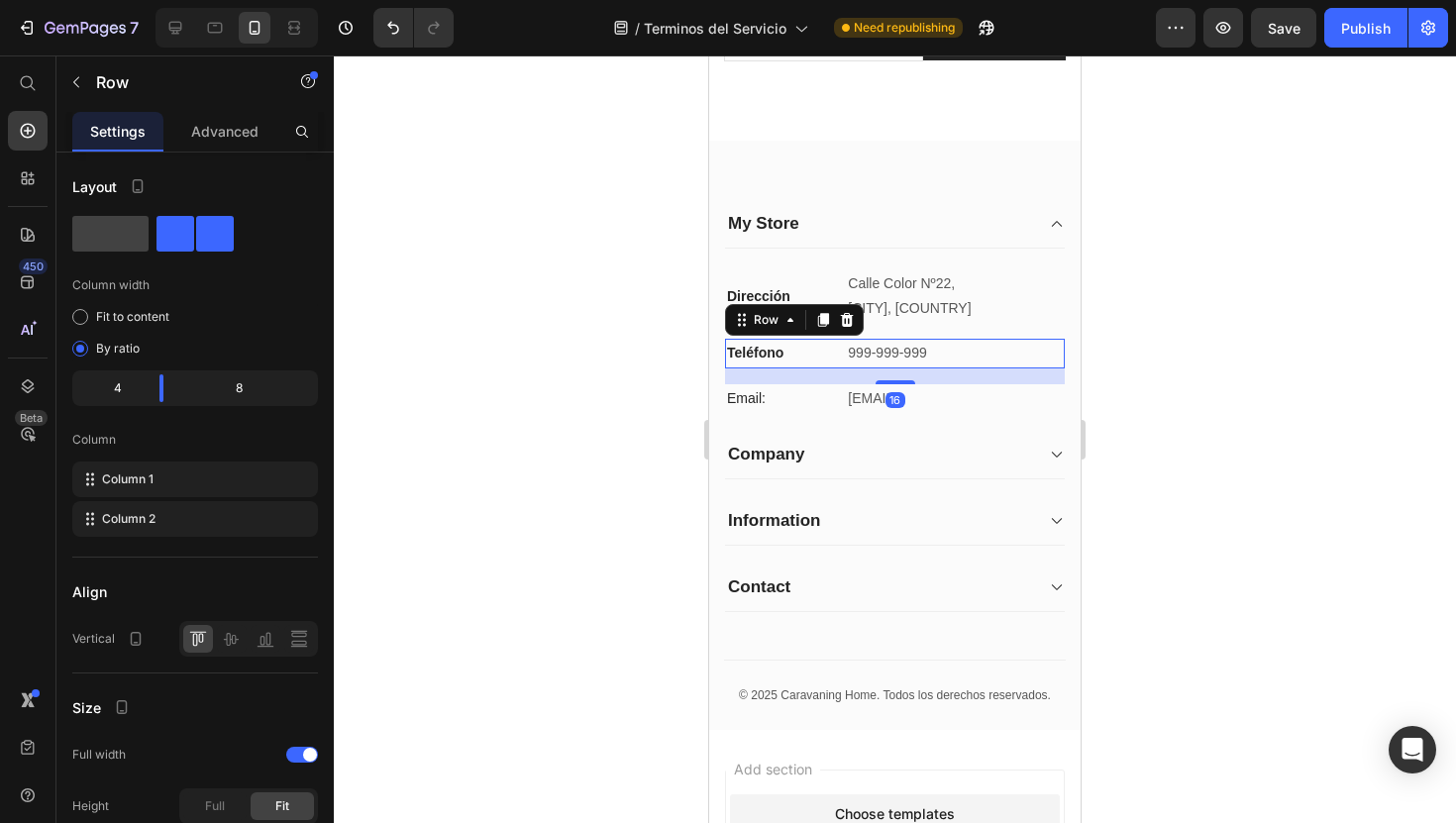 click on "Teléfono Text block 999-999-999 Text block Row 16" at bounding box center [894, 353] 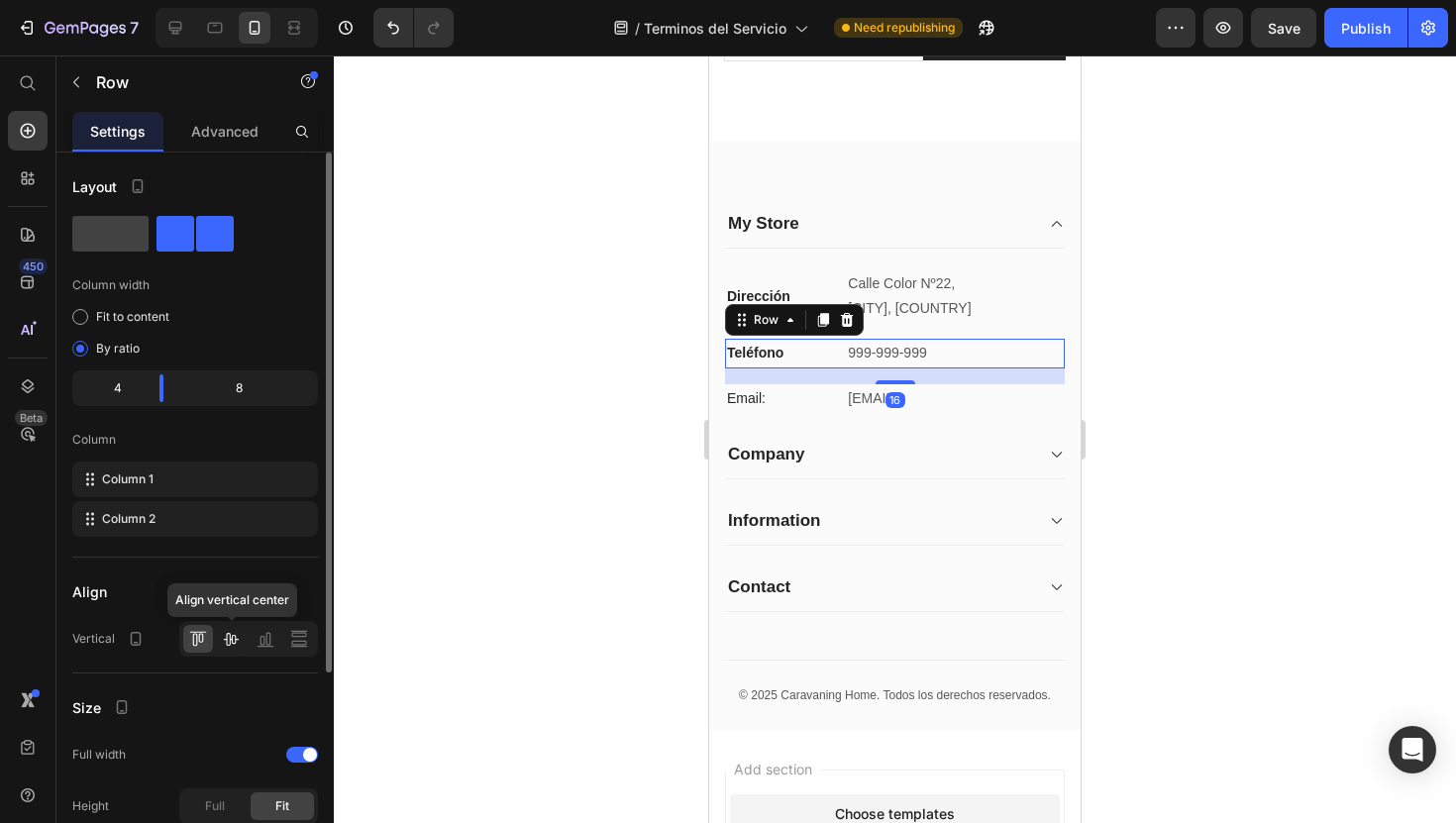 click 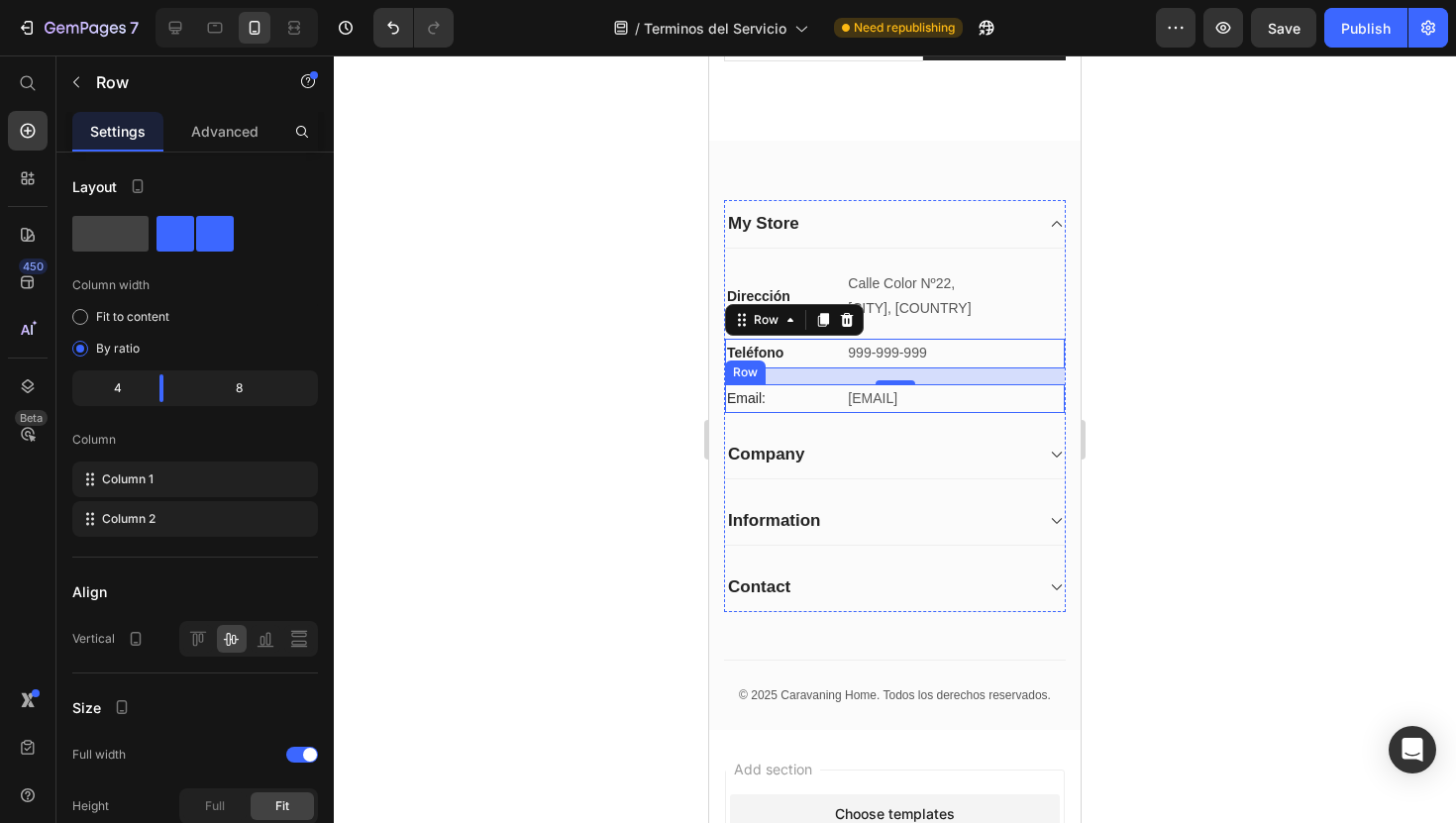 click on "Email: Text block [EMAIL] Text block Row" at bounding box center [894, 398] 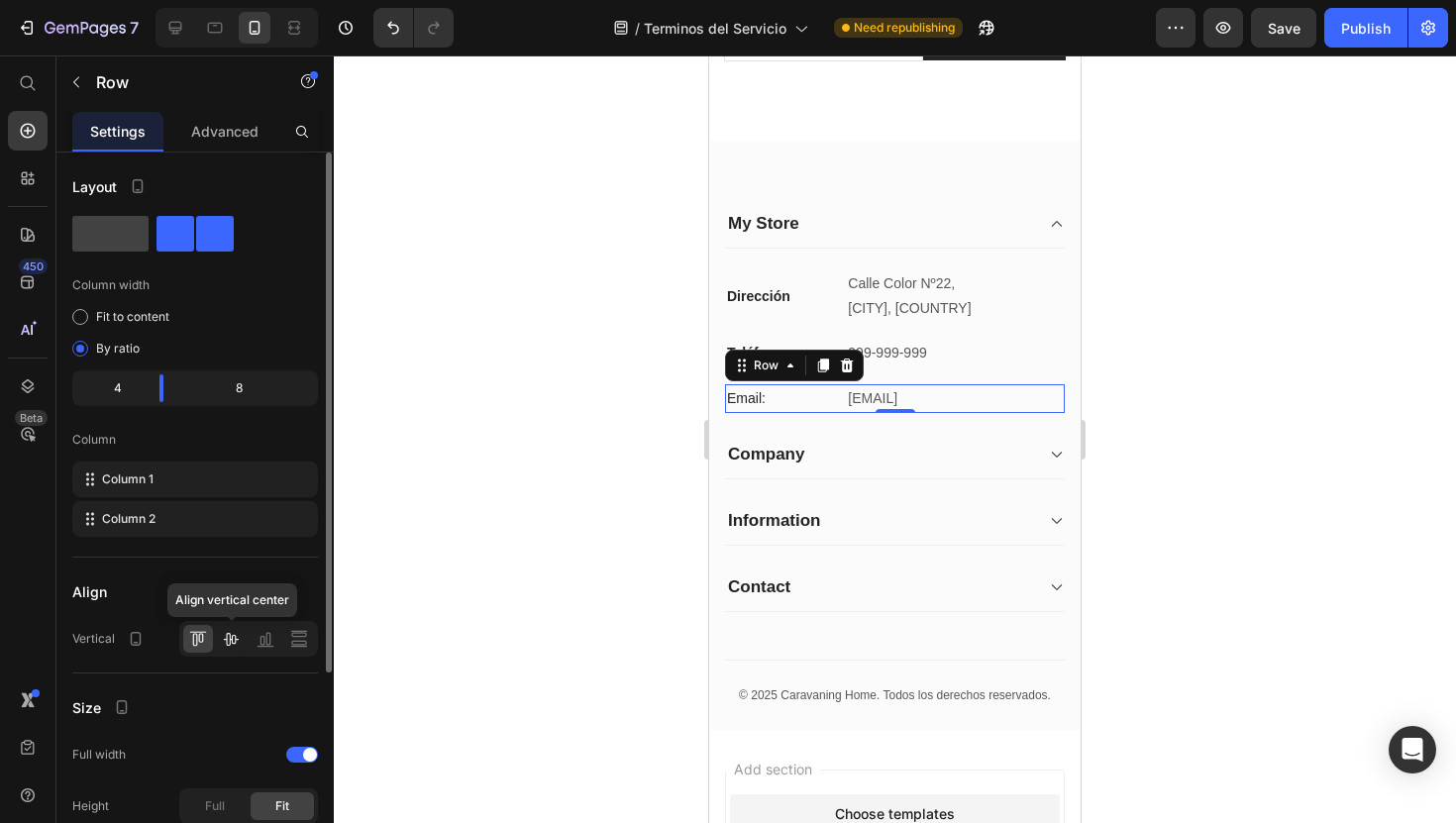 click 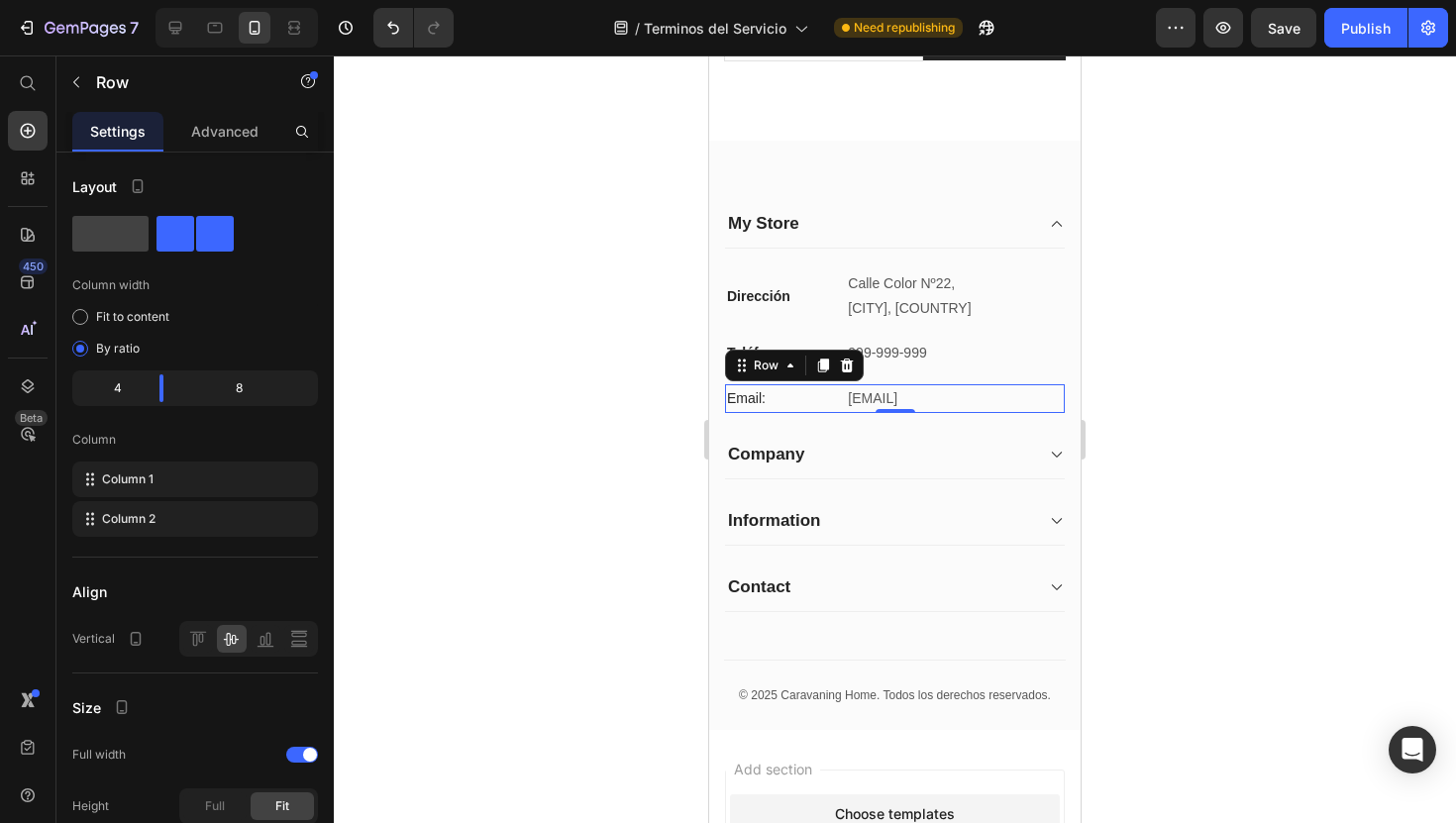click 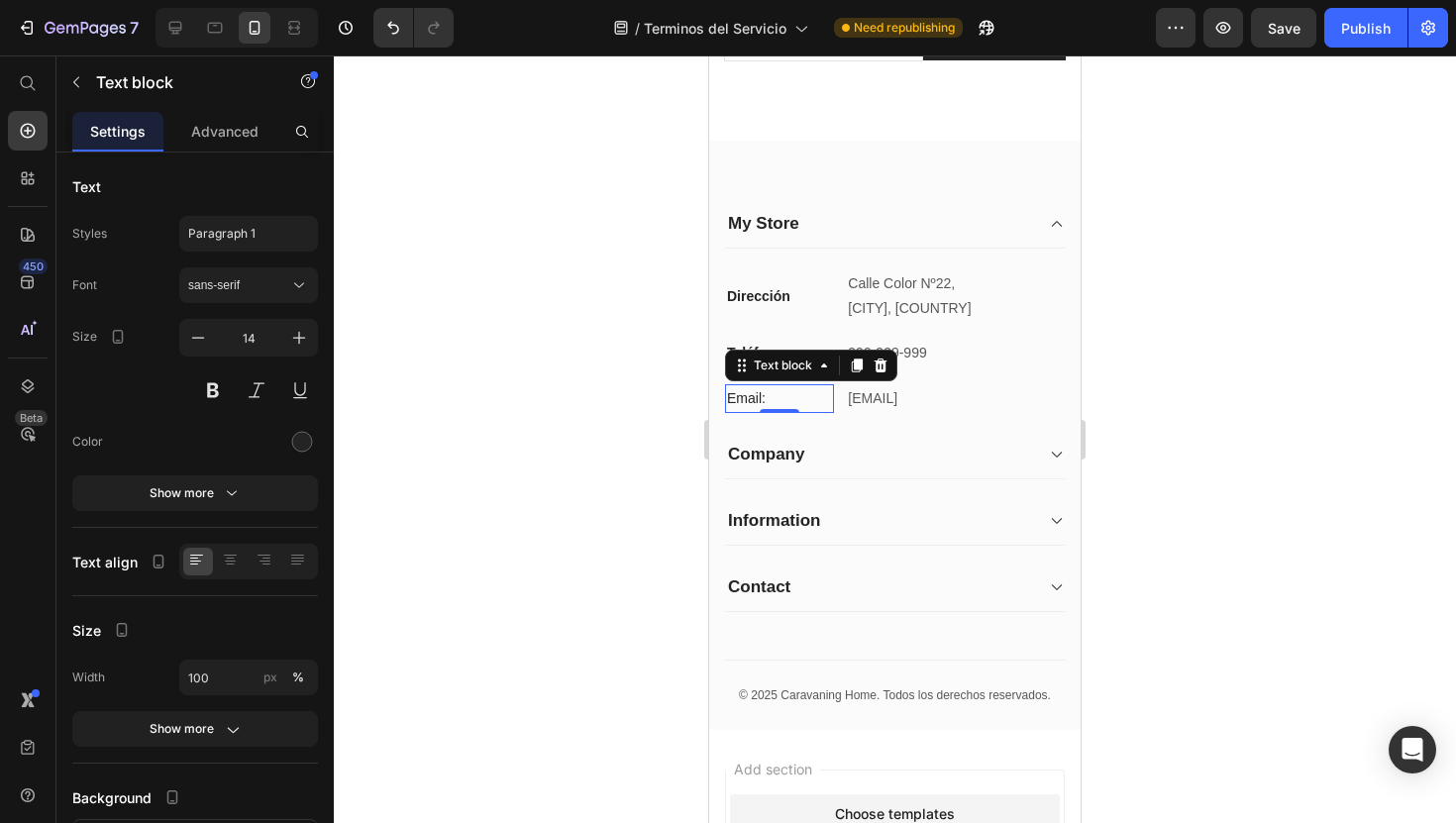 click on "Email:" at bounding box center (780, 398) 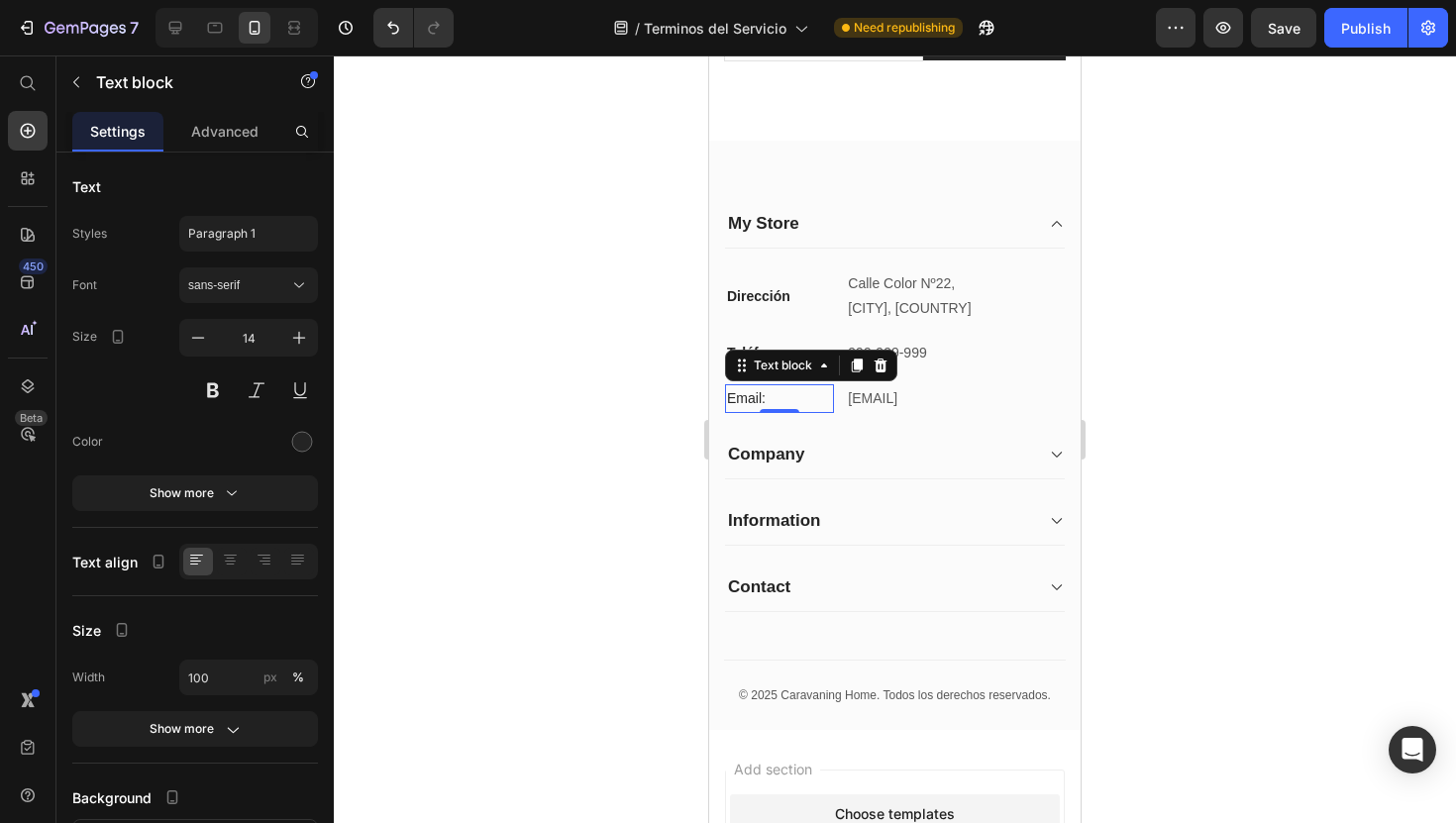click on "Email:" at bounding box center [780, 398] 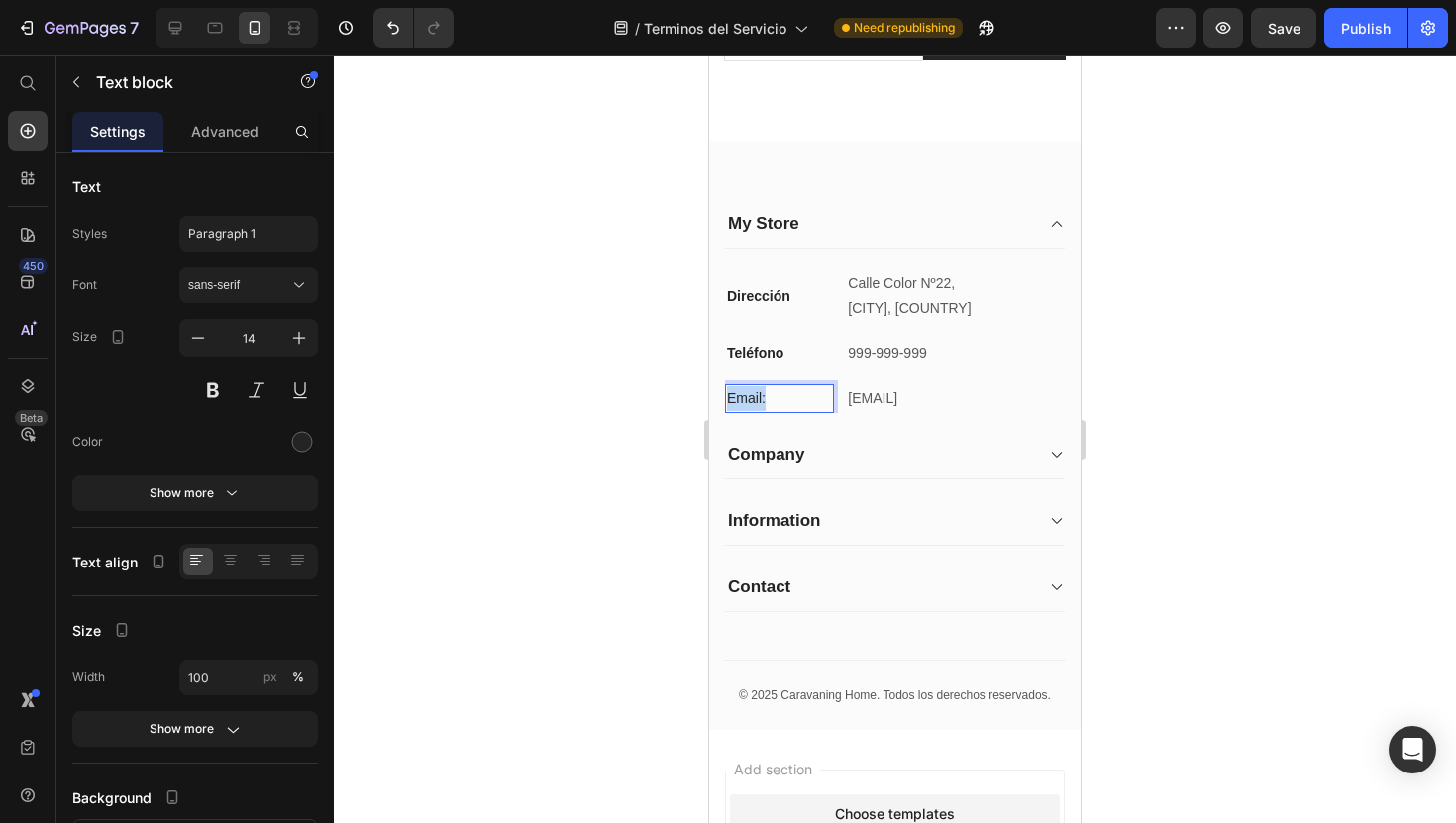 drag, startPoint x: 802, startPoint y: 401, endPoint x: 691, endPoint y: 396, distance: 111.11256 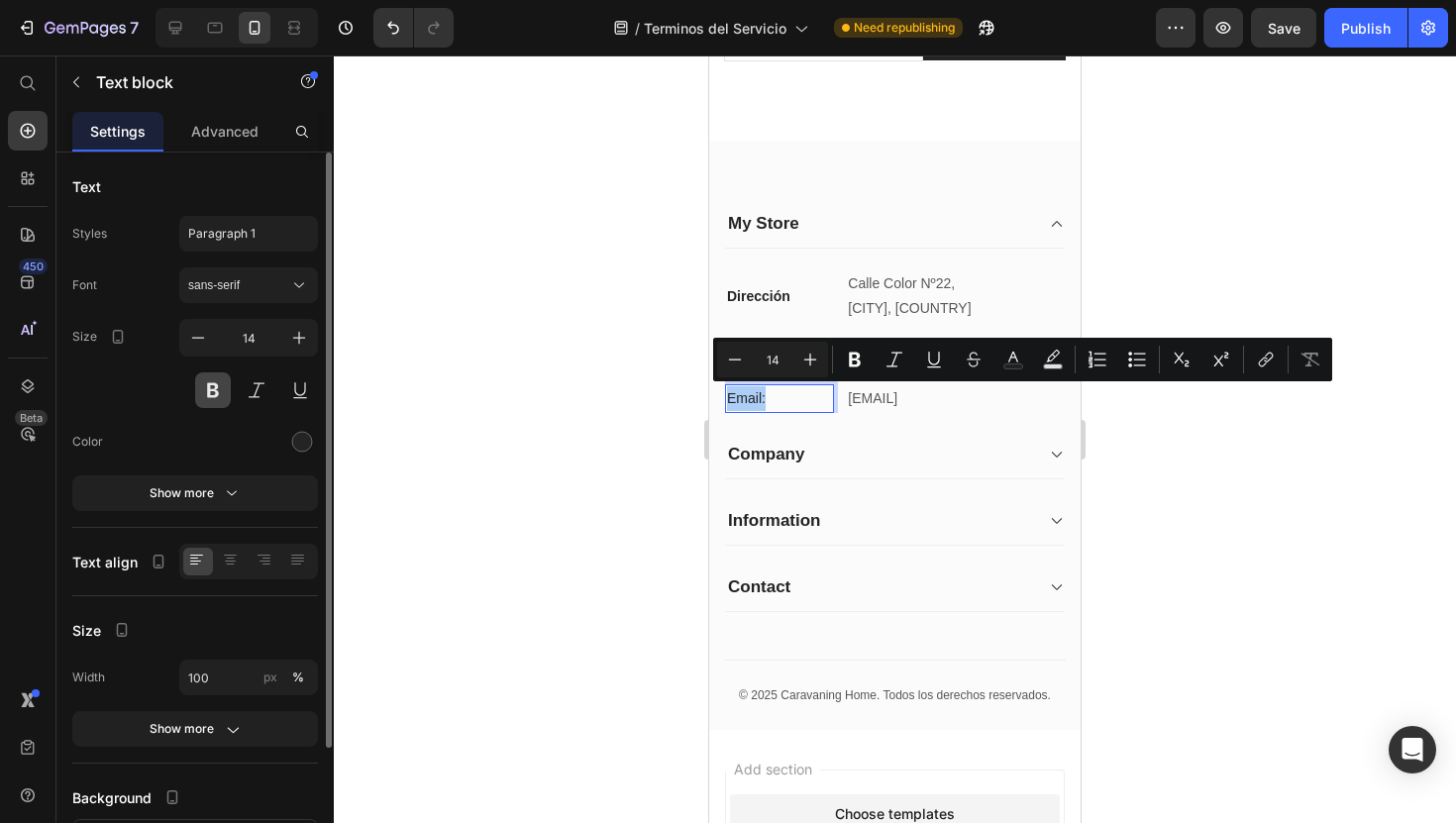 click at bounding box center (213, 390) 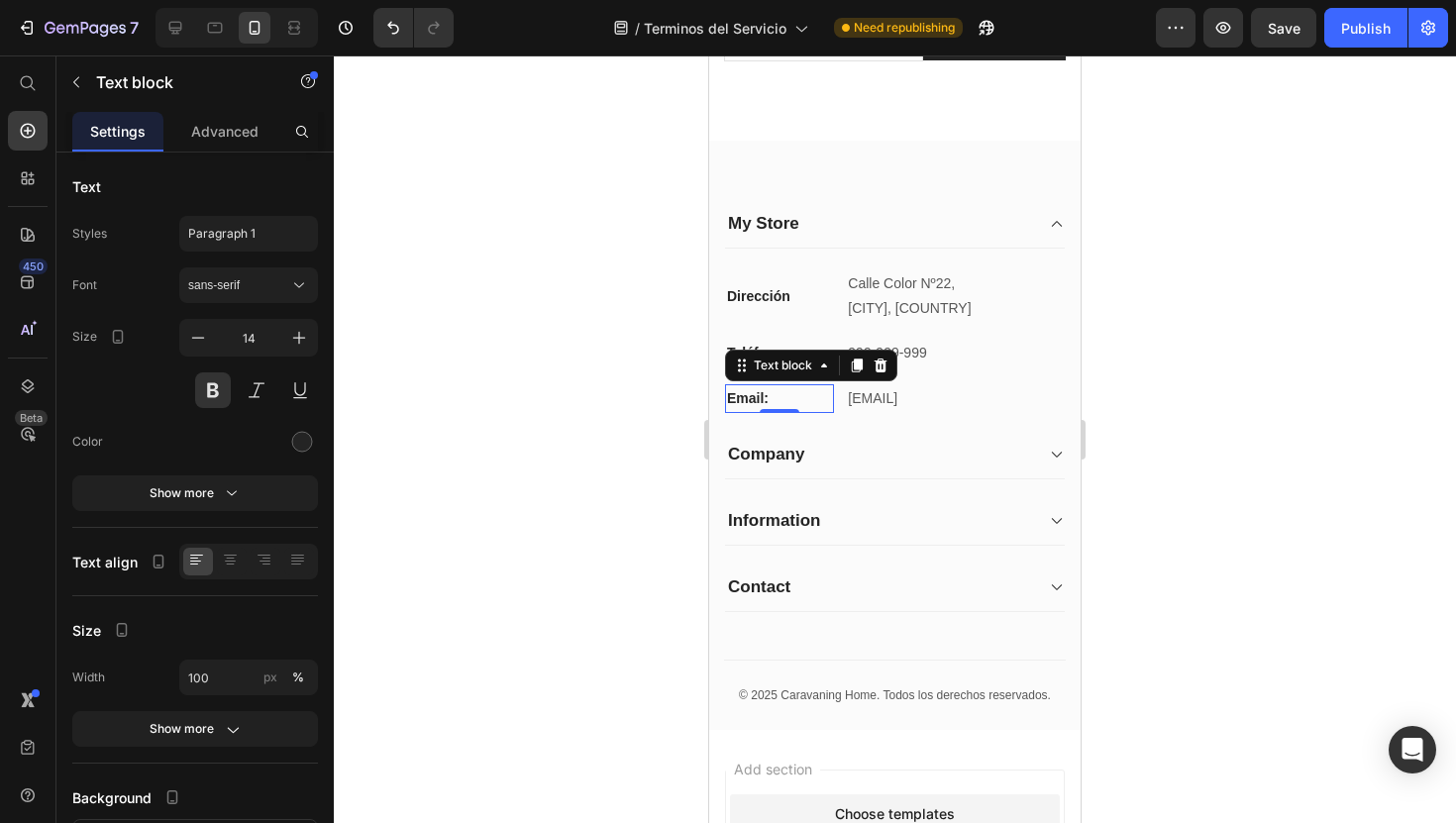click 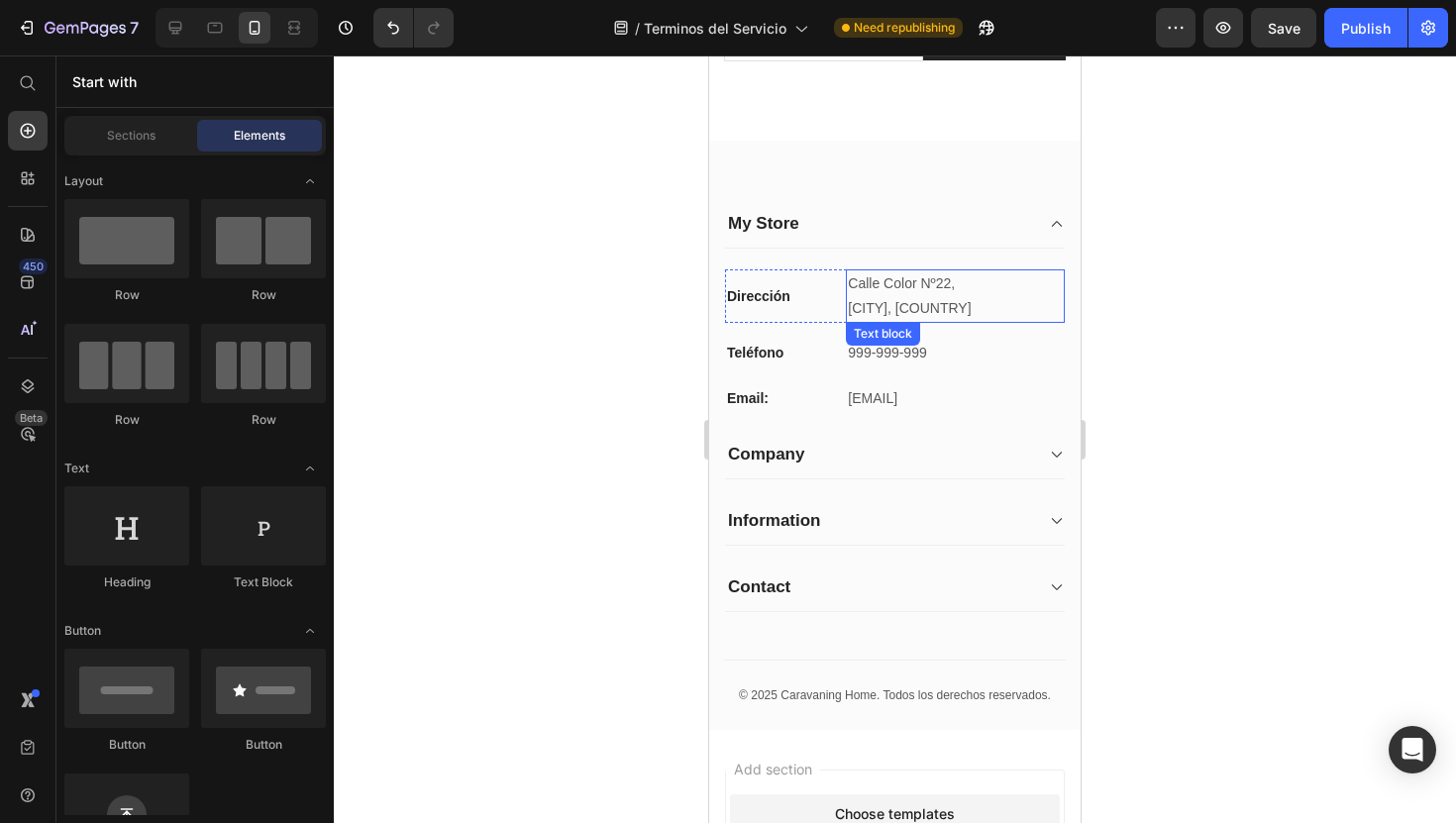click on "[CITY], [COUNTRY]" at bounding box center [909, 308] 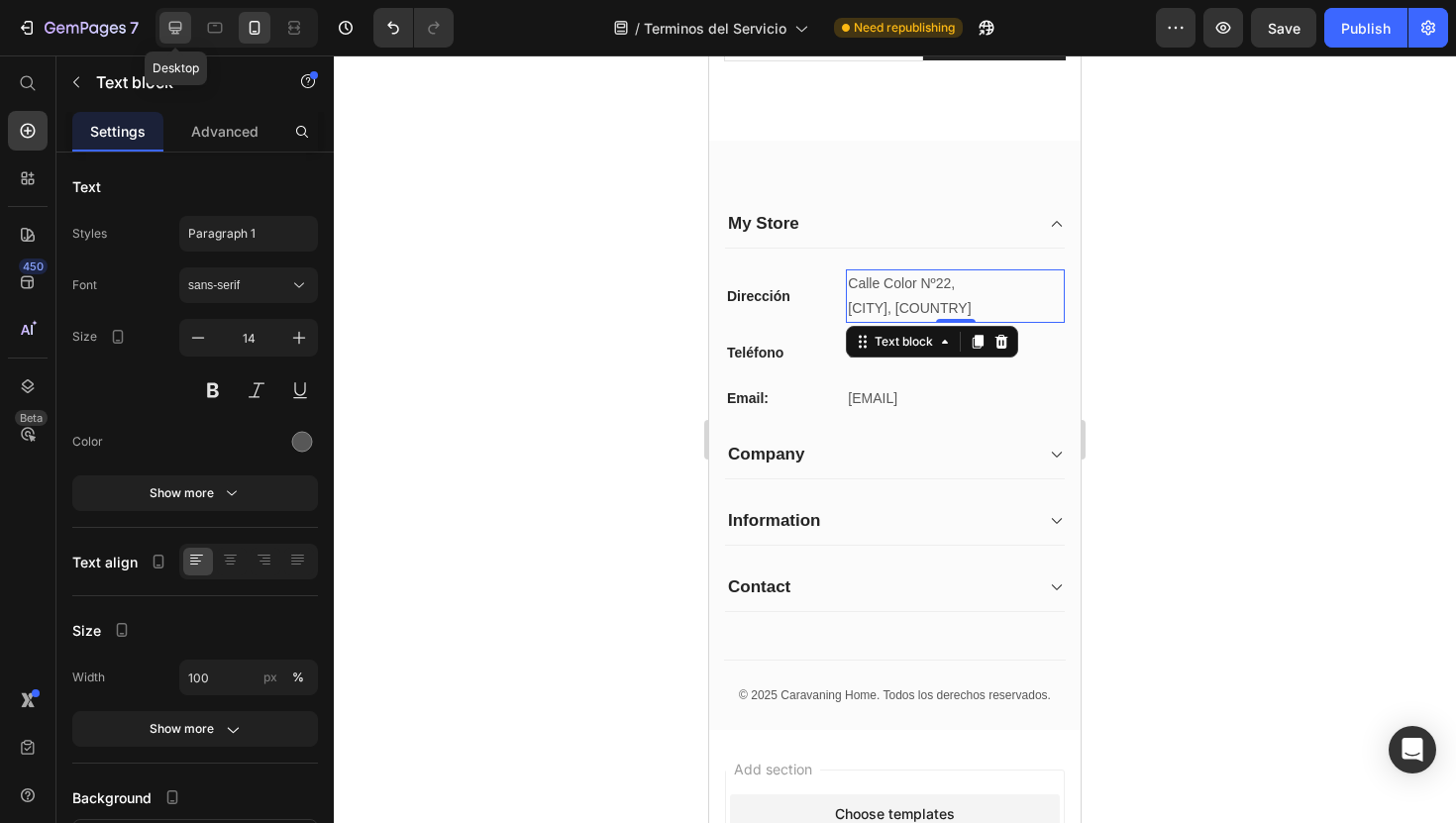 click 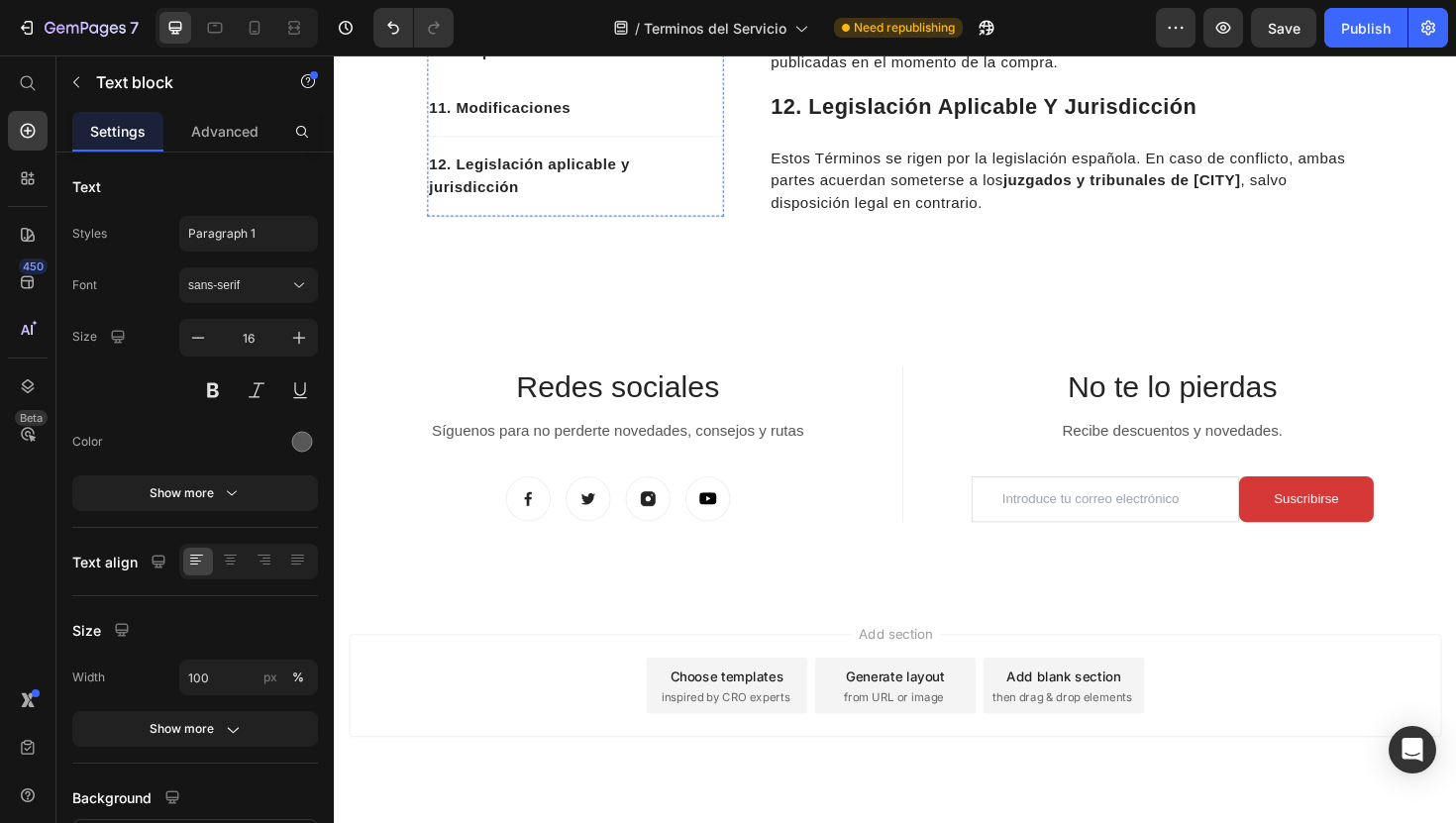 scroll, scrollTop: 4902, scrollLeft: 0, axis: vertical 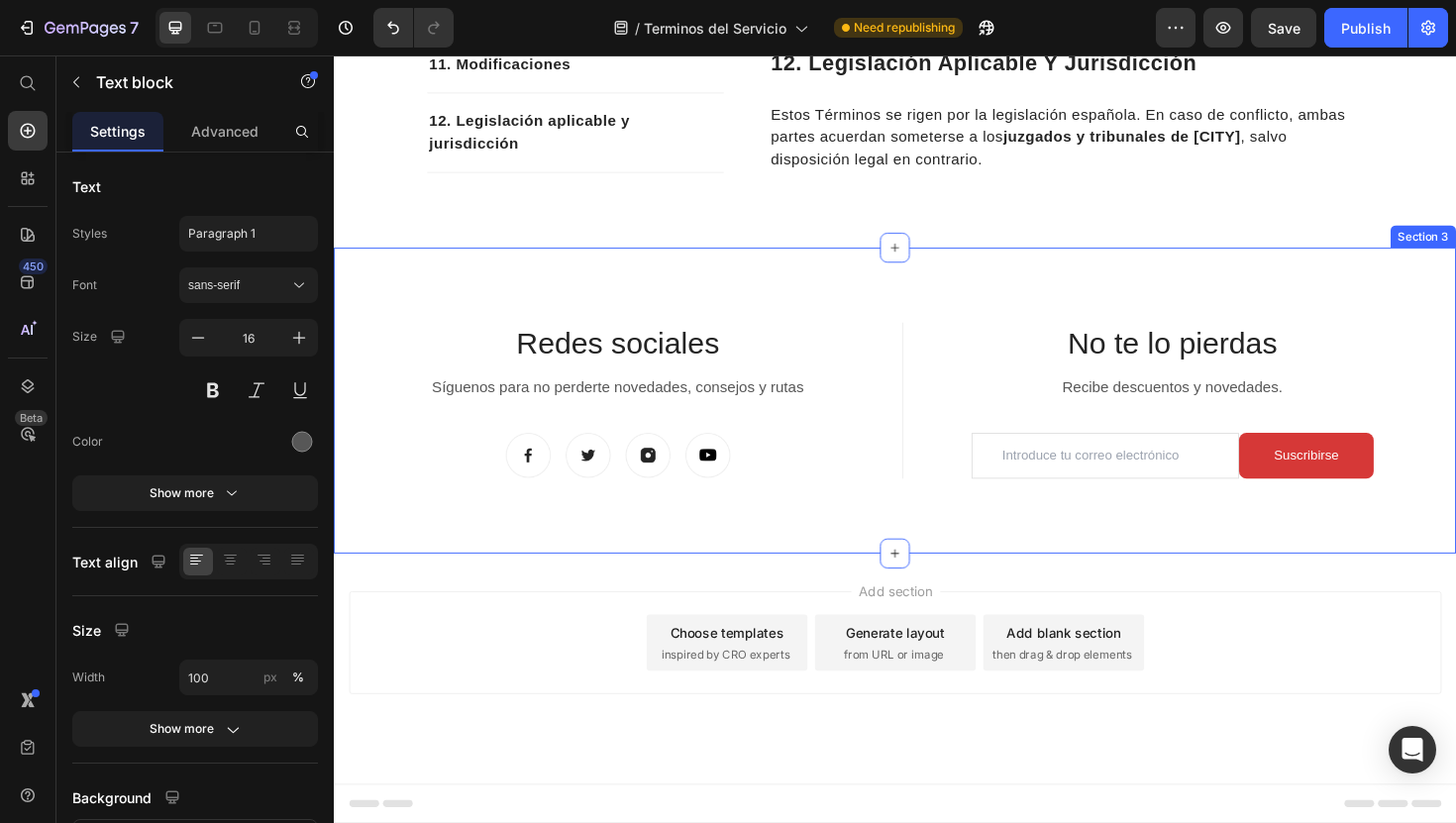 click on "Redes sociales Heading Síguenos para no perderte novedades, consejos y rutas Text block Image Image Image Image Row                Title Line No te lo pierdas Heading Recibe descuentos y novedades. Text block Email Field Suscribirse Submit Button Row Newsletter Row Let’s Stay In Touch Heading We’ll shout you $10 off your first order Text block Email Field Suscribirse Submit Button Row Newsletter Row Row Caravaning Home Heading Dirección Text block Calle Color Nº22, [CITY], [COUNTRY] Text block Row Teléfono Text block +34 [PHONE] Text block Row Email Text block info@caravaninghome.com Text block Row Empresa Heading Sobre nosotros Text block Contacto Text block Blog y guías de ruta Text block Preguntas frecuentes Text block Row Compra & Venta Heading Autocaravas Text block Caravanas Text block Campers Text block ¿Quieres vender tu vehículo? Text block Row Legal & Ayuda Heading Política de privacidad Text block Términos de Servicio Text block Política de Cookies Text block Aviso legal" at bounding box center [928, 422] 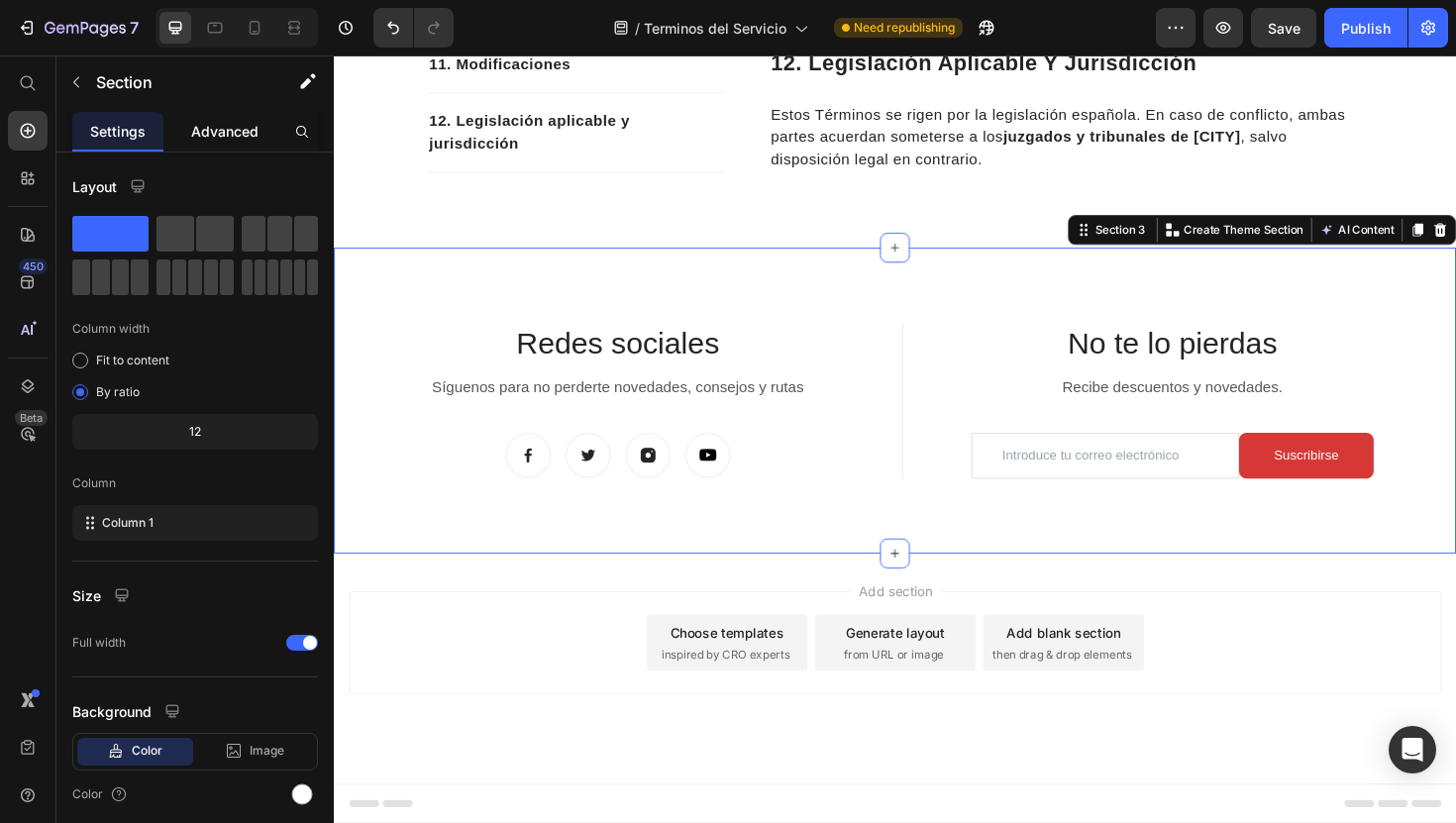 click on "Advanced" at bounding box center [225, 131] 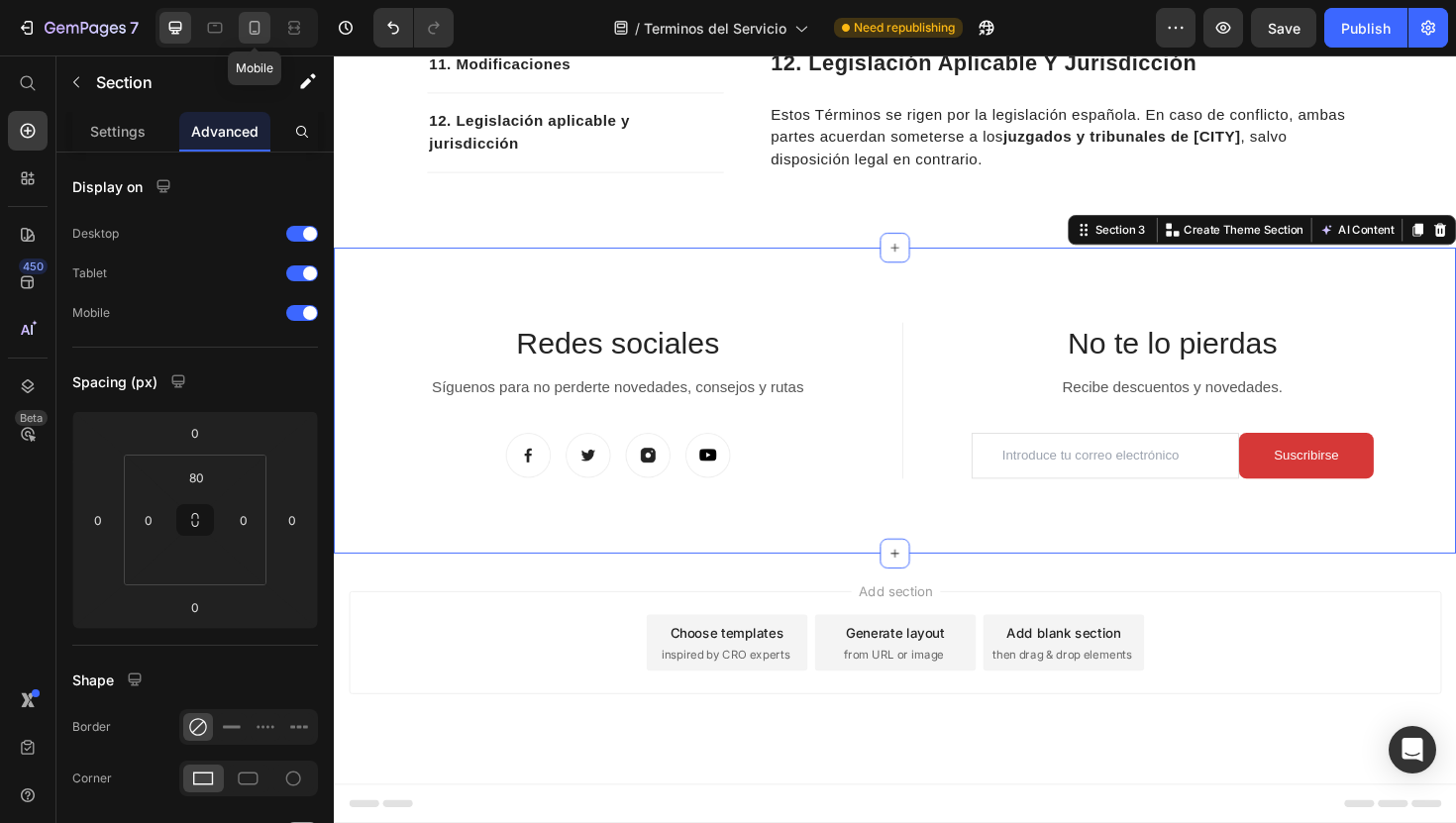 click 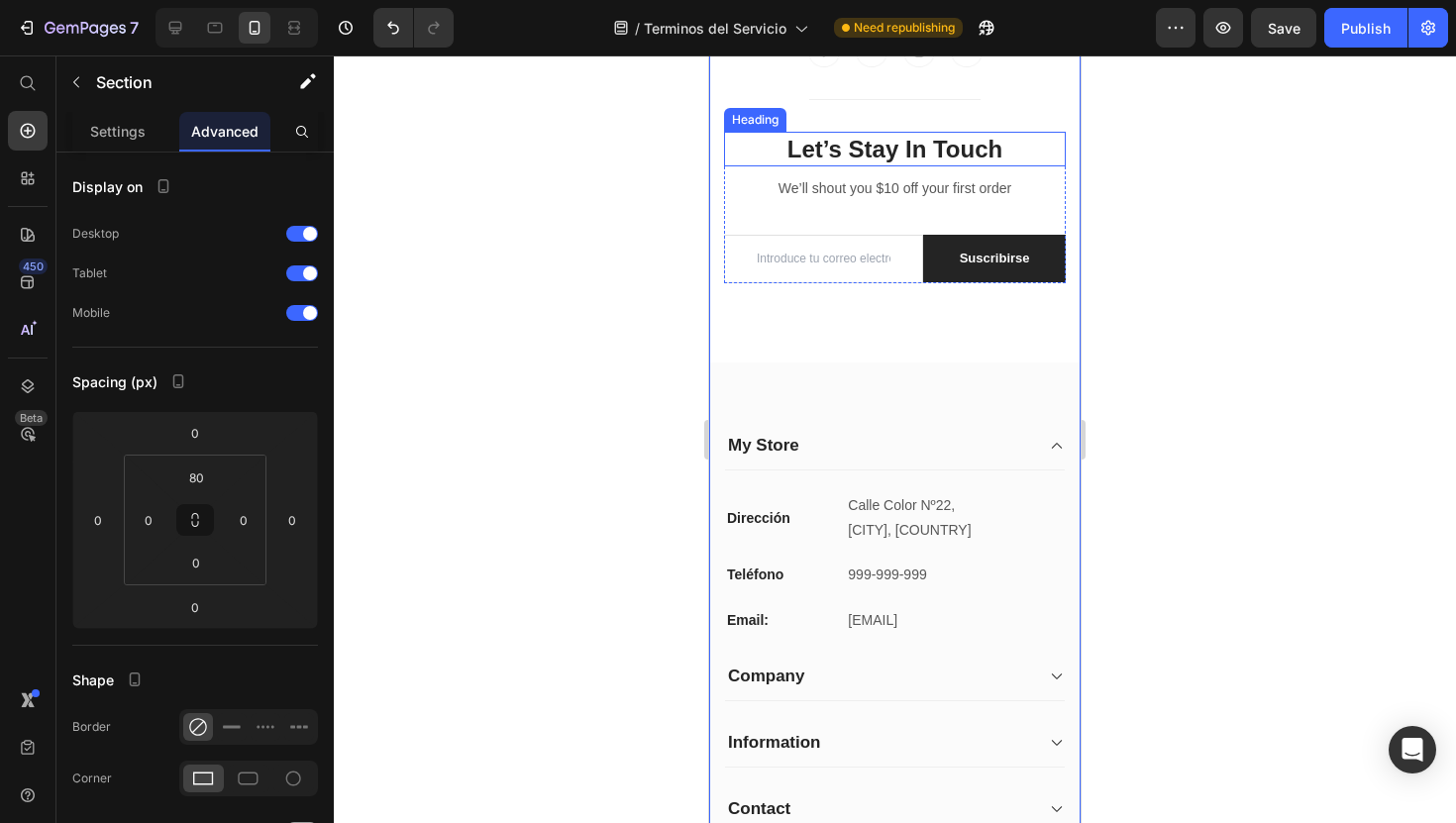scroll, scrollTop: 6794, scrollLeft: 0, axis: vertical 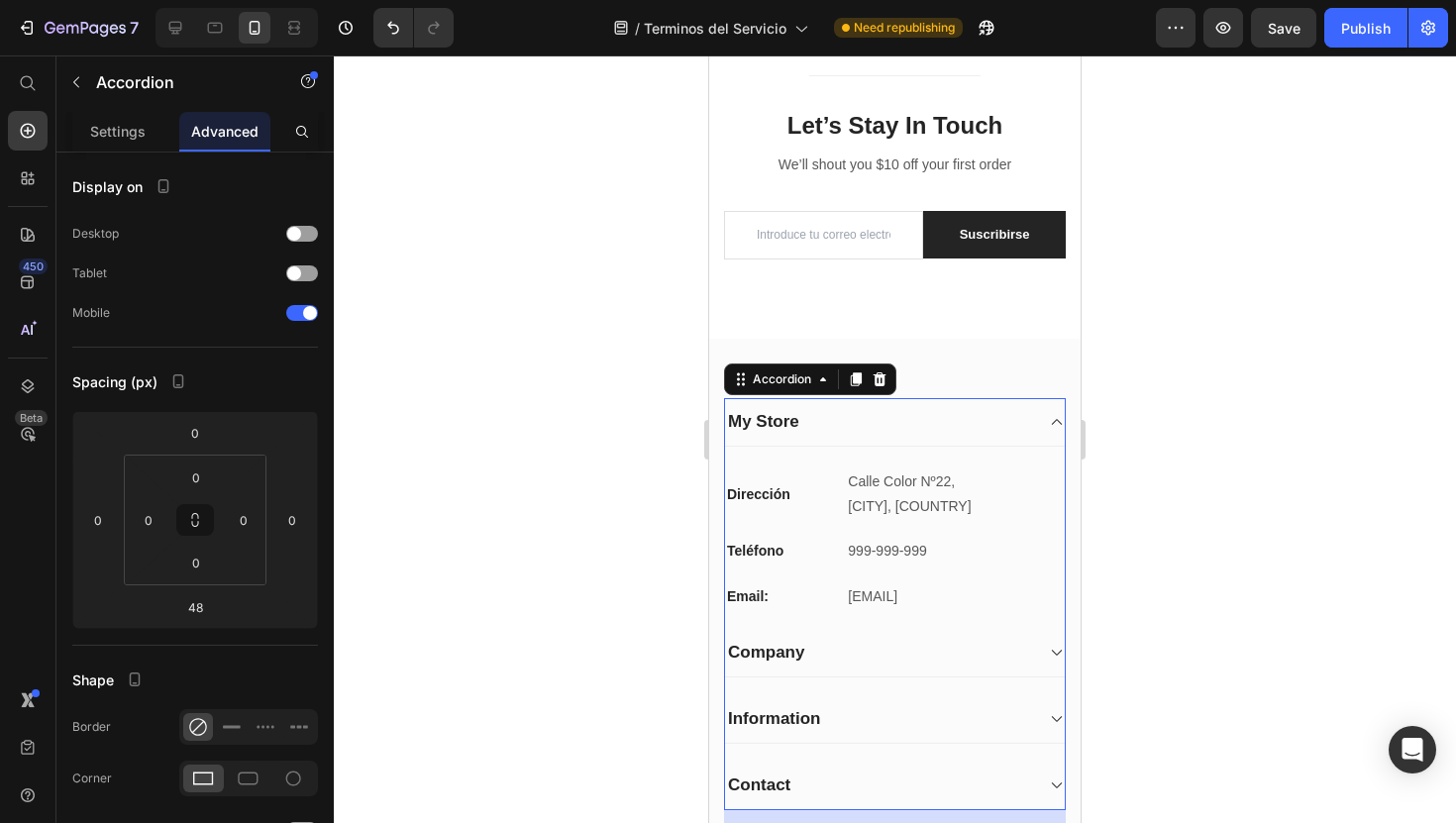 click on "My Store" at bounding box center (879, 422) 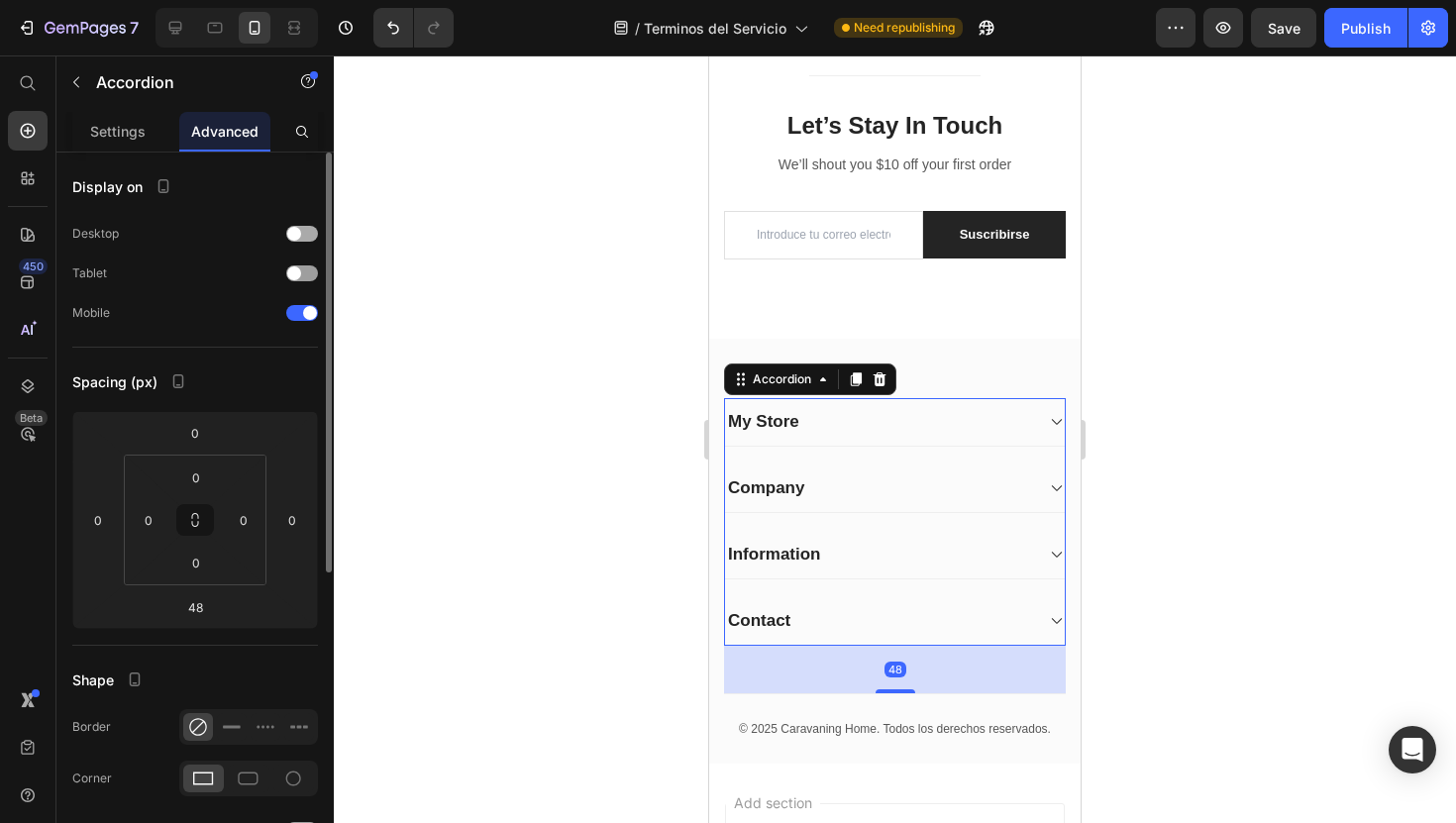 click at bounding box center (302, 234) 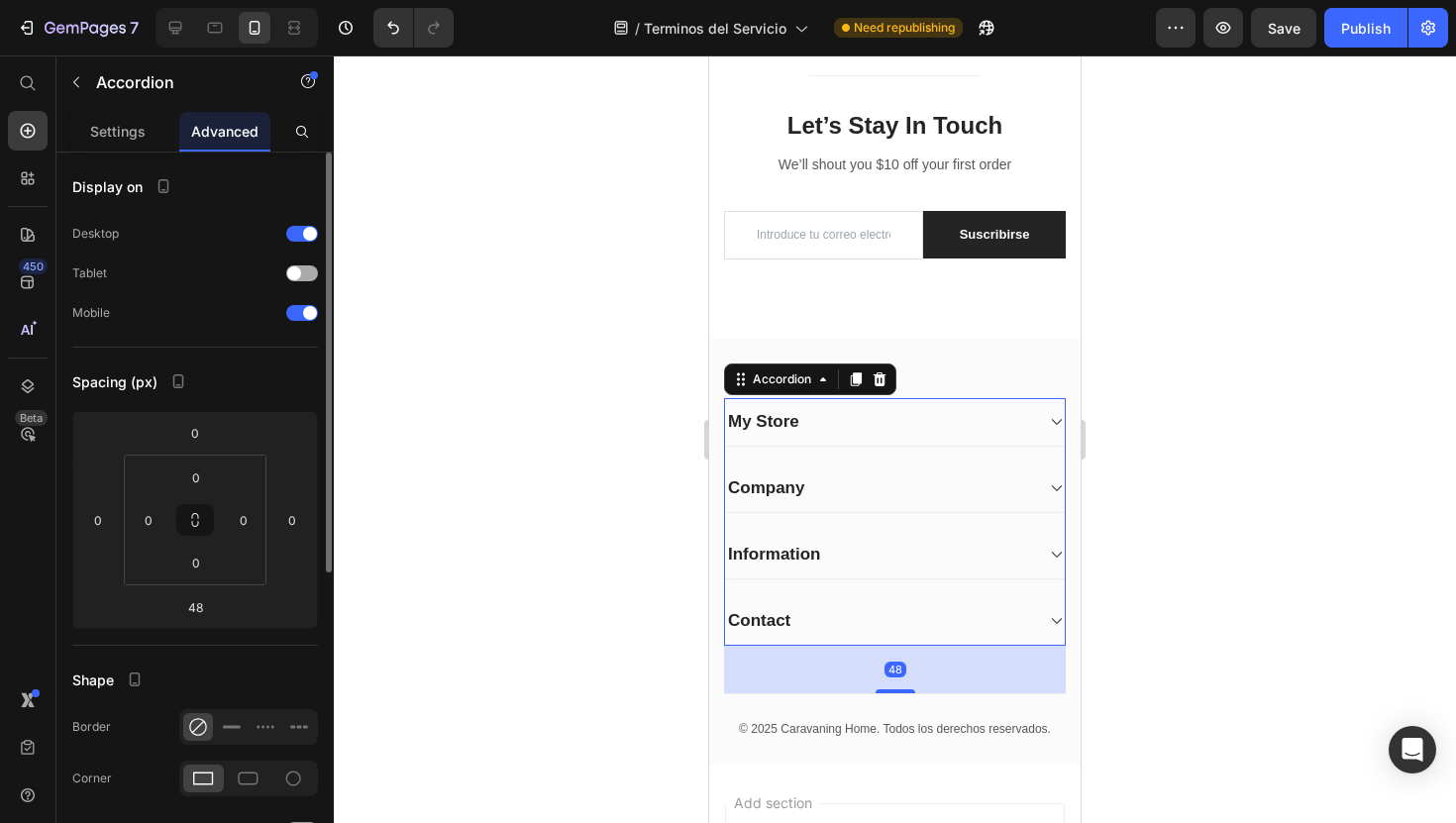 click at bounding box center [302, 273] 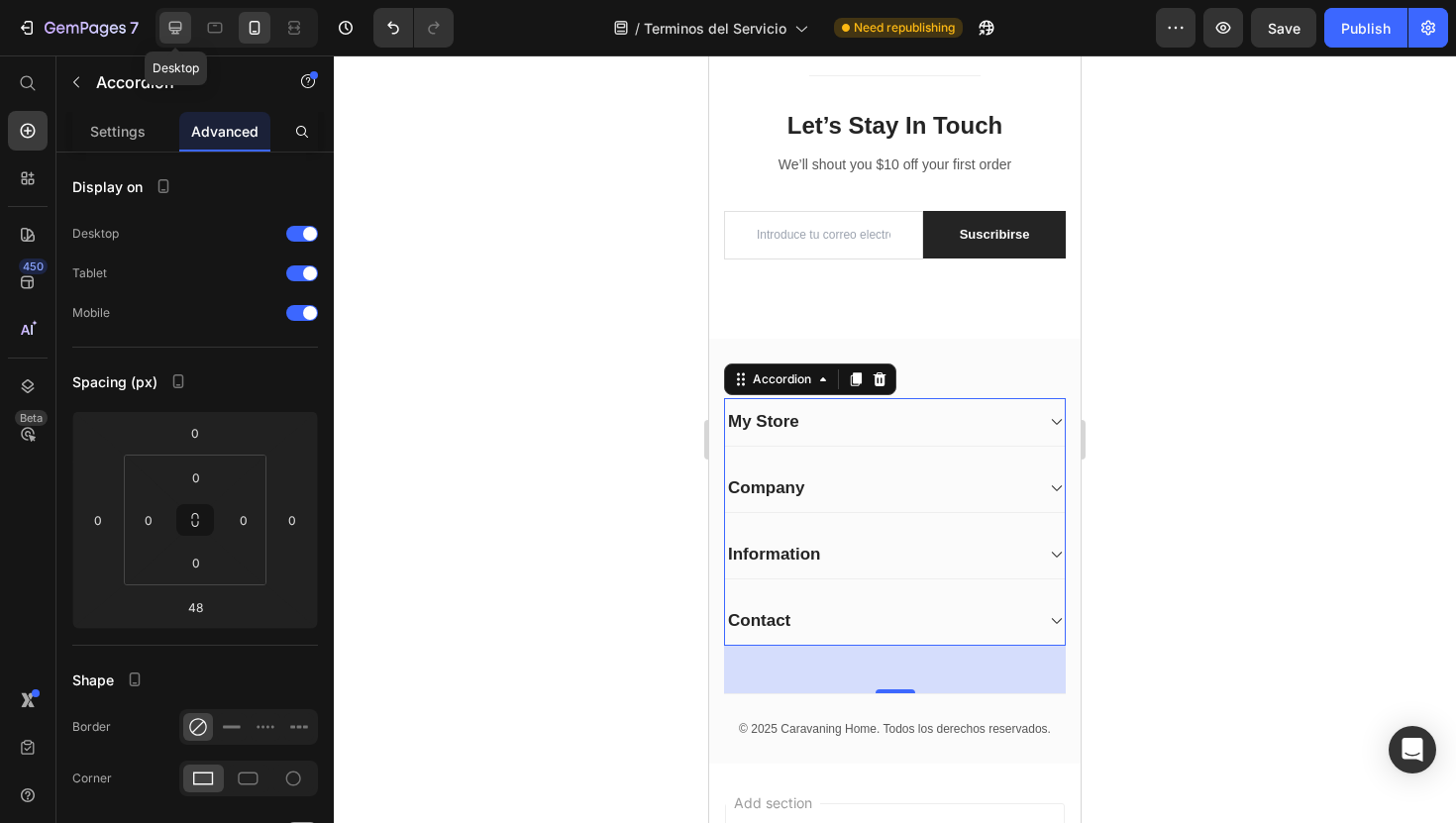 click 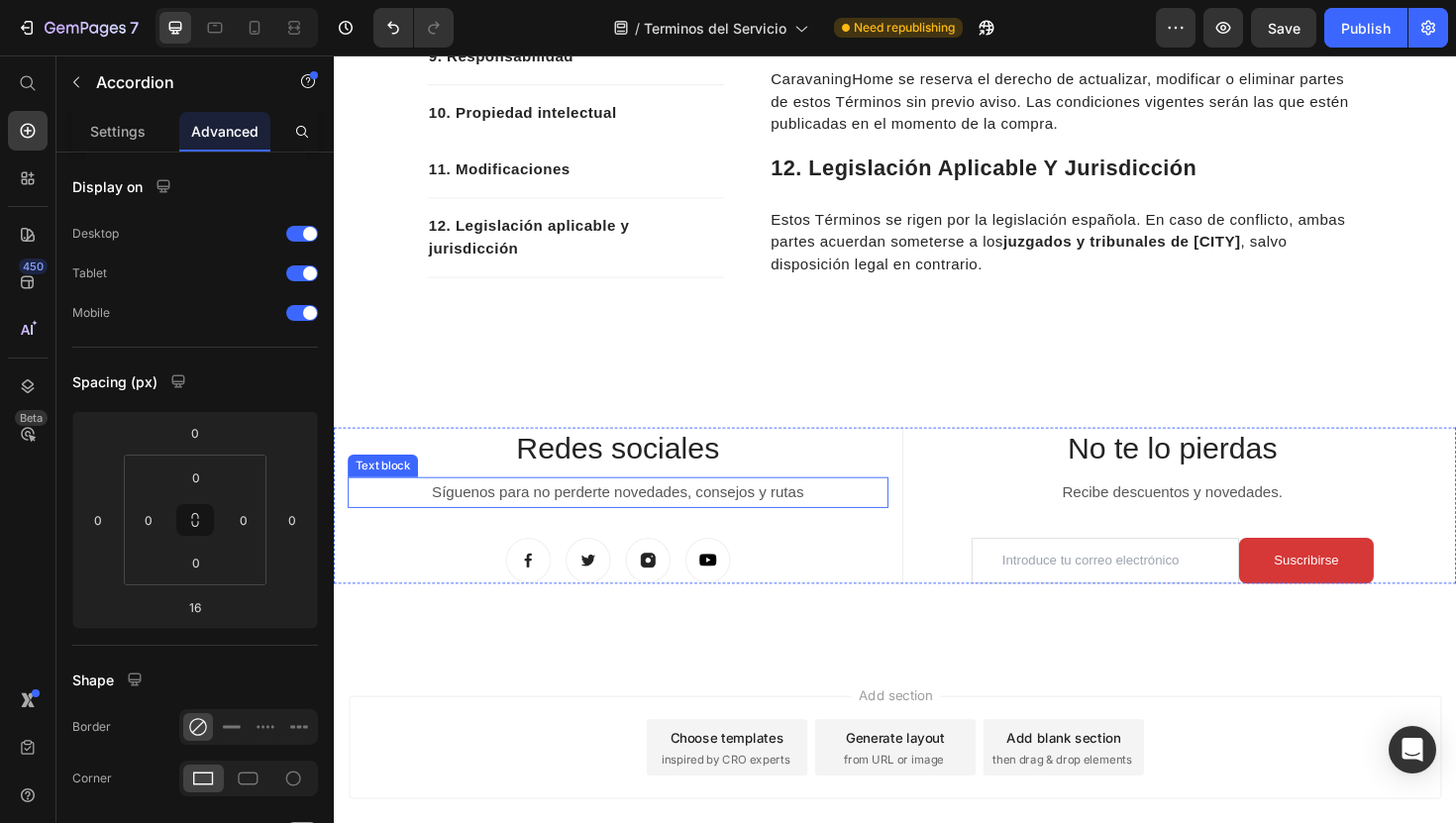 scroll, scrollTop: 4902, scrollLeft: 0, axis: vertical 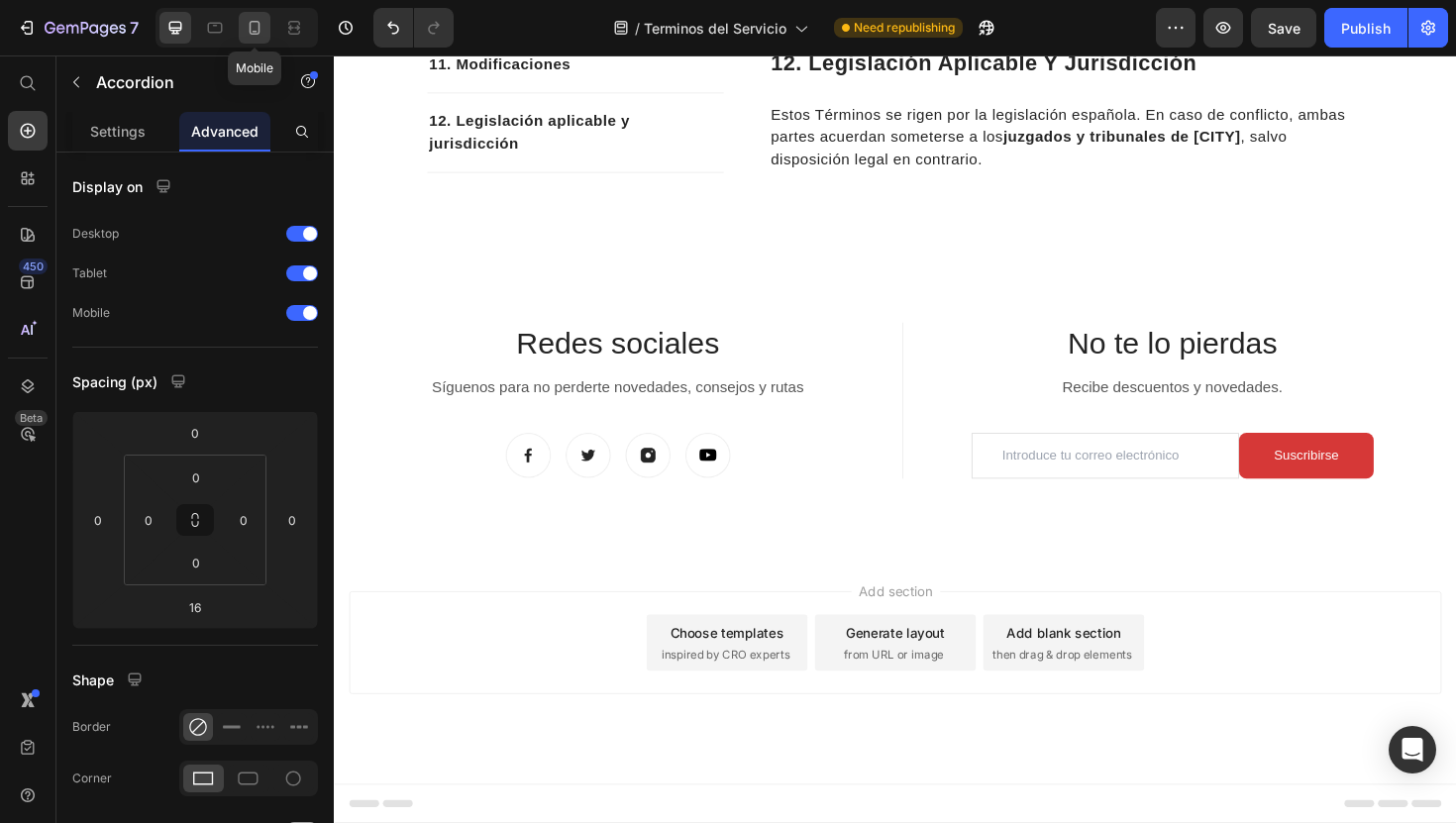 click 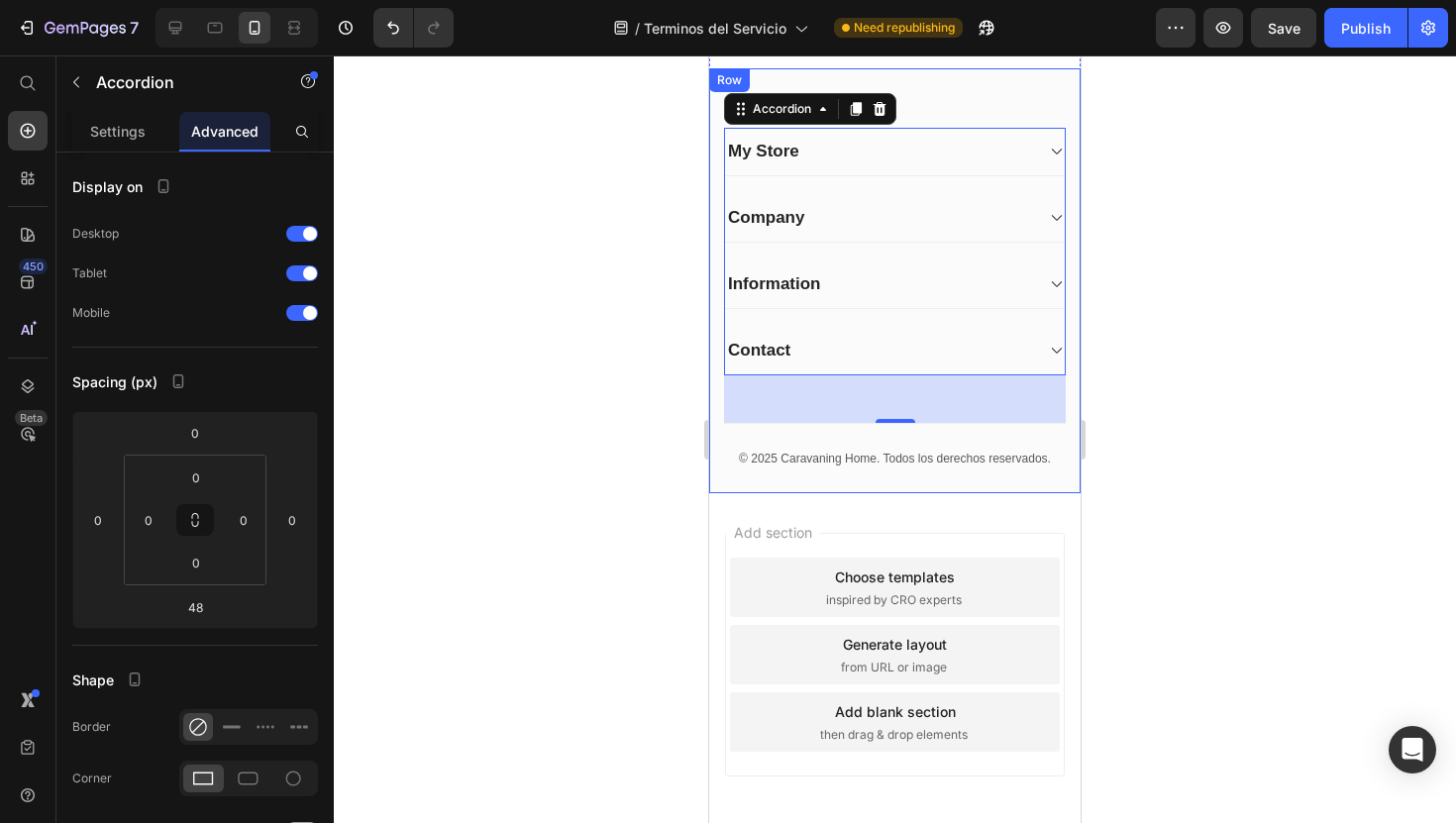 scroll, scrollTop: 7067, scrollLeft: 0, axis: vertical 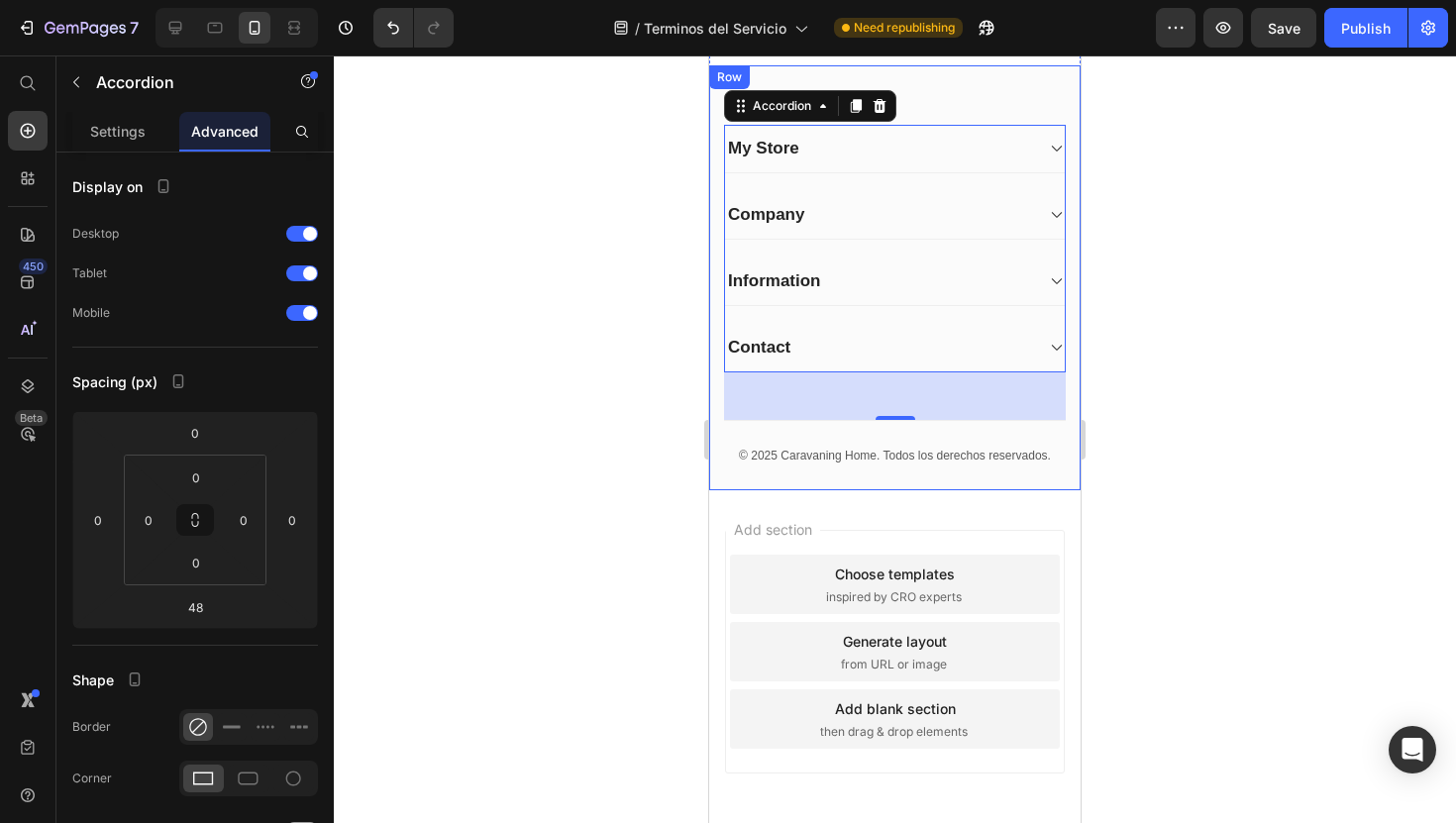 click on "Caravaning Home Heading Dirección Text block Calle Color Nº22, [CITY], [COUNTRY] Text block Row Teléfono Text block +34 [PHONE] Text block Row Email Text block info@caravaninghome.com Text block Row Empresa Heading Sobre nosotros Text block Contacto Text block Blog y guías de ruta Text block Preguntas frecuentes Text block Row Compra & Venta Heading Autocaravas Text block Caravanas Text block Campers Text block ¿Quieres vender tu vehículo? Text block Row Row
My Store
Company
Information
Contact Accordion   48                Title Line Row © 2025 Caravaning Home. Todos los derechos reservados. Text block Row" at bounding box center (894, 307) 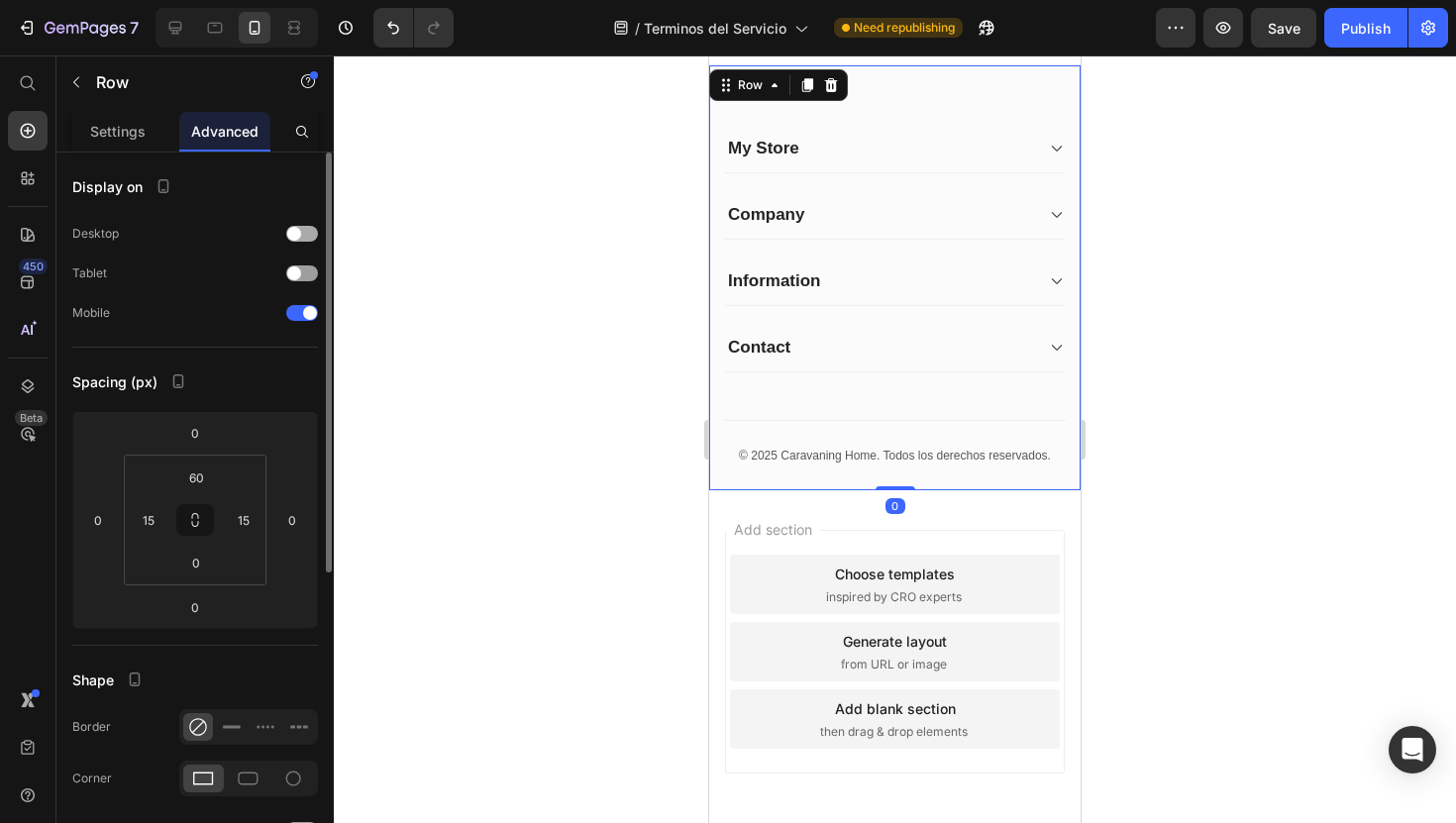 click at bounding box center [302, 234] 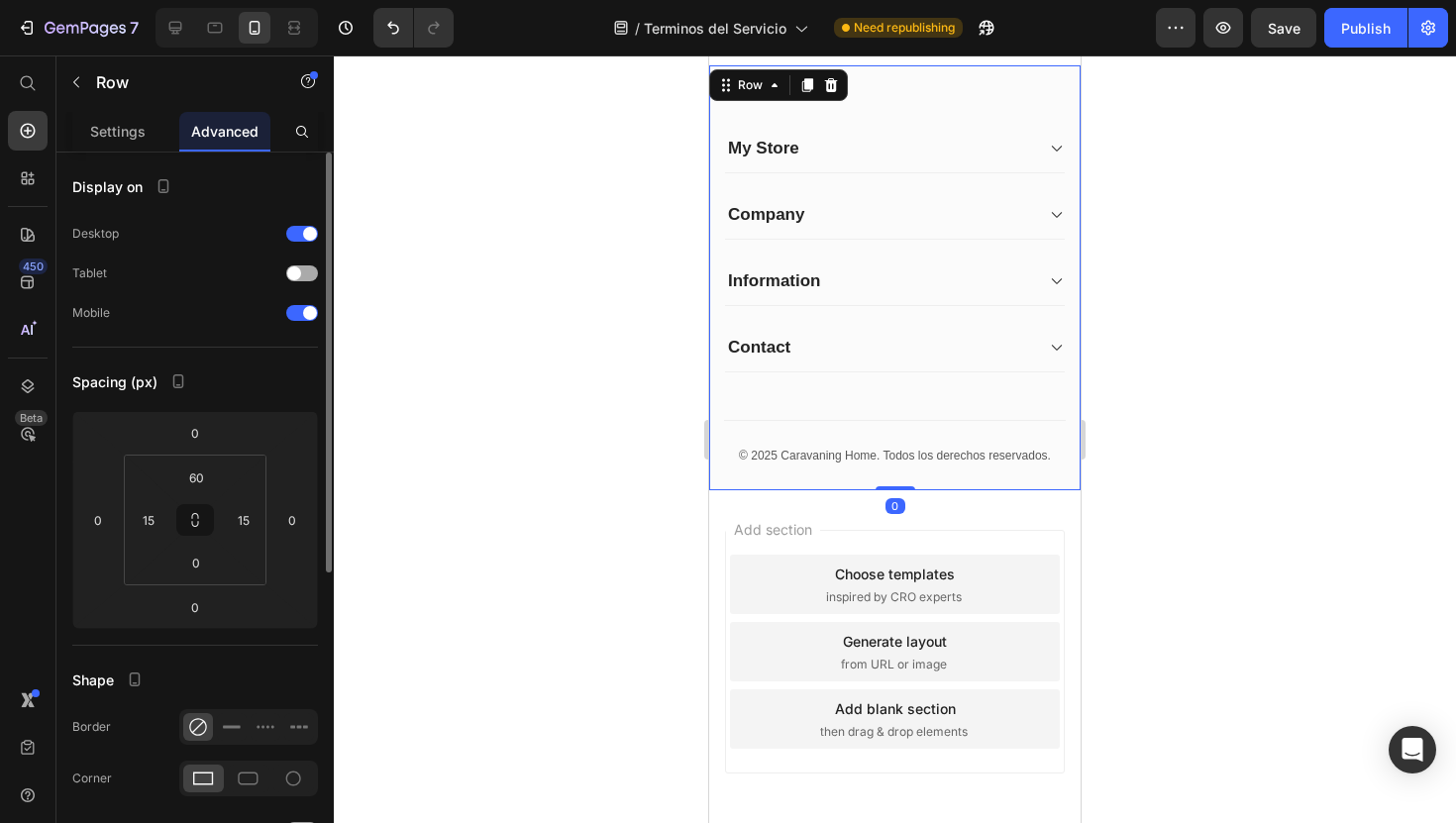 click on "Tablet" at bounding box center [195, 273] 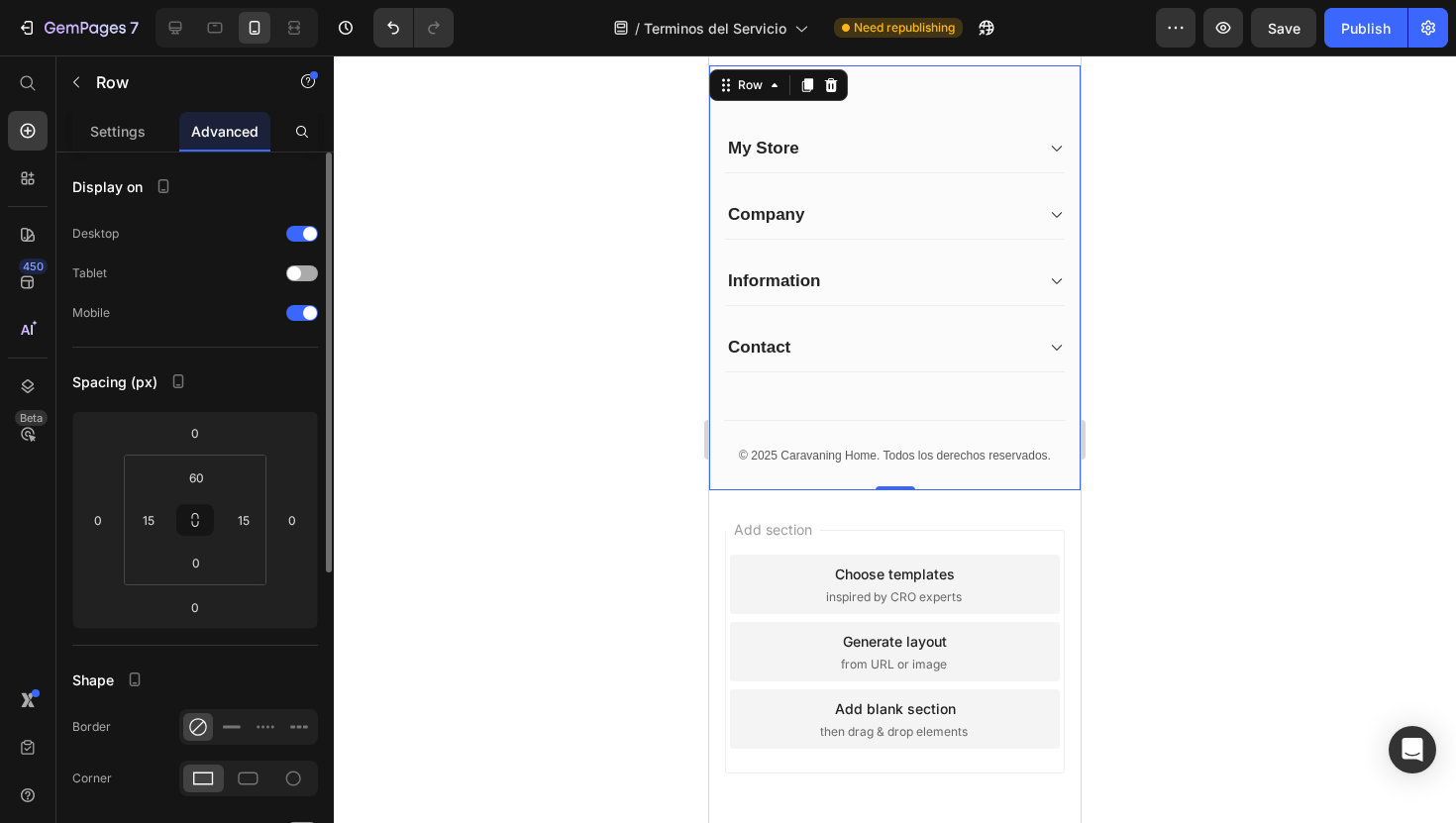 click at bounding box center (302, 273) 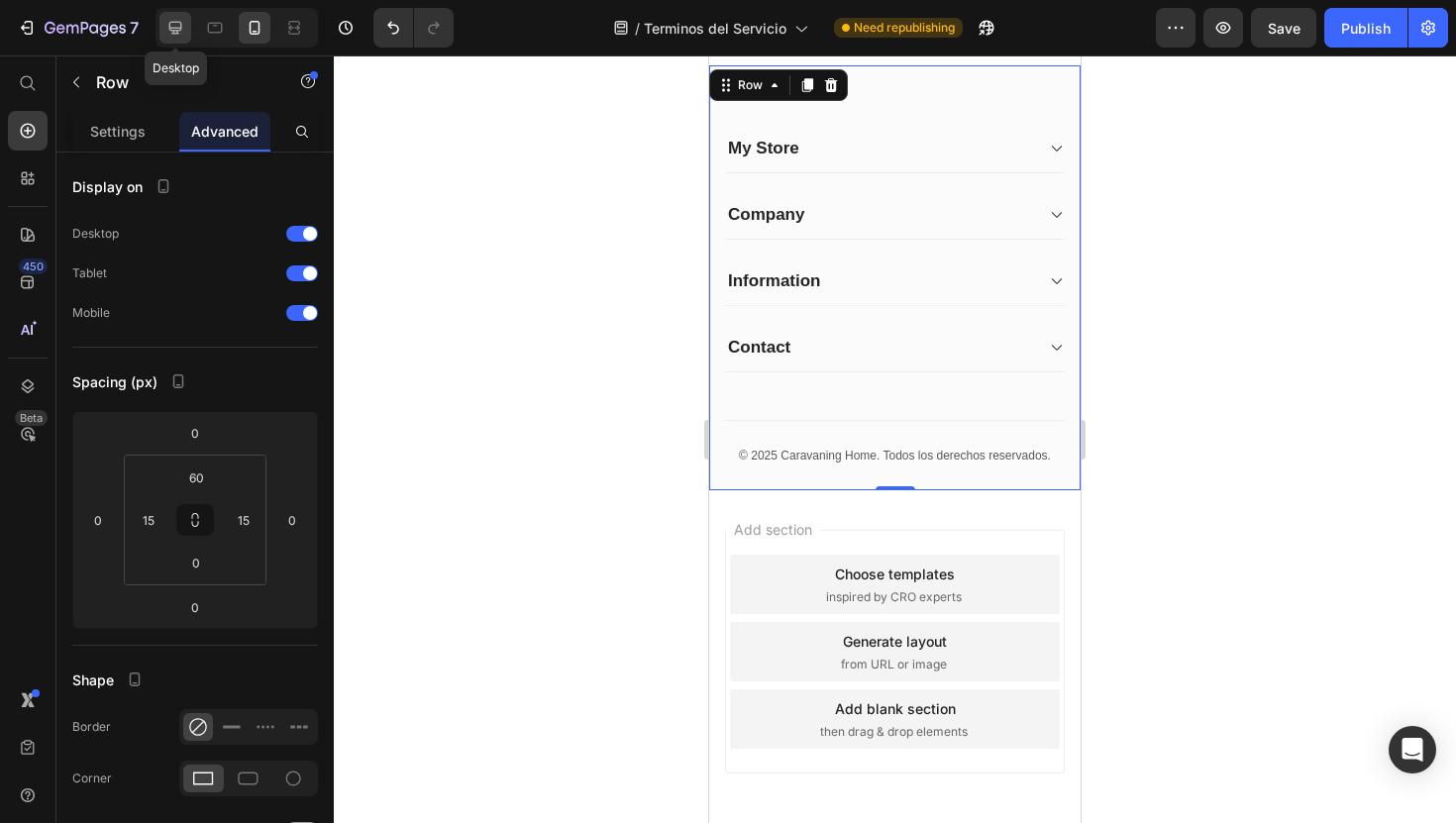click 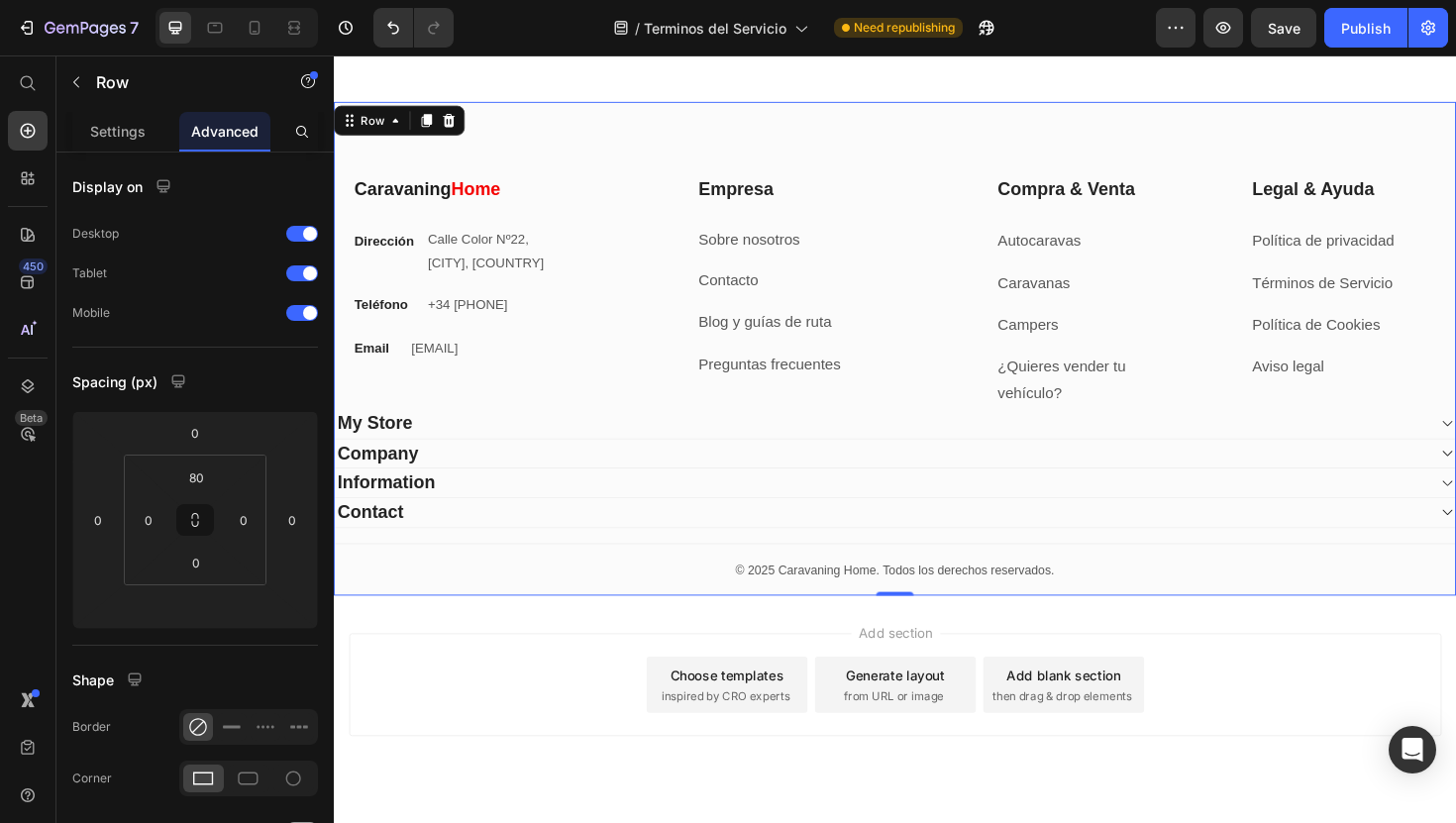 scroll, scrollTop: 5361, scrollLeft: 0, axis: vertical 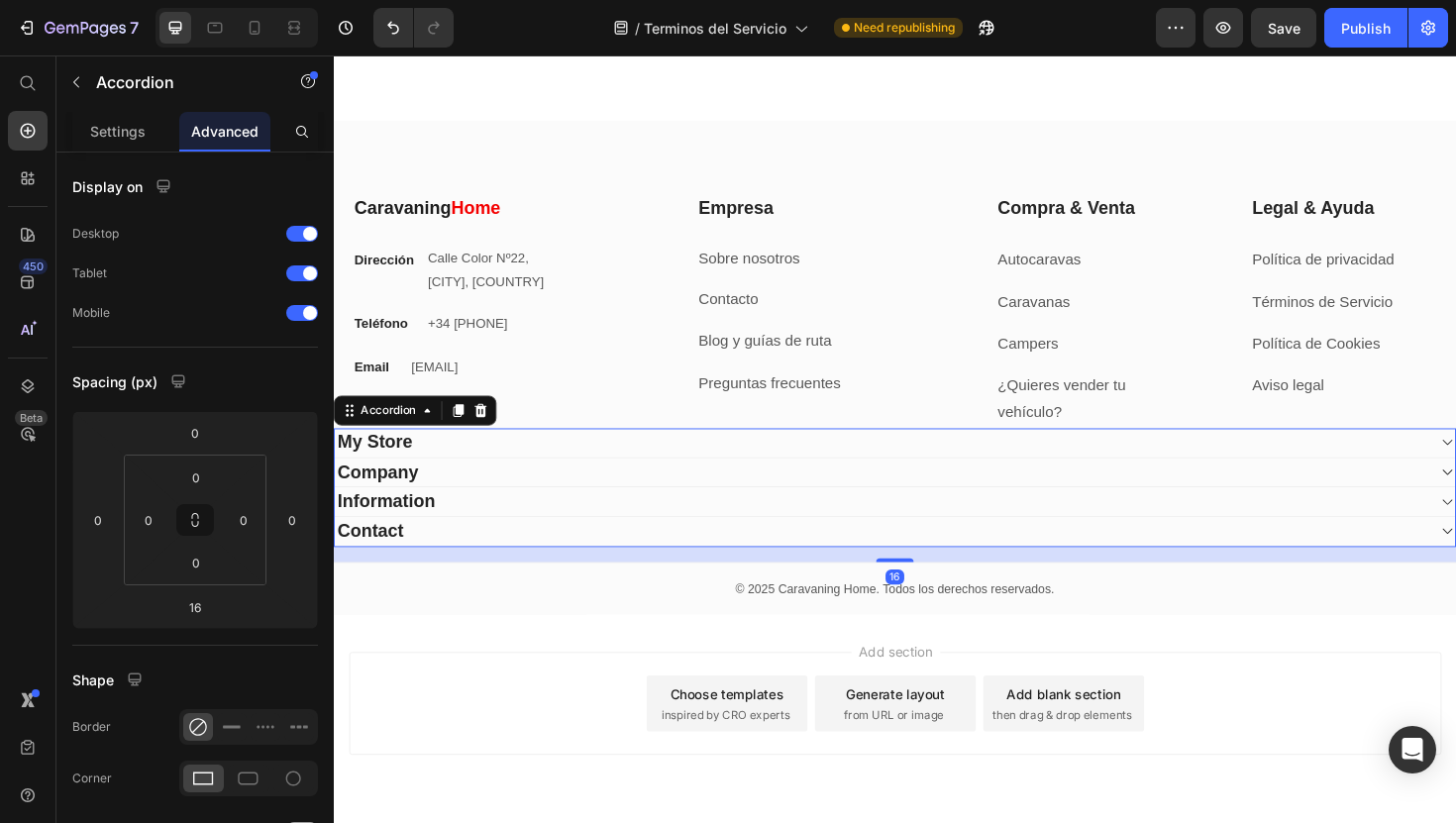 click on "My Store" at bounding box center (912, 465) 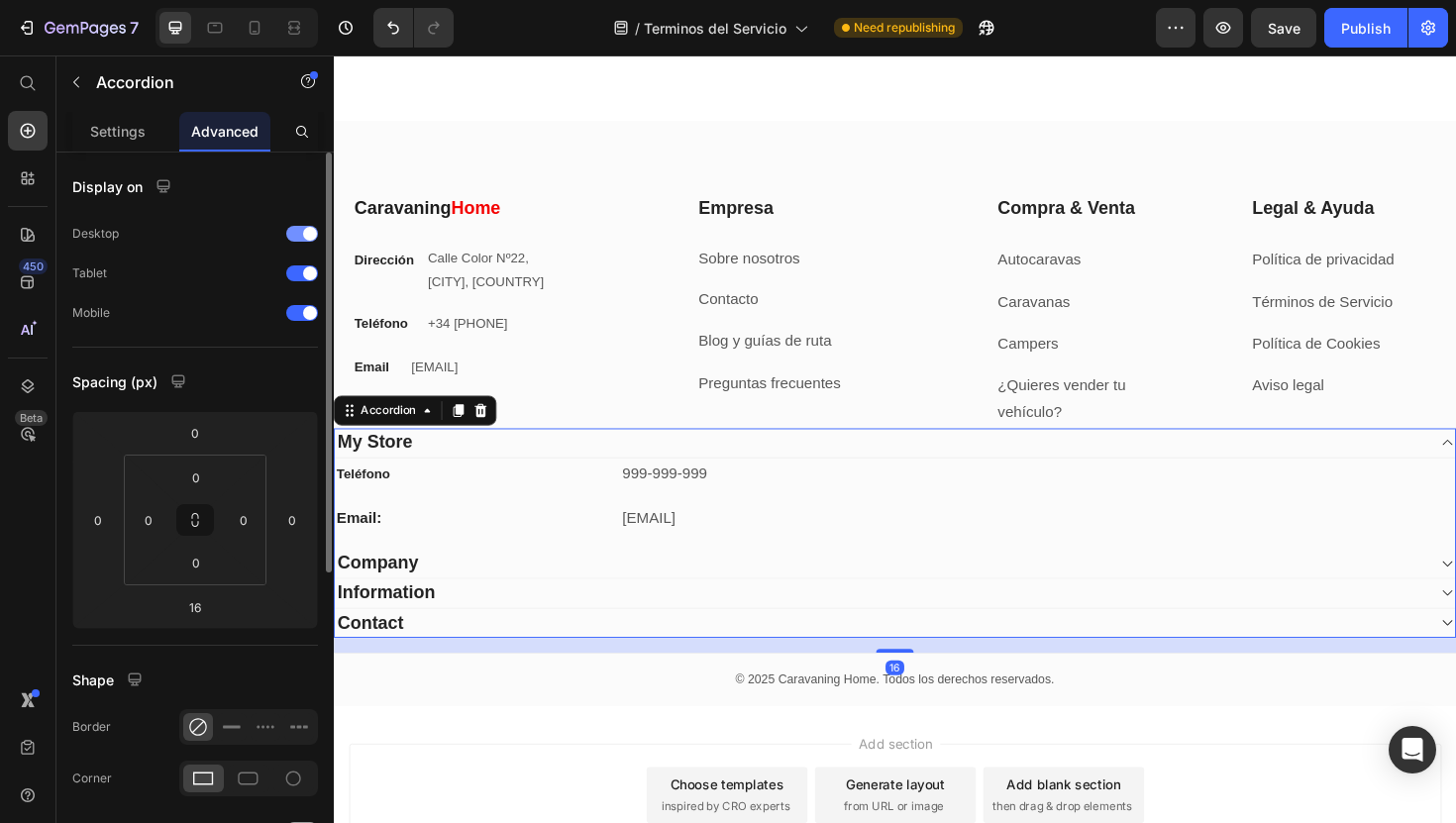 click at bounding box center [302, 234] 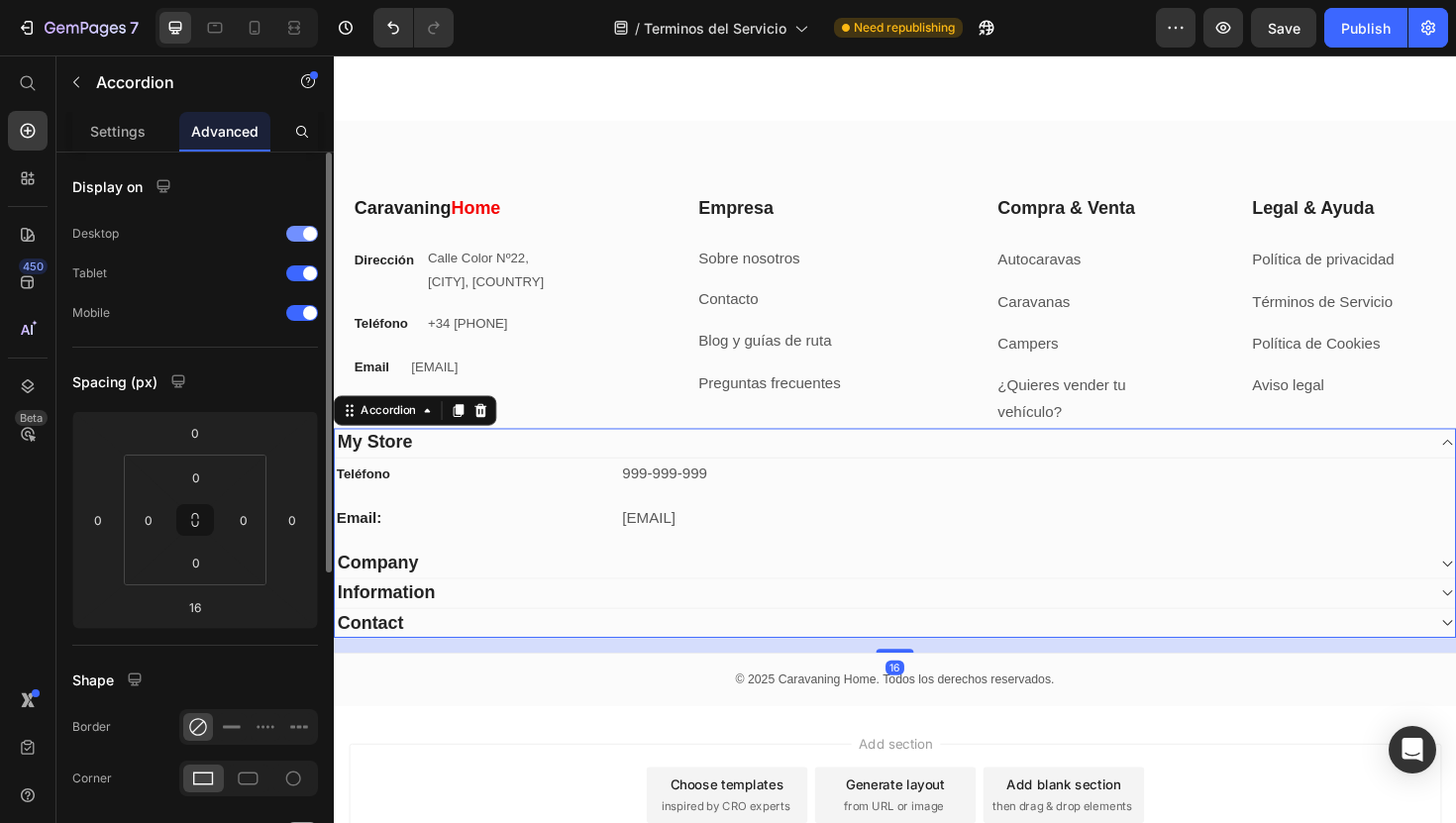 scroll, scrollTop: 5284, scrollLeft: 0, axis: vertical 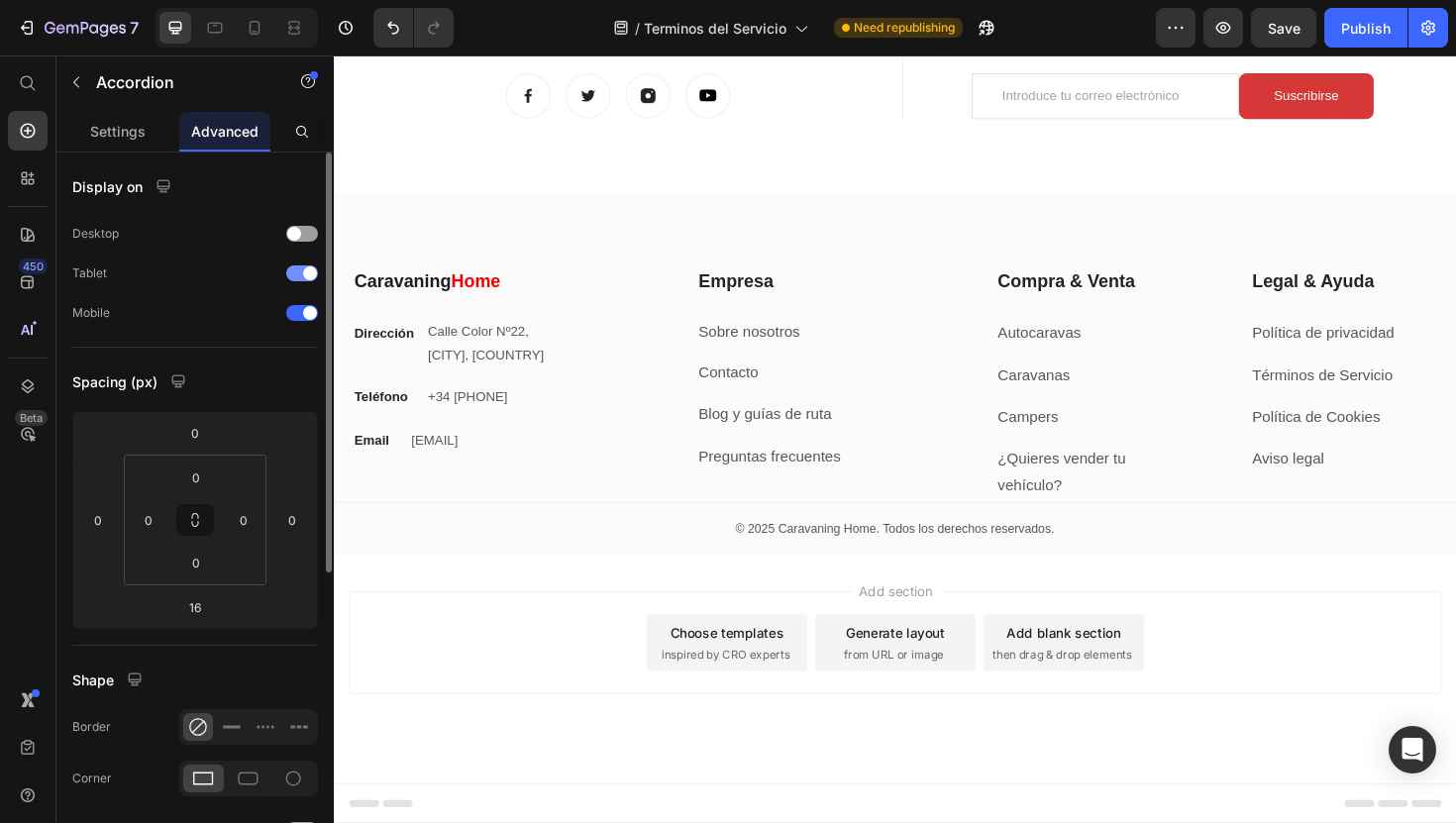 click on "Tablet" at bounding box center (195, 273) 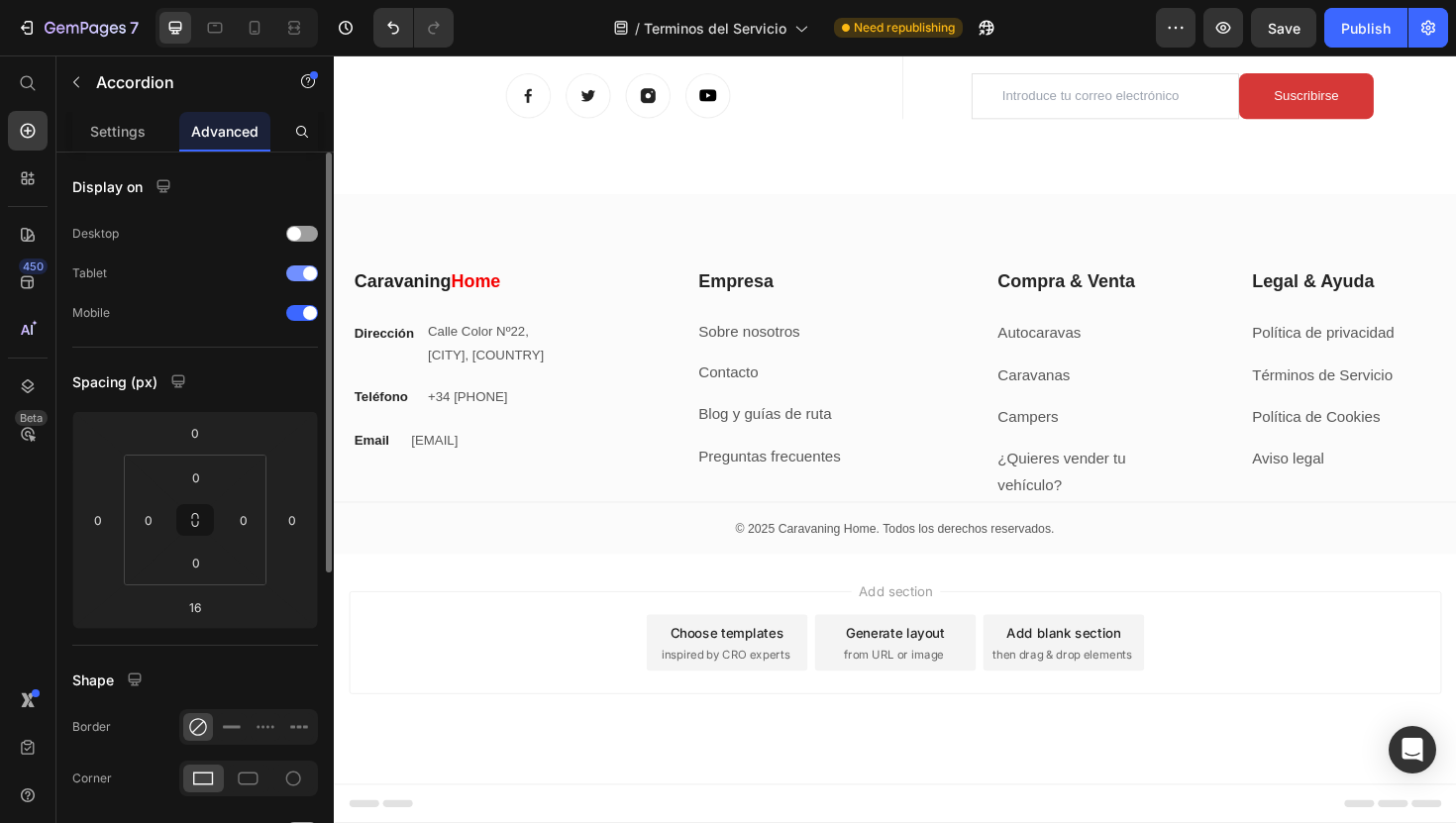 click at bounding box center (302, 273) 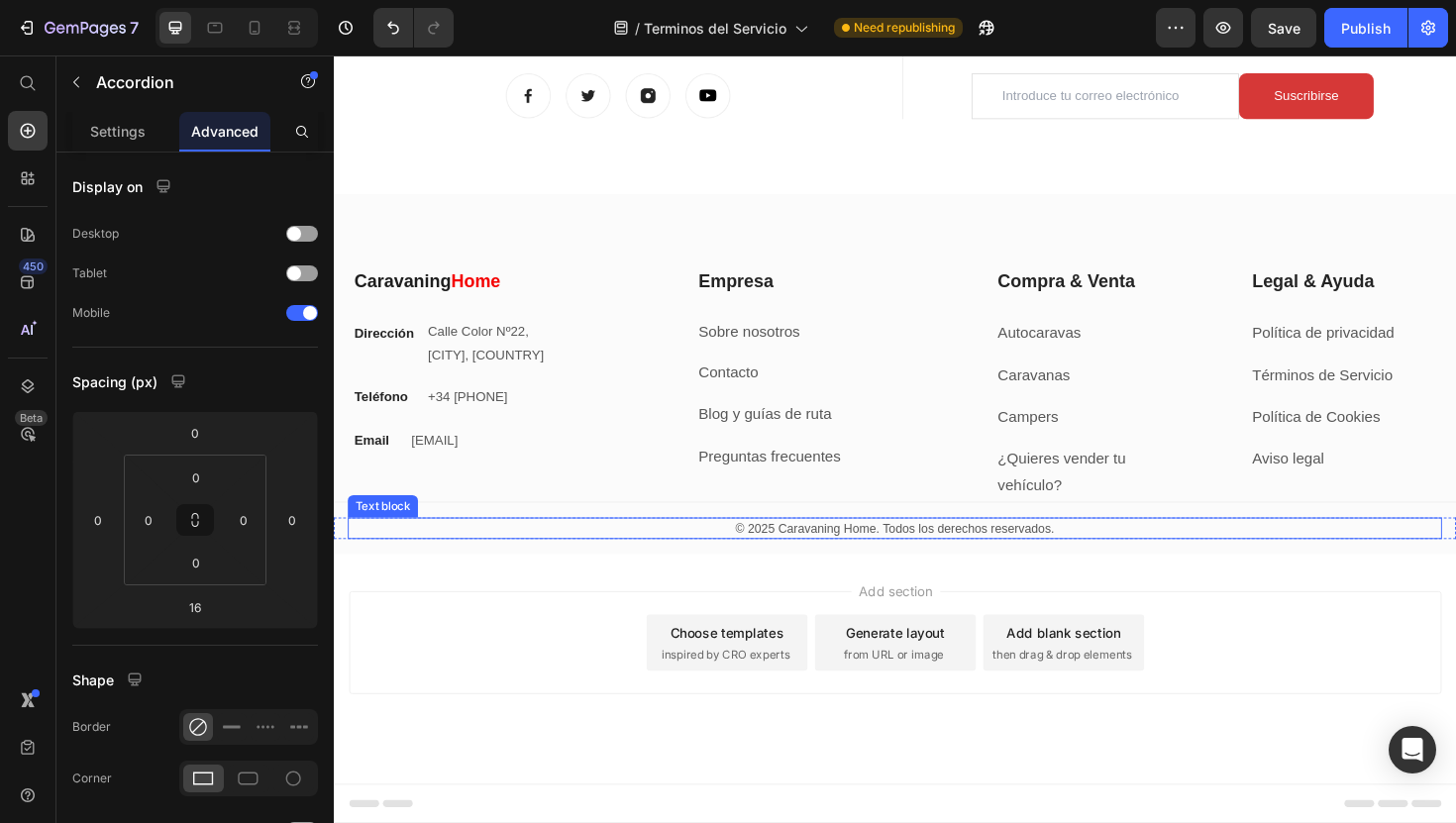 click on "© 2025 Caravaning Home. Todos los derechos reservados." at bounding box center (928, 557) 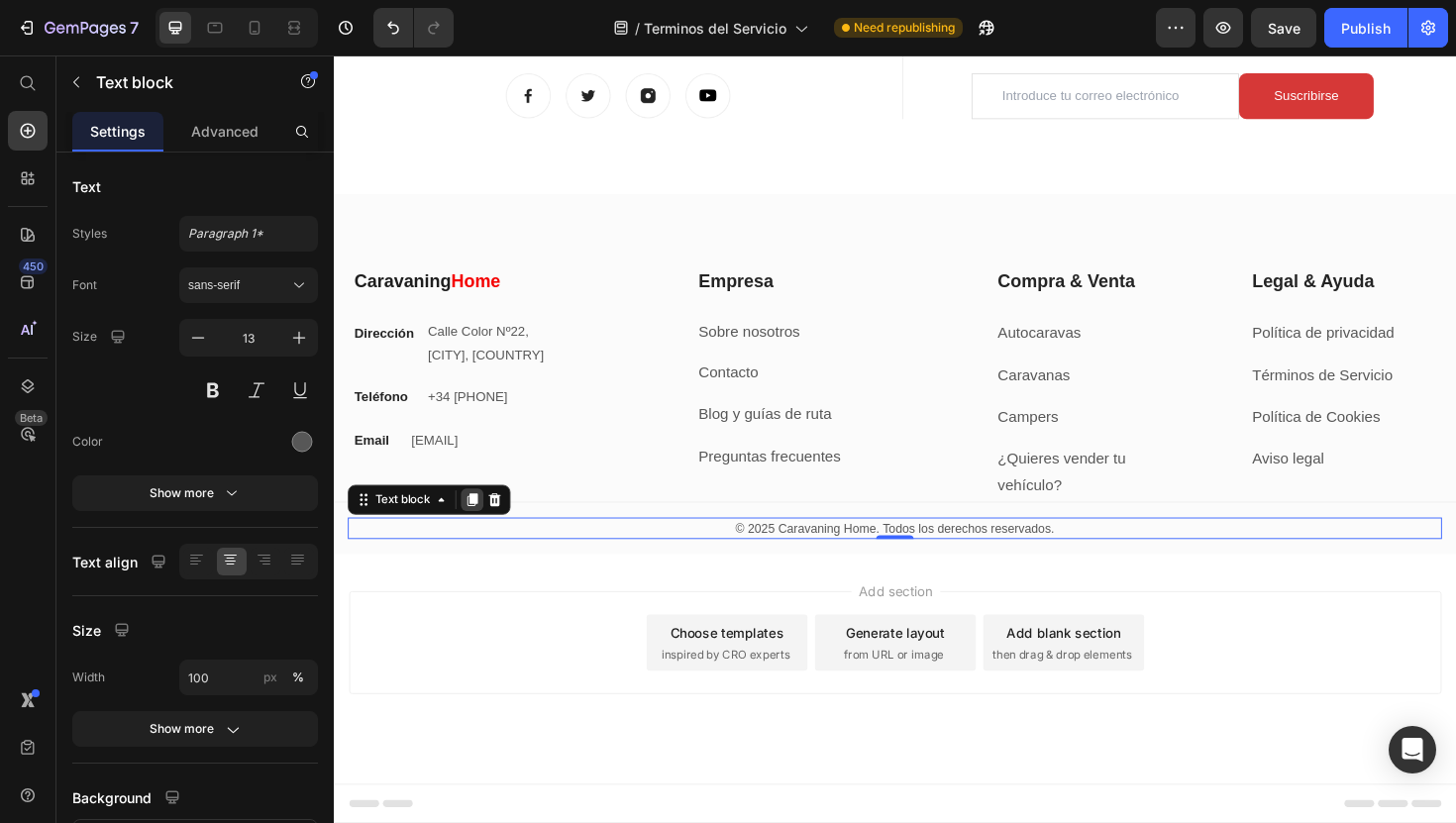 click 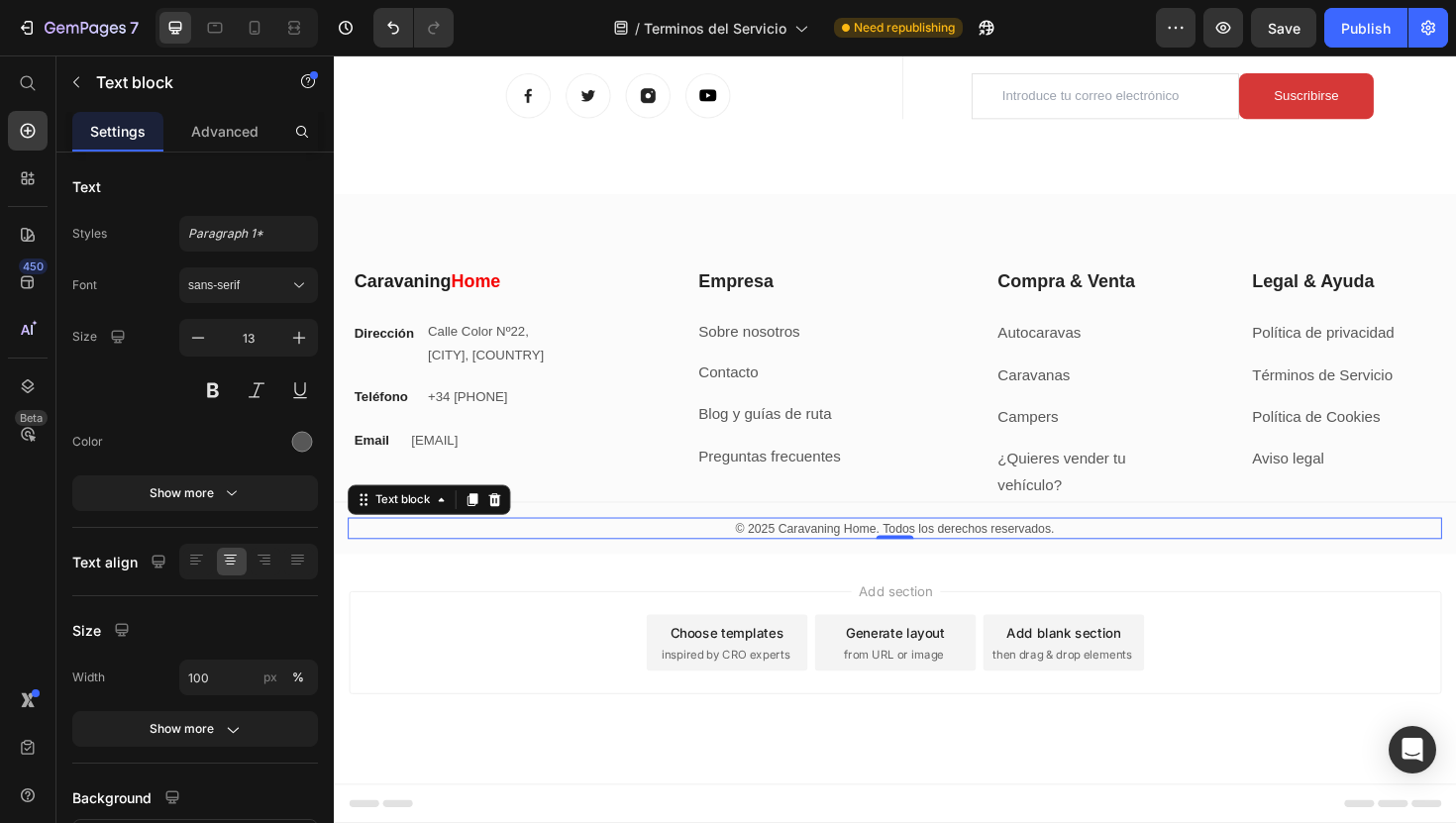 scroll, scrollTop: 5307, scrollLeft: 0, axis: vertical 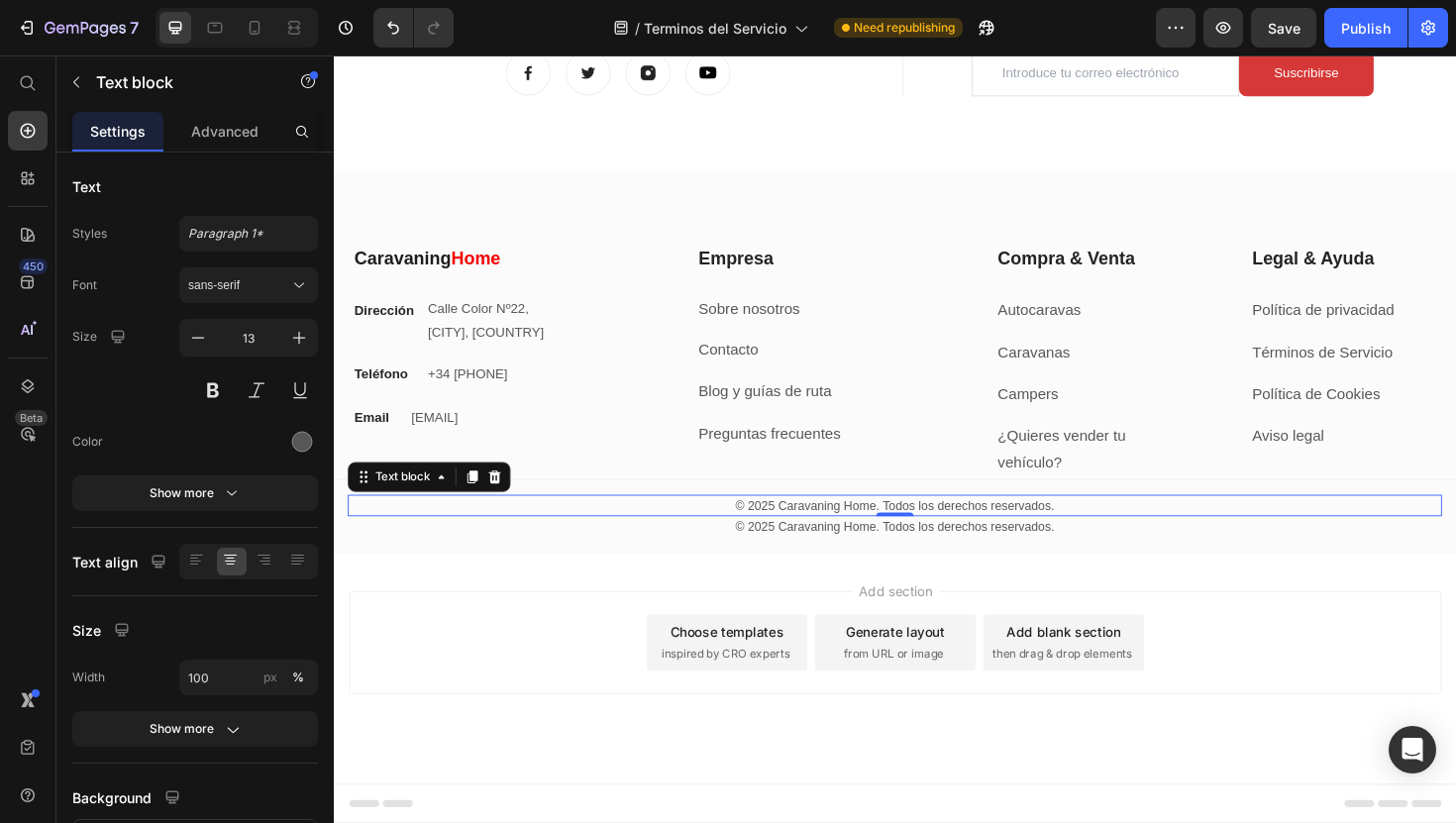 click on "© 2025 Caravaning Home. Todos los derechos reservados." at bounding box center [928, 533] 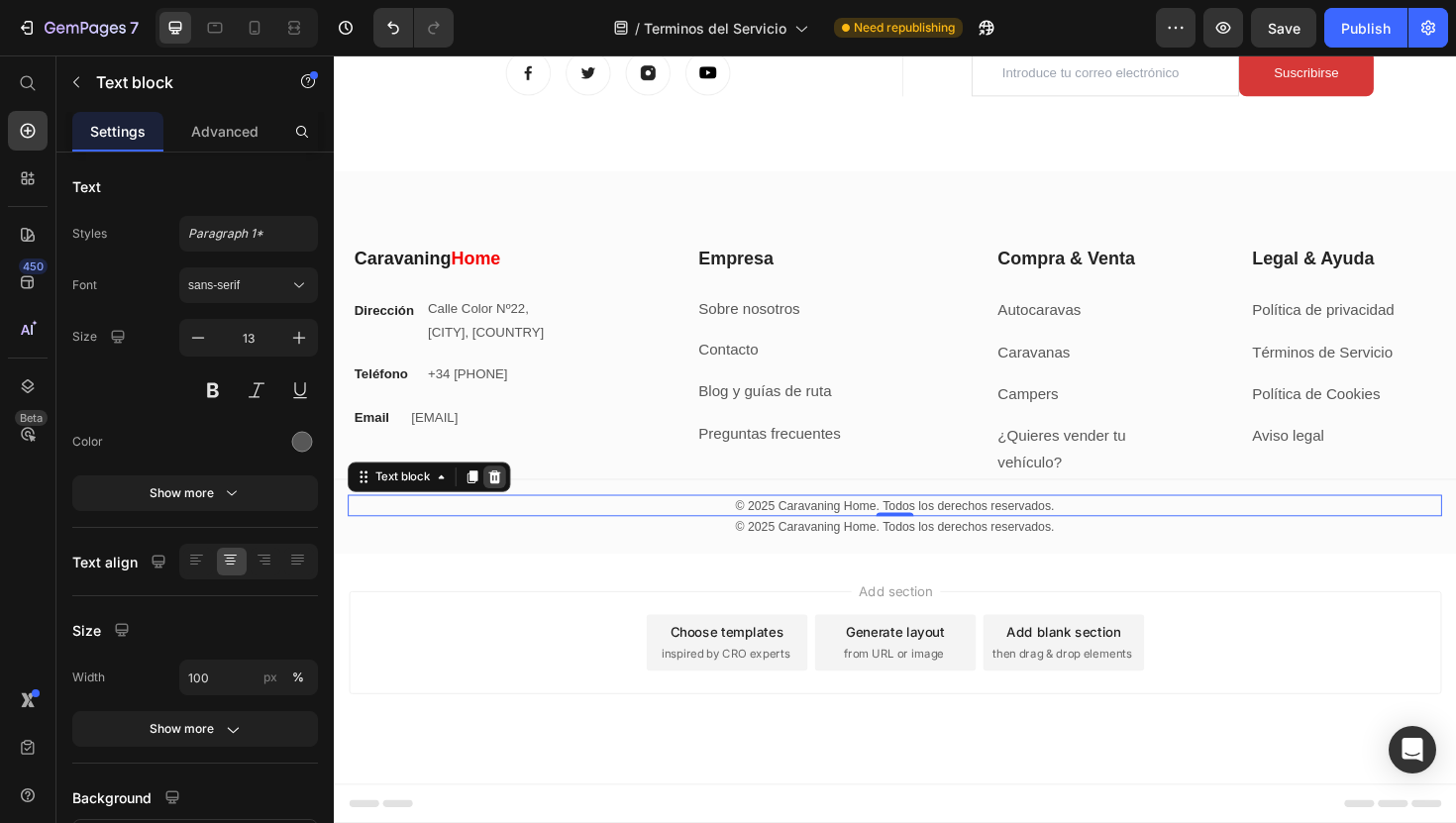 click 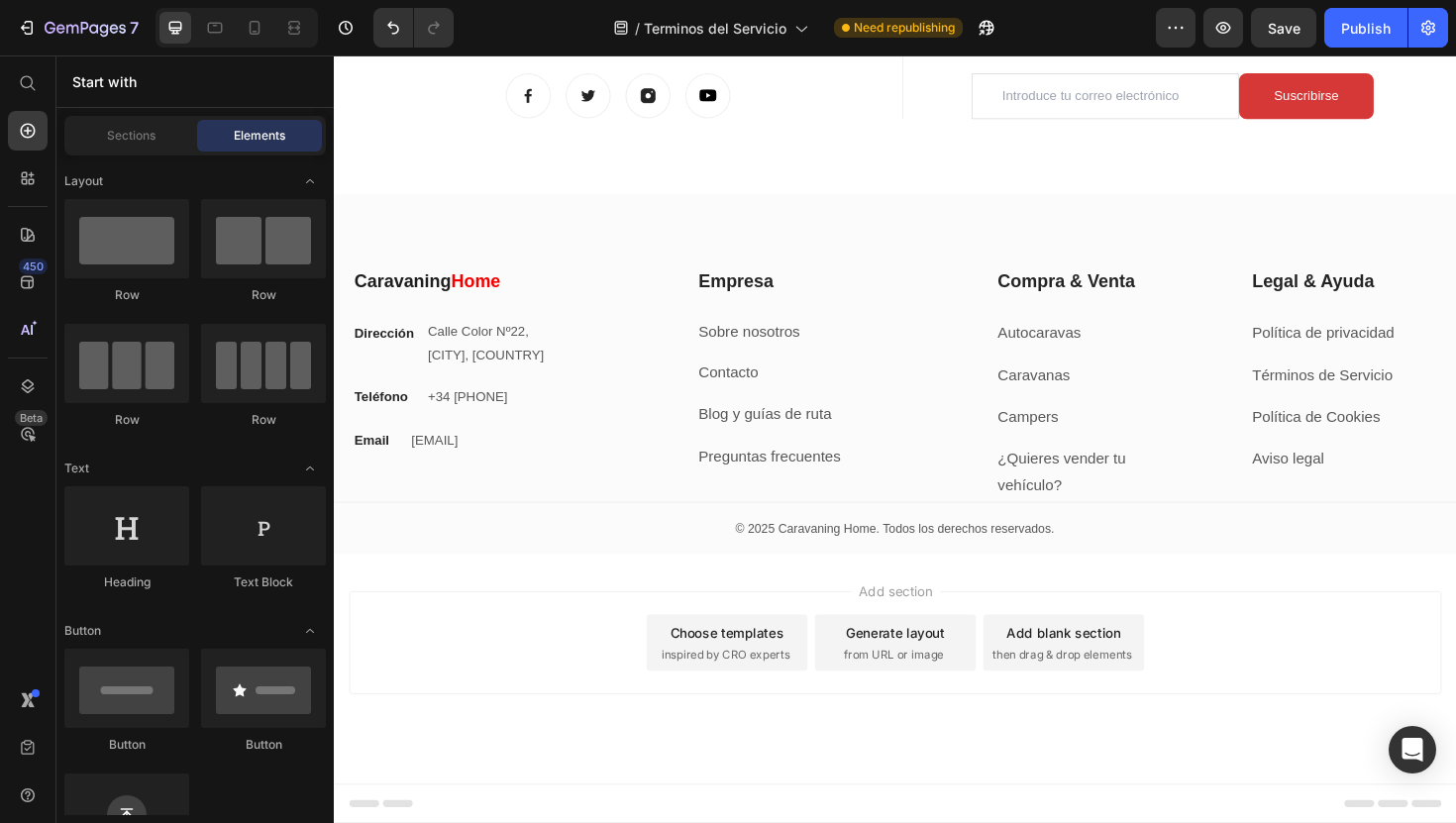 scroll, scrollTop: 5284, scrollLeft: 0, axis: vertical 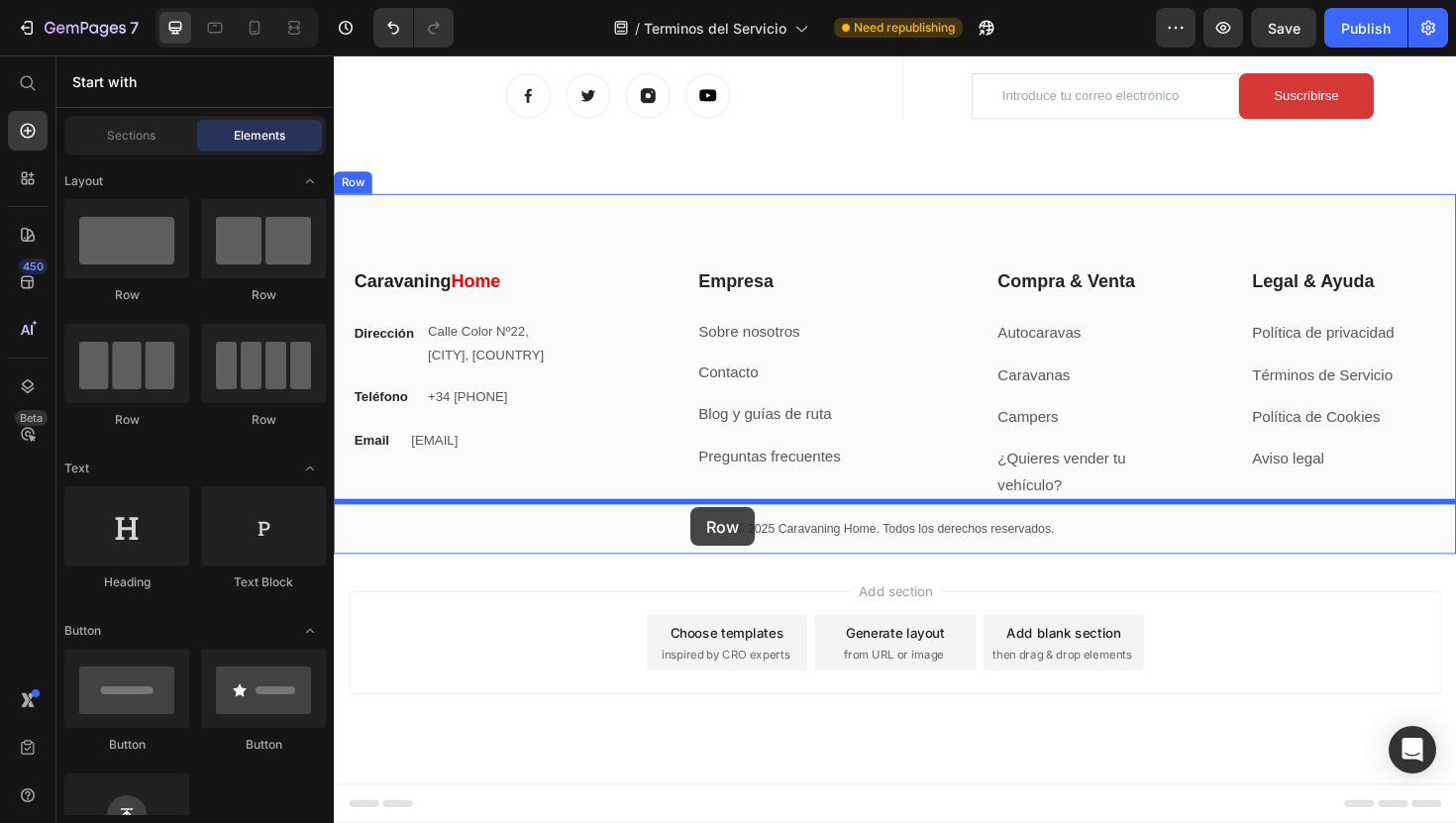 drag, startPoint x: 629, startPoint y: 445, endPoint x: 711, endPoint y: 534, distance: 121.01653 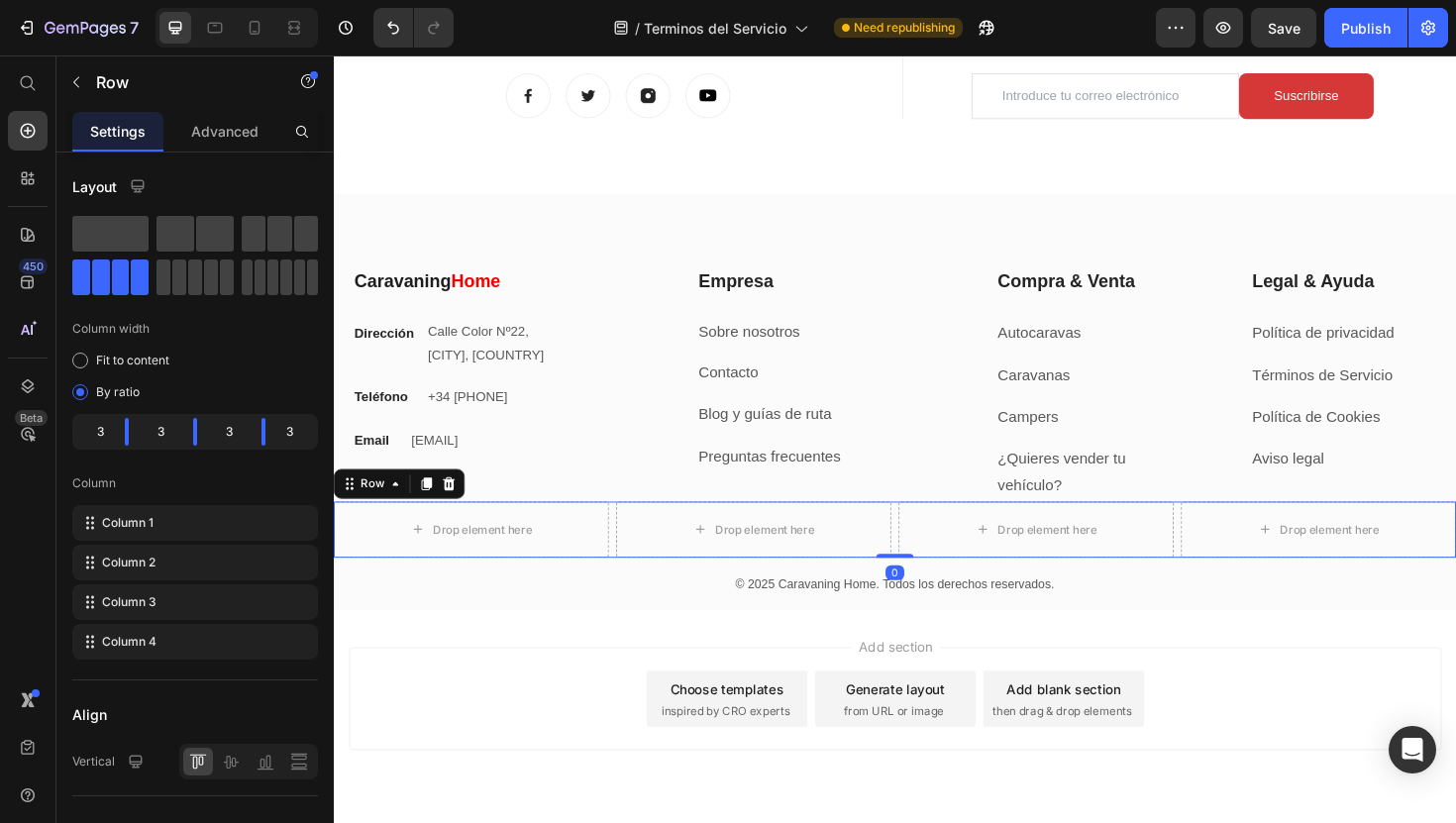 scroll, scrollTop: 5343, scrollLeft: 0, axis: vertical 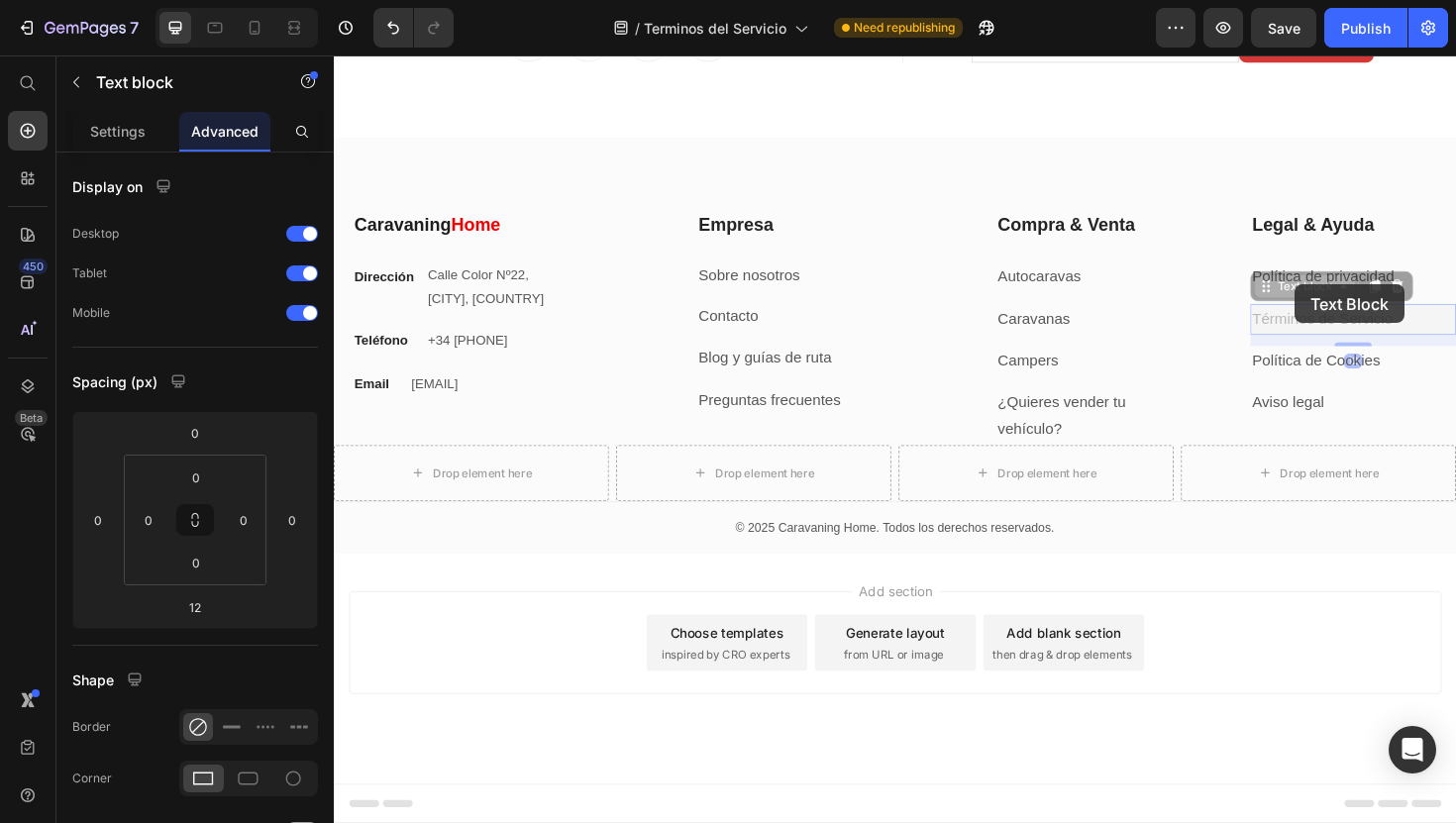click on "Header 1. Datos de la empresa Text block 2. Objeto del sitio web Text block 3. Condiciones de uso Text block 4. Proceso de compra Text block 5. Precios e impuestos Text block 6. Formas de pago Text block 7. Garantía legal Text block 8. Derecho de desistimiento Text block 9. Responsabilidad Text block 10. Propiedad intelectual Text block 11. Modificaciones Text block 12. Legislación aplicable y jurisdicción Text block Row 1. Contact Heading Razón social: CaravaningHome CIF/NIF: [CIF] Dirección: Calle Color, nº 22, [CITY], [STATE], [COUNTRY] Email de contacto: [EMAIL] Teléfono: [+34 XXX XXX XXX] URL: www.caravaninghome.com Text block Row 2. Objeto del sitio web Heading Esta tienda ofrece la venta de: Caravanas Autocaravanas Campers Accesorios y equipamiento para vehículos recreativos Text block Row Row" at bounding box center (928, -2210) 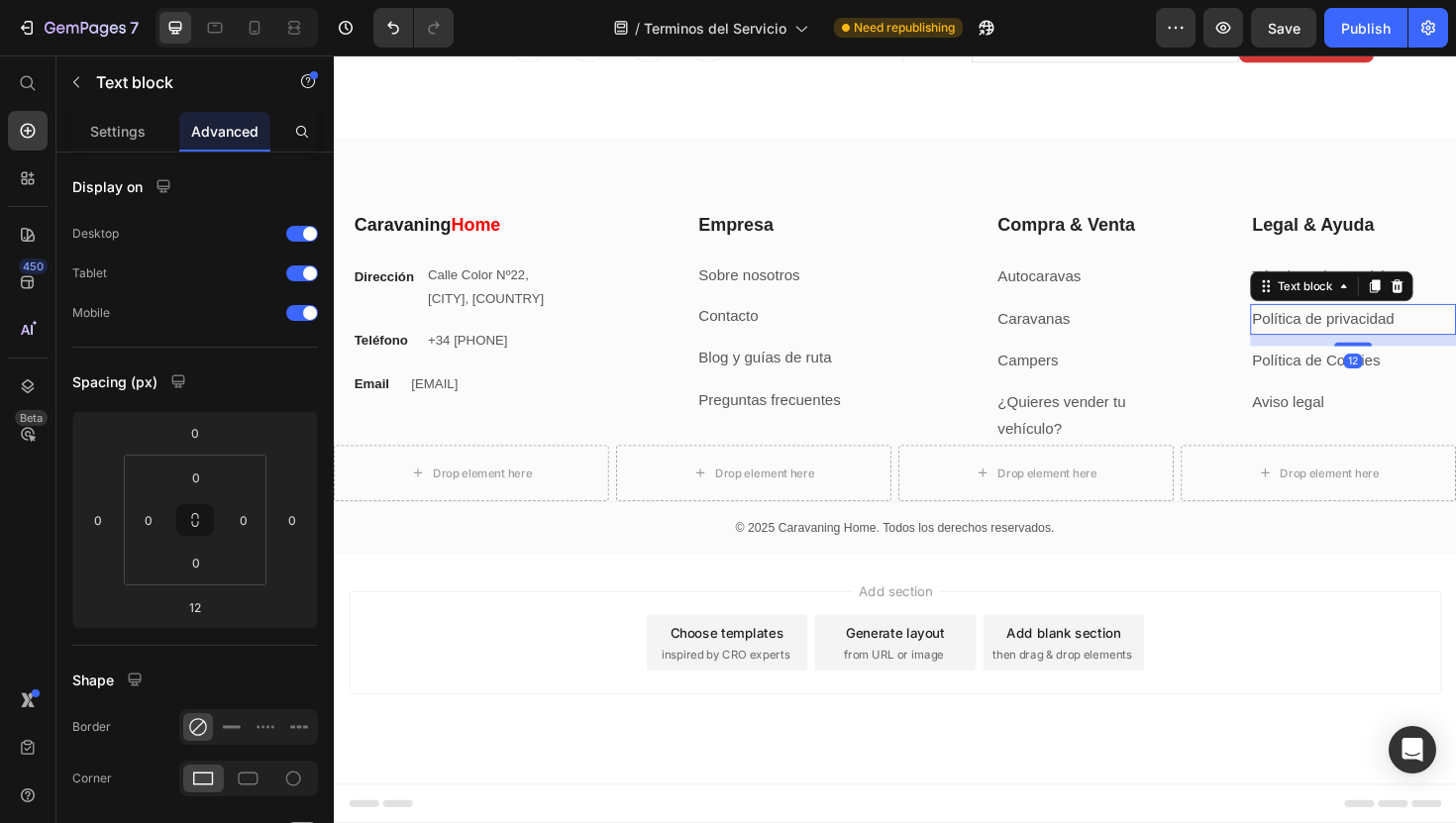click on "Política de privacidad" at bounding box center [1382, 334] 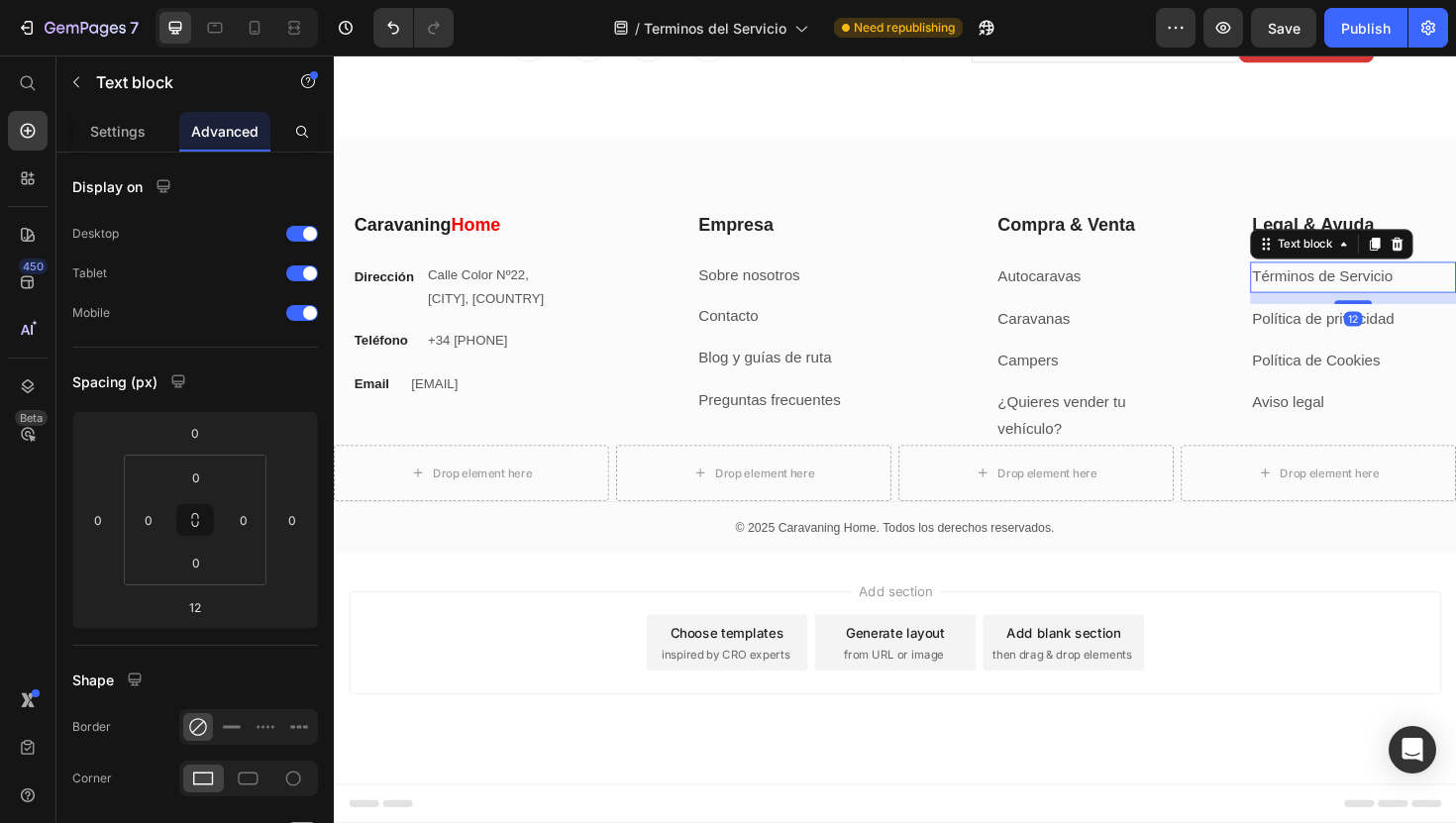 click on "Términos de Servicio" at bounding box center [1413, 290] 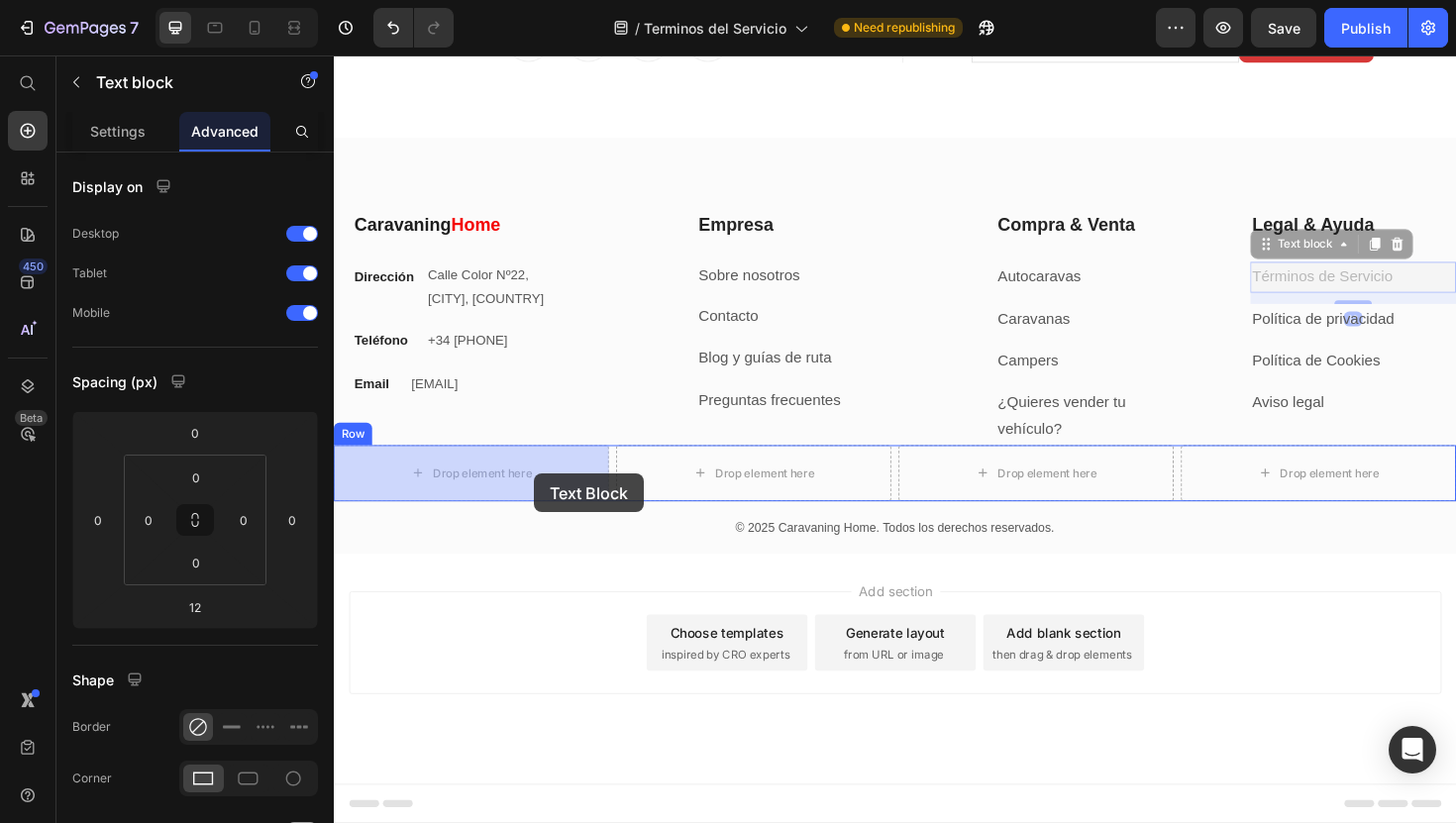 drag, startPoint x: 1361, startPoint y: 255, endPoint x: 546, endPoint y: 497, distance: 850.17 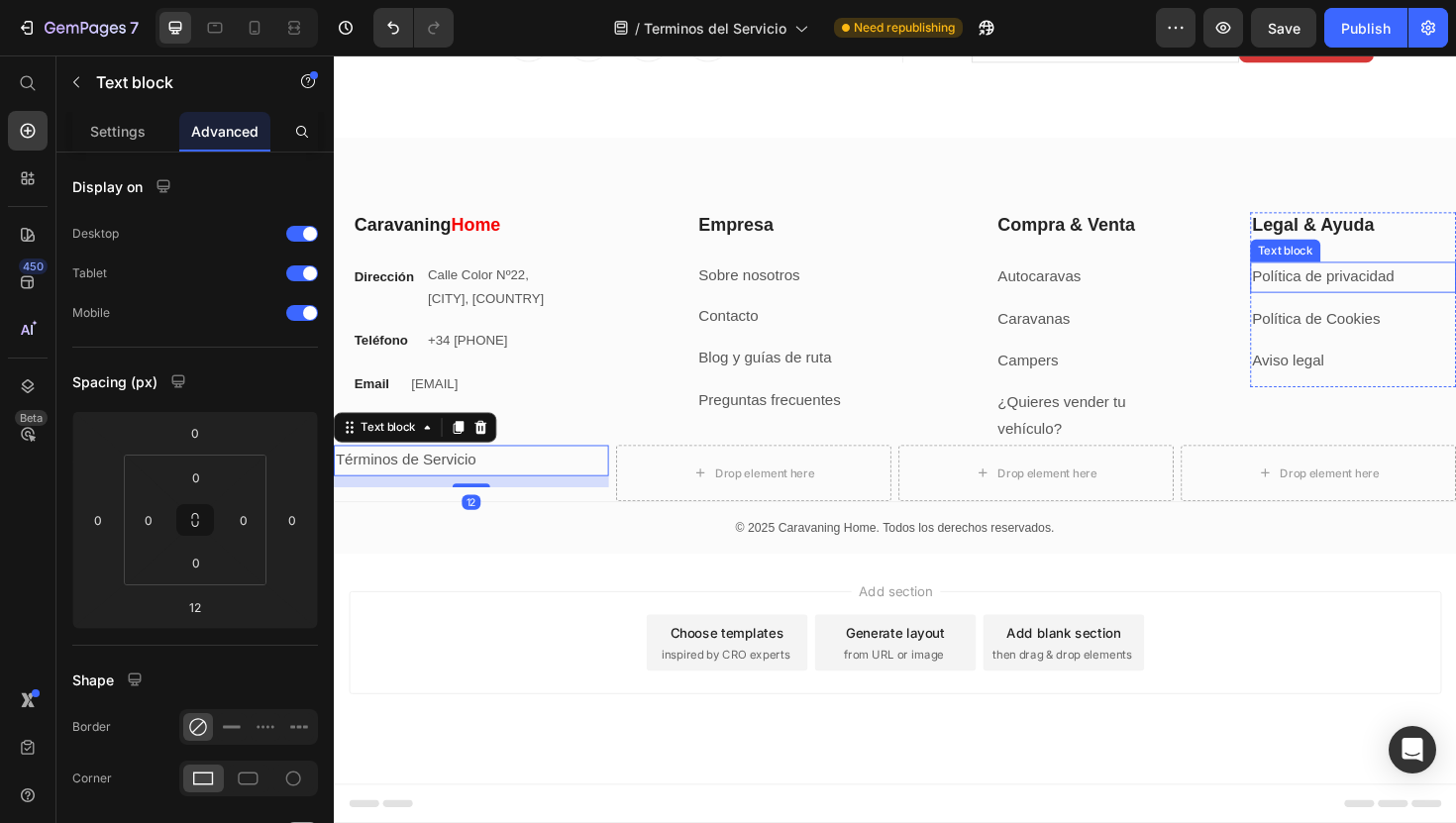 click on "Política de privacidad" at bounding box center (1382, 289) 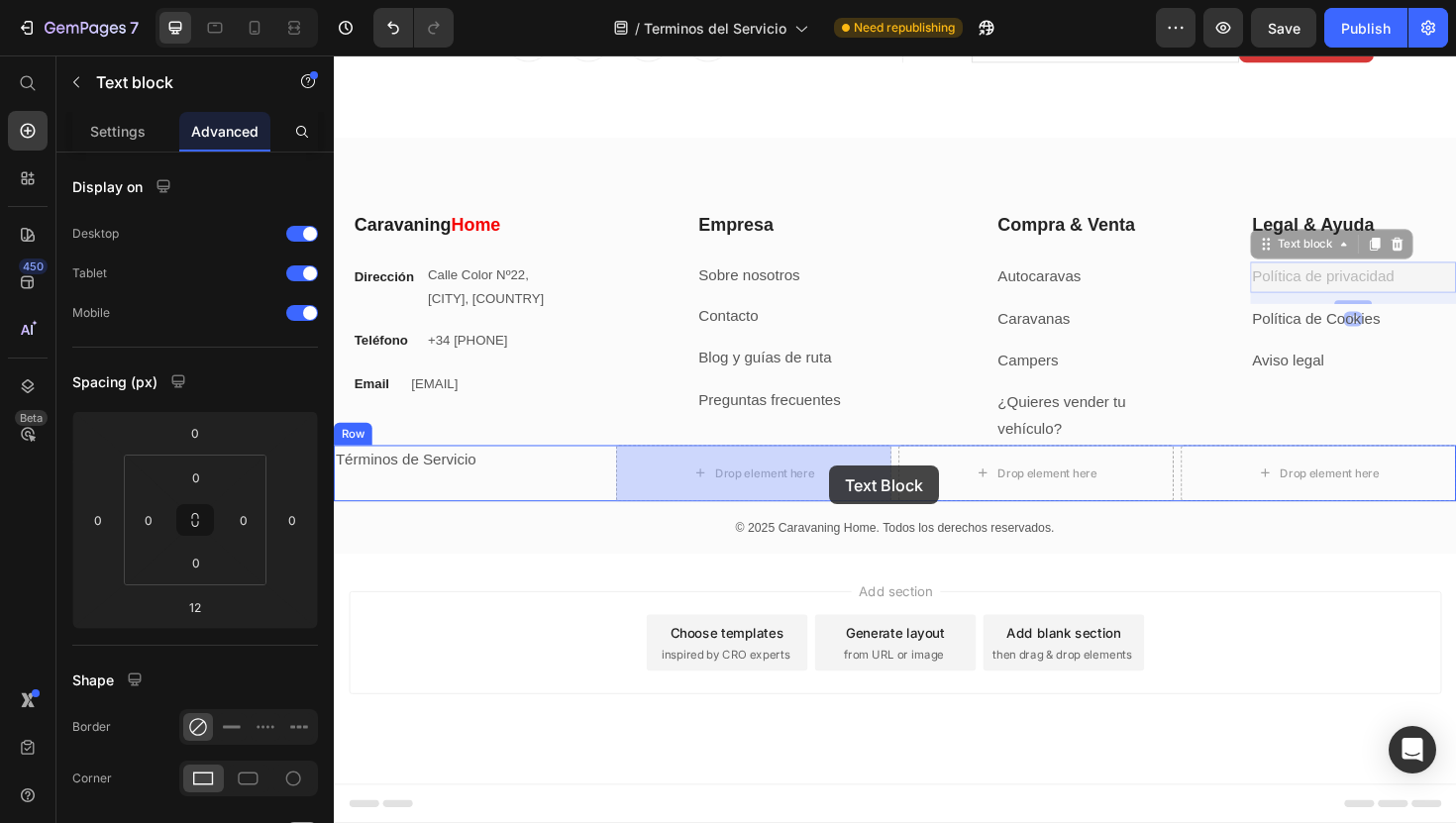 drag, startPoint x: 1334, startPoint y: 262, endPoint x: 859, endPoint y: 490, distance: 526.88614 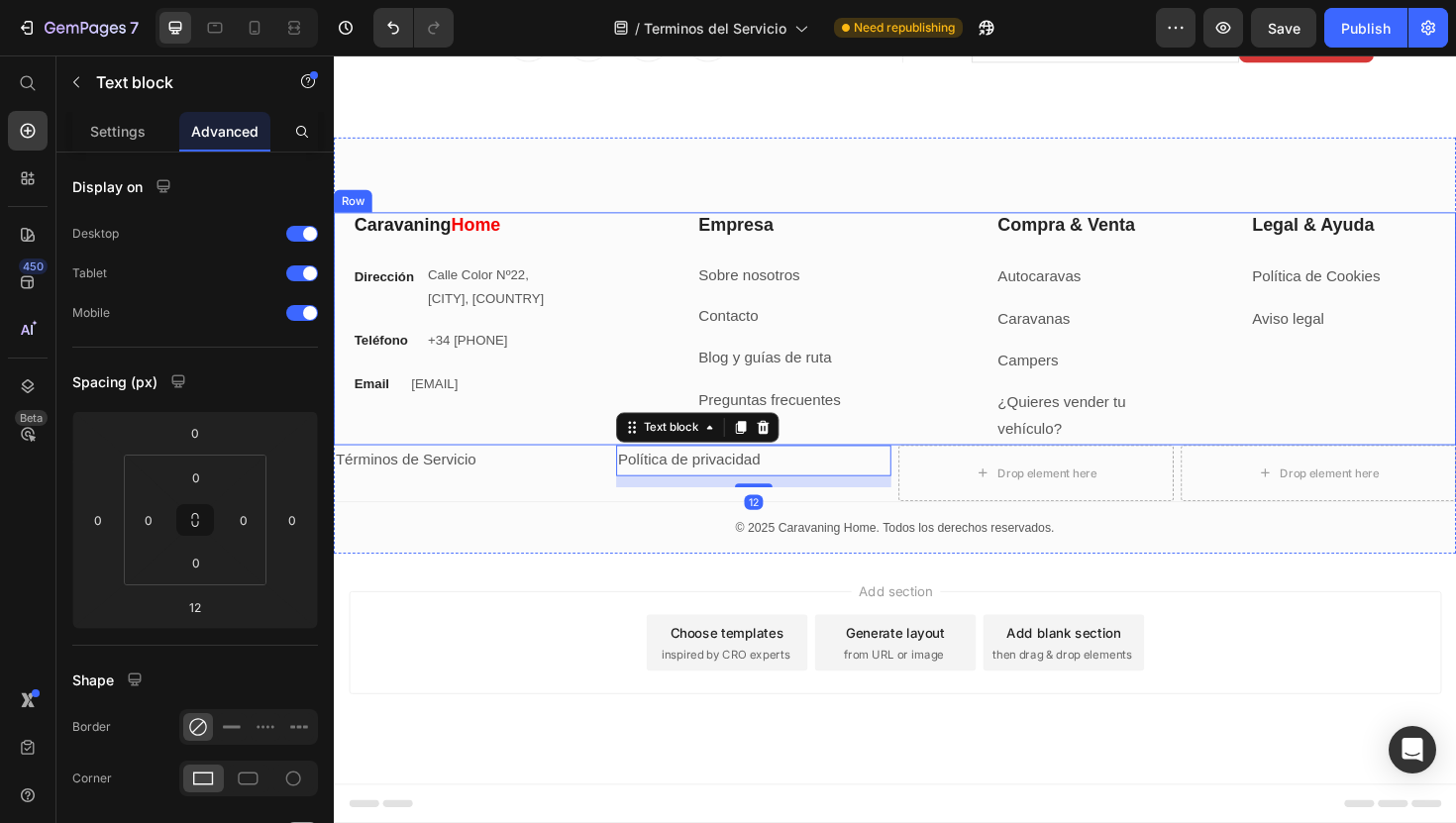 click on "Política de Cookies" at bounding box center [1374, 289] 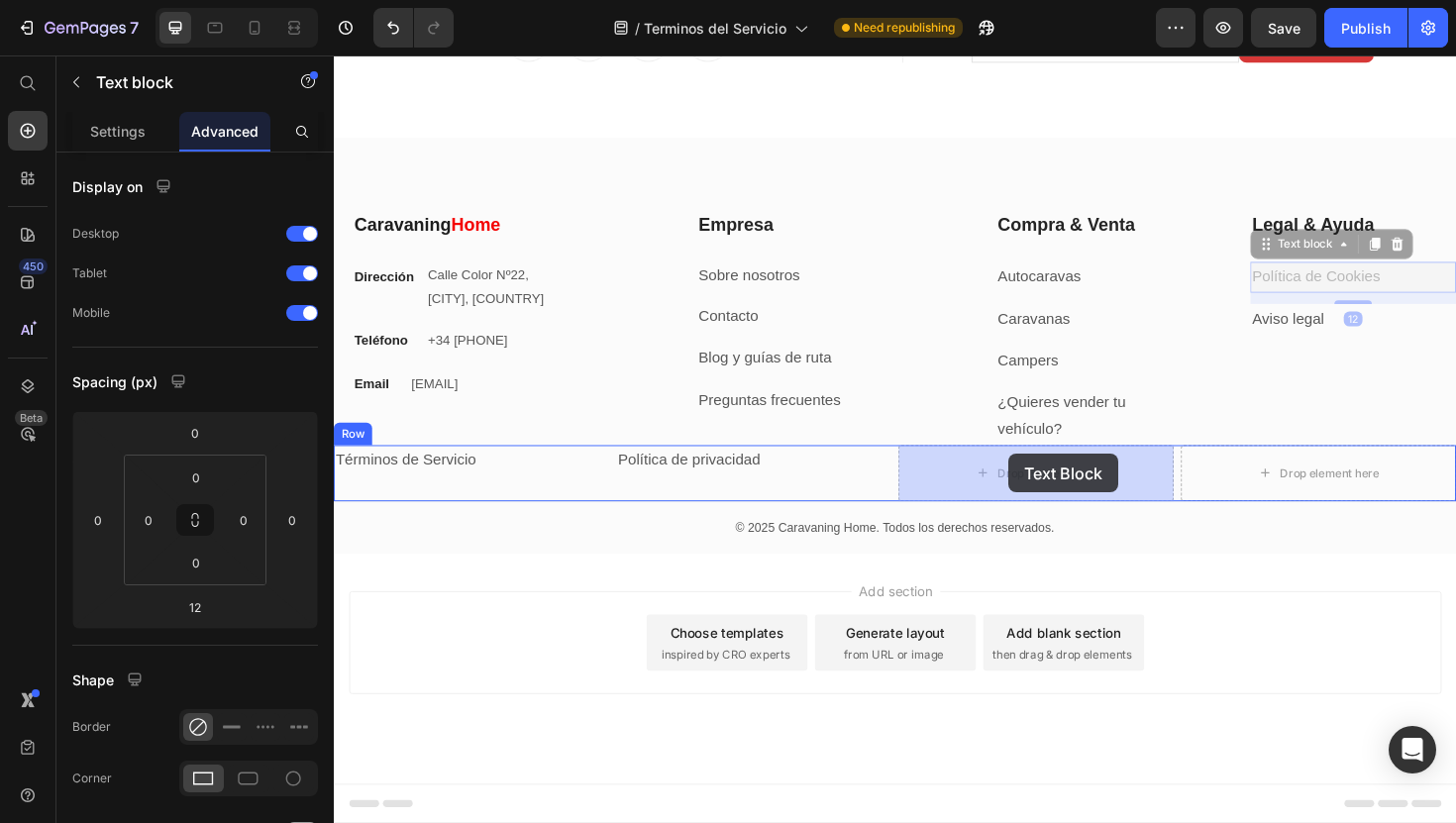 drag, startPoint x: 1334, startPoint y: 261, endPoint x: 1046, endPoint y: 482, distance: 363.022 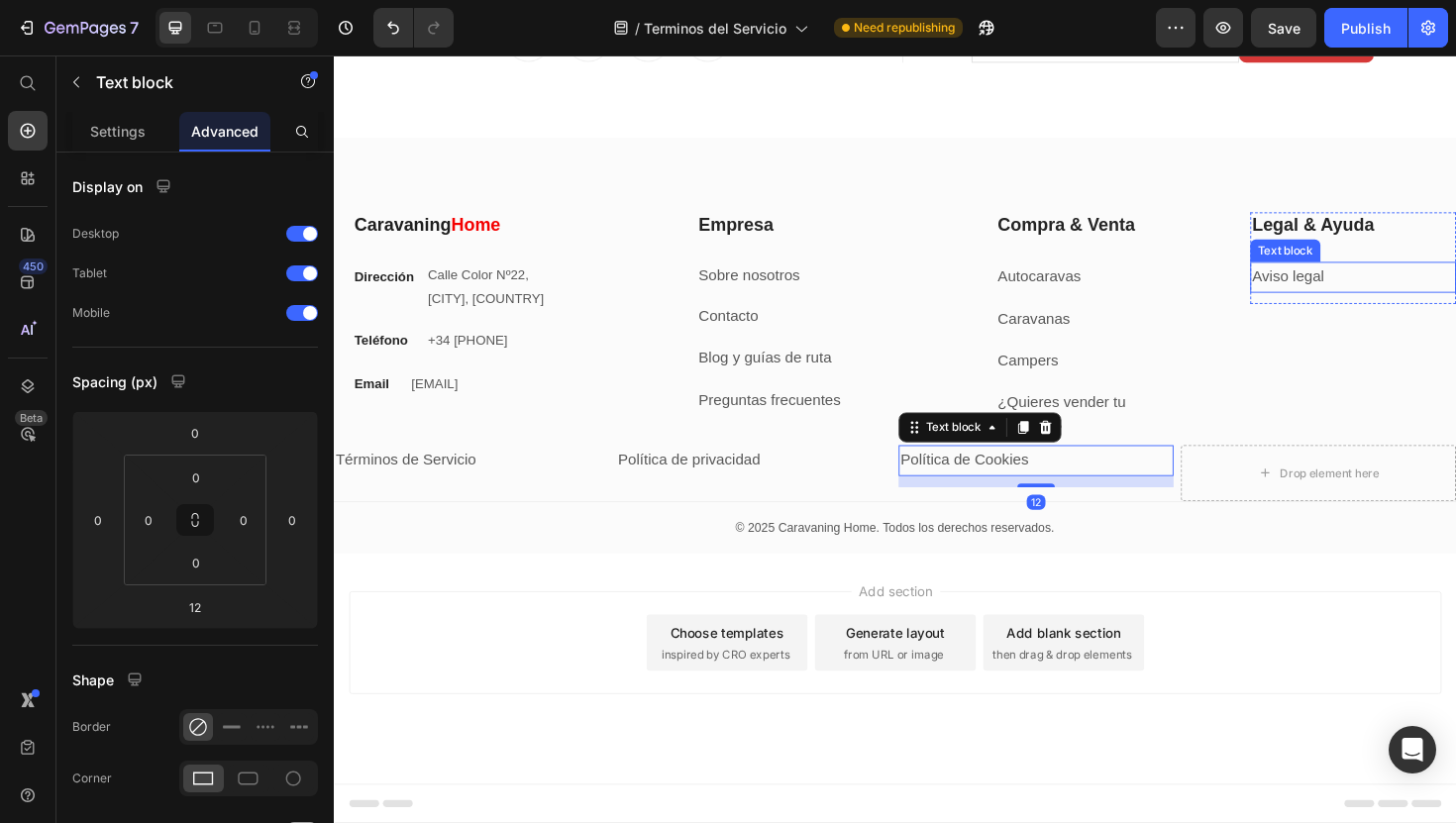 click on "Aviso legal" at bounding box center [1344, 289] 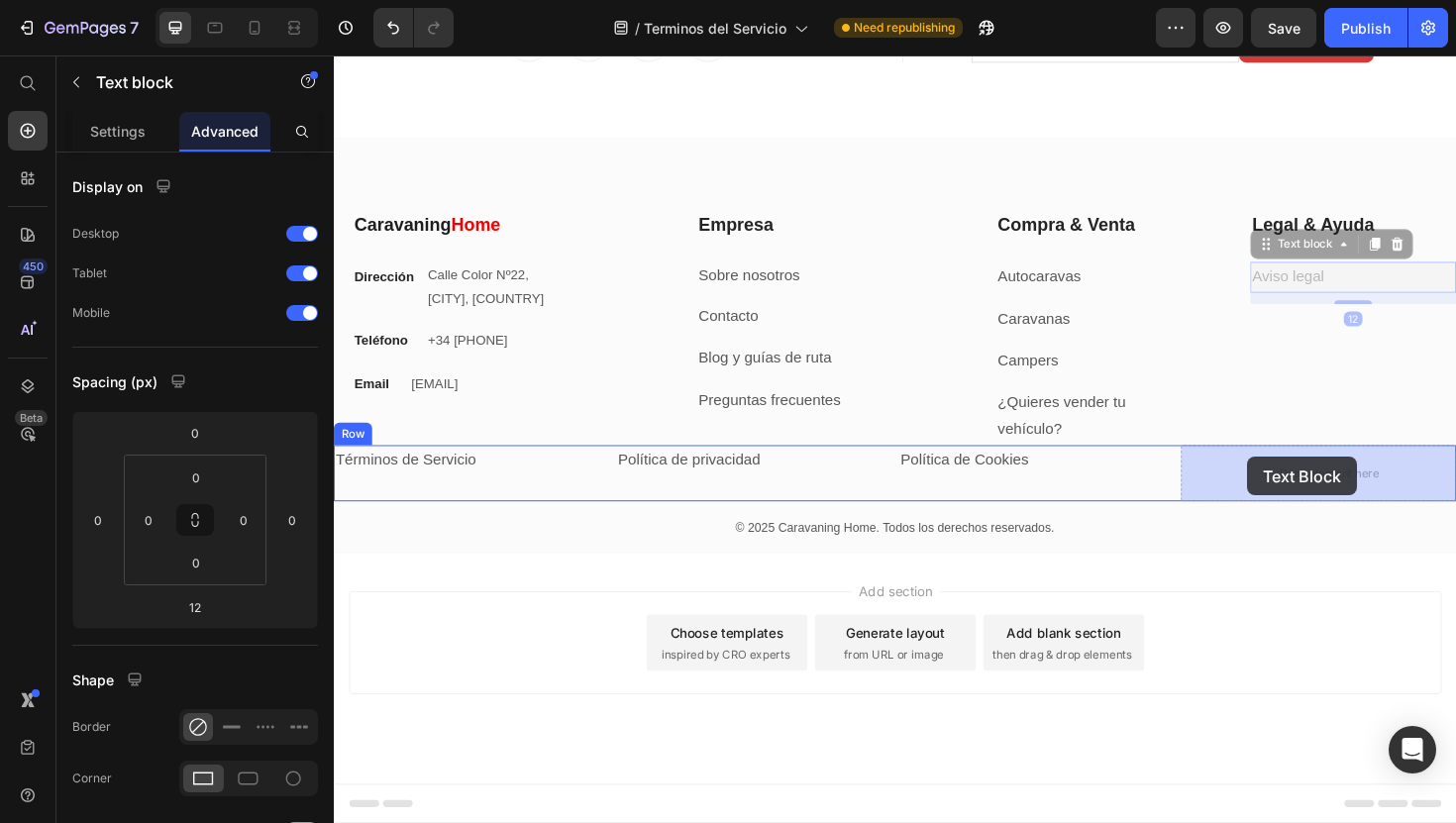 drag, startPoint x: 1328, startPoint y: 253, endPoint x: 1301, endPoint y: 480, distance: 228.60009 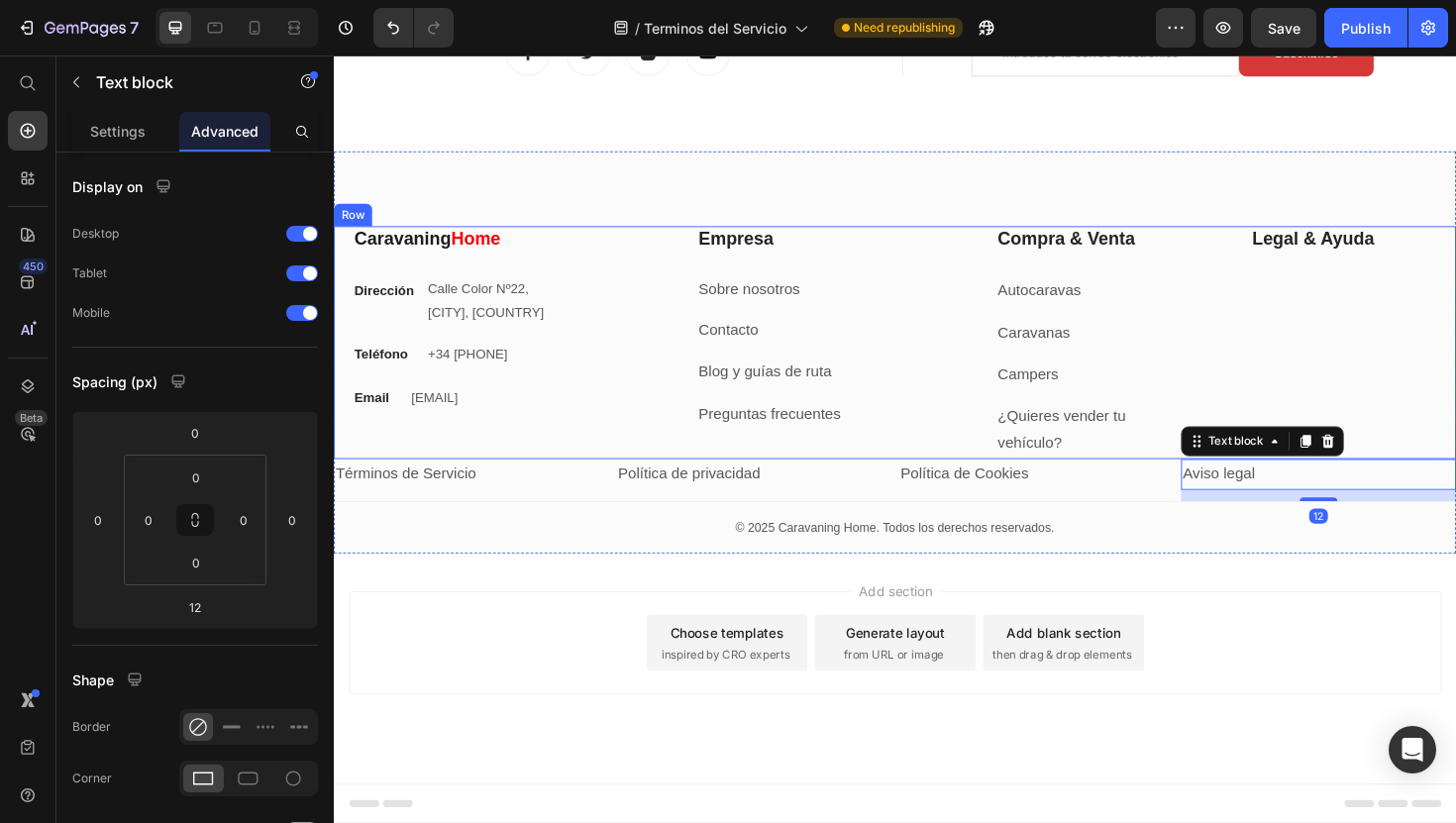 scroll, scrollTop: 5328, scrollLeft: 0, axis: vertical 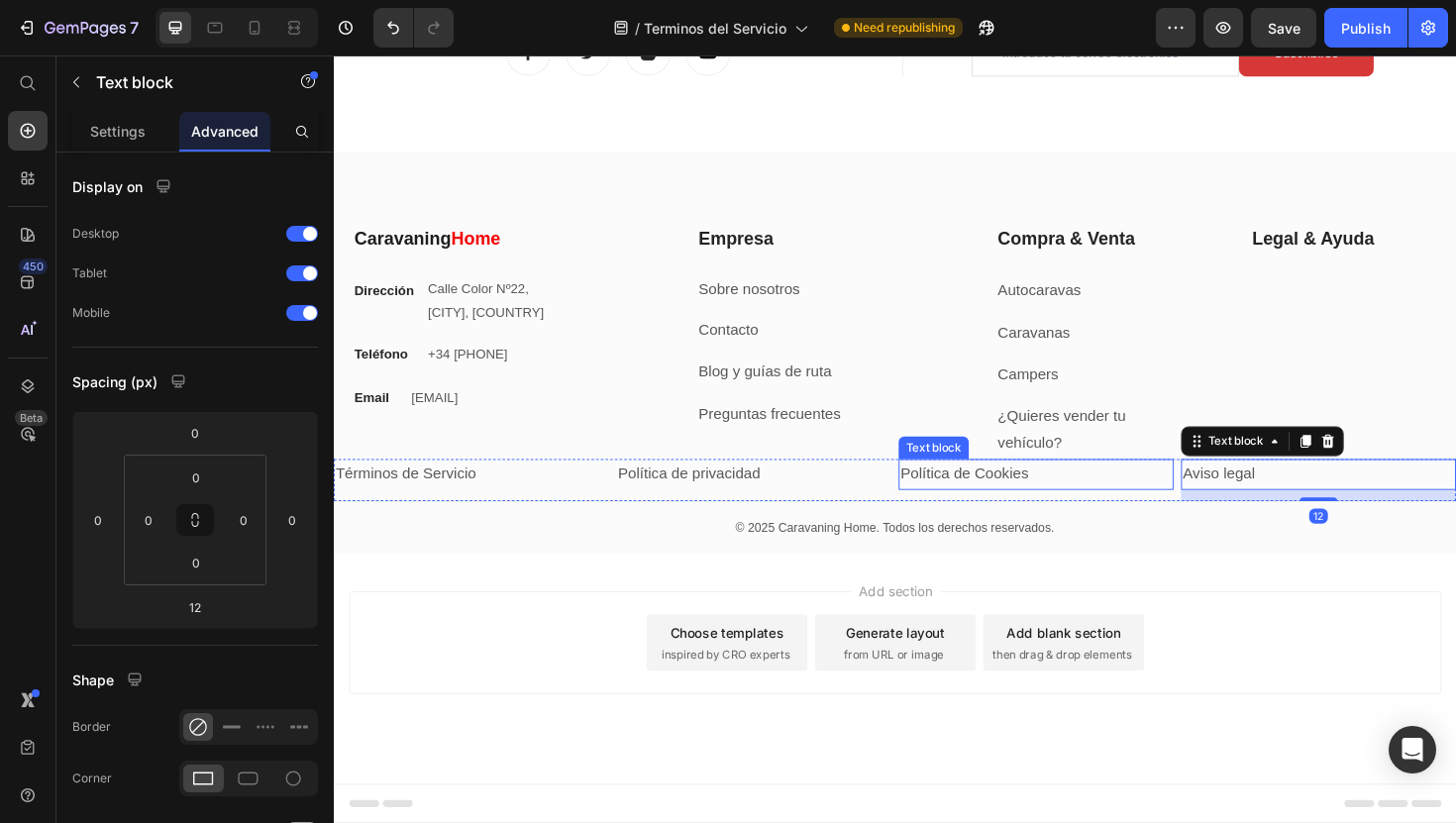 click on "Política de Cookies" at bounding box center (1078, 499) 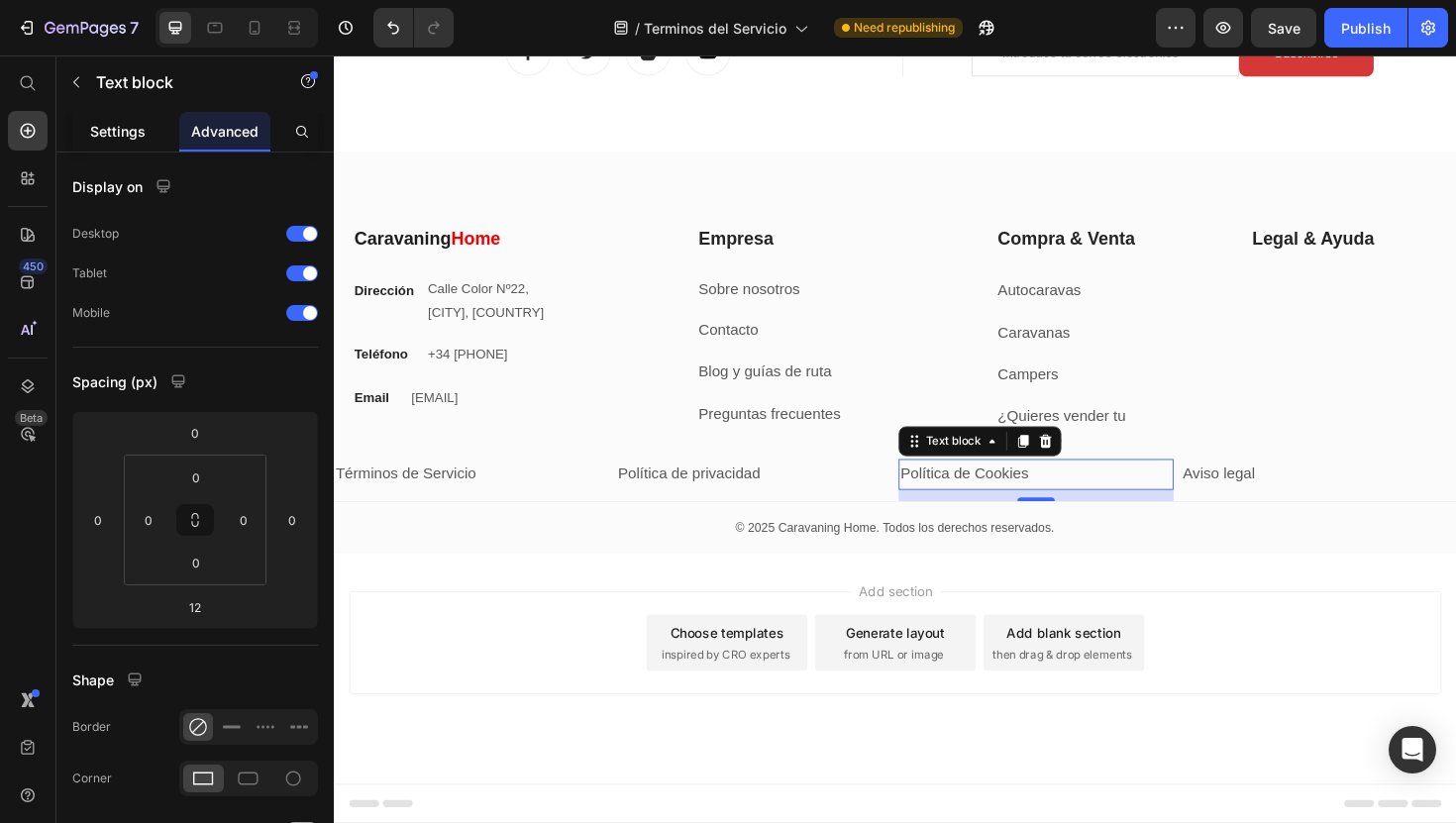 click on "Settings" at bounding box center [118, 131] 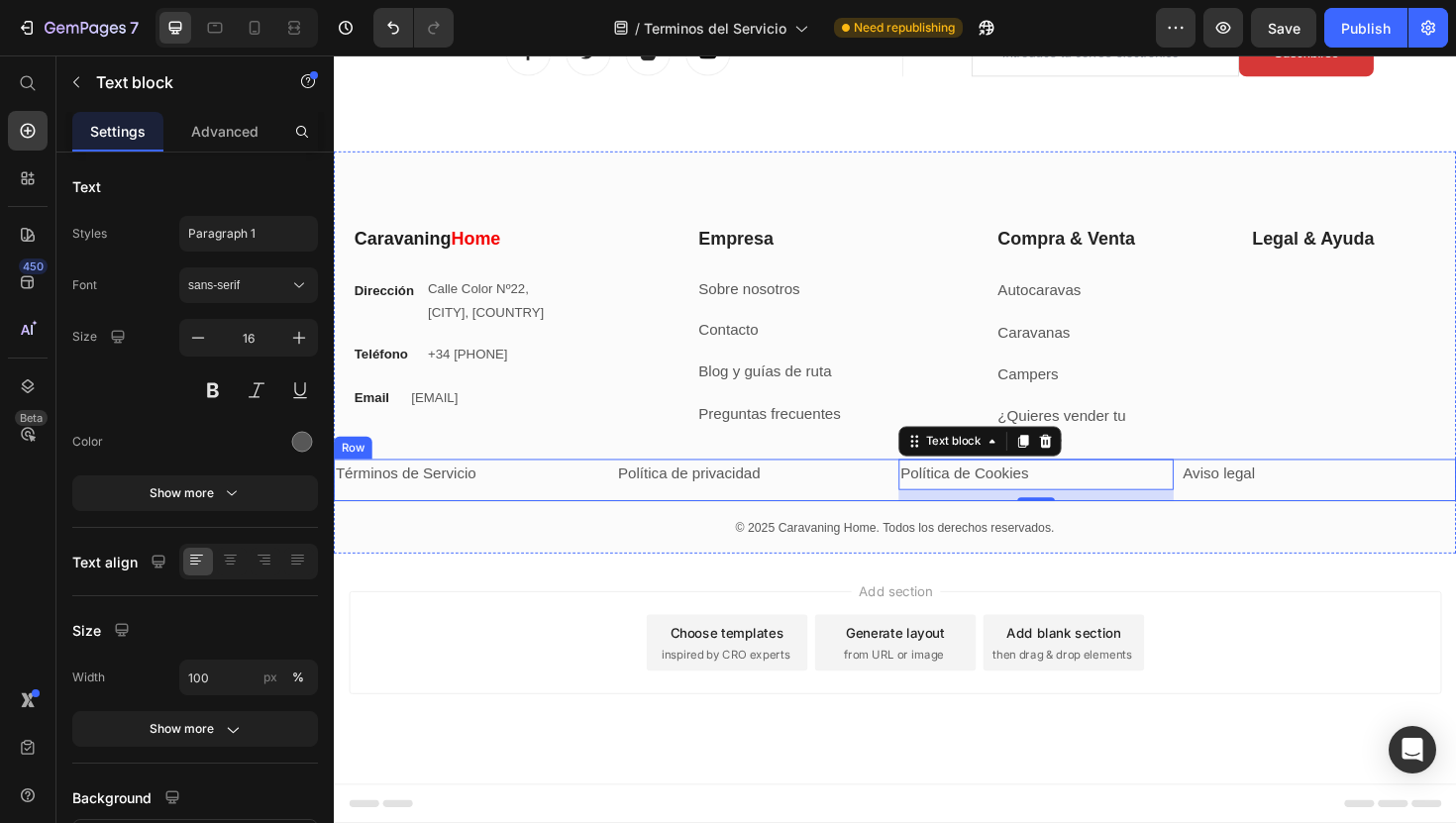 click on "Términos de Servicio Text block Política de privacidad Text block Política de Cookies Text block   12 Aviso legal Text block Row" at bounding box center [928, 505] 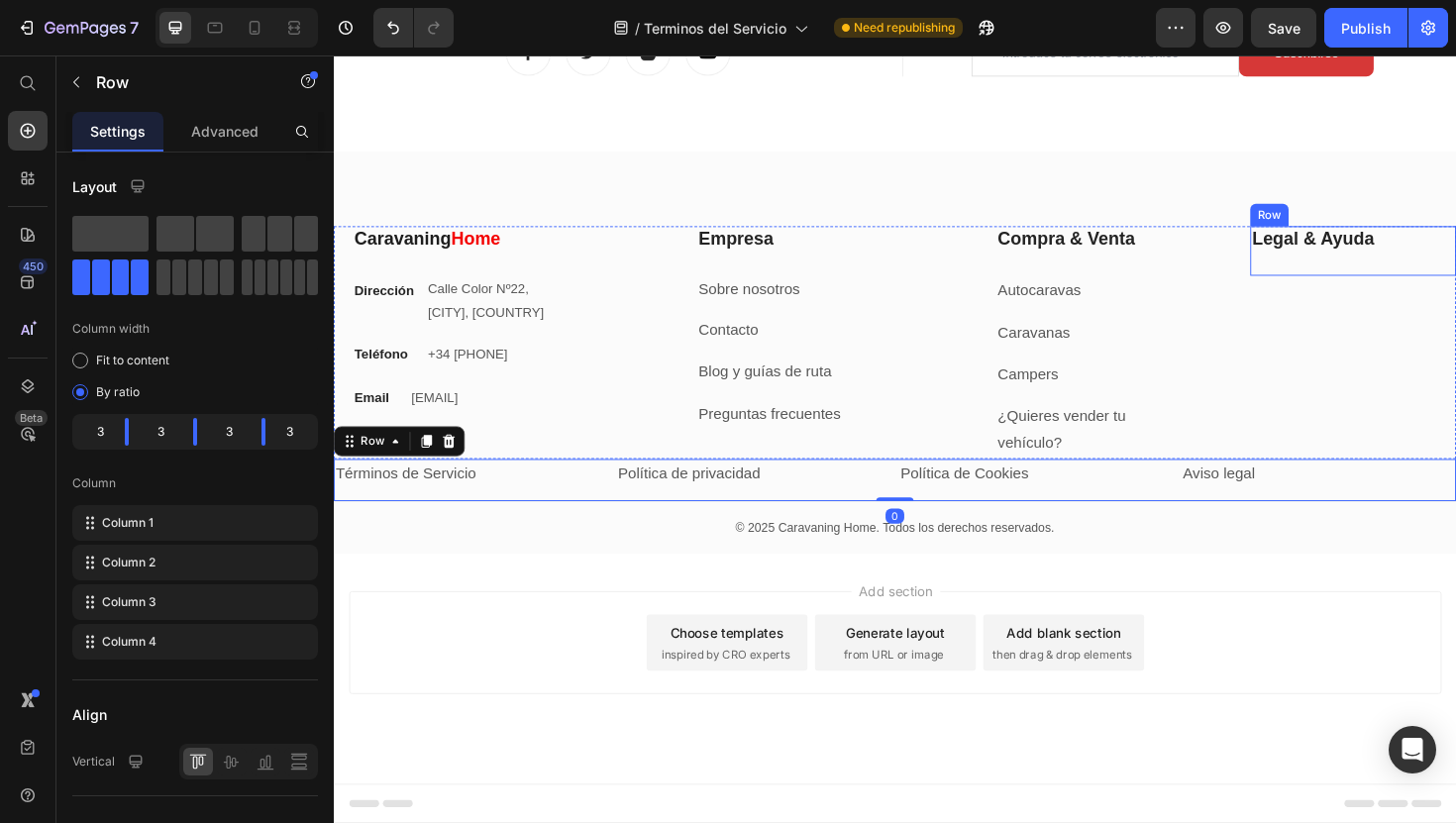 click on "Legal & Ayuda" at bounding box center [1413, 251] 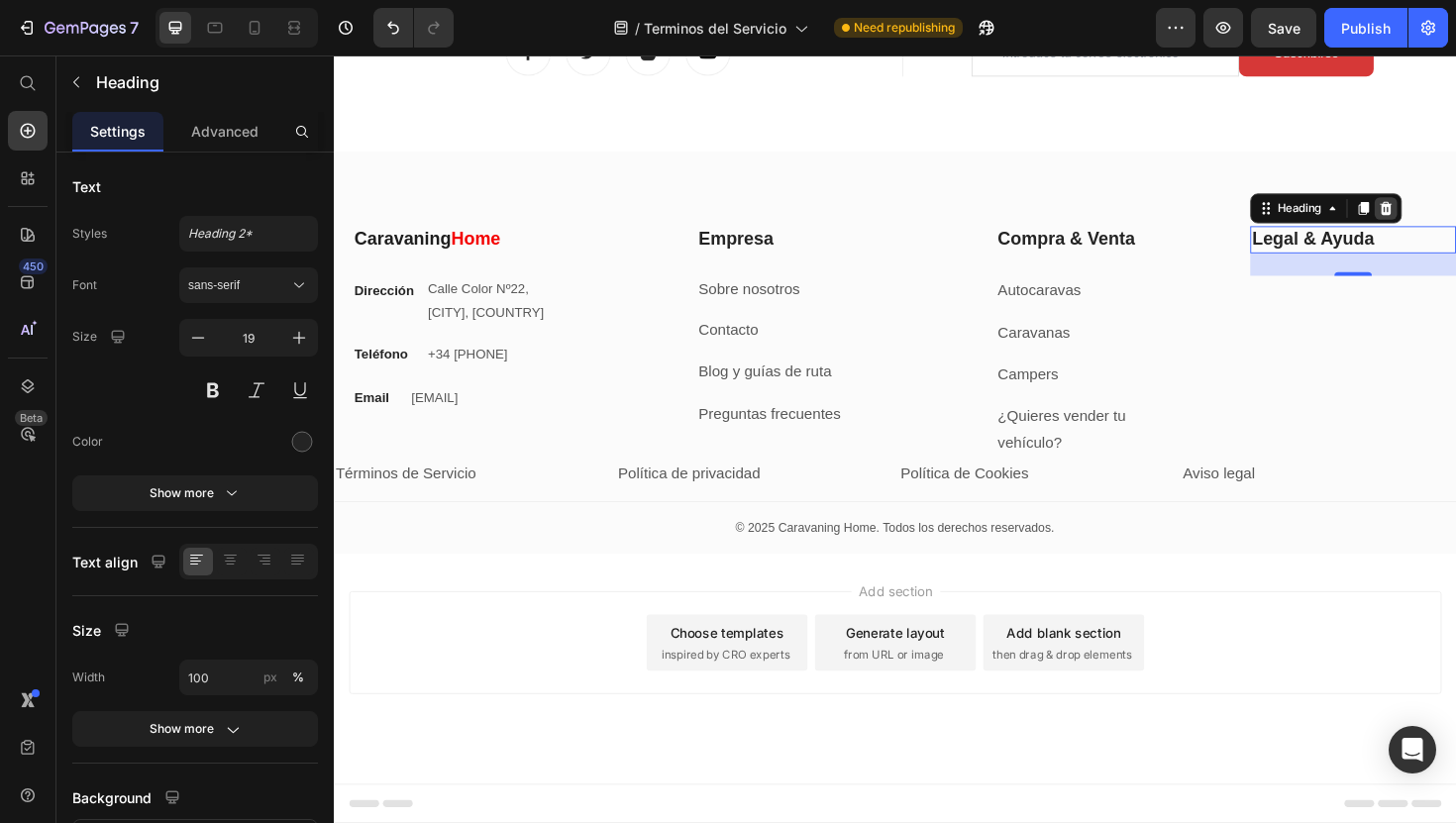 click at bounding box center (1448, 218) 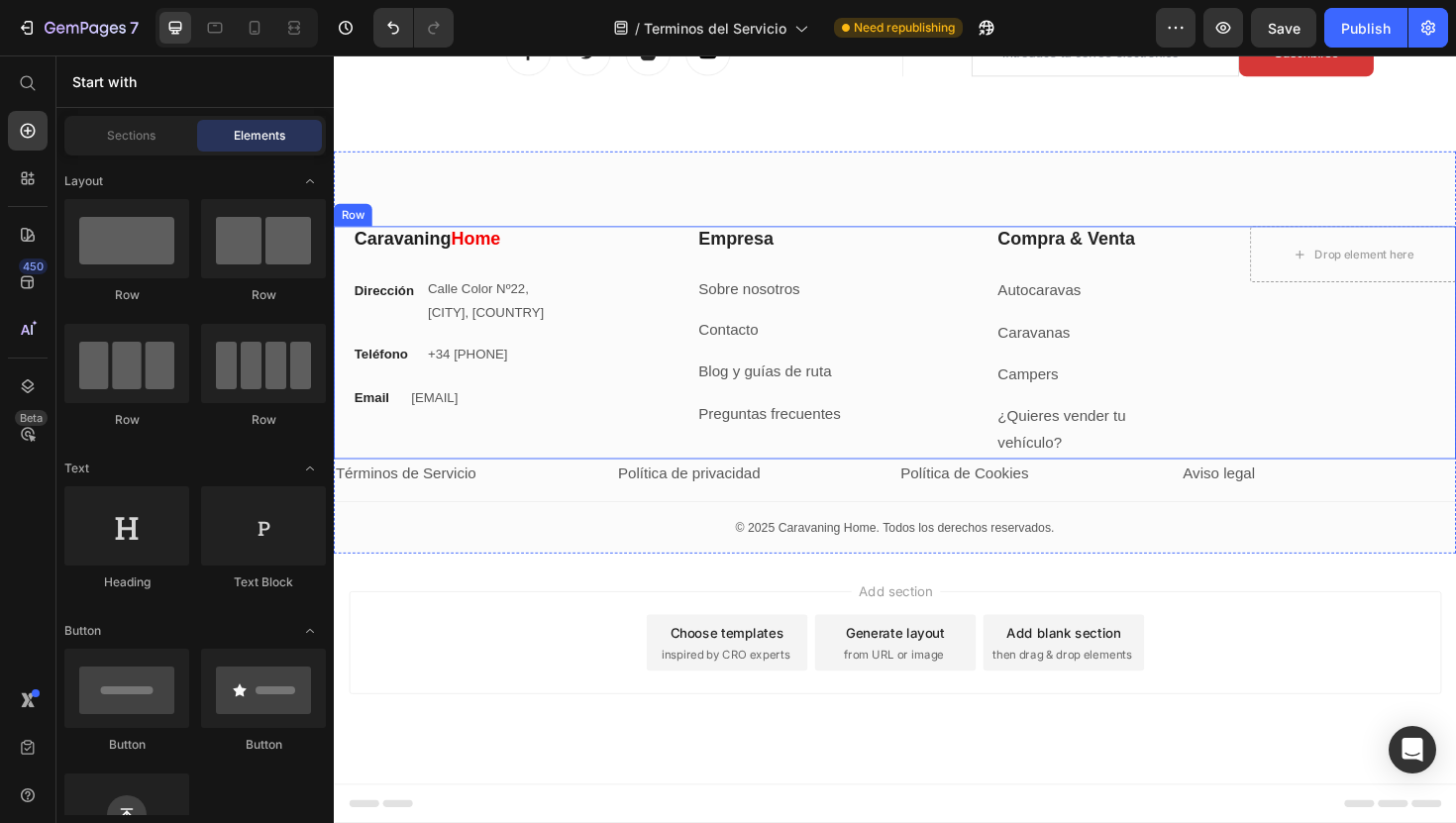 click on "Caravaning Home Heading Dirección Text block Calle Color Nº22, [CITY] Centro, [COUNTRY] Text block Row Teléfono Text block +34 [PHONE] Text block Row Email Text block [EMAIL] Text block Row Empresa Heading Sobre nosotros Text block Contacto Text block Blog y guías de ruta Text block Preguntas frecuentes Text block Row Compra & Venta Heading Autocaravanas Text block Caravanas Text block Campers Text block ¿Quieres vender tu vehículo? Text block Row
Drop element here Row Row" at bounding box center (928, 360) 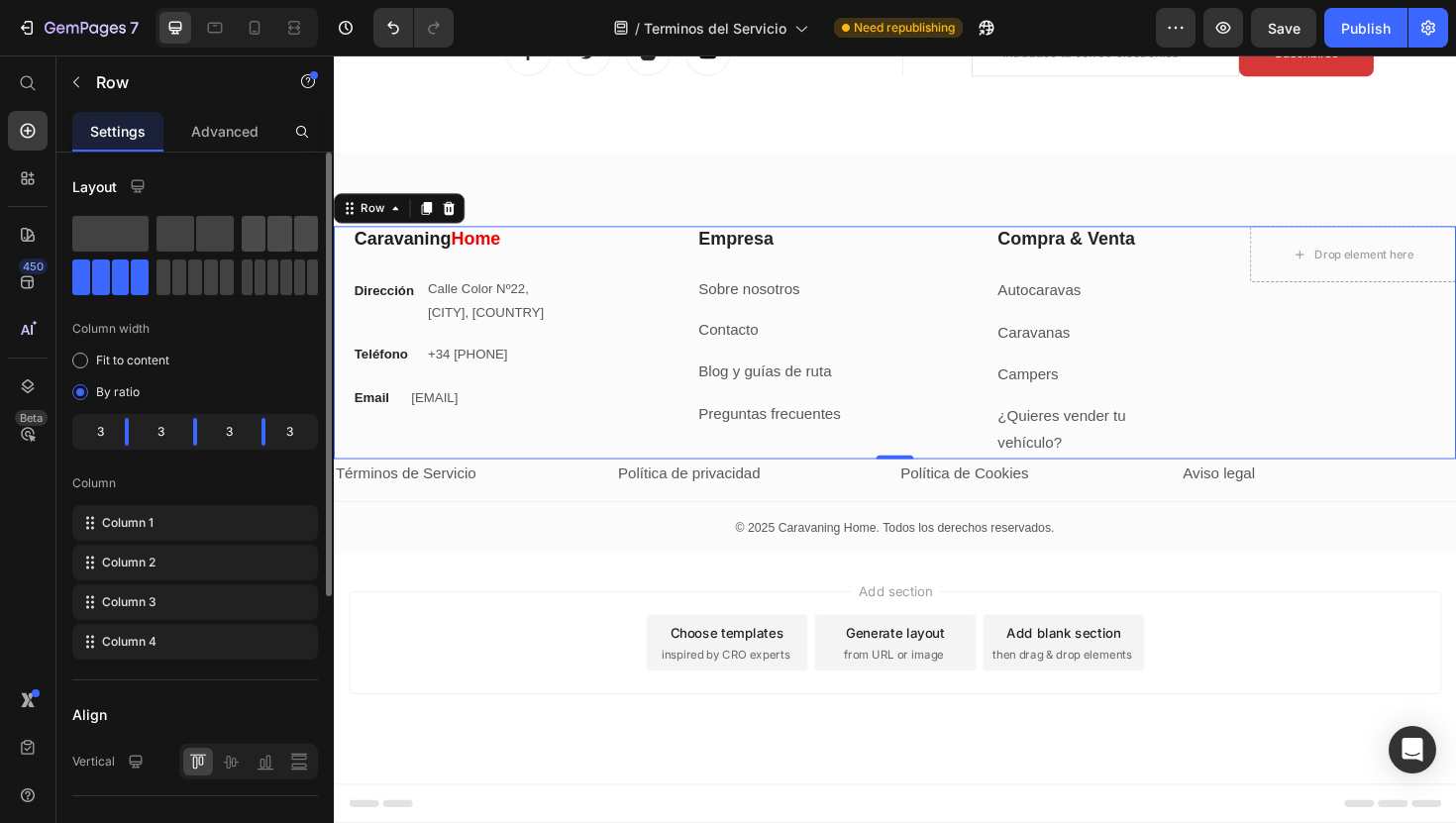 click 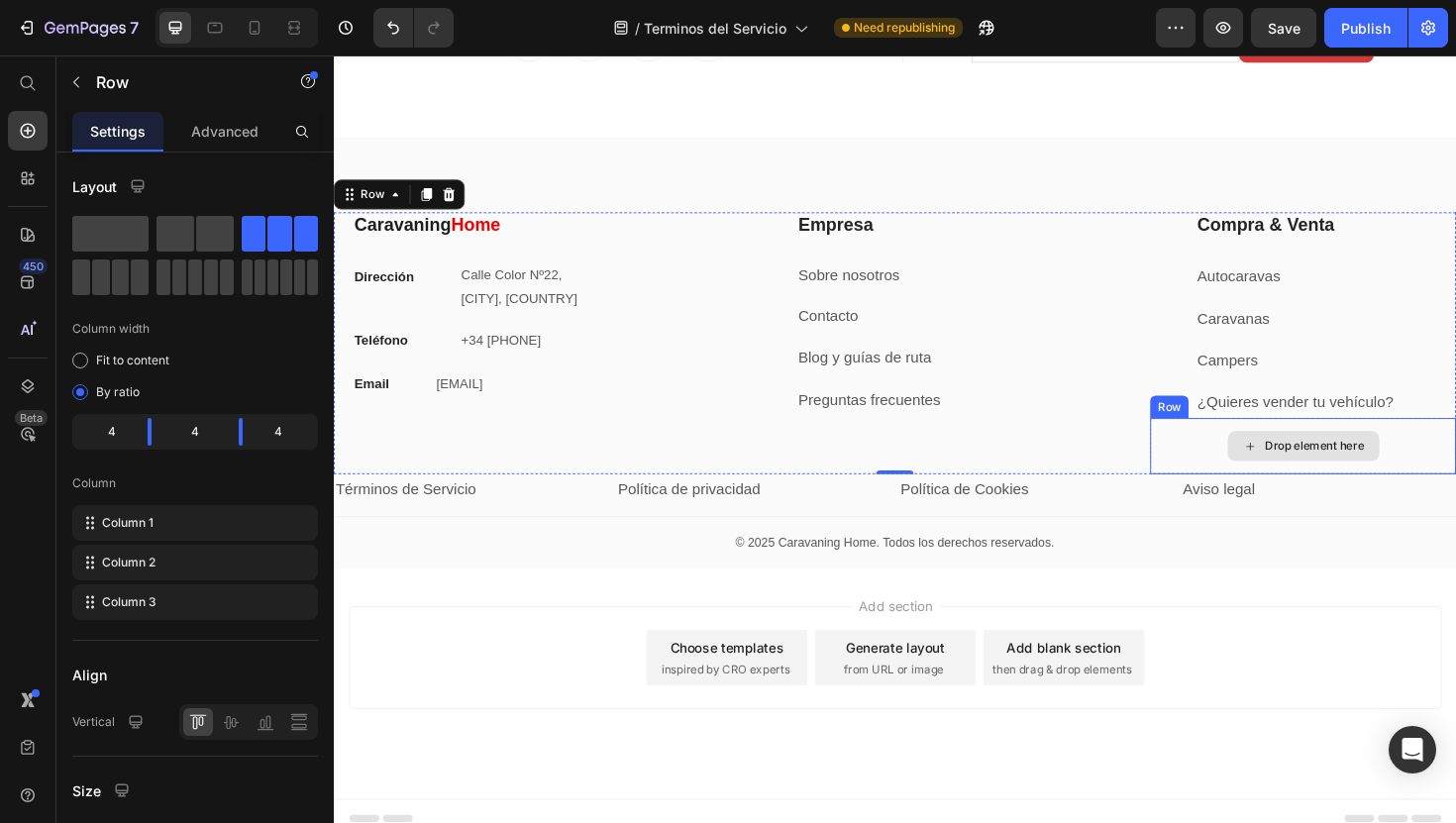 click on "Drop element here" at bounding box center [1361, 469] 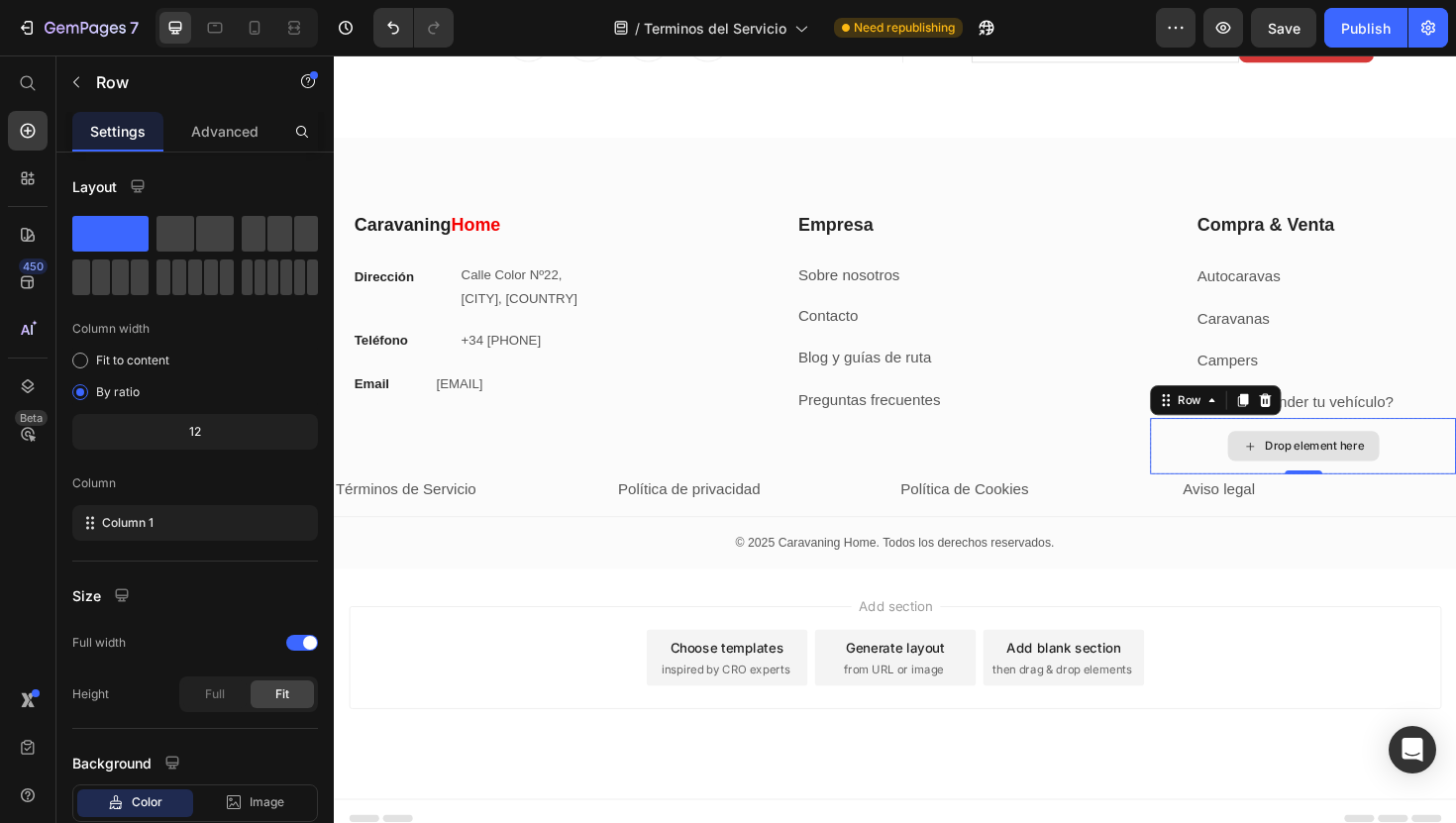 click on "Drop element here" at bounding box center (1360, 469) 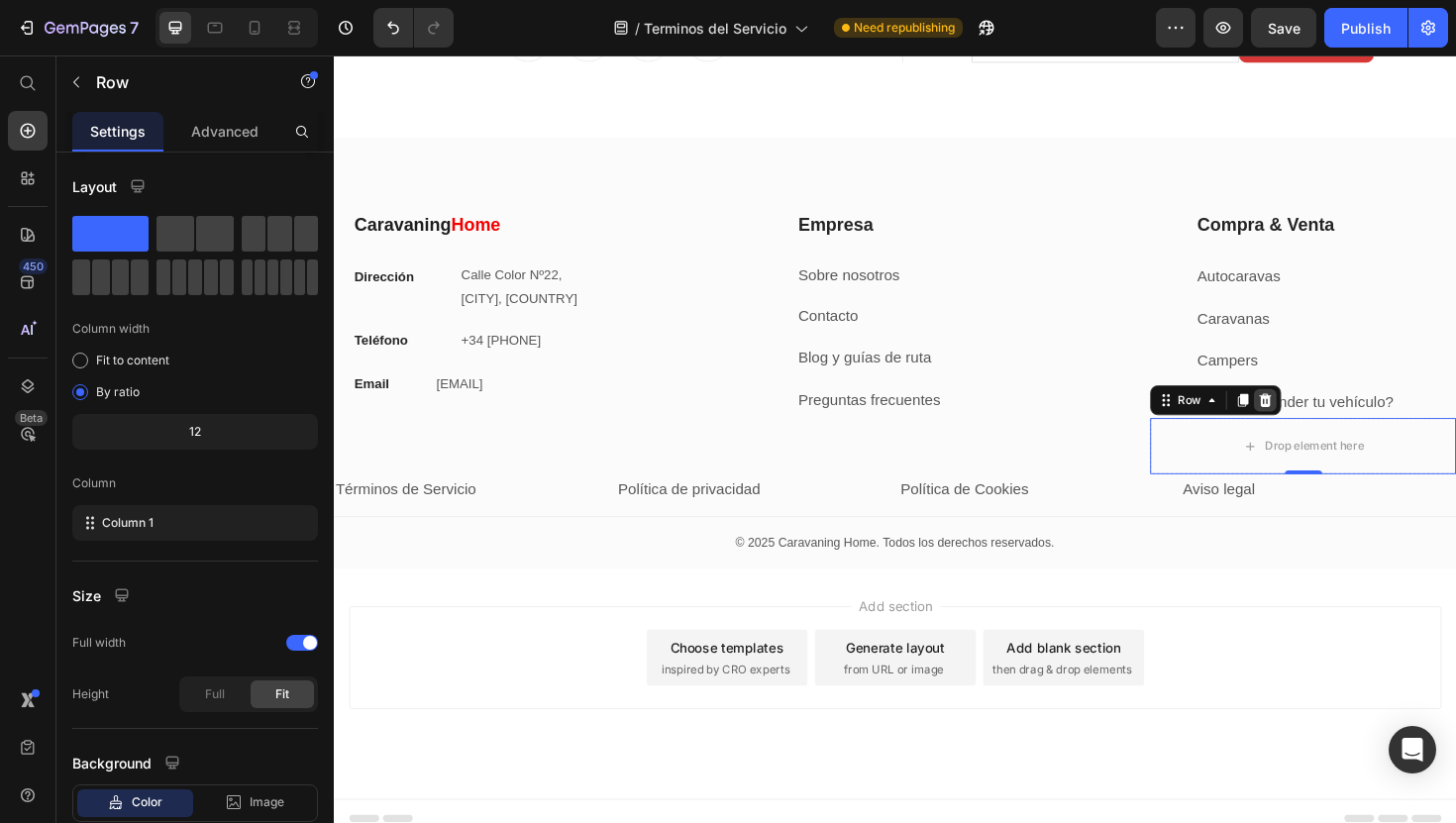 click 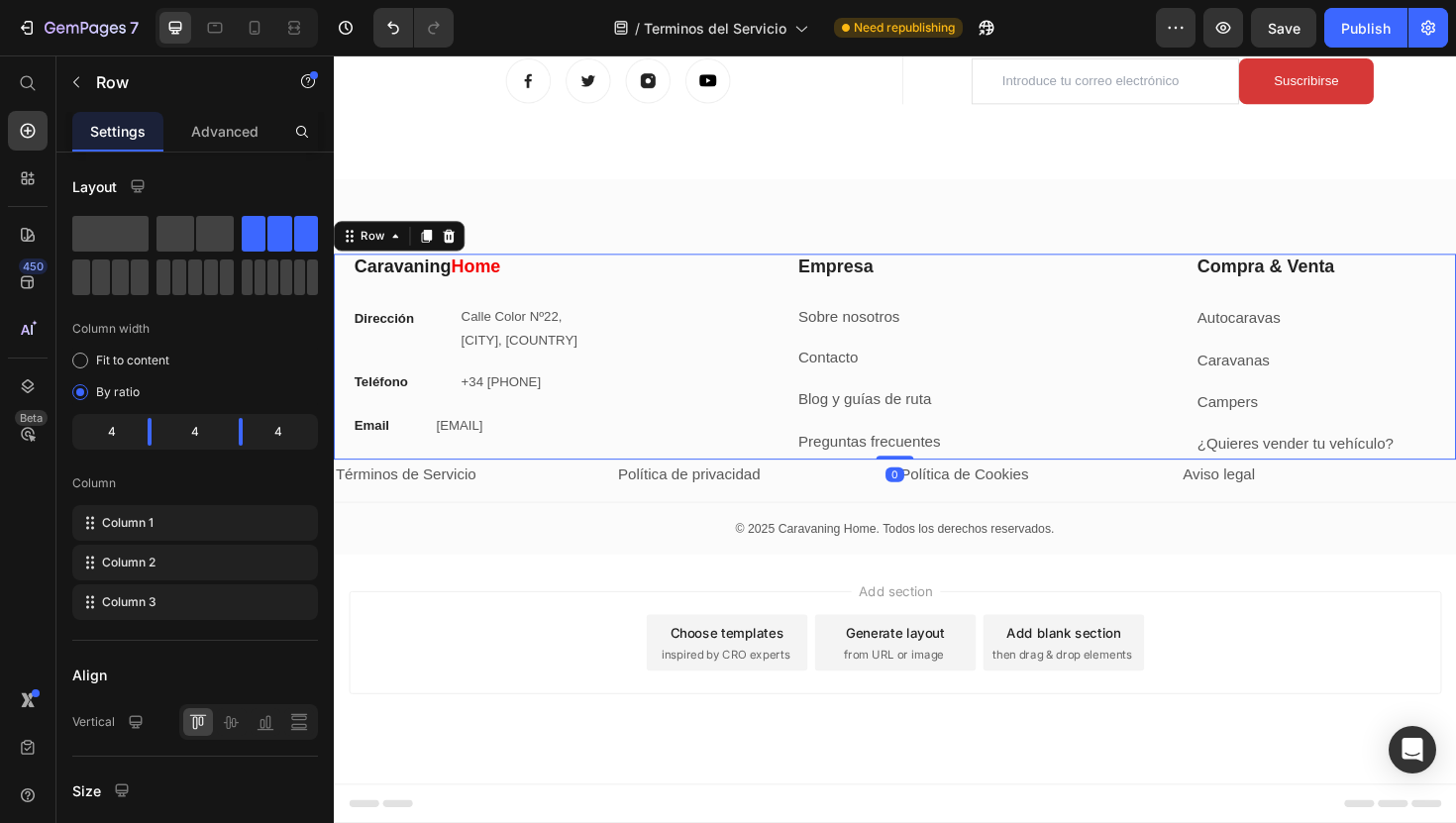 click on "Caravaning Home Heading Dirección Text block Calle Color Nº22, [CITY], [COUNTRY] Text block Row Teléfono Text block +34 [PHONE] Text block Row Email Text block info@caravaninghome.com Text block Row Empresa Heading Sobre nosotros Text block Contacto Text block Blog y guías de ruta Text block Preguntas frecuentes Text block Row Compra & Venta Heading Autocaravas Text block Caravanas Text block Campers Text block ¿Quieres vender tu vehículo? Text block Row Row   0" at bounding box center [928, 374] 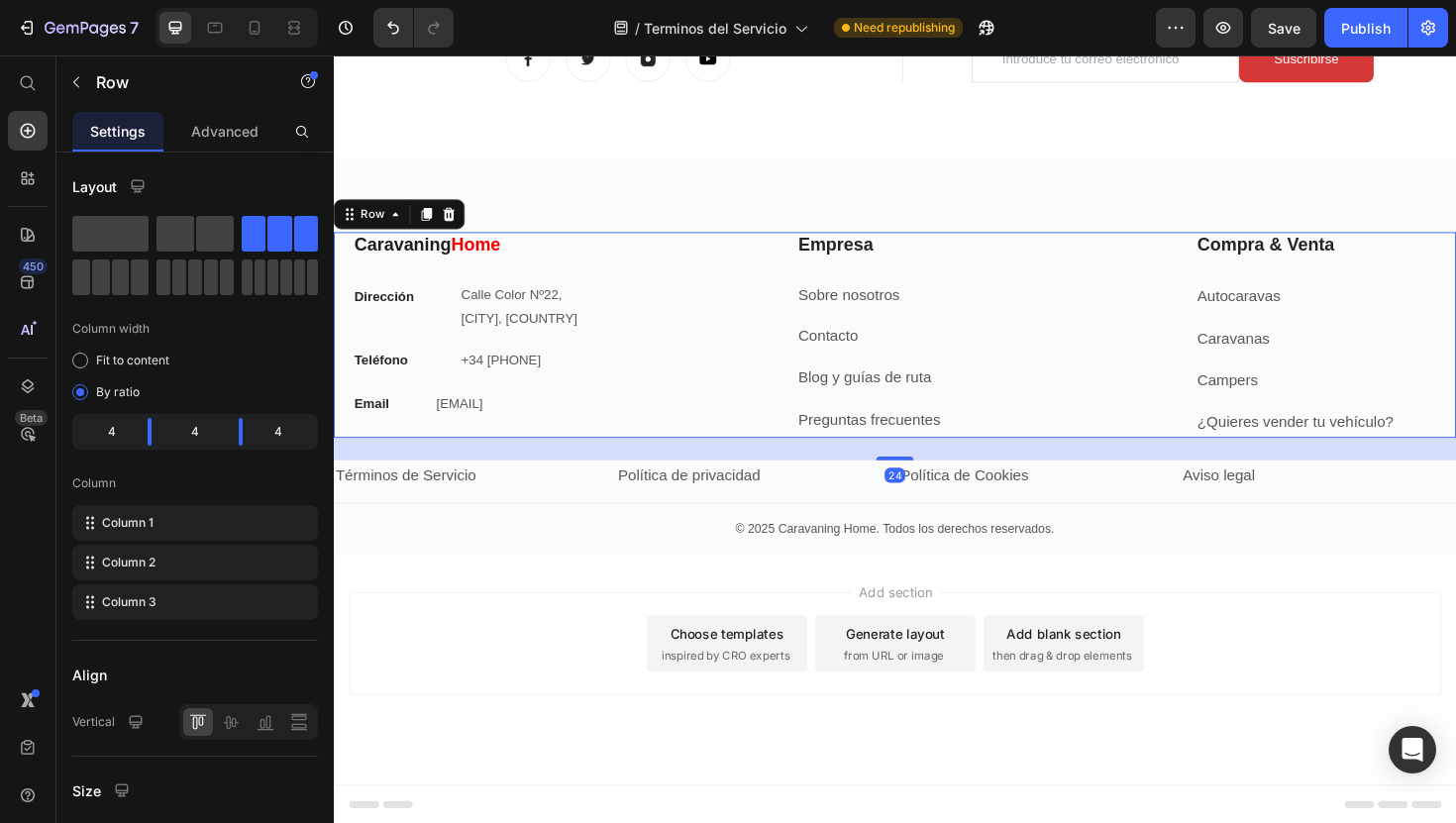 scroll, scrollTop: 5323, scrollLeft: 0, axis: vertical 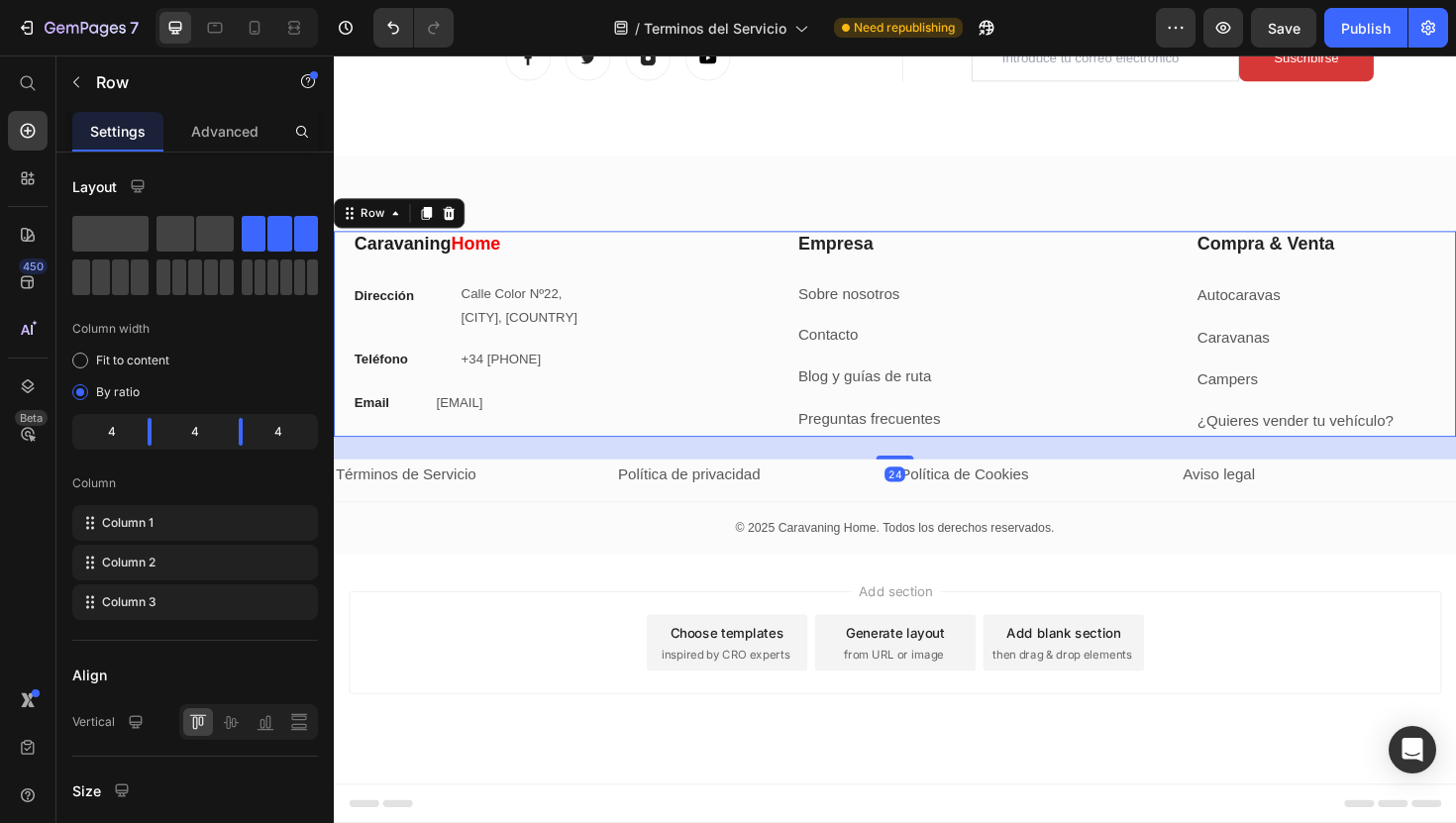 drag, startPoint x: 933, startPoint y: 479, endPoint x: 937, endPoint y: 503, distance: 24.33105 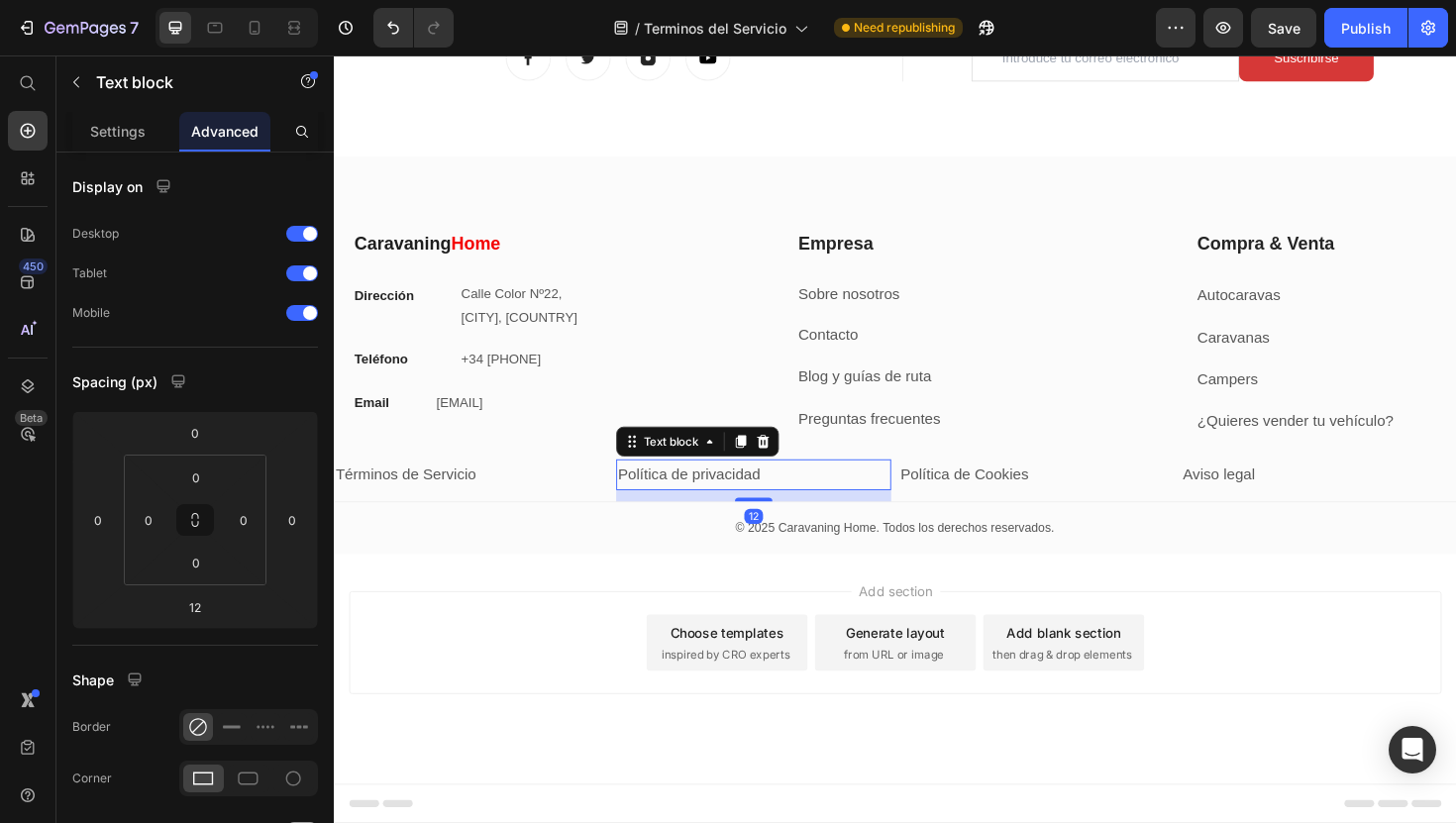 click on "Política de privacidad" at bounding box center [779, 499] 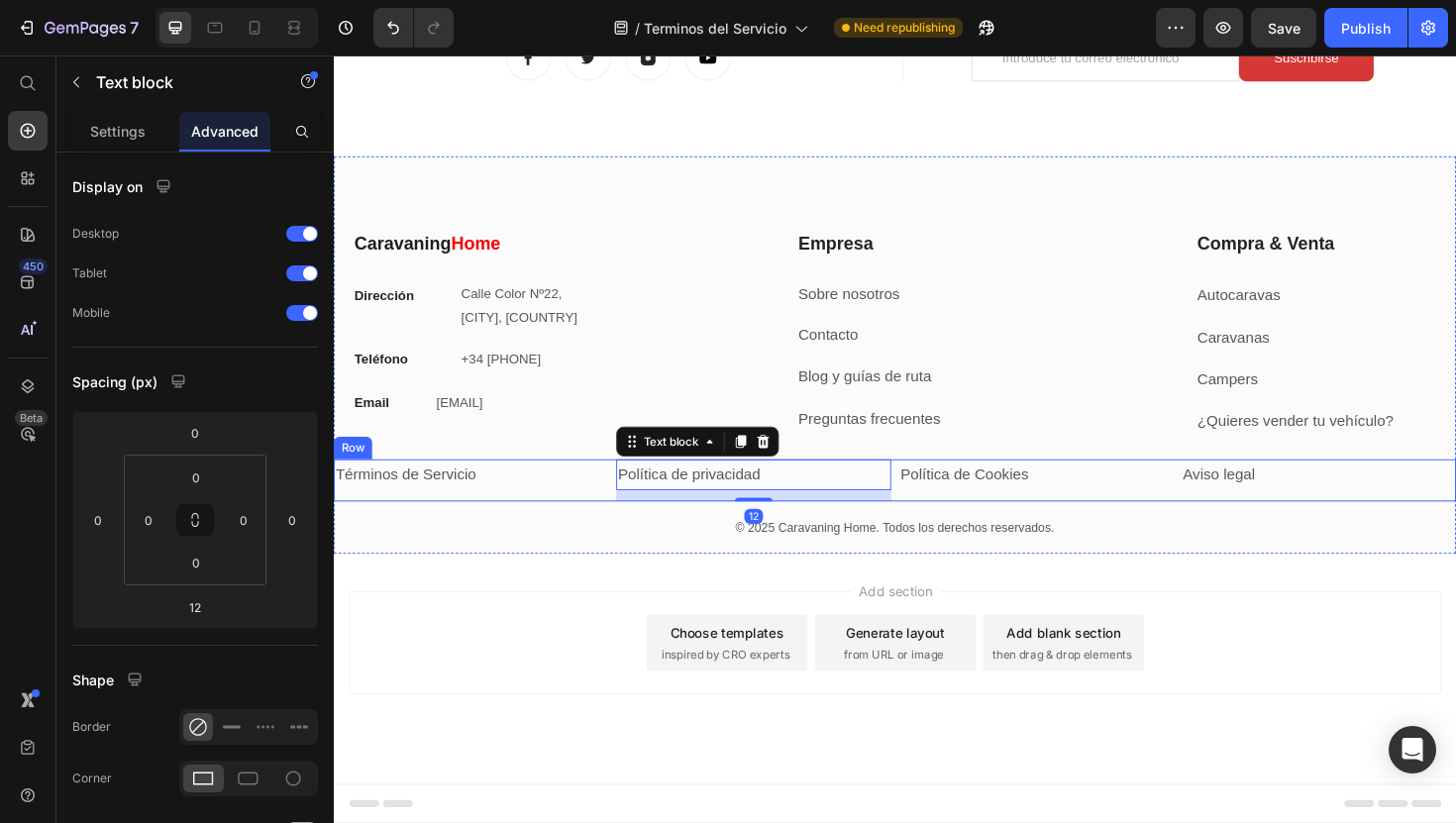 click on "Términos de Servicio Text block Política de privacidad Text block   12 Política de Cookies Text block Aviso legal Text block Row" at bounding box center (928, 505) 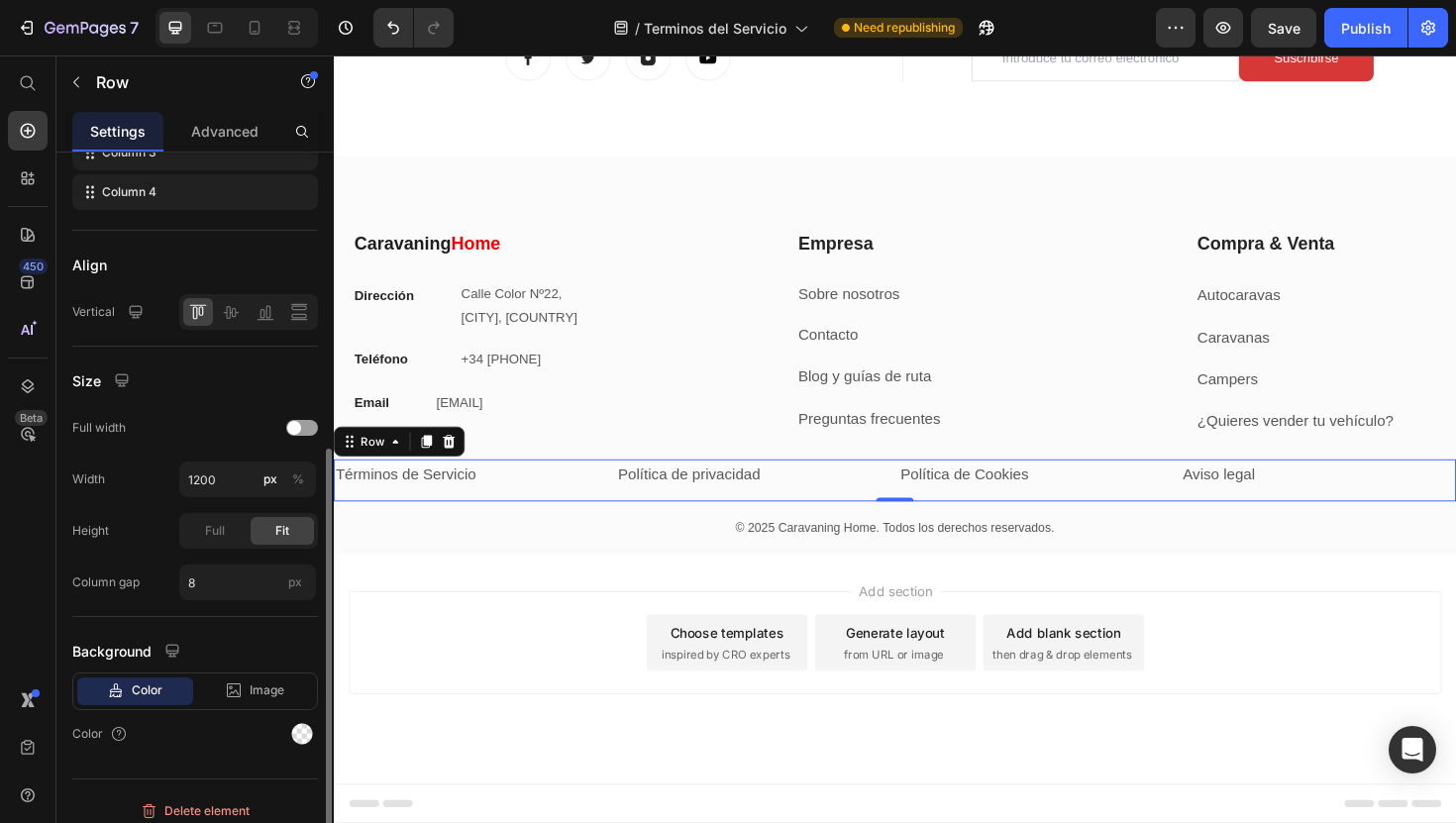 scroll, scrollTop: 463, scrollLeft: 0, axis: vertical 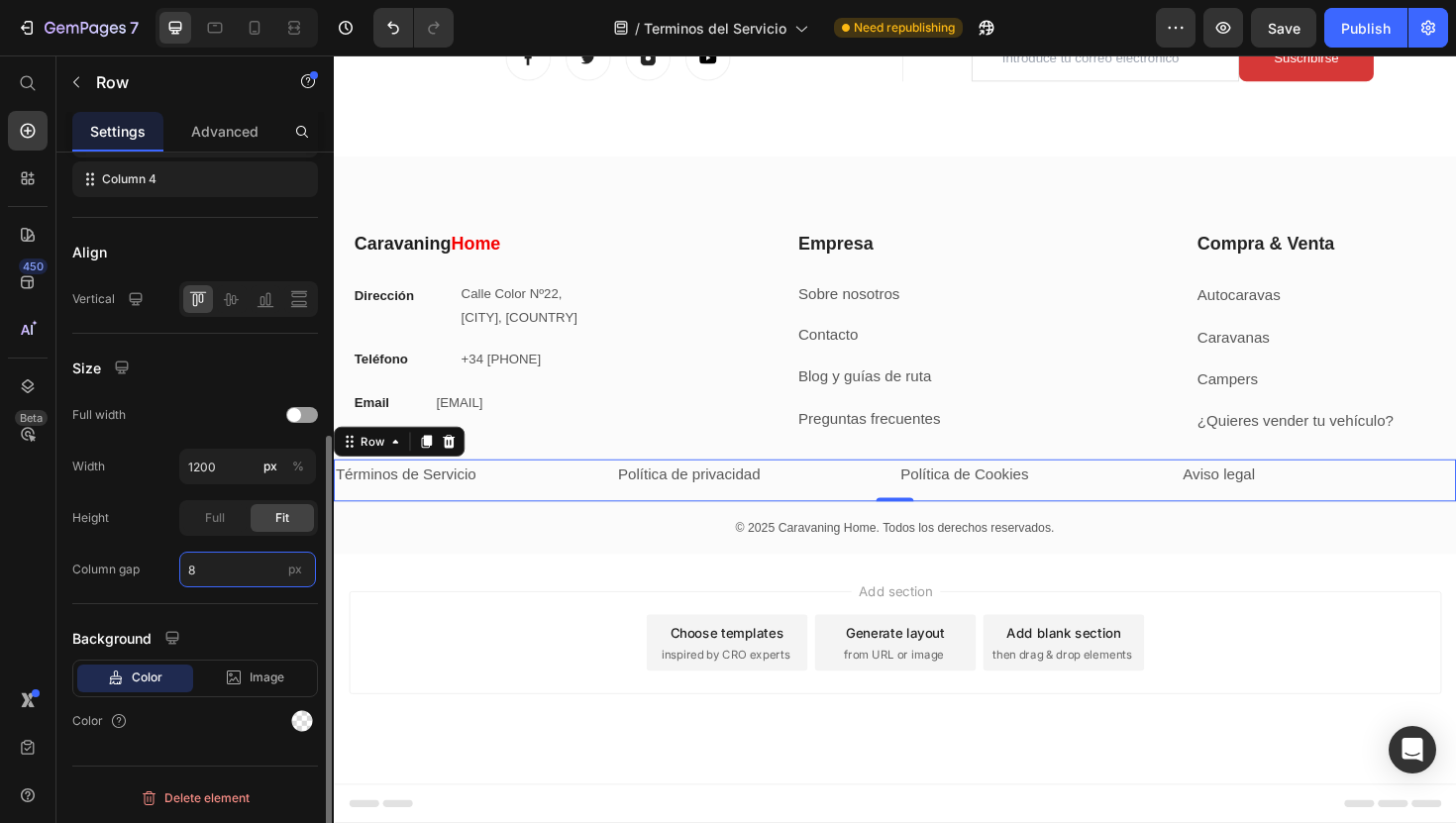 click on "8" at bounding box center [248, 569] 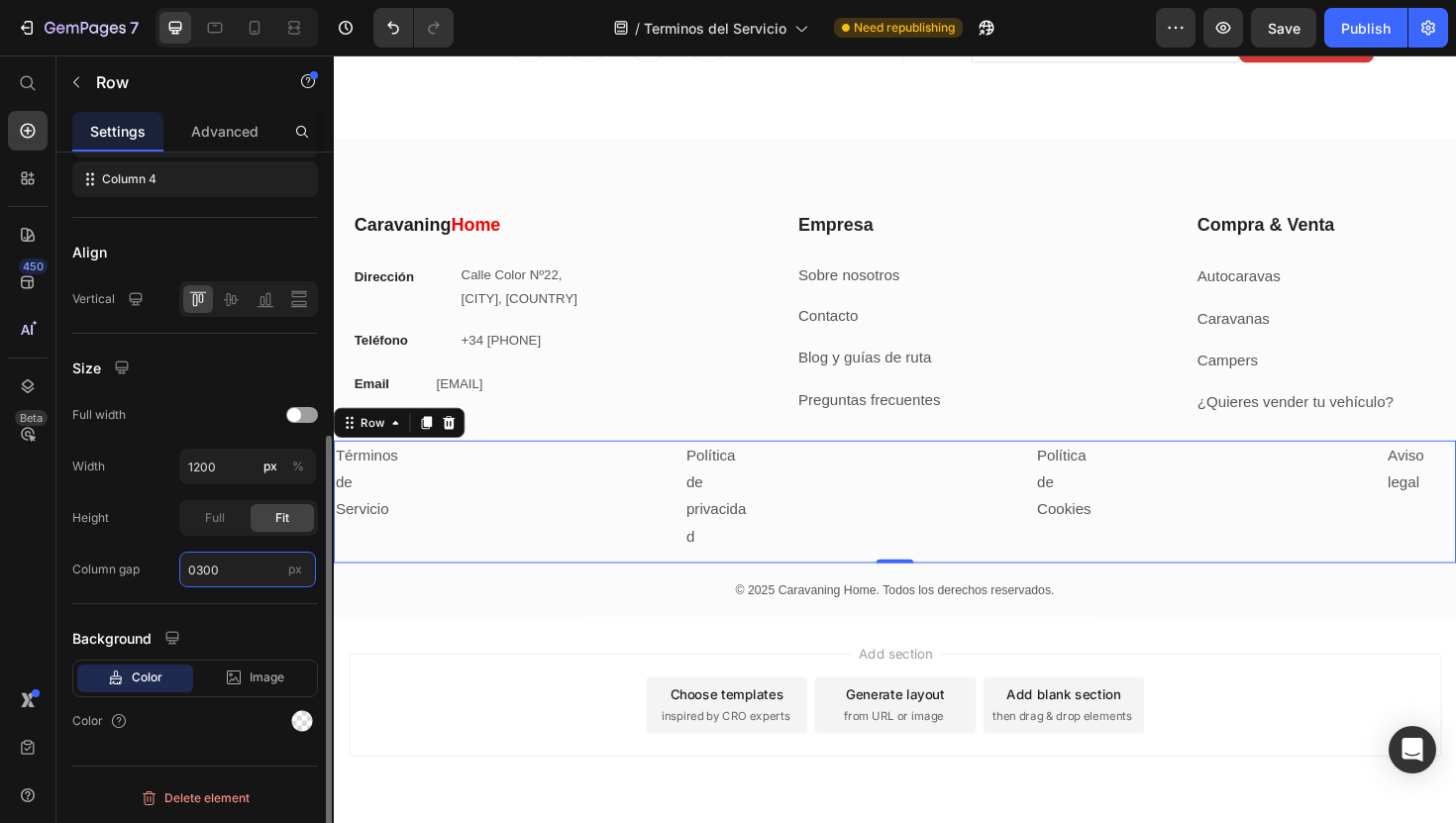 type on "8" 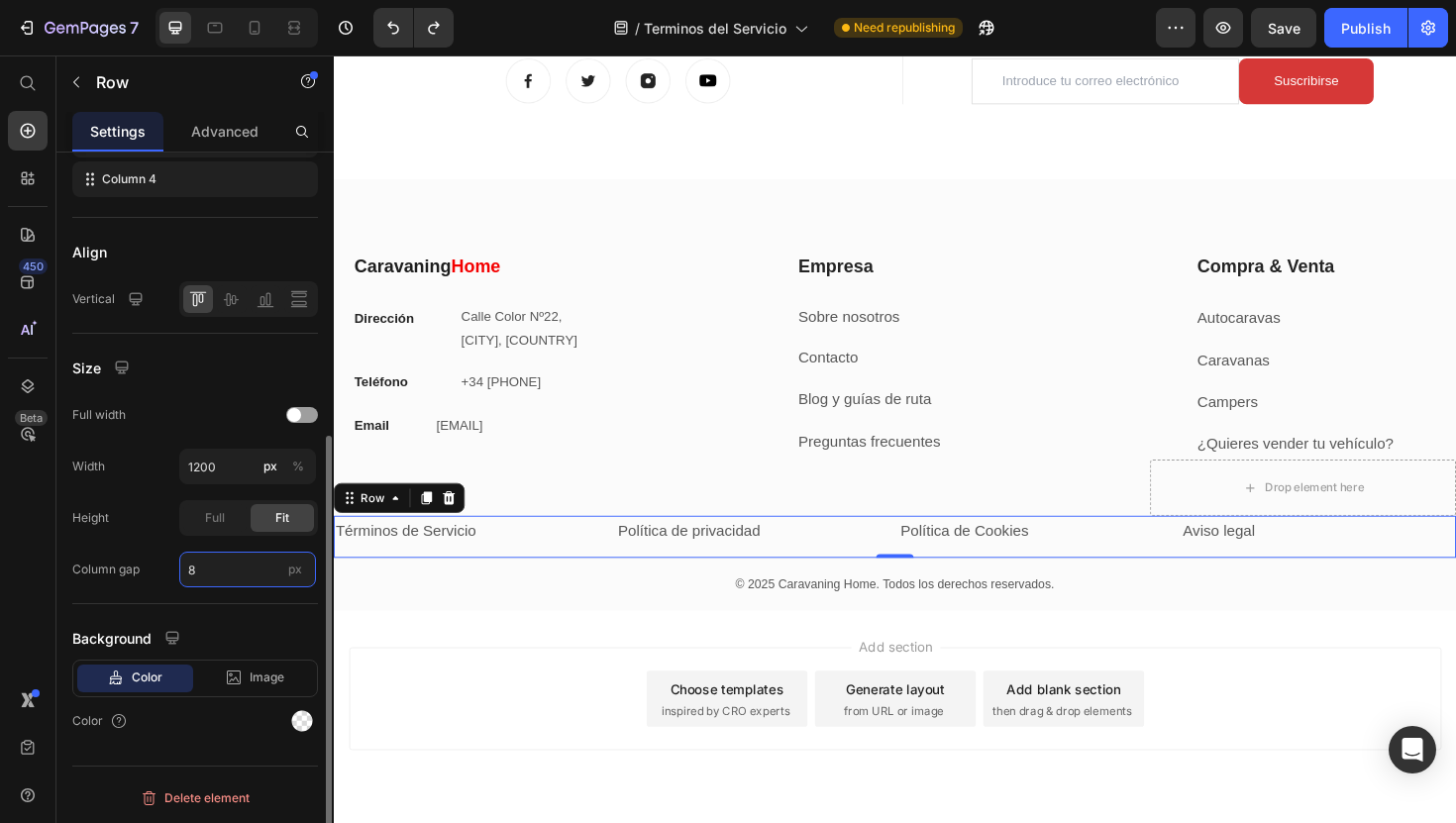scroll, scrollTop: 5343, scrollLeft: 0, axis: vertical 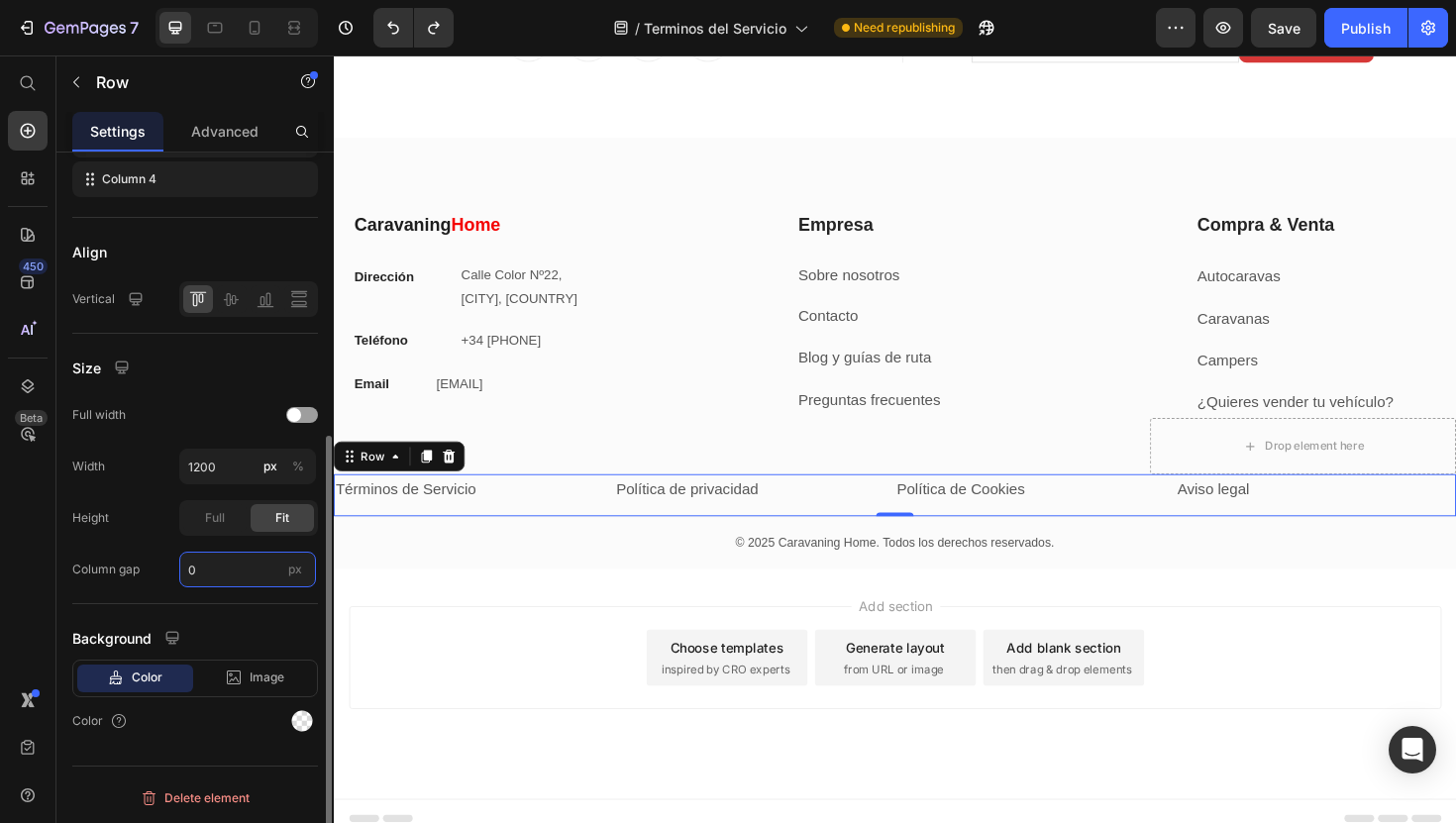type on "0" 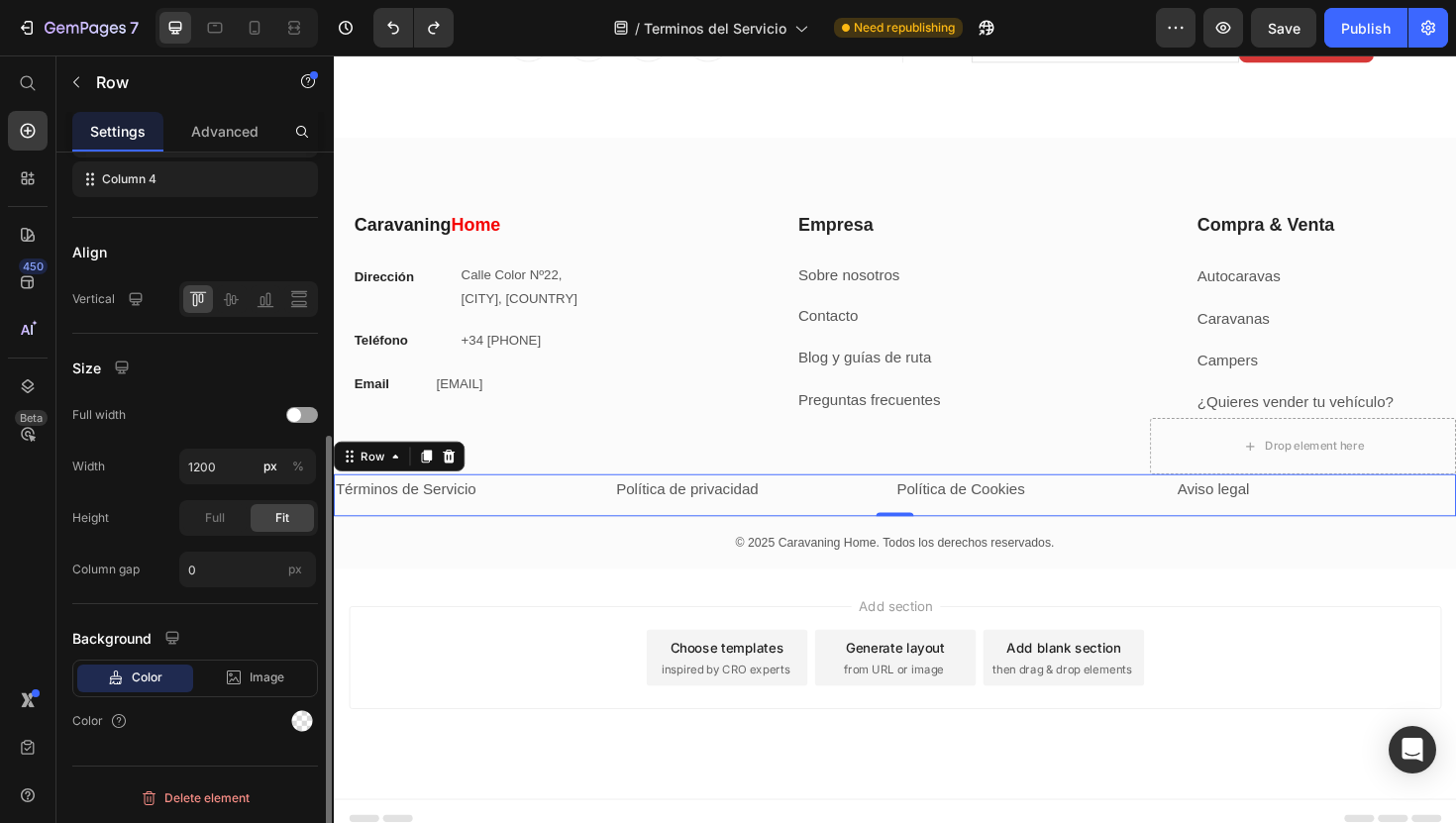 click on "Size Full width Width 1200 px % Height Full Fit Column gap 0 px" 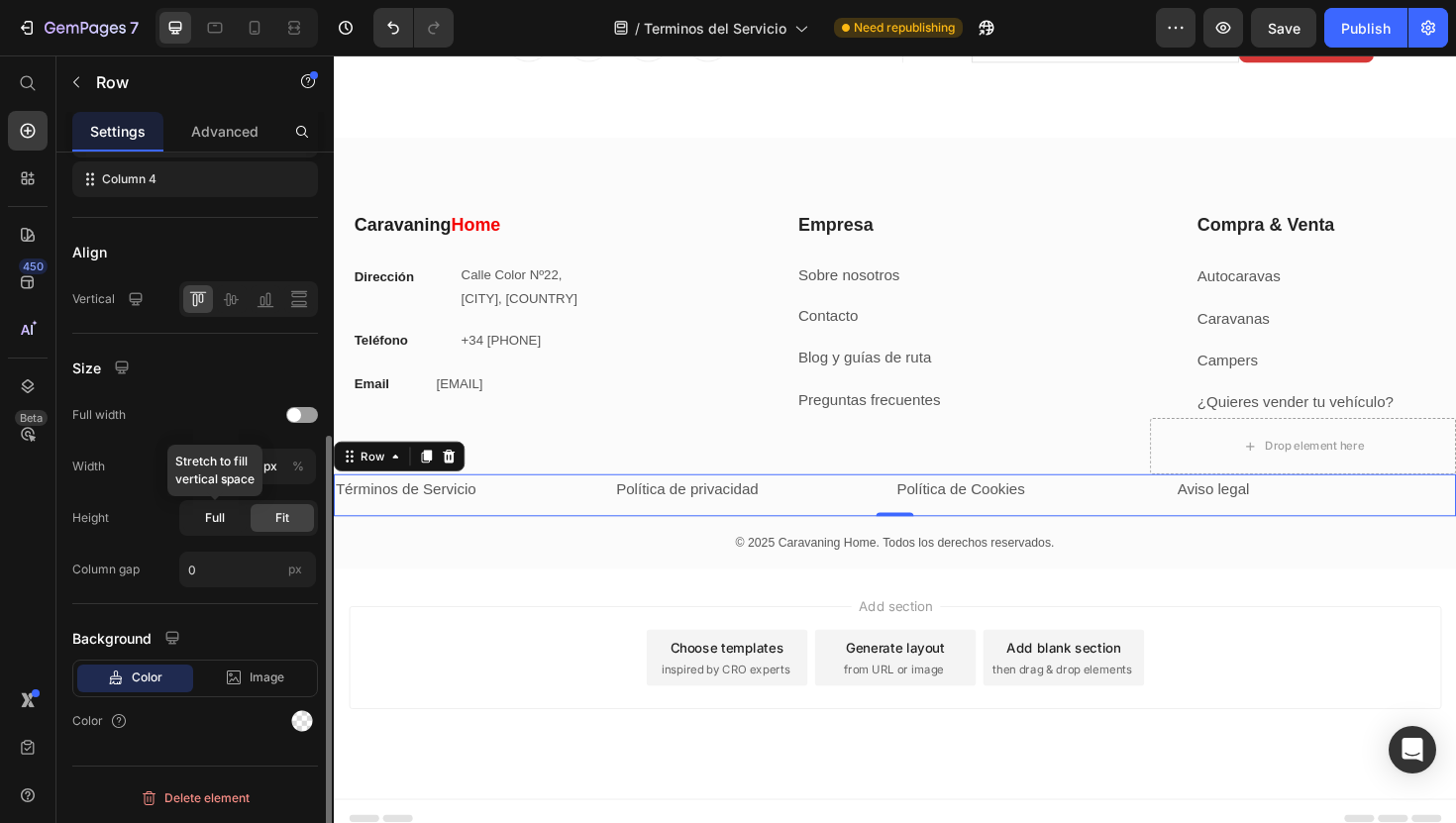 click on "Full" 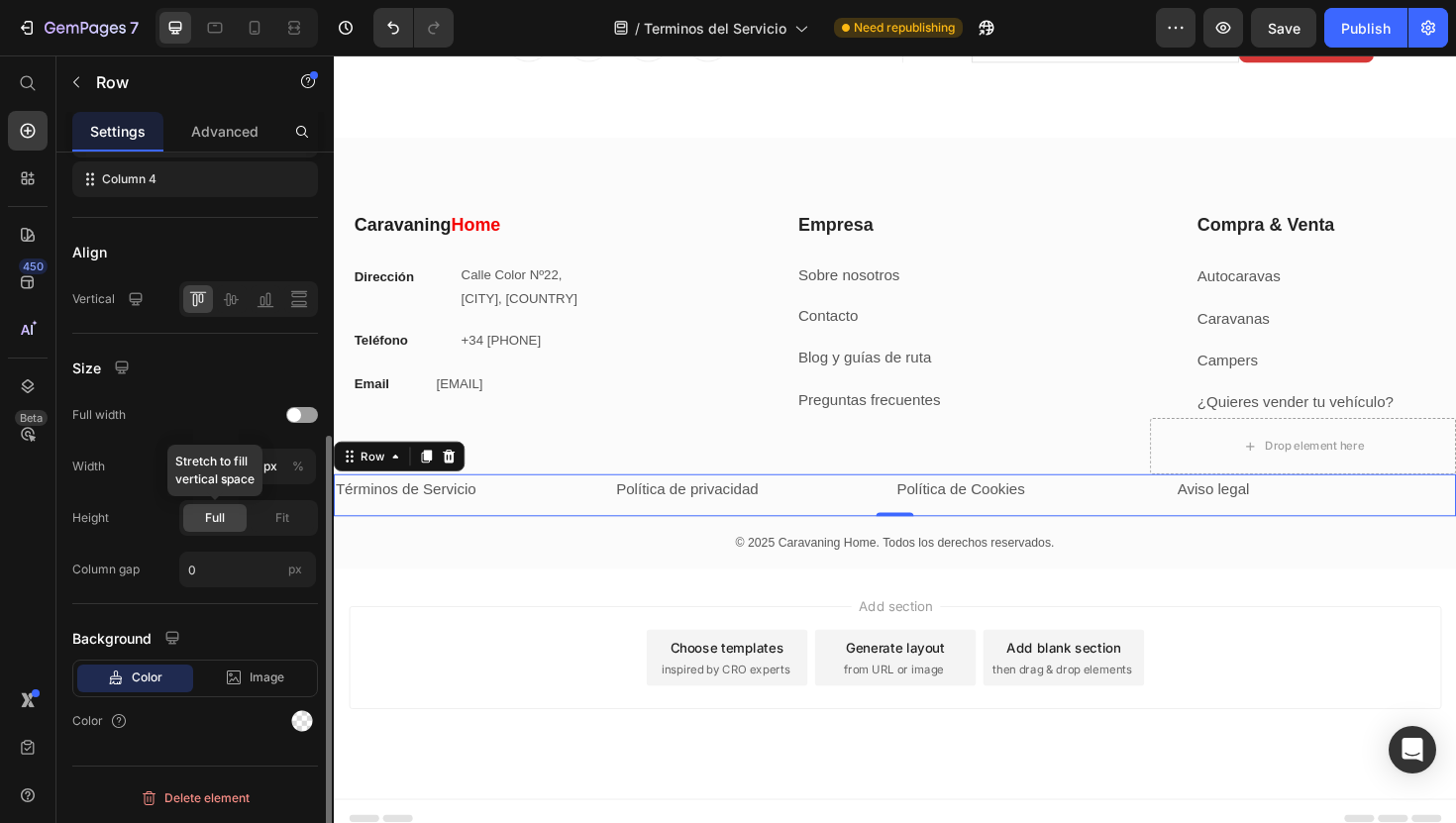 click on "Full" 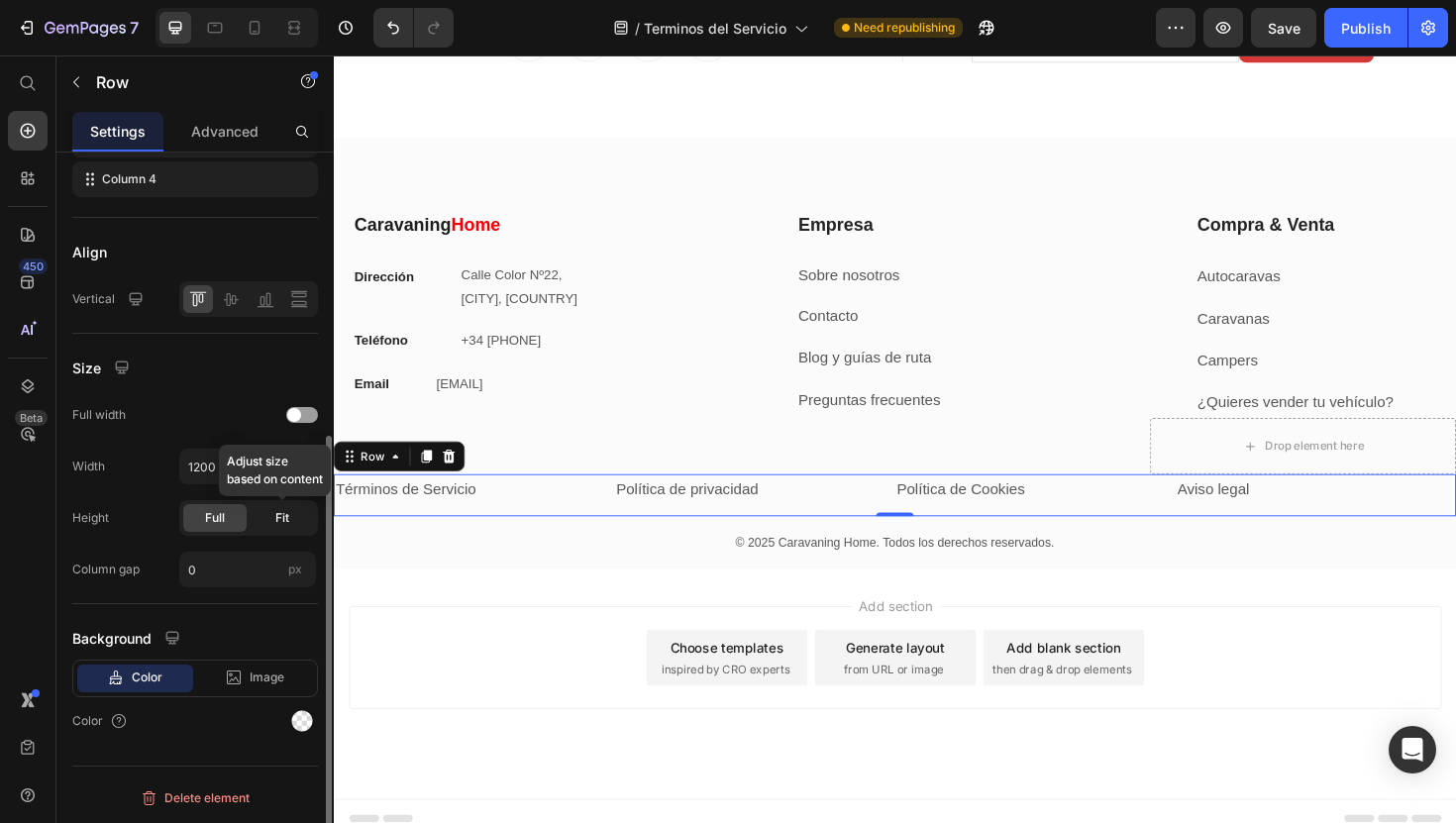 click on "Fit" 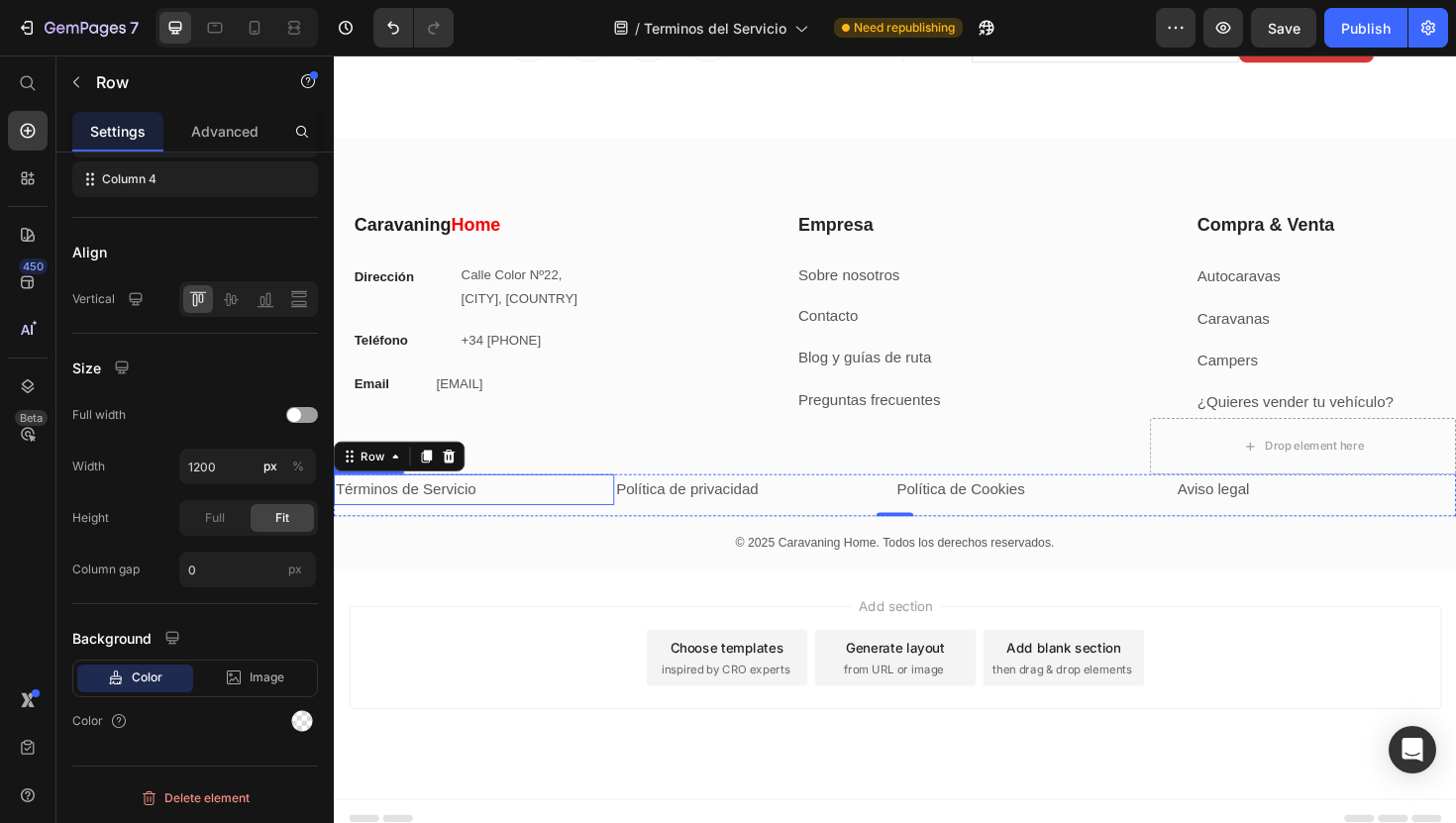 click on "Términos de Servicio" at bounding box center (482, 515) 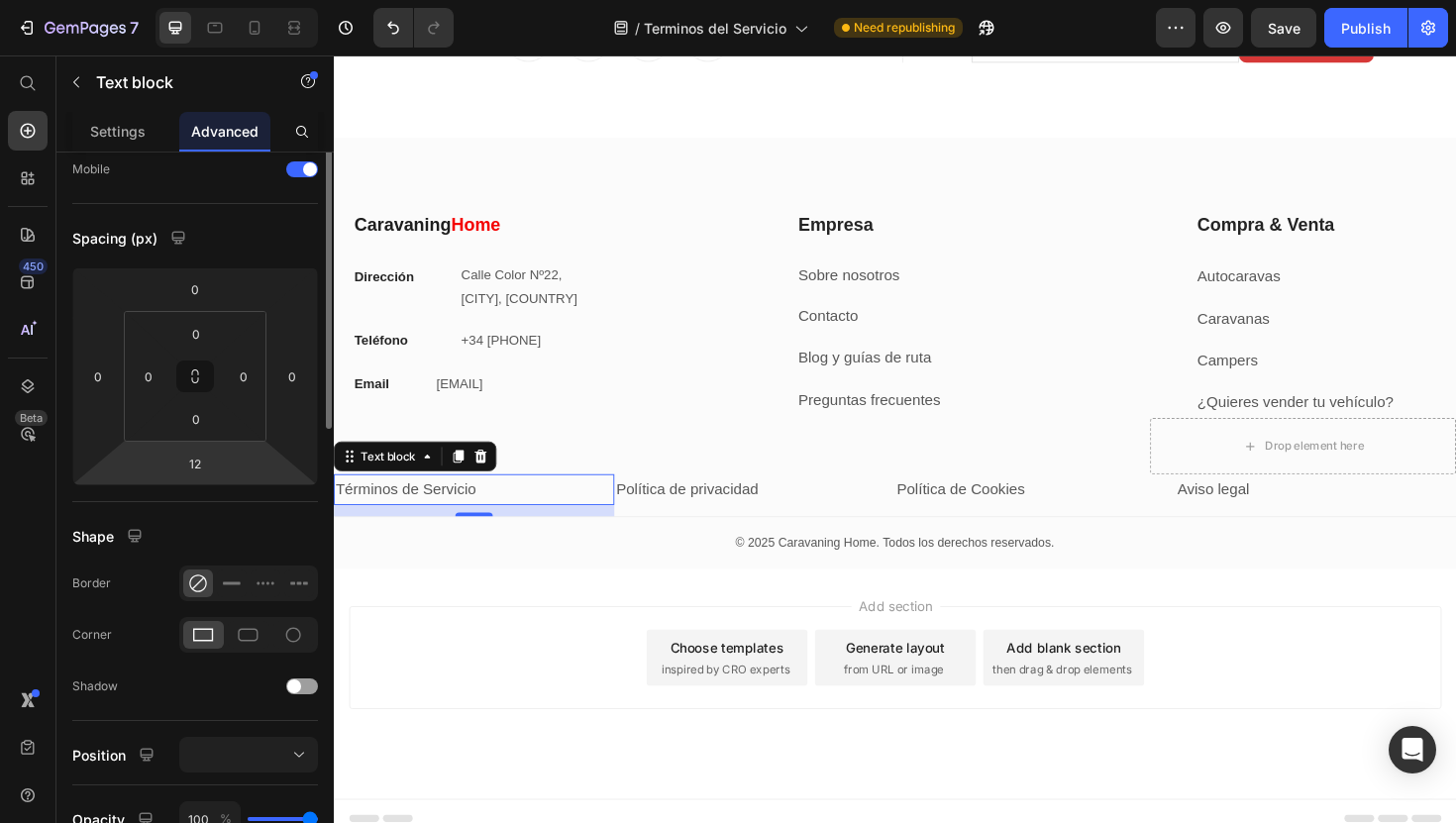 scroll, scrollTop: 0, scrollLeft: 0, axis: both 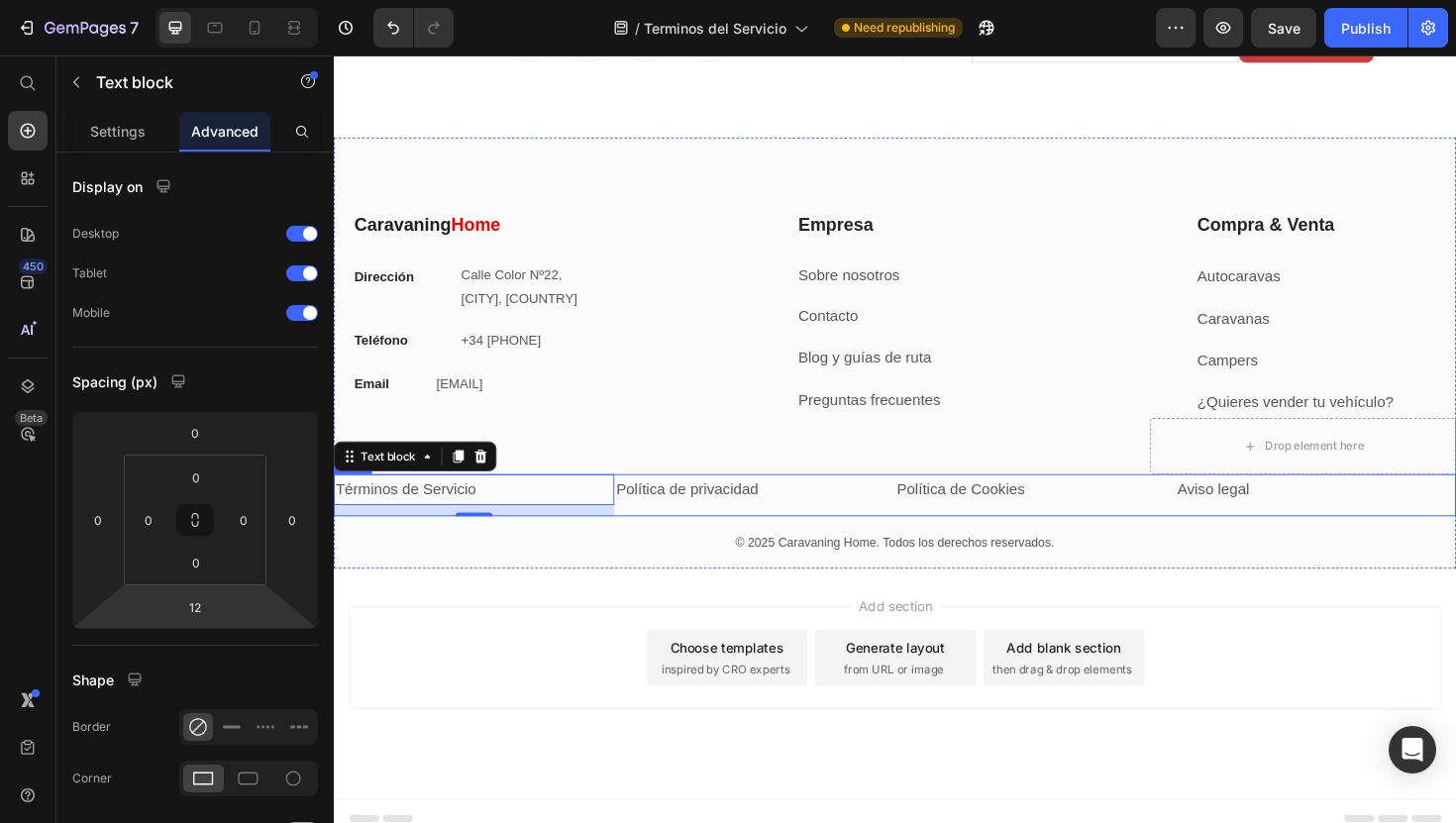 click on "Política de privacidad Text block" at bounding box center [780, 521] 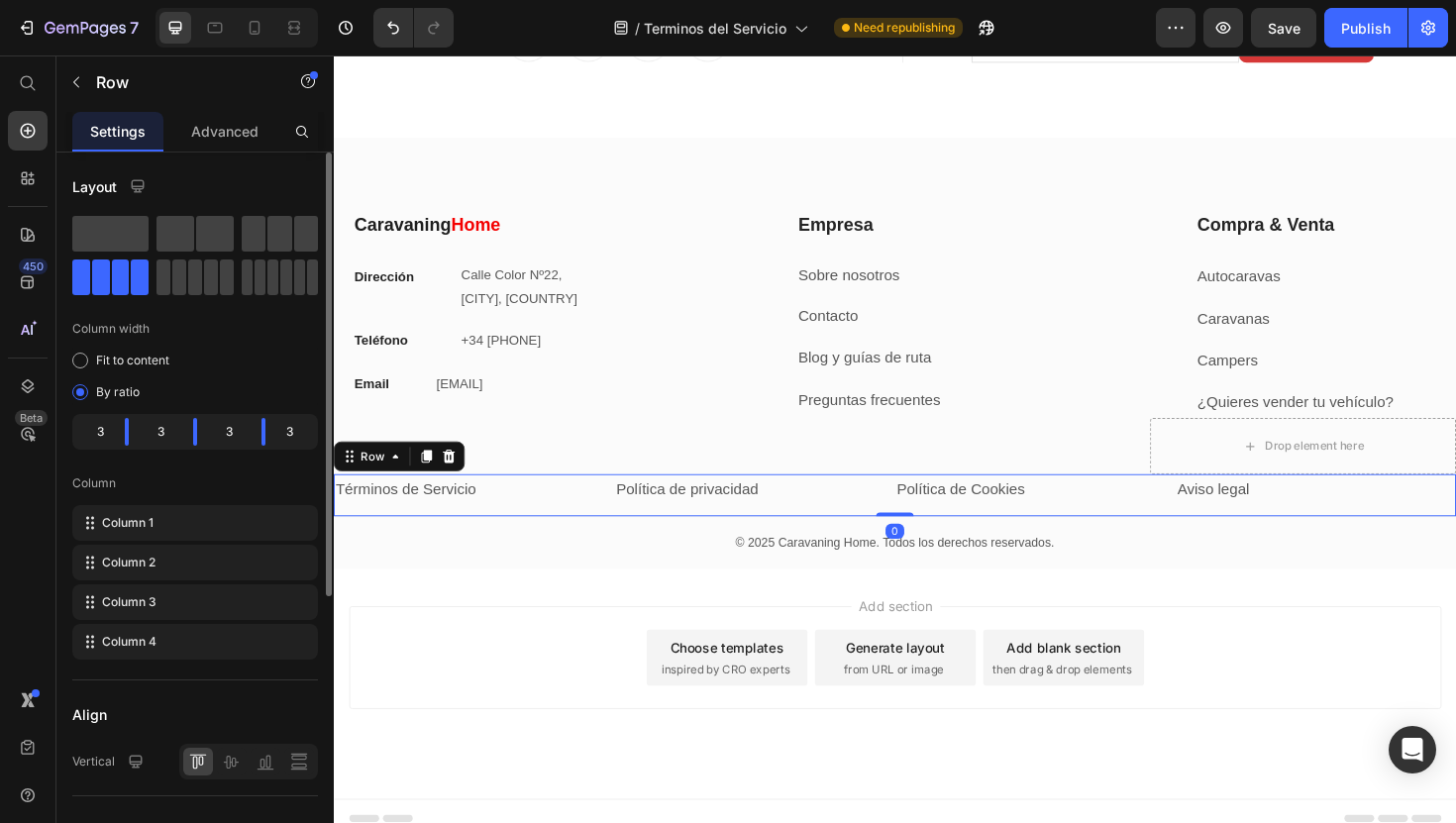 click on "3" 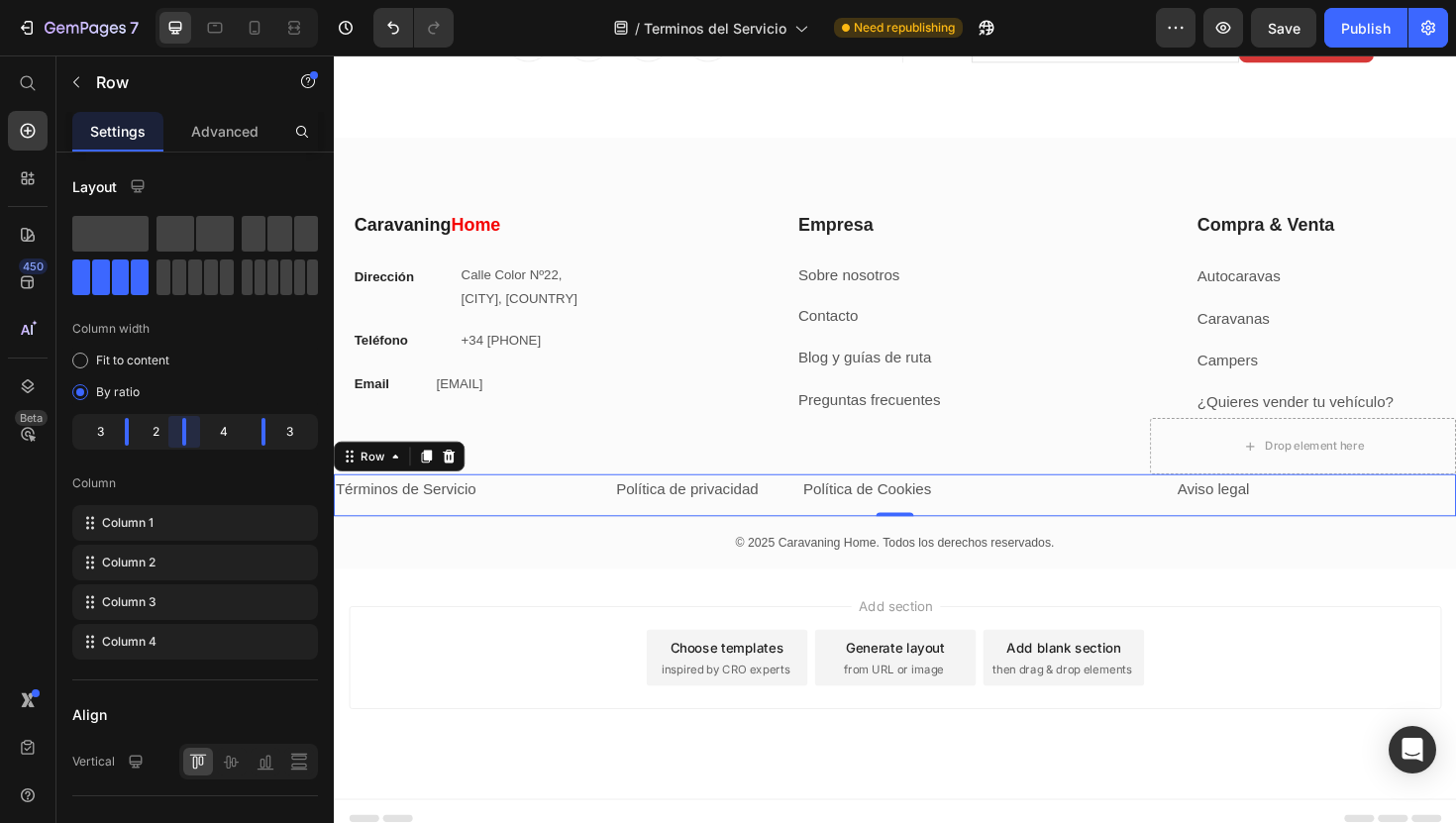 drag, startPoint x: 201, startPoint y: 434, endPoint x: 177, endPoint y: 433, distance: 24.020824 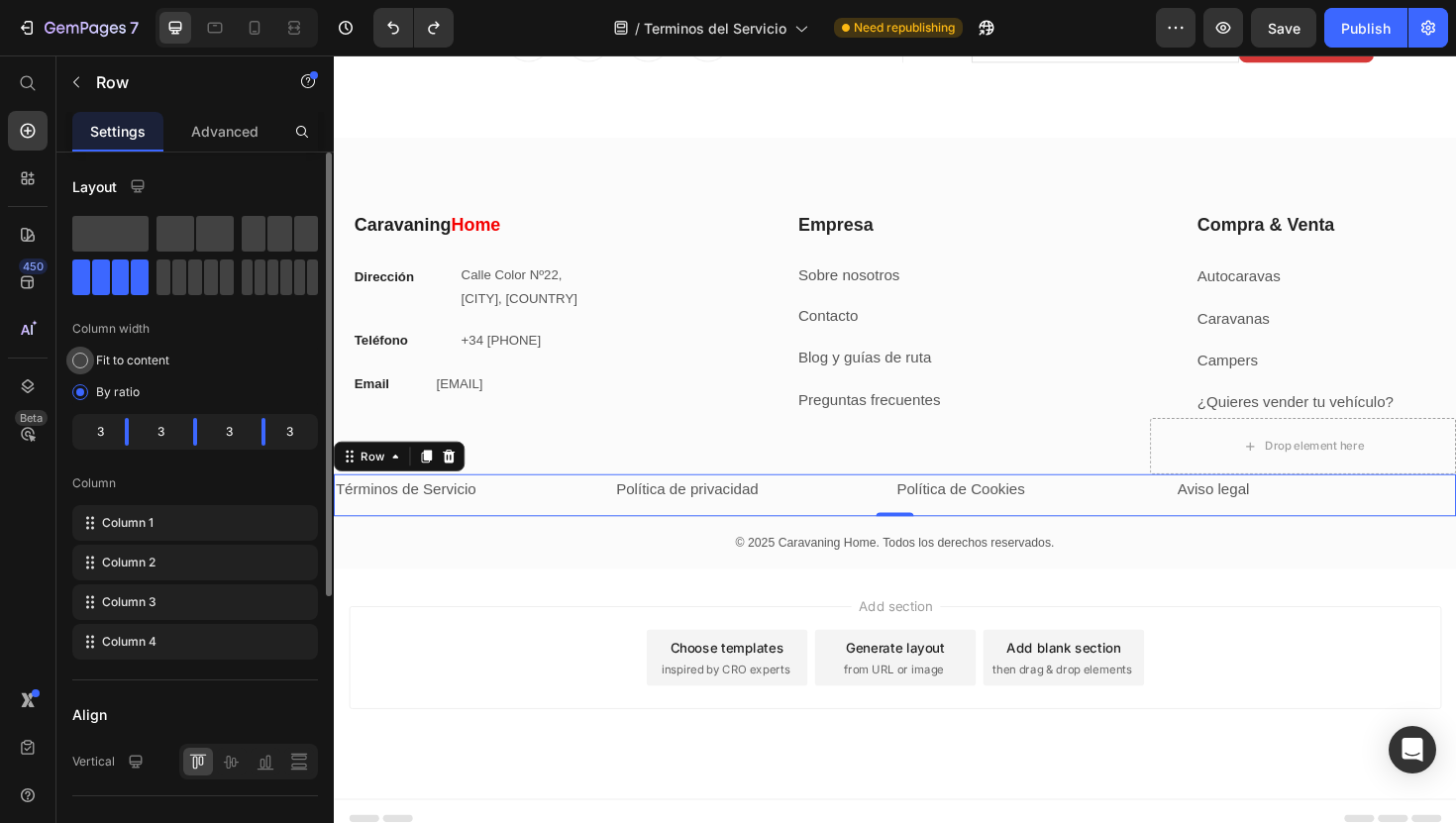 click on "Fit to content" at bounding box center (133, 360) 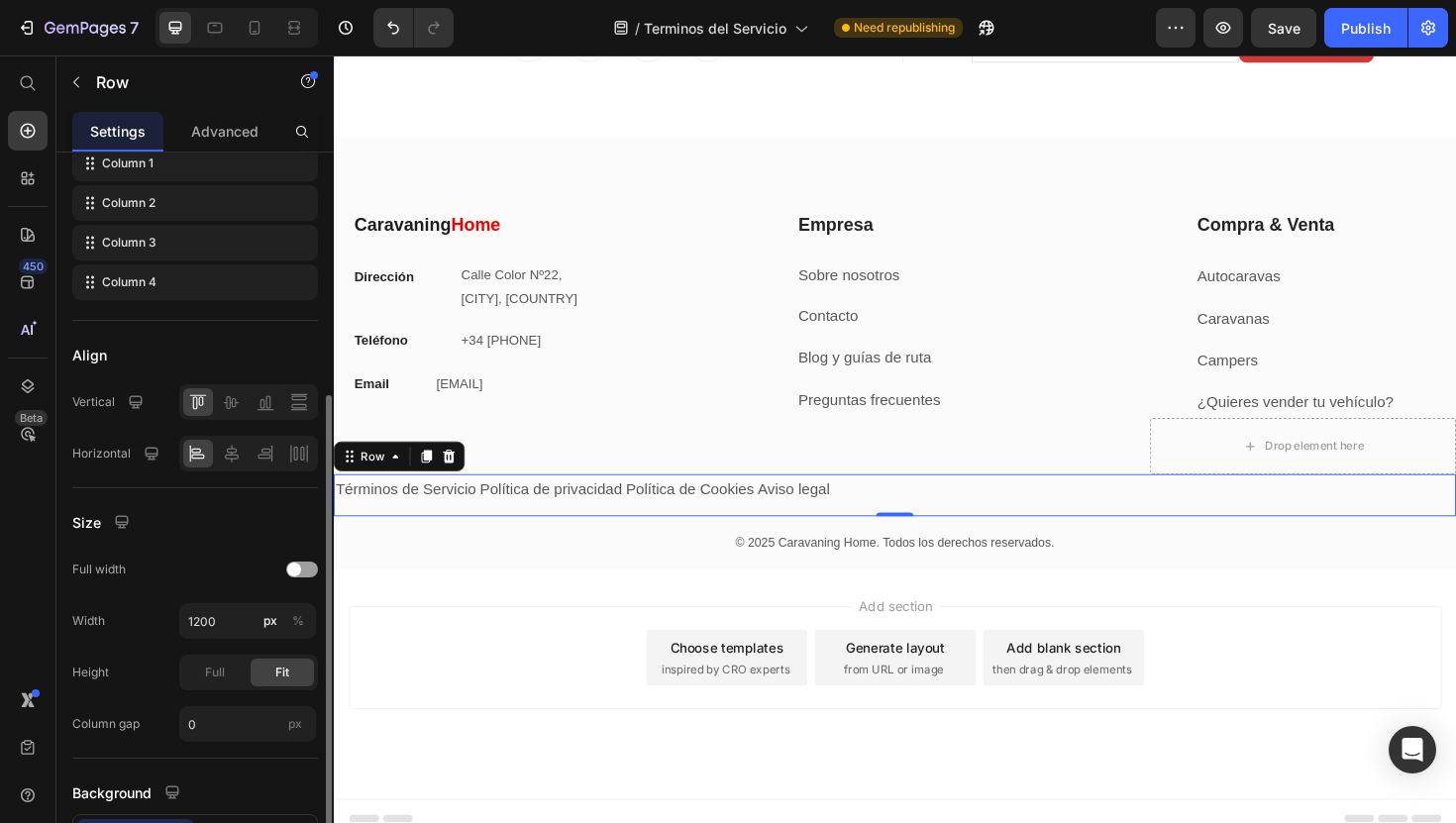 scroll, scrollTop: 348, scrollLeft: 0, axis: vertical 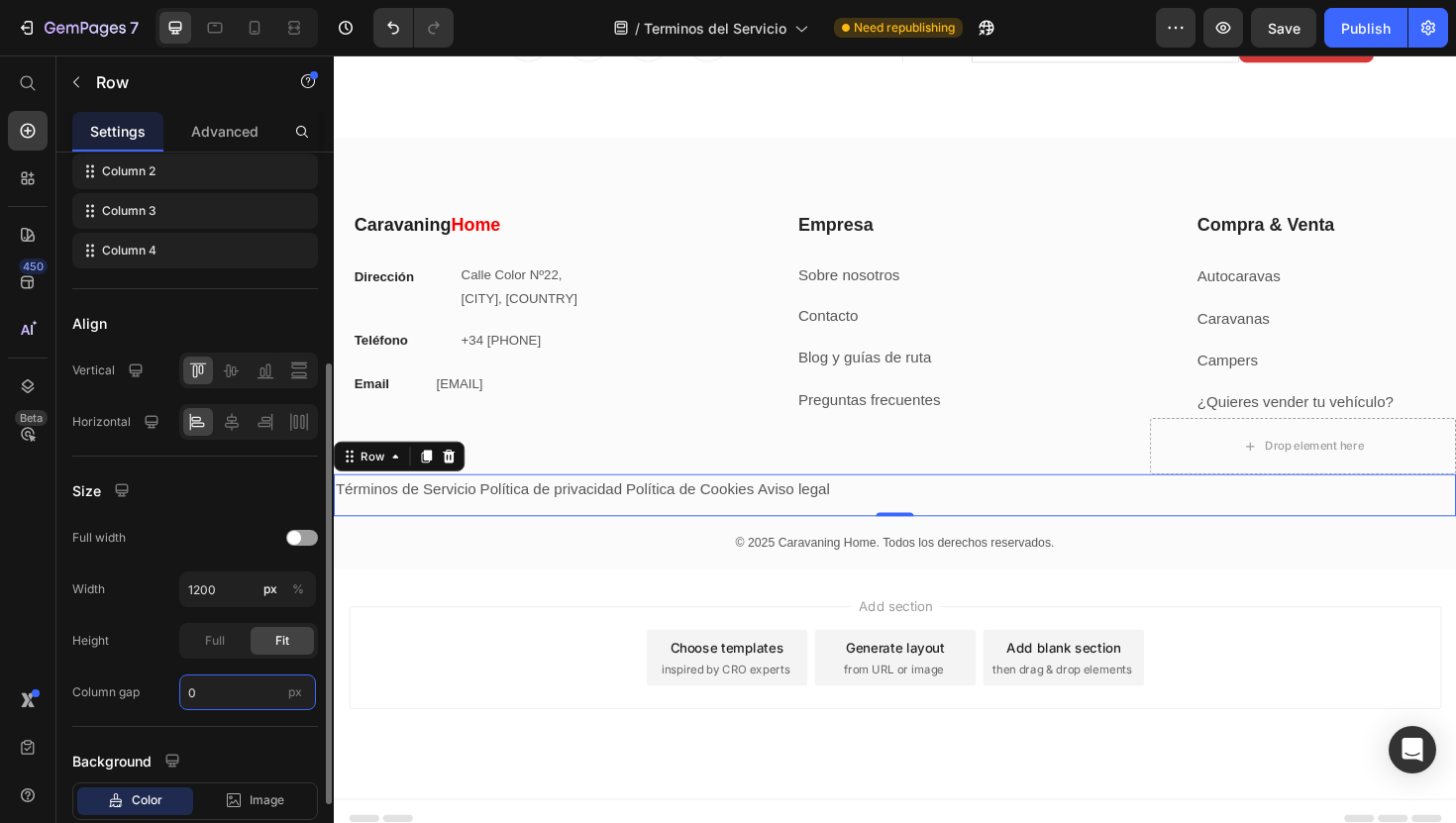 click on "0" at bounding box center (248, 692) 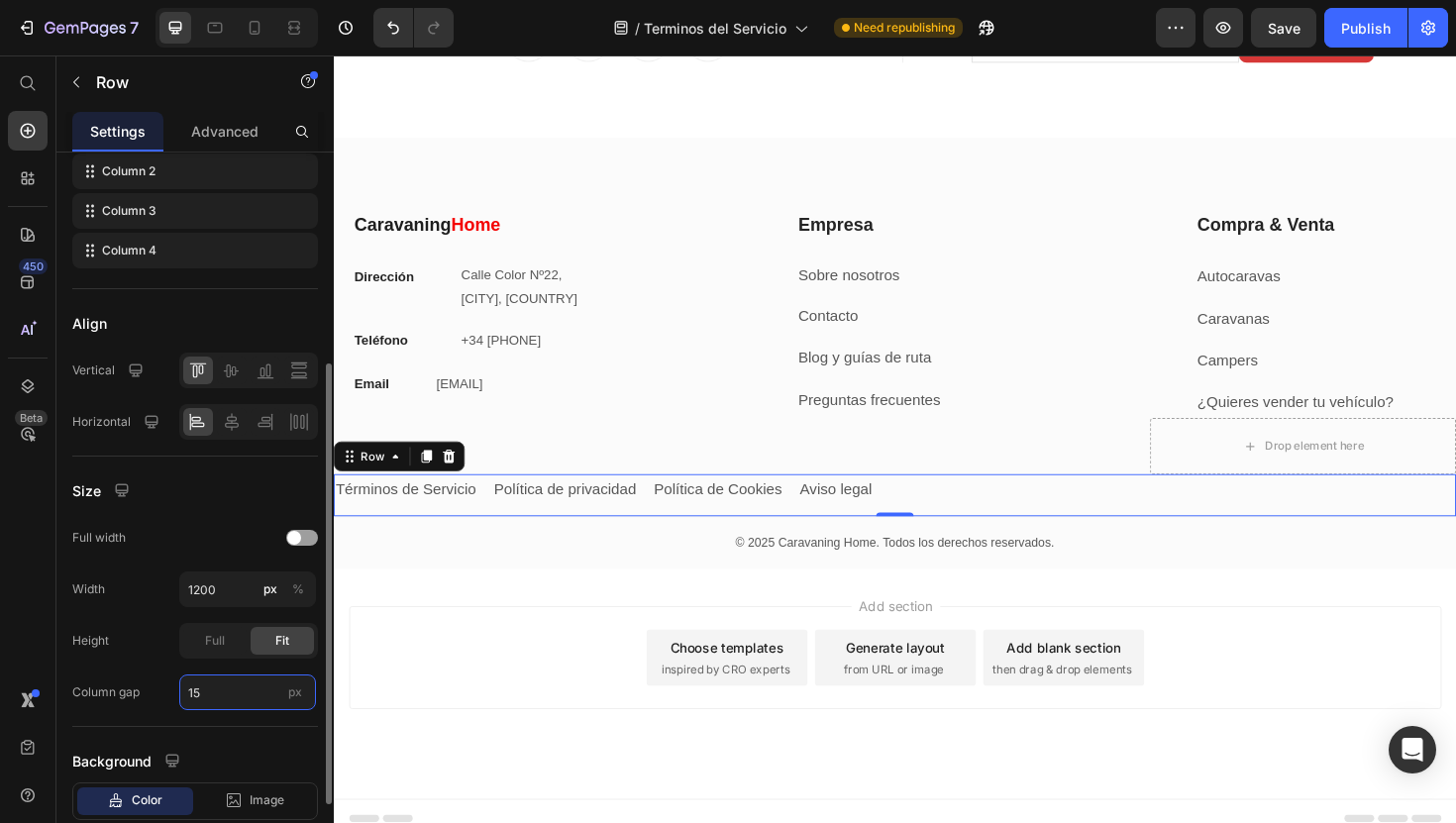 type on "1" 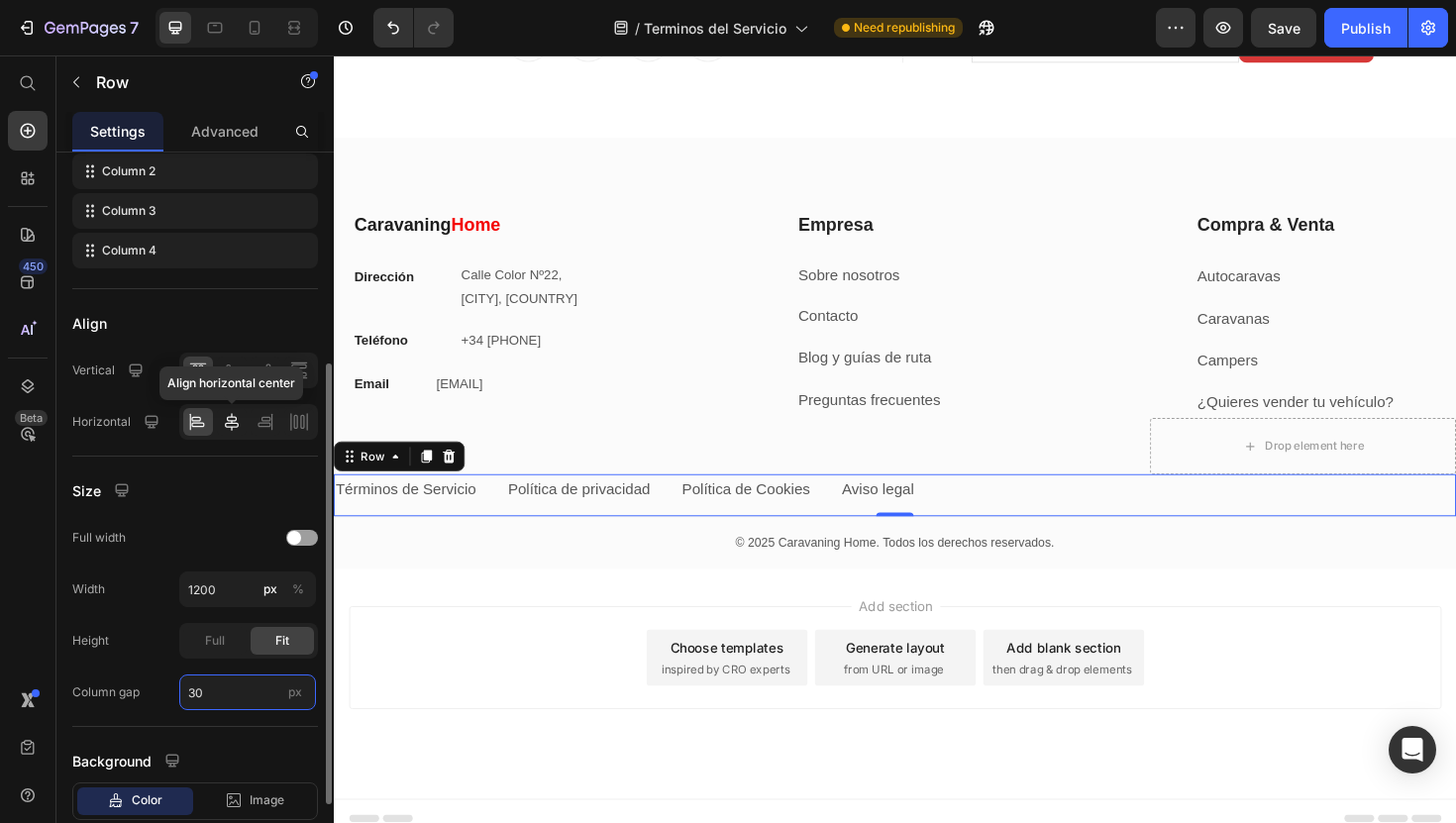 type on "30" 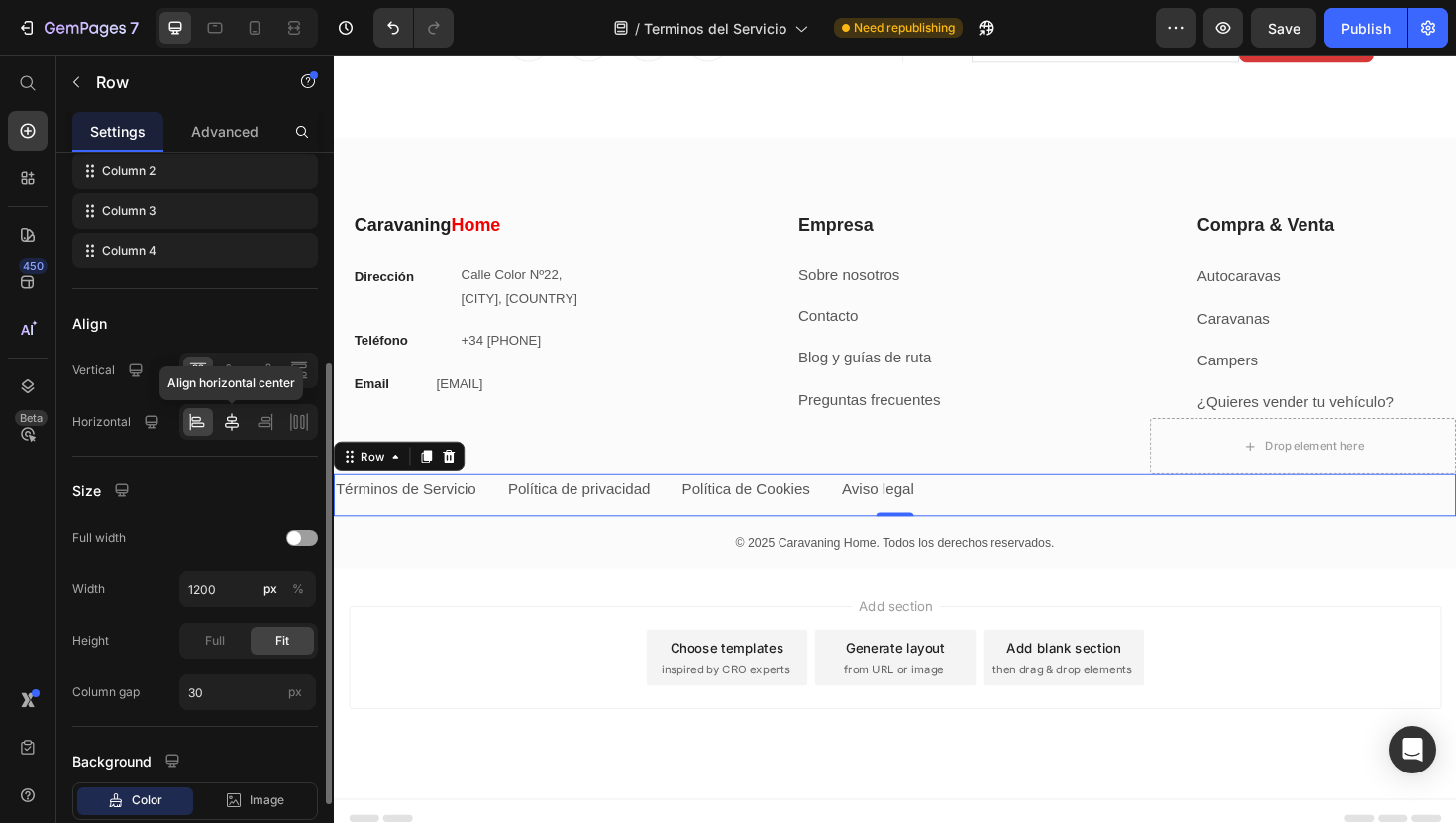 click 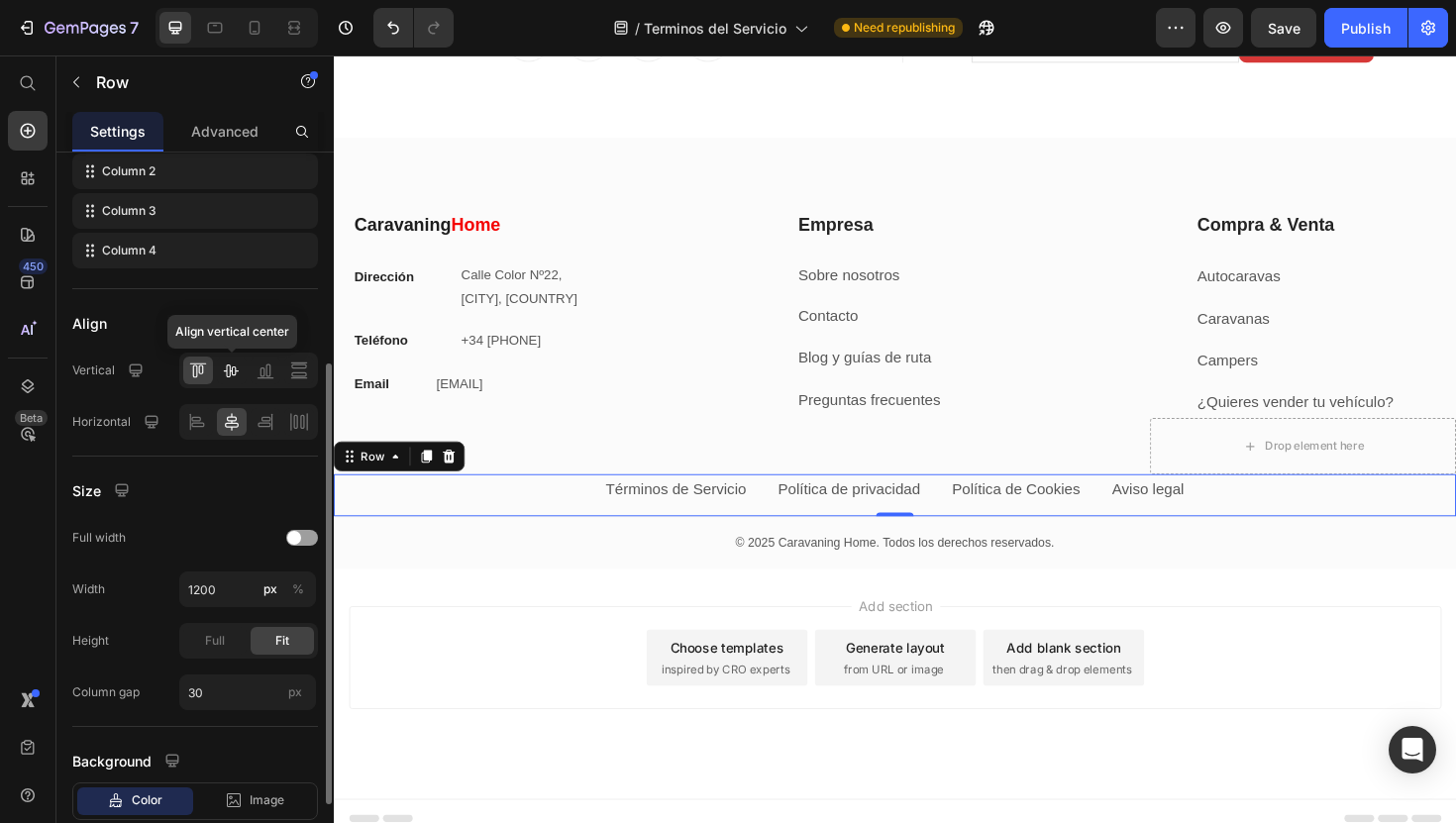 click 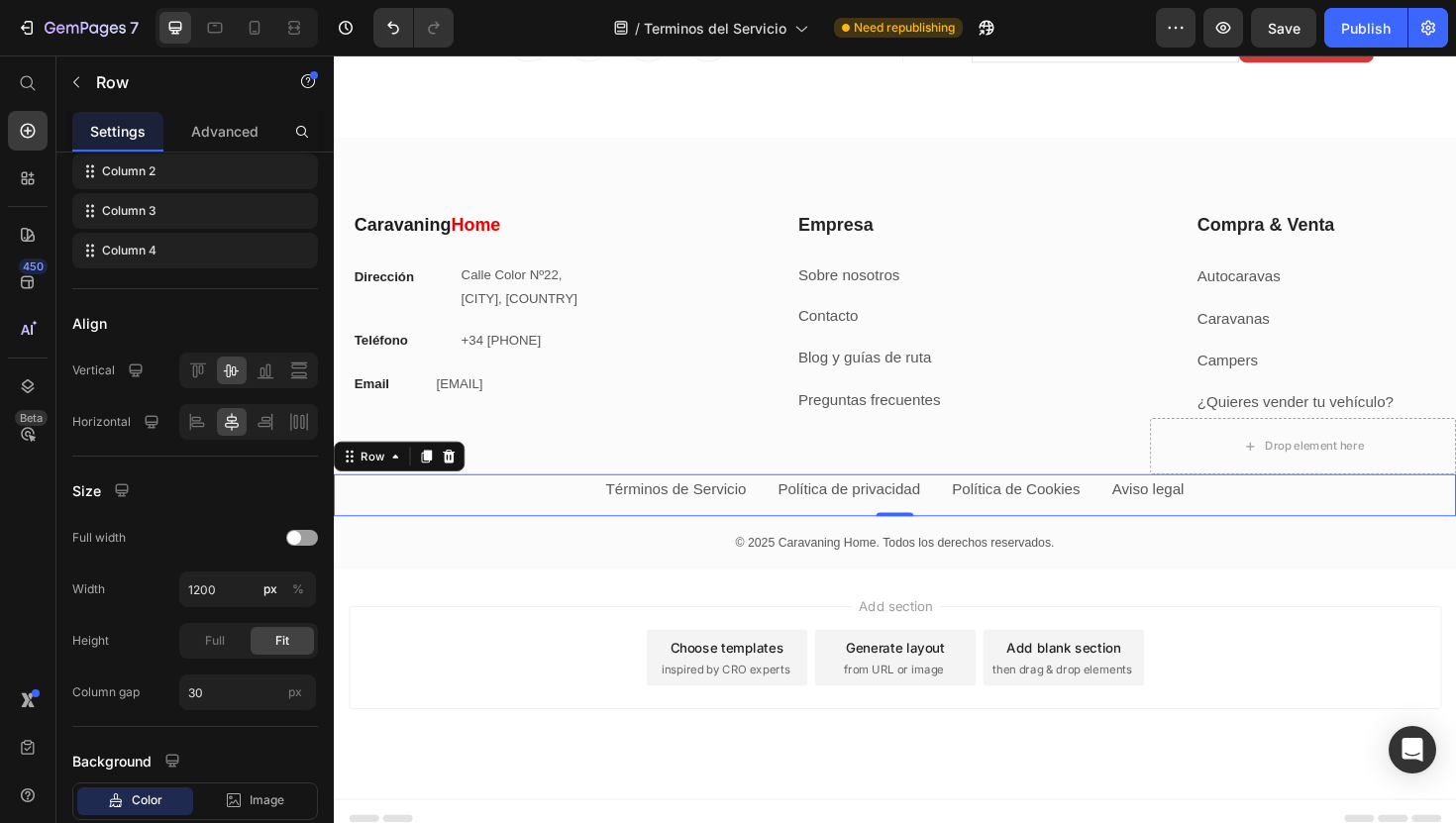 click on "Términos de Servicio Text block Política de privacidad Text block Política de Cookies Text block Aviso legal Text block Row   0" at bounding box center (928, 521) 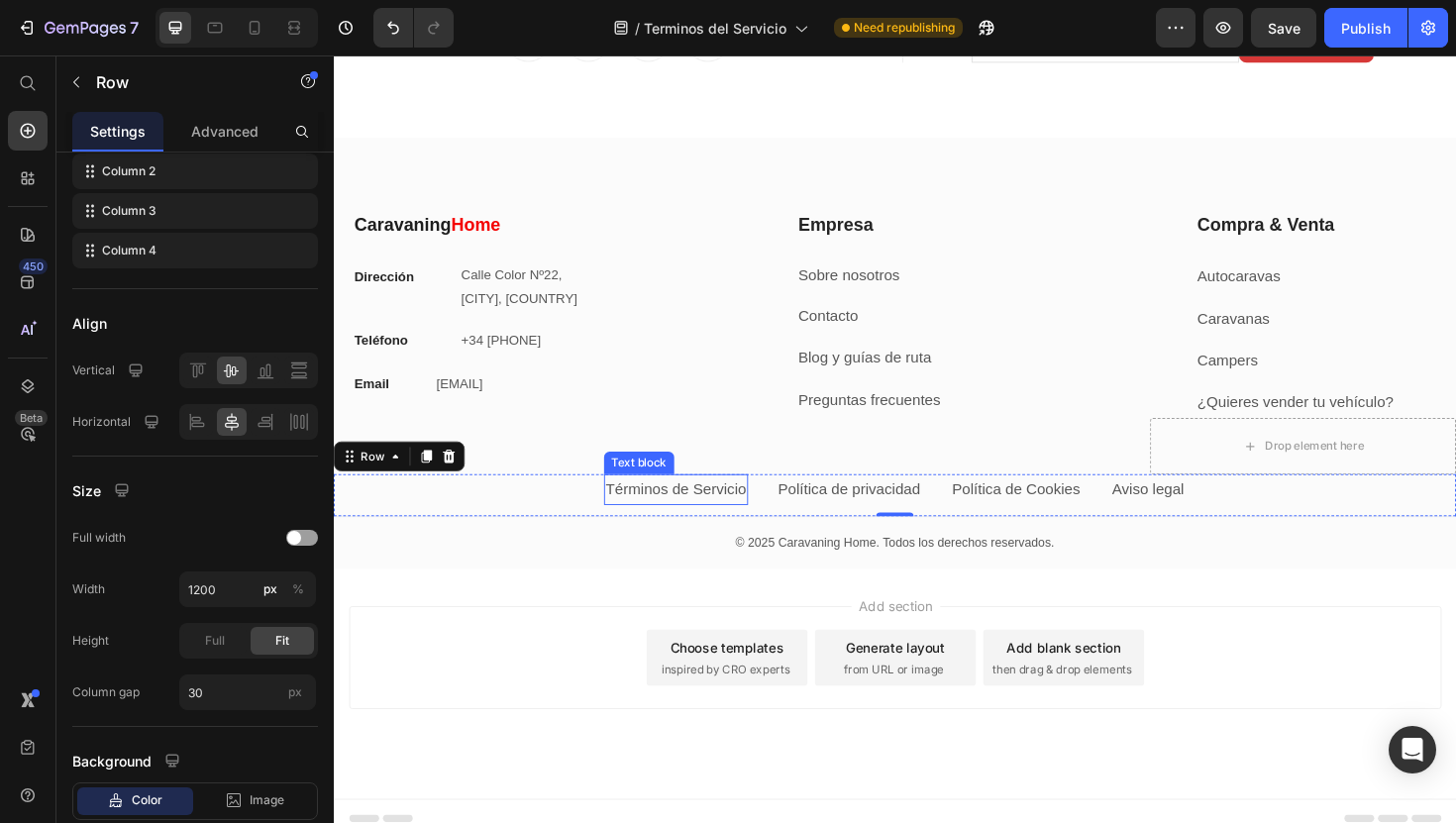 click on "Términos de Servicio" at bounding box center [696, 515] 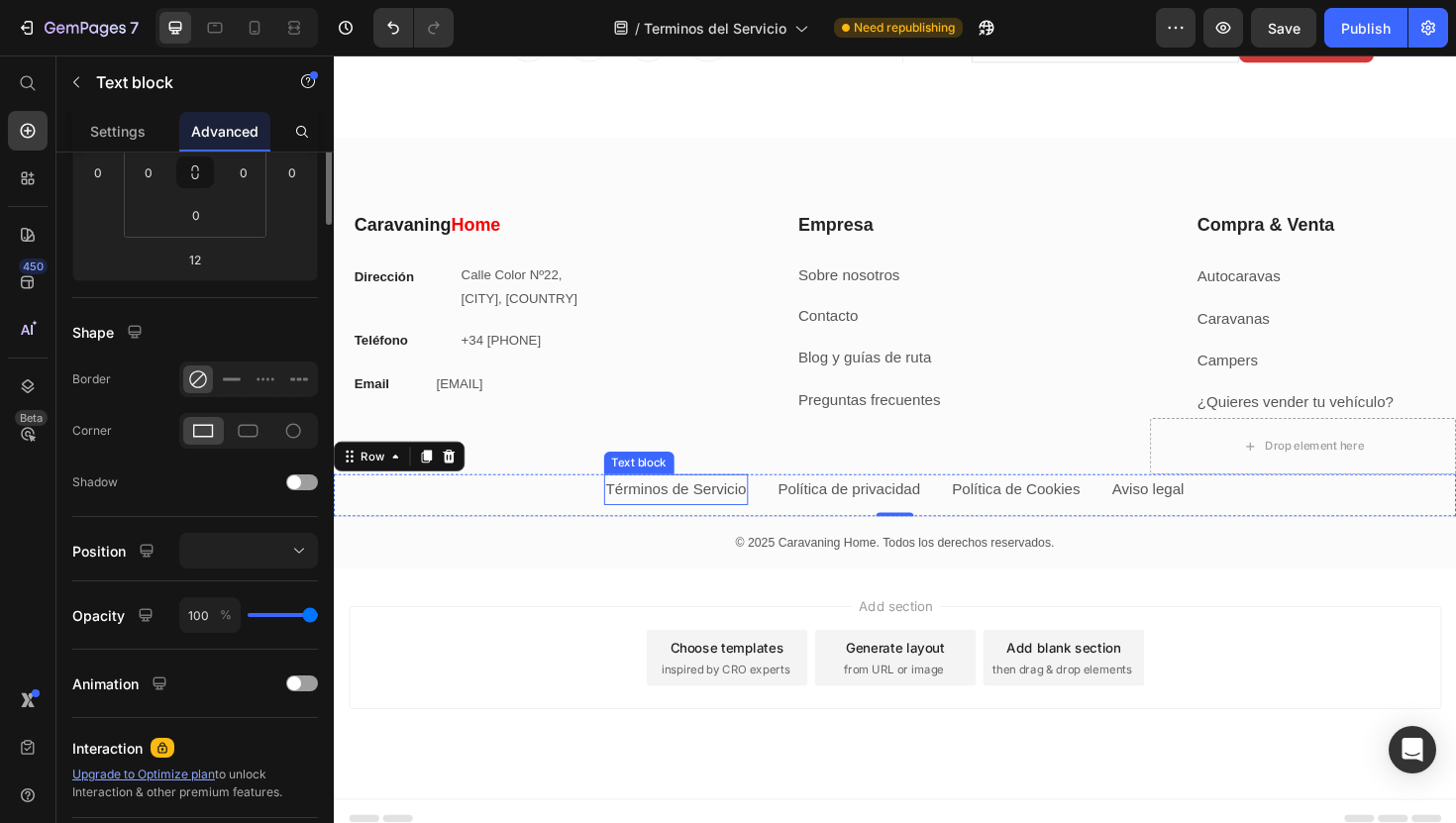 scroll, scrollTop: 0, scrollLeft: 0, axis: both 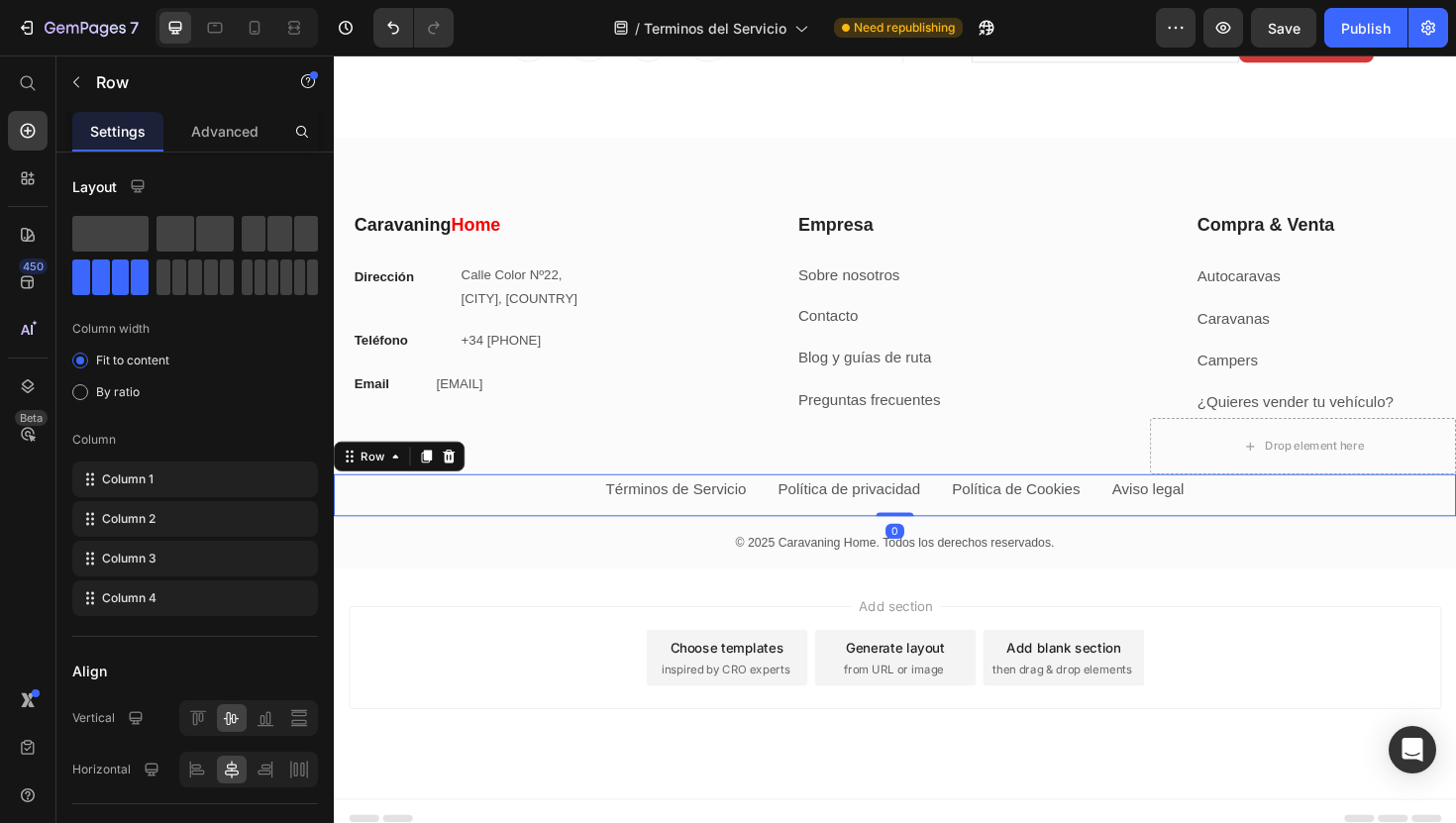 click on "Términos de Servicio Text block Política de privacidad Text block Política de Cookies Text block Aviso legal Text block Row   0" at bounding box center (928, 521) 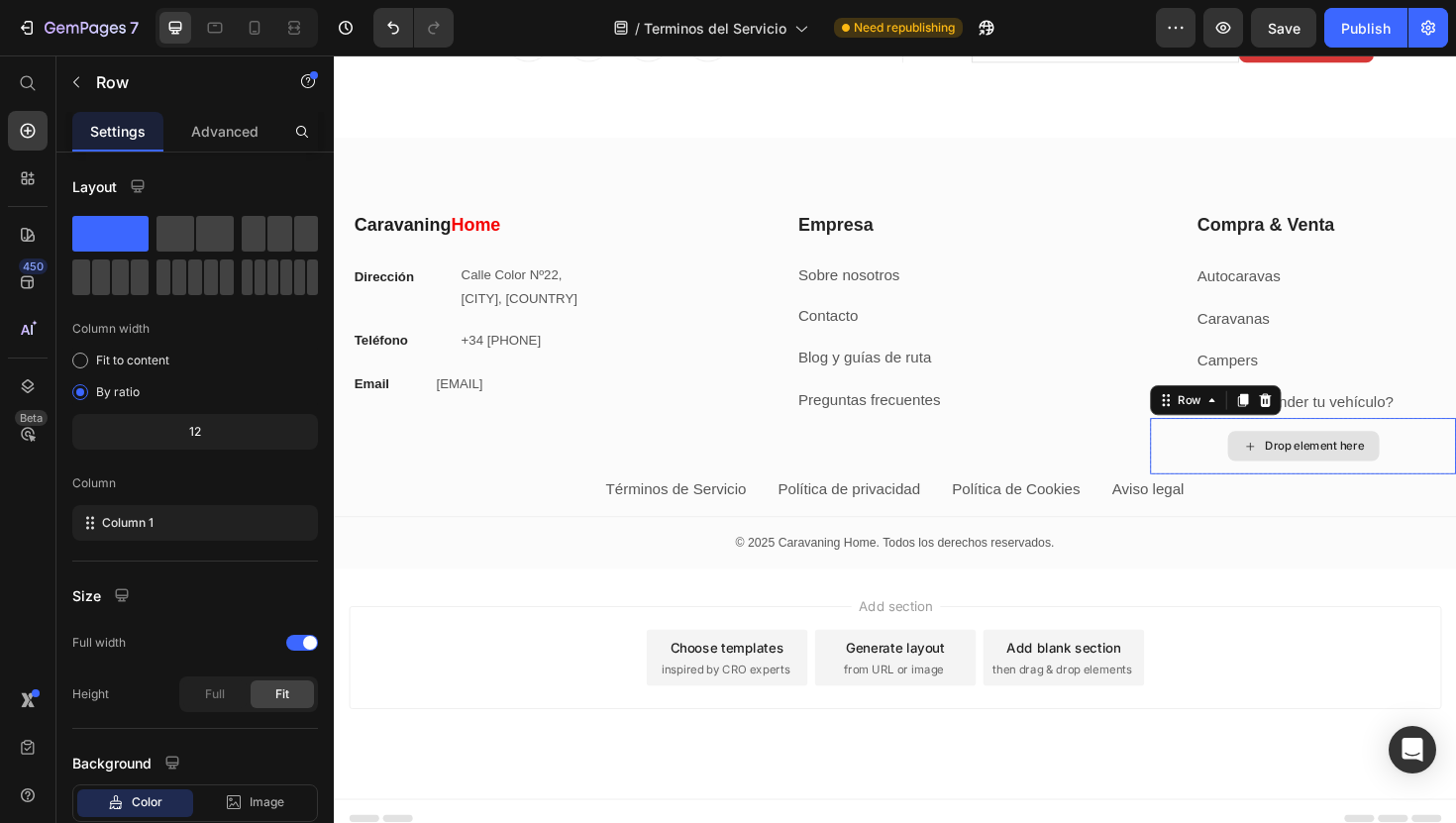 click on "Drop element here" at bounding box center (1360, 469) 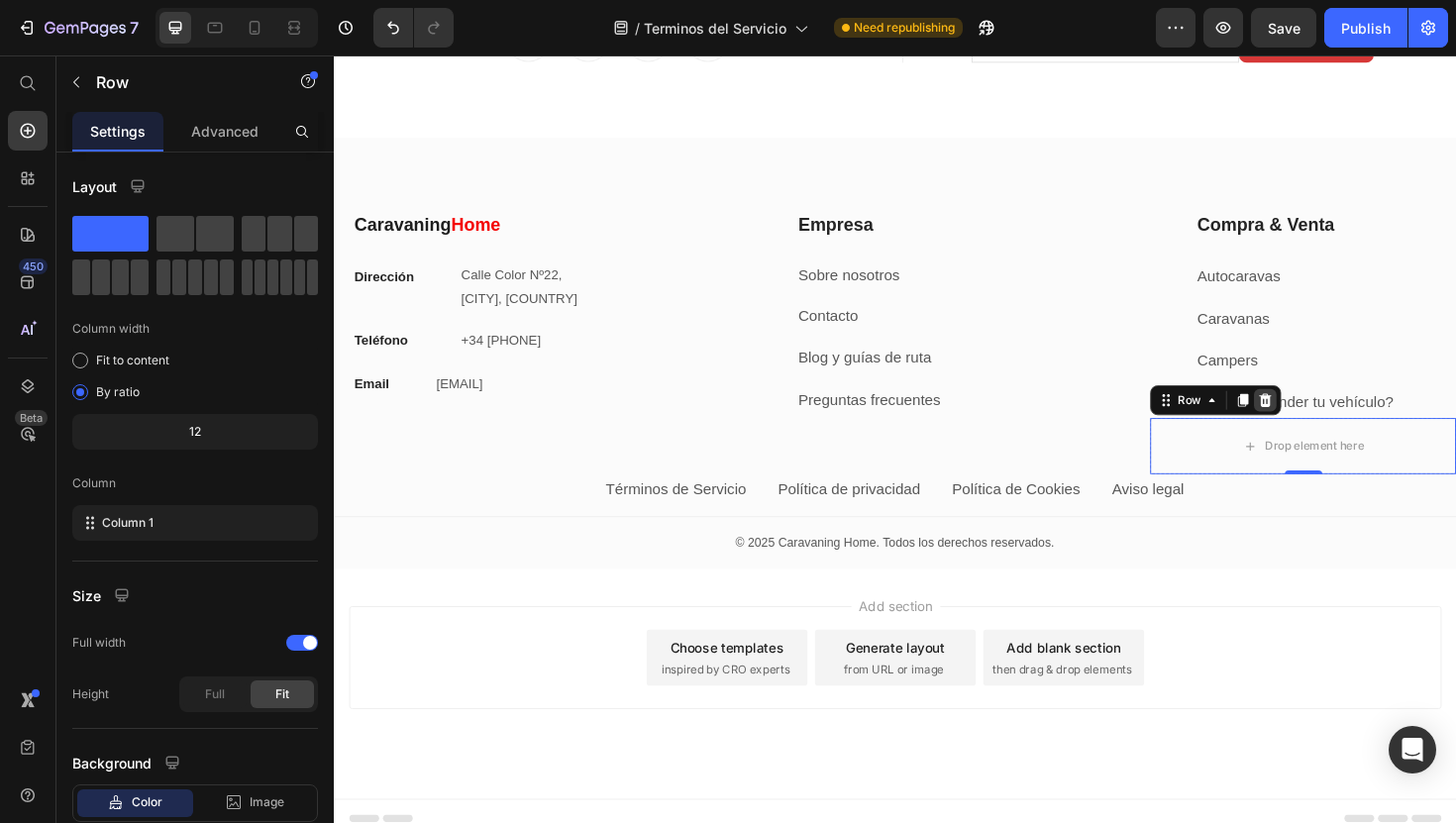 click 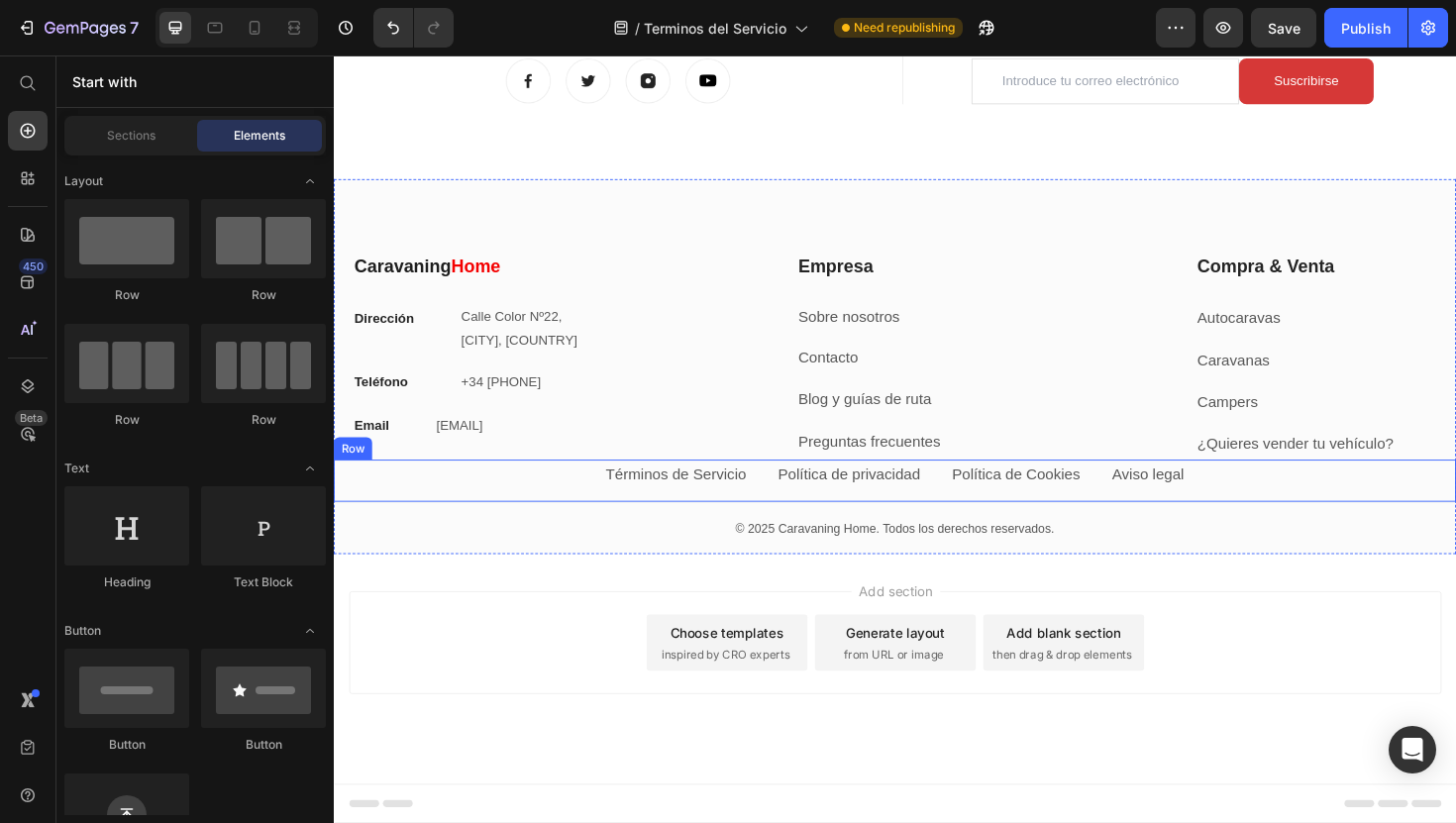 click on "Términos de Servicio Text block Política de privacidad Text block Política de Cookies Text block Aviso legal Text block Row" at bounding box center (928, 505) 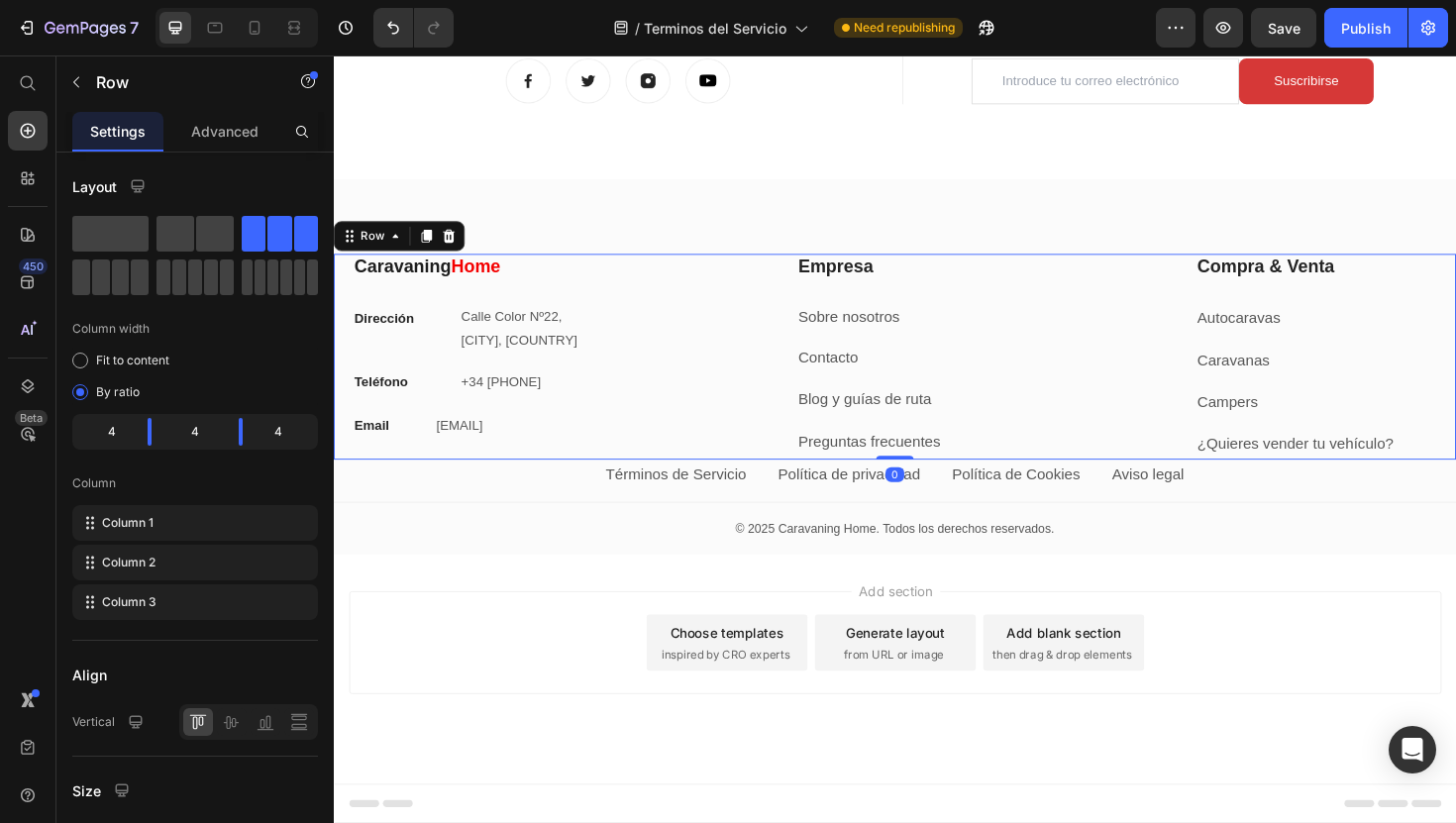 click on "Caravaning Home Heading Dirección Text block Calle Color Nº22, [CITY], [COUNTRY] Text block Row Teléfono Text block +34 [PHONE] Text block Row Email Text block info@caravaninghome.com Text block Row Empresa Heading Sobre nosotros Text block Contacto Text block Blog y guías de ruta Text block Preguntas frecuentes Text block Row Compra & Venta Heading Autocaravas Text block Caravanas Text block Campers Text block ¿Quieres vender tu vehículo? Text block Row Row   0" at bounding box center [928, 374] 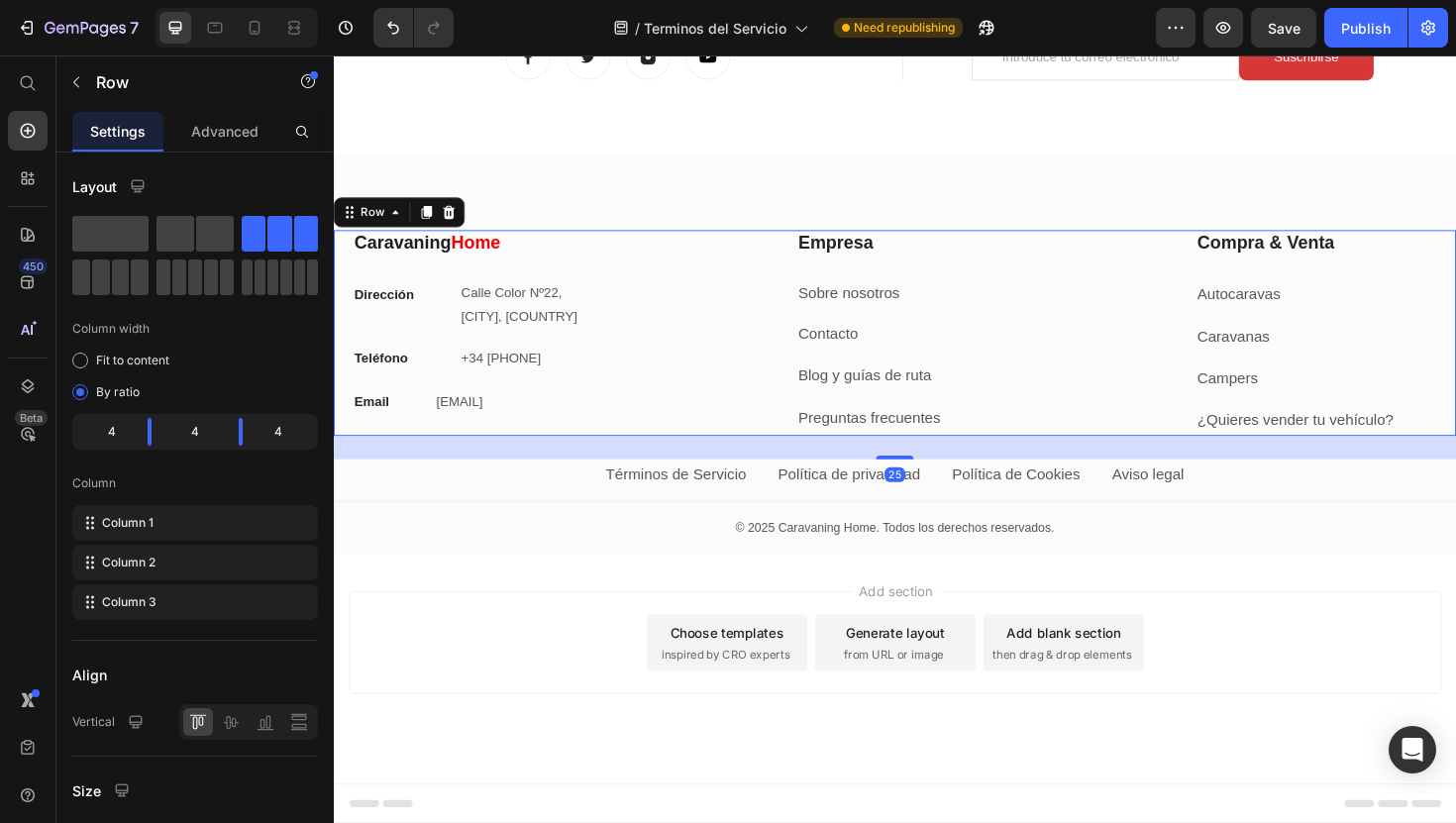 scroll, scrollTop: 5323, scrollLeft: 0, axis: vertical 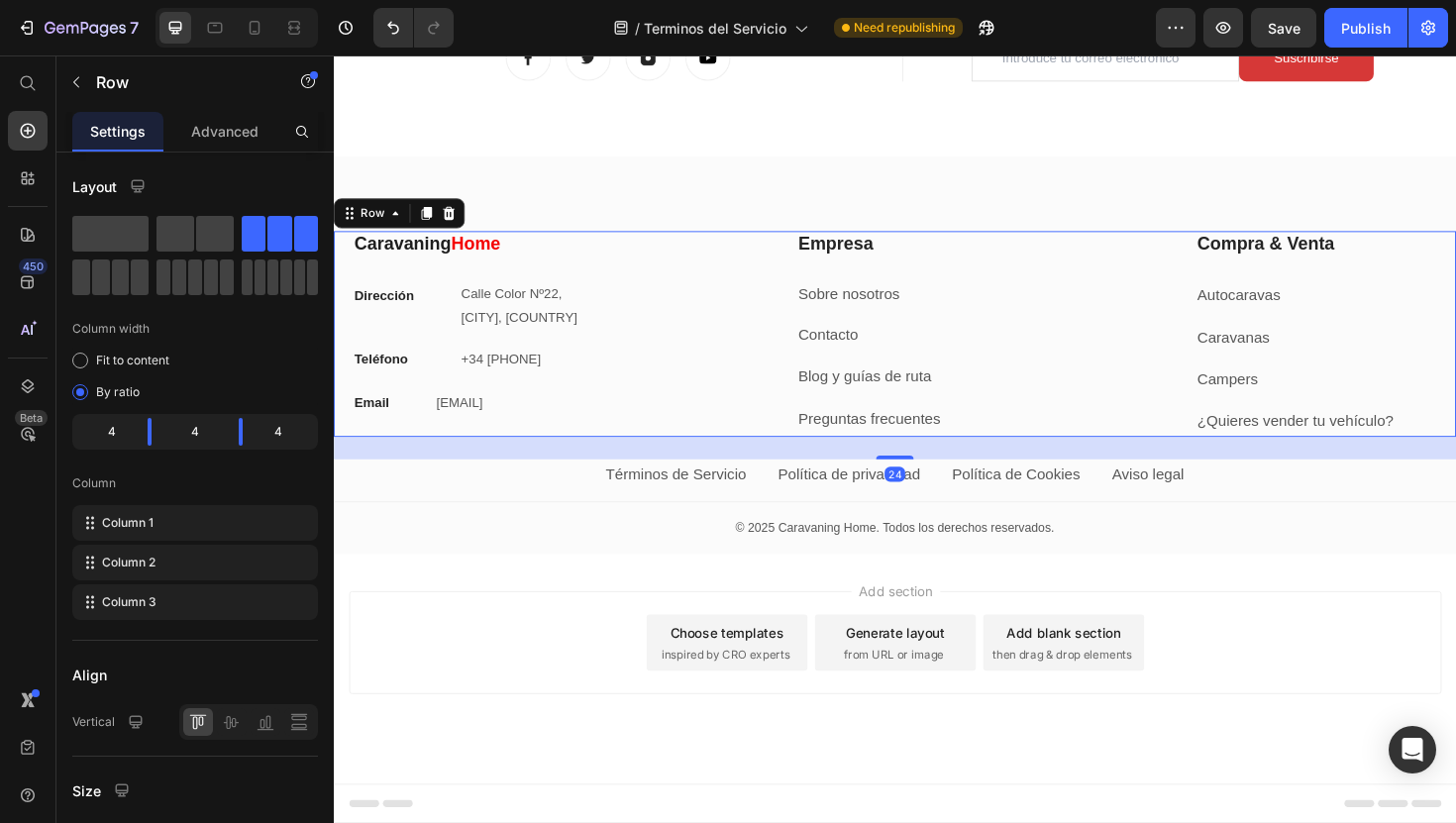 drag, startPoint x: 930, startPoint y: 478, endPoint x: 926, endPoint y: 502, distance: 24.33105 